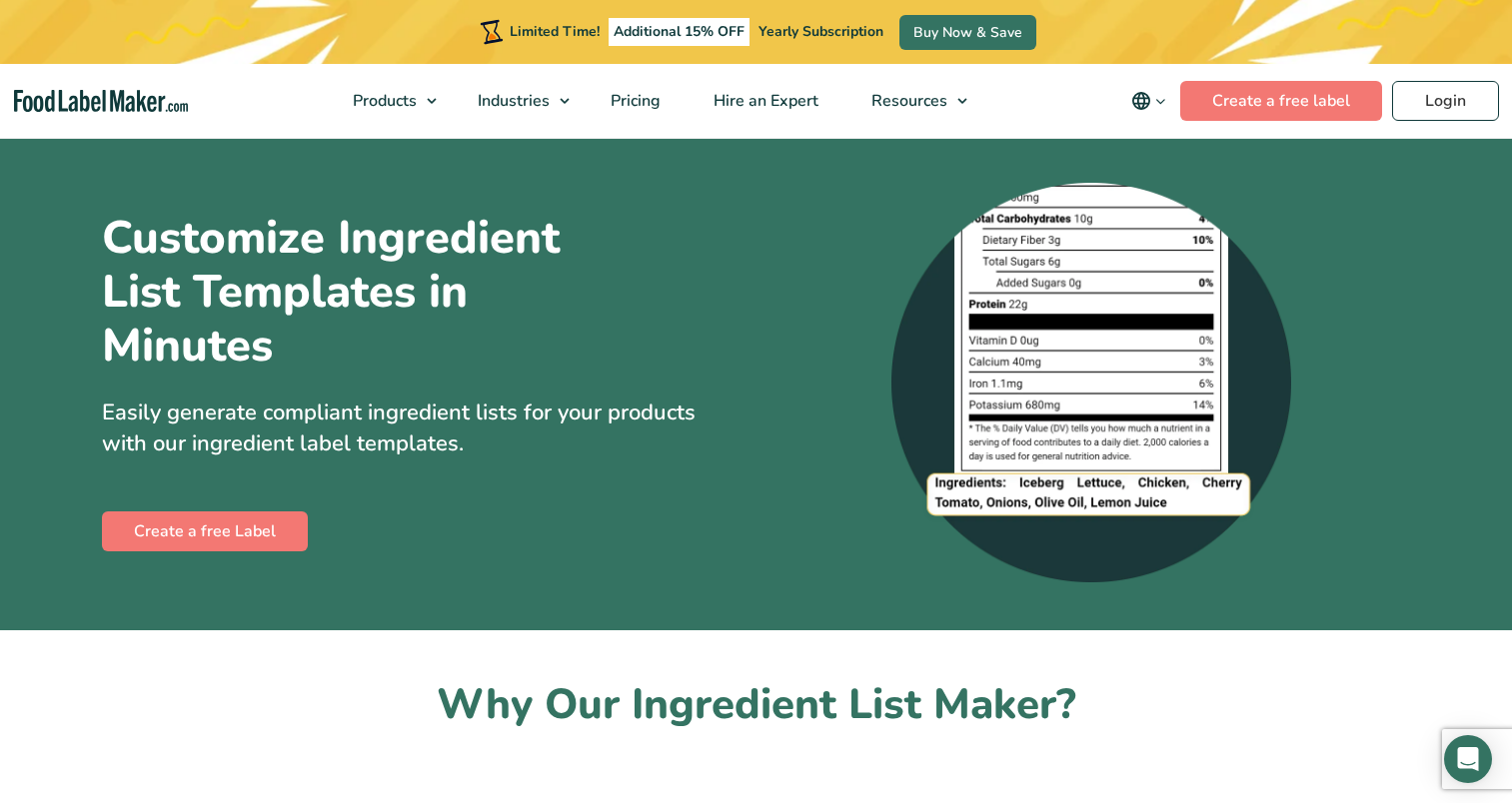 scroll, scrollTop: 224, scrollLeft: 0, axis: vertical 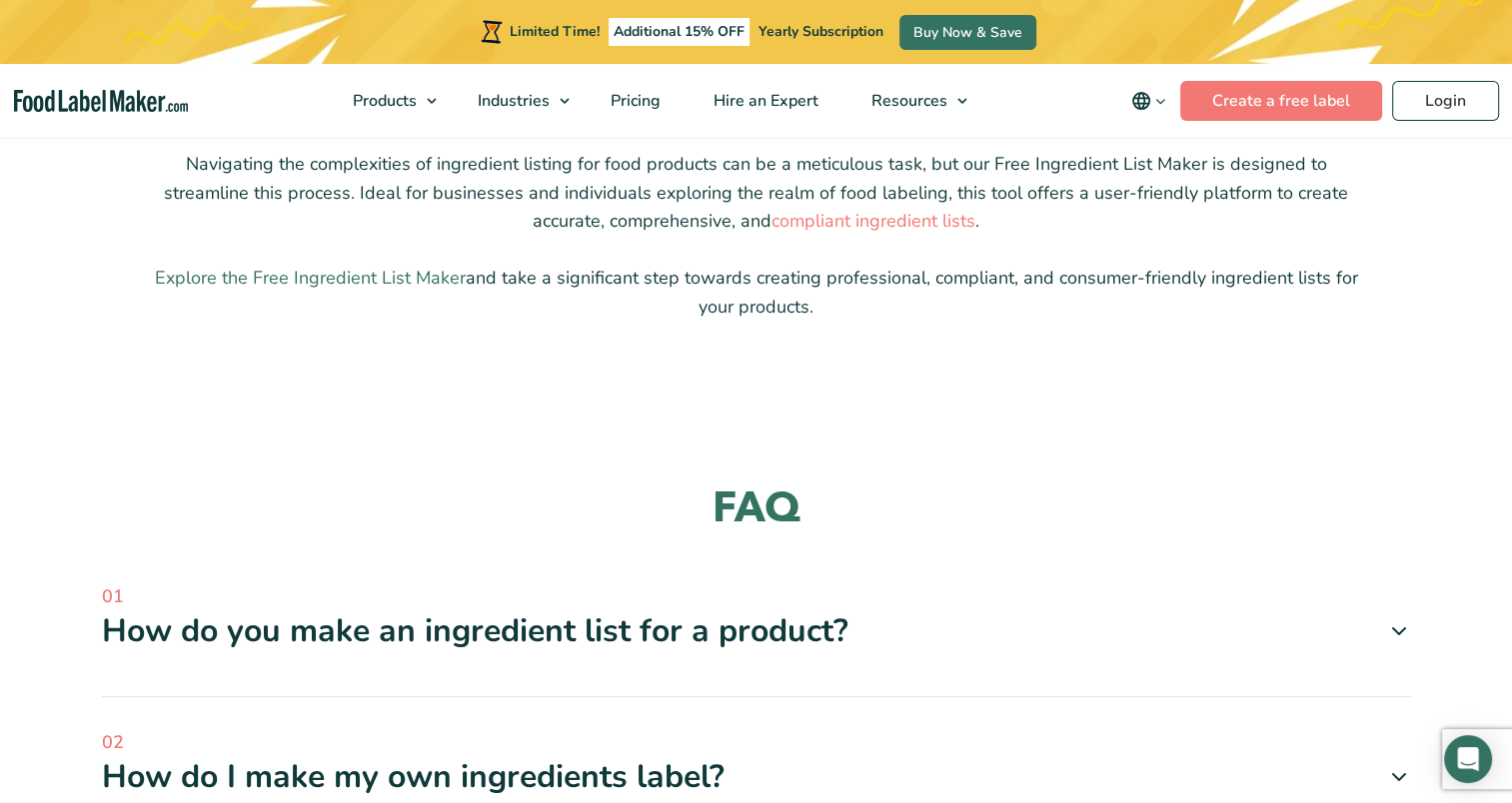 click on "Explore the Free Ingredient List Maker" at bounding box center [310, 278] 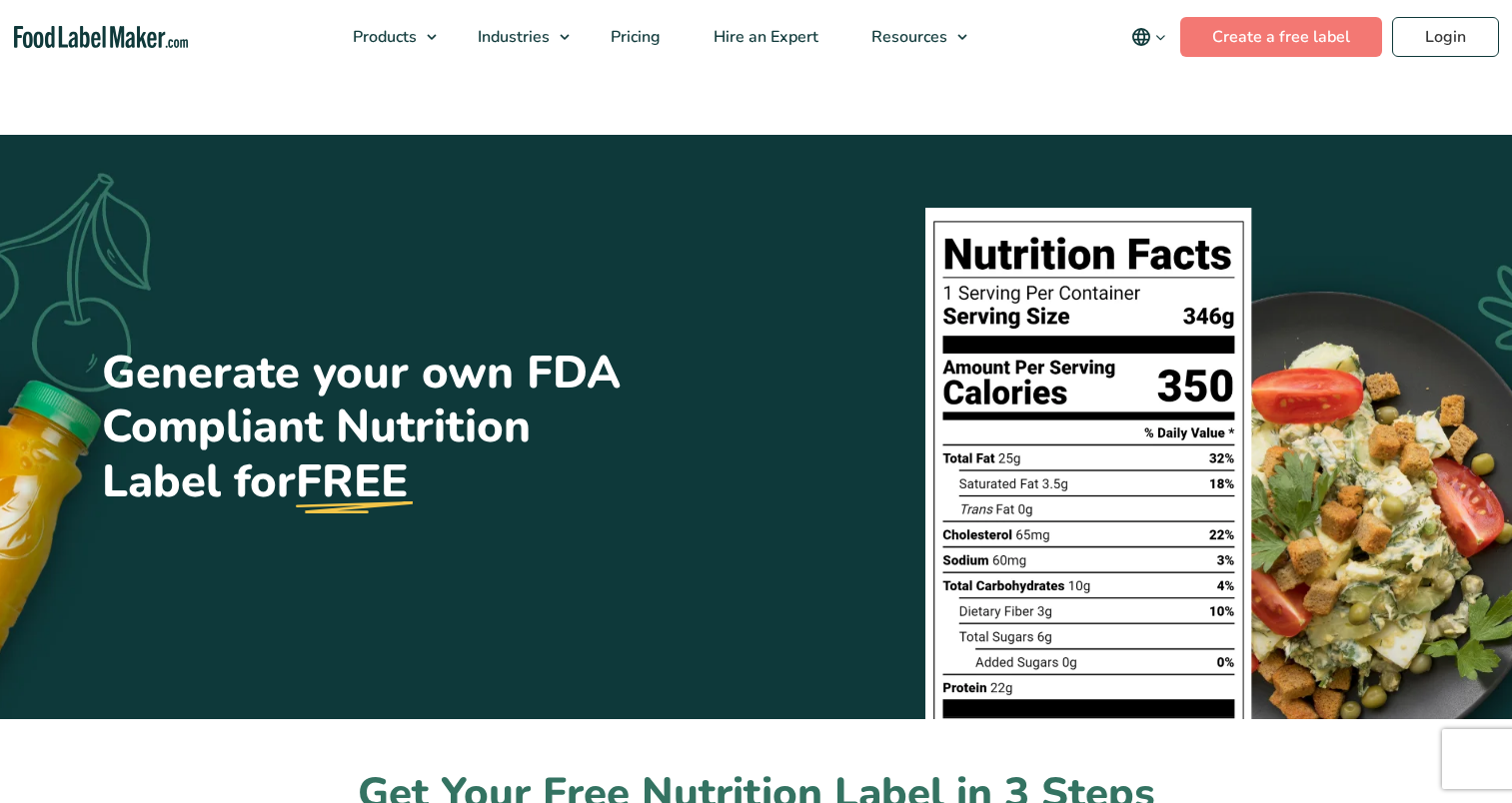 scroll, scrollTop: 0, scrollLeft: 0, axis: both 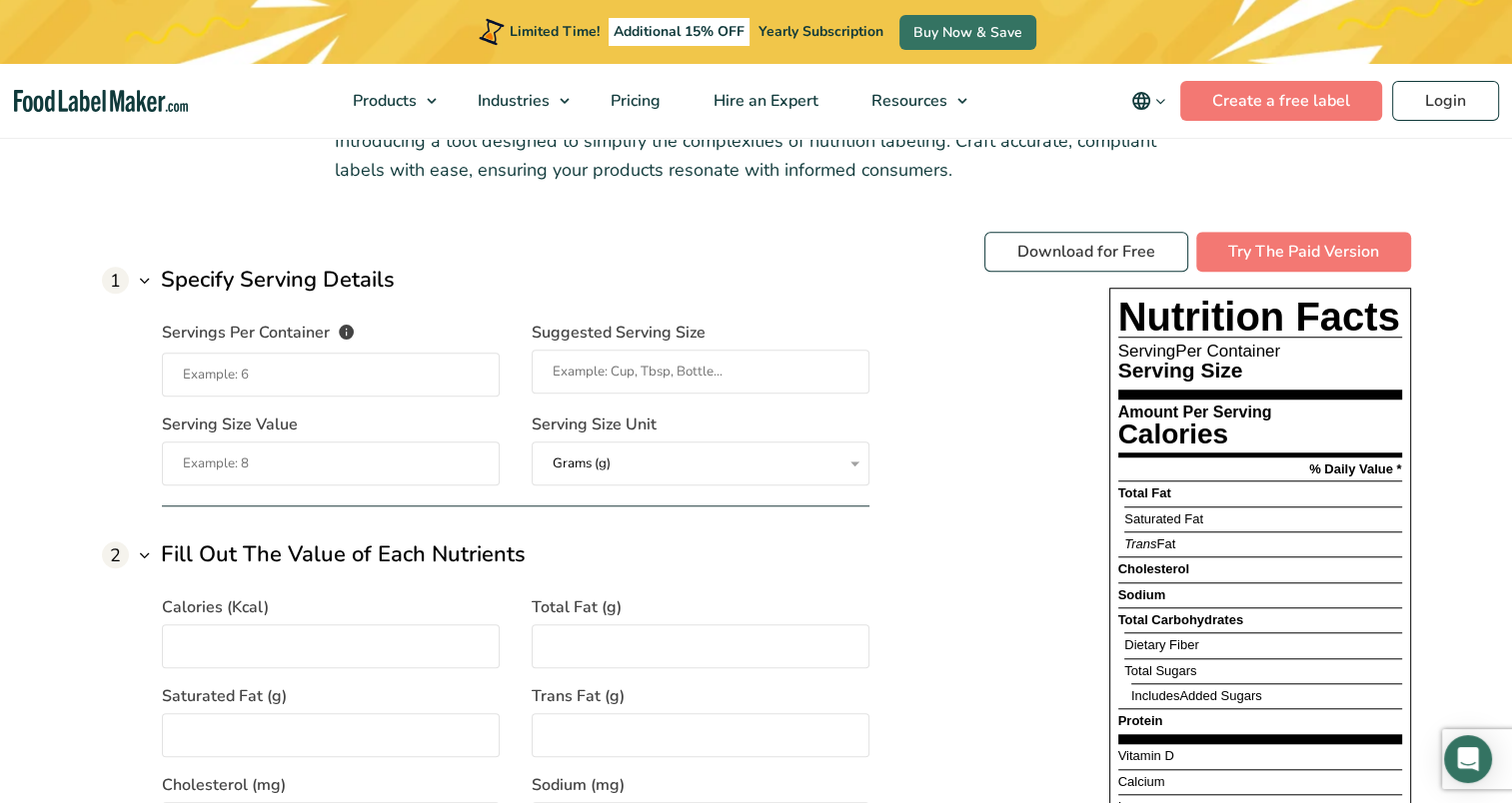 click on "Servings Per Container
The number of servings that each package of your product has" at bounding box center [331, 375] 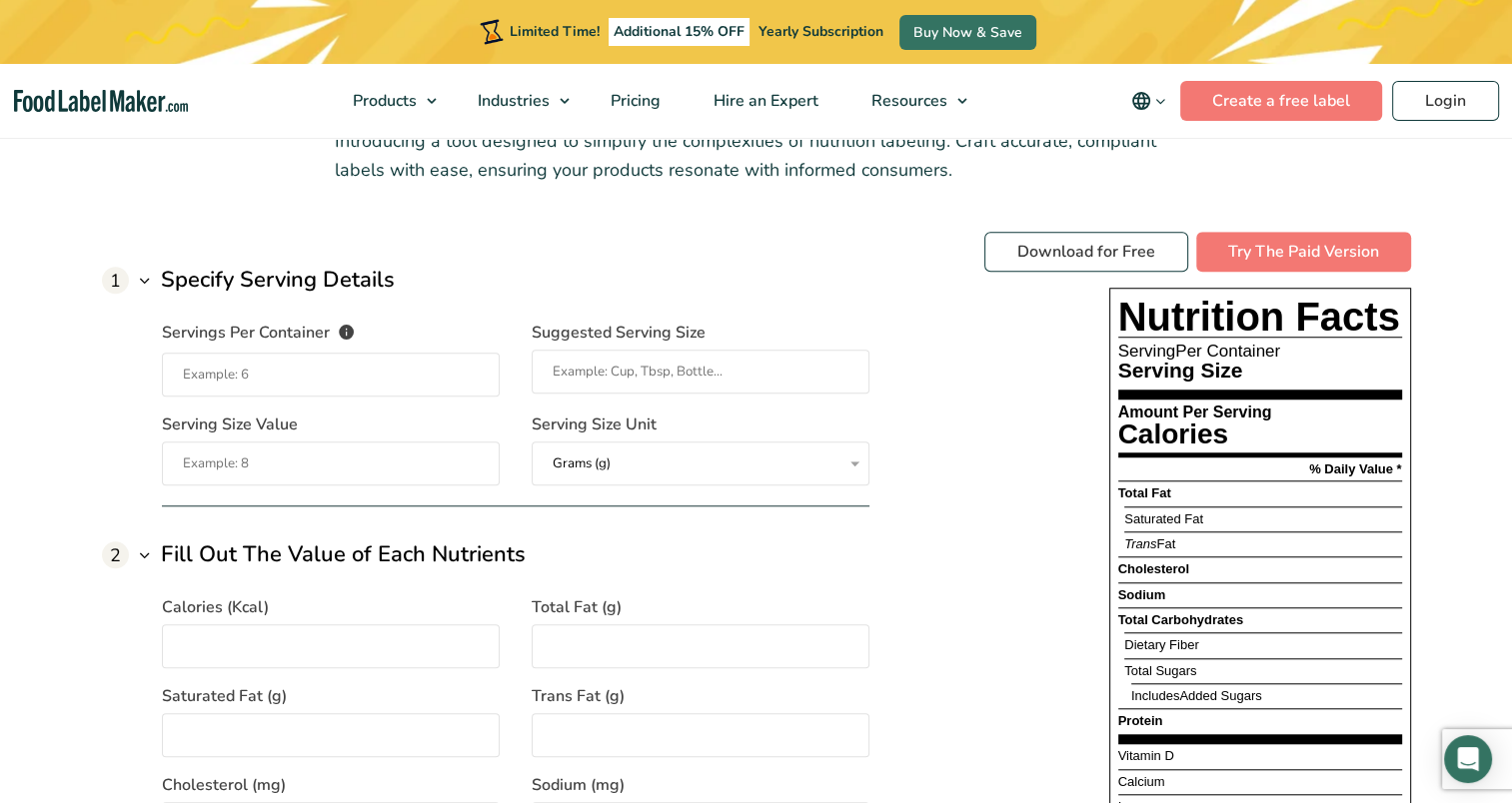 click on "Servings Per Container
The number of servings that each package of your product has" at bounding box center [331, 375] 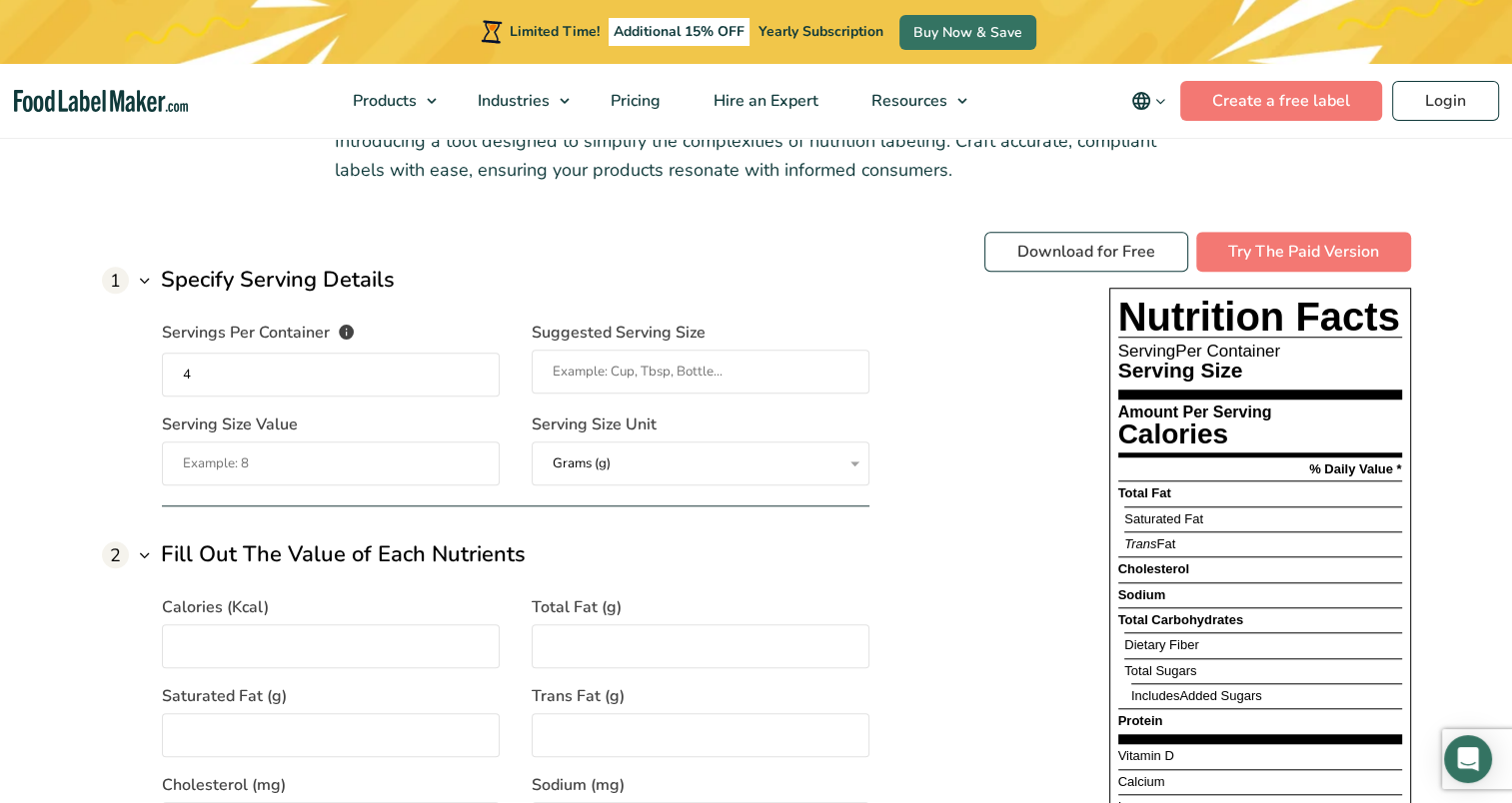 type on "4" 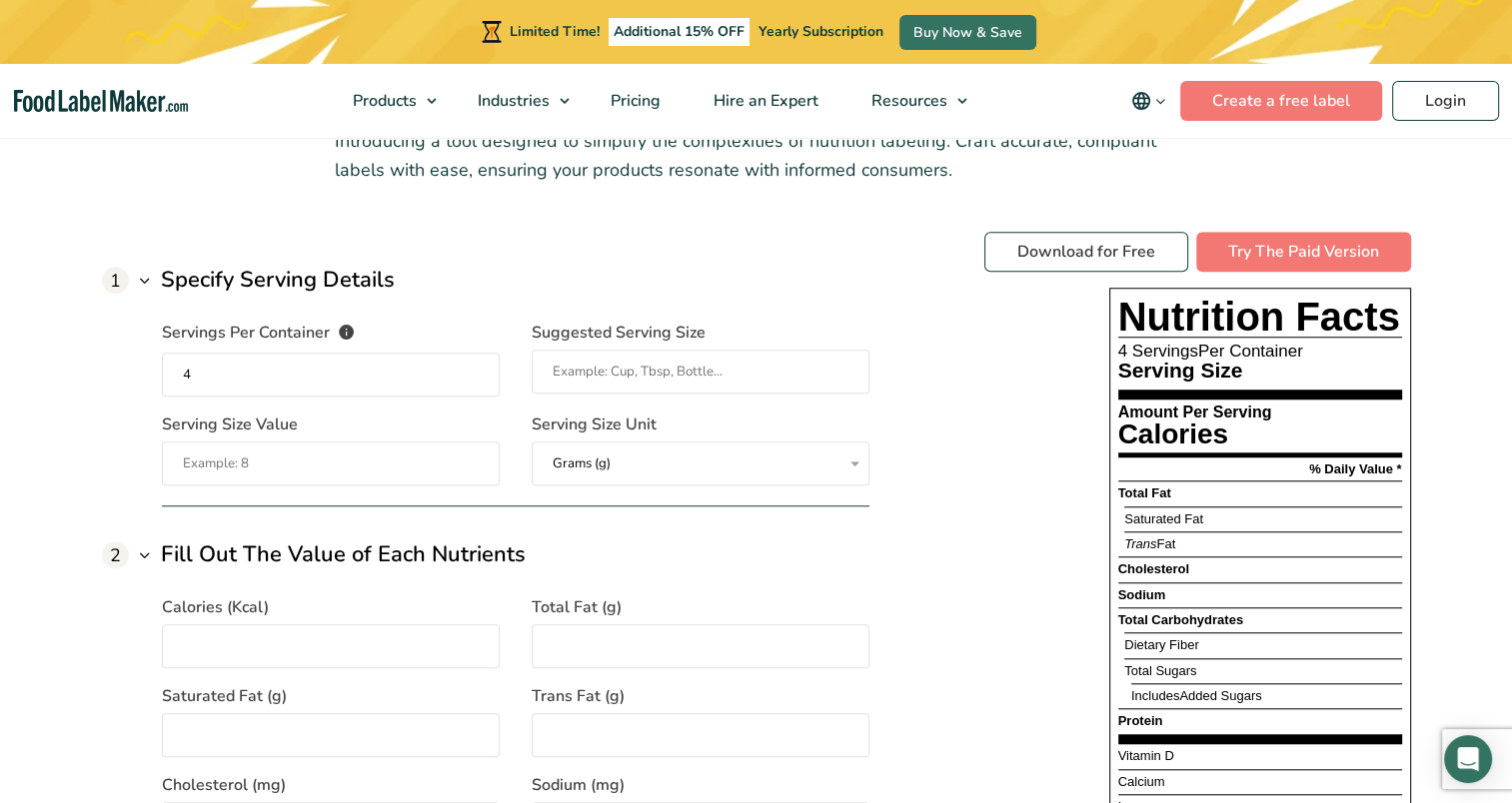 click on "Suggested Serving Size" at bounding box center (701, 372) 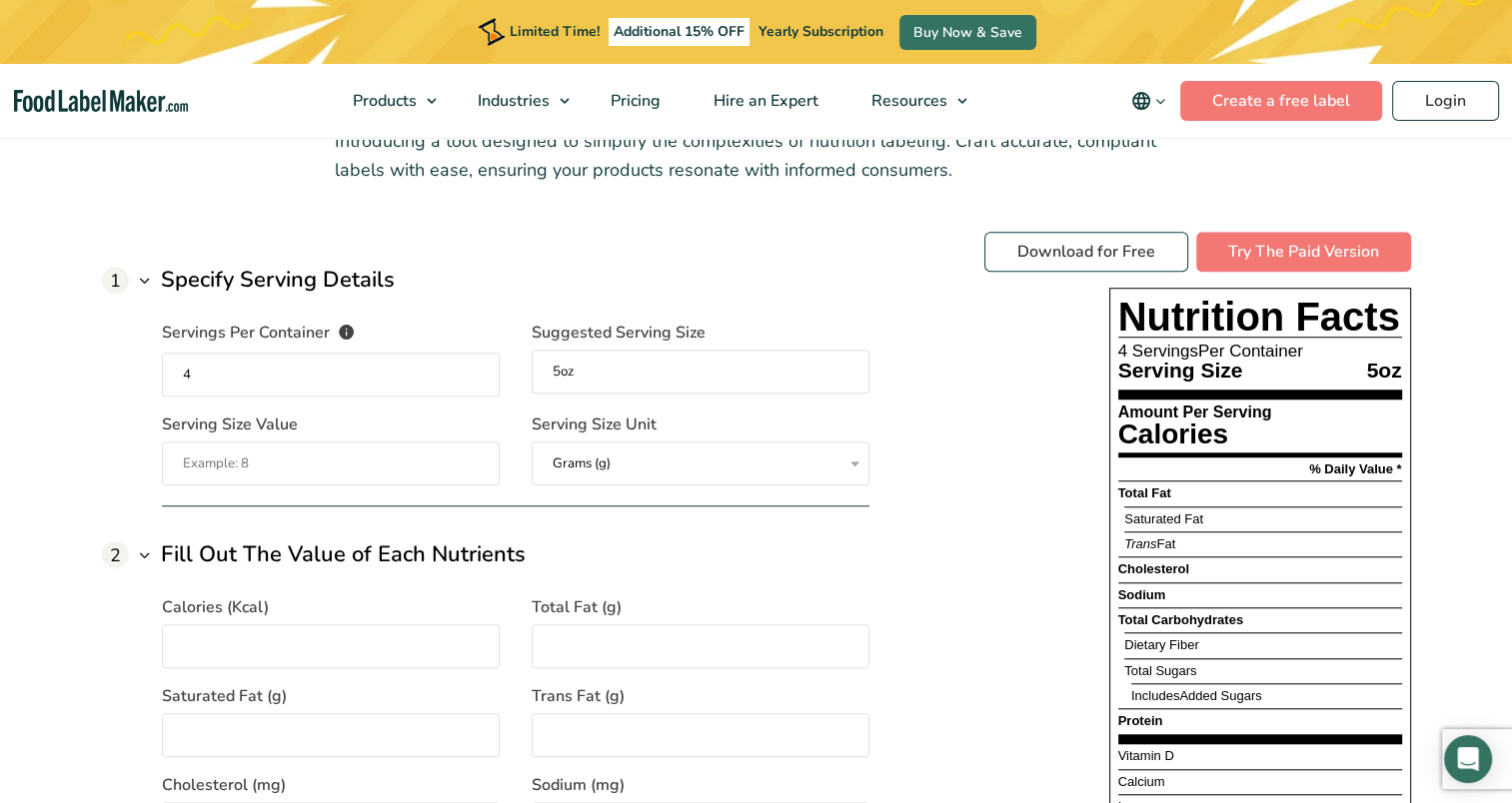 click on "Grams (g)
Milliliters (mL)" at bounding box center [701, 463] 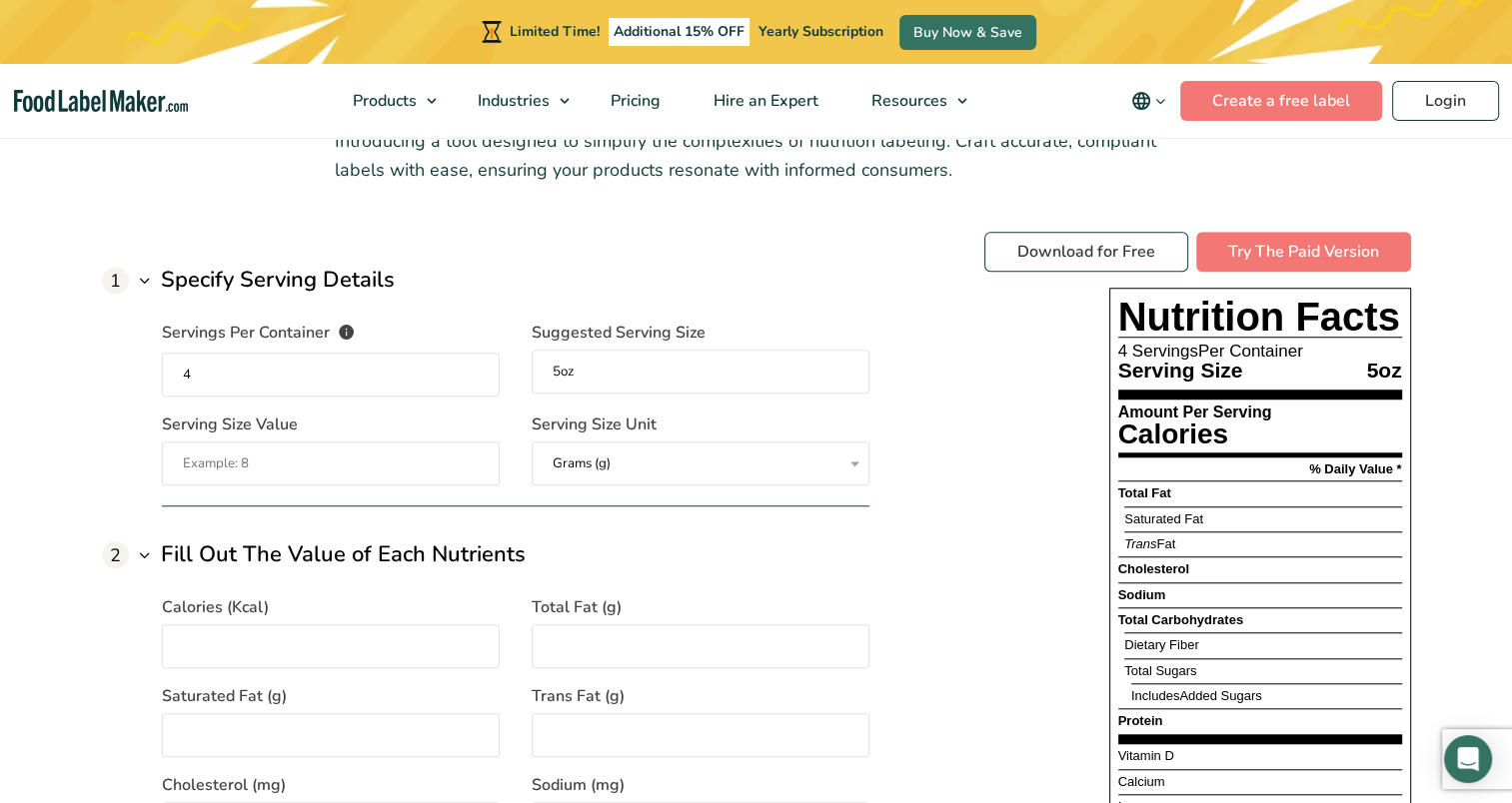 click on "Grams (g)
Milliliters (mL)" at bounding box center (701, 463) 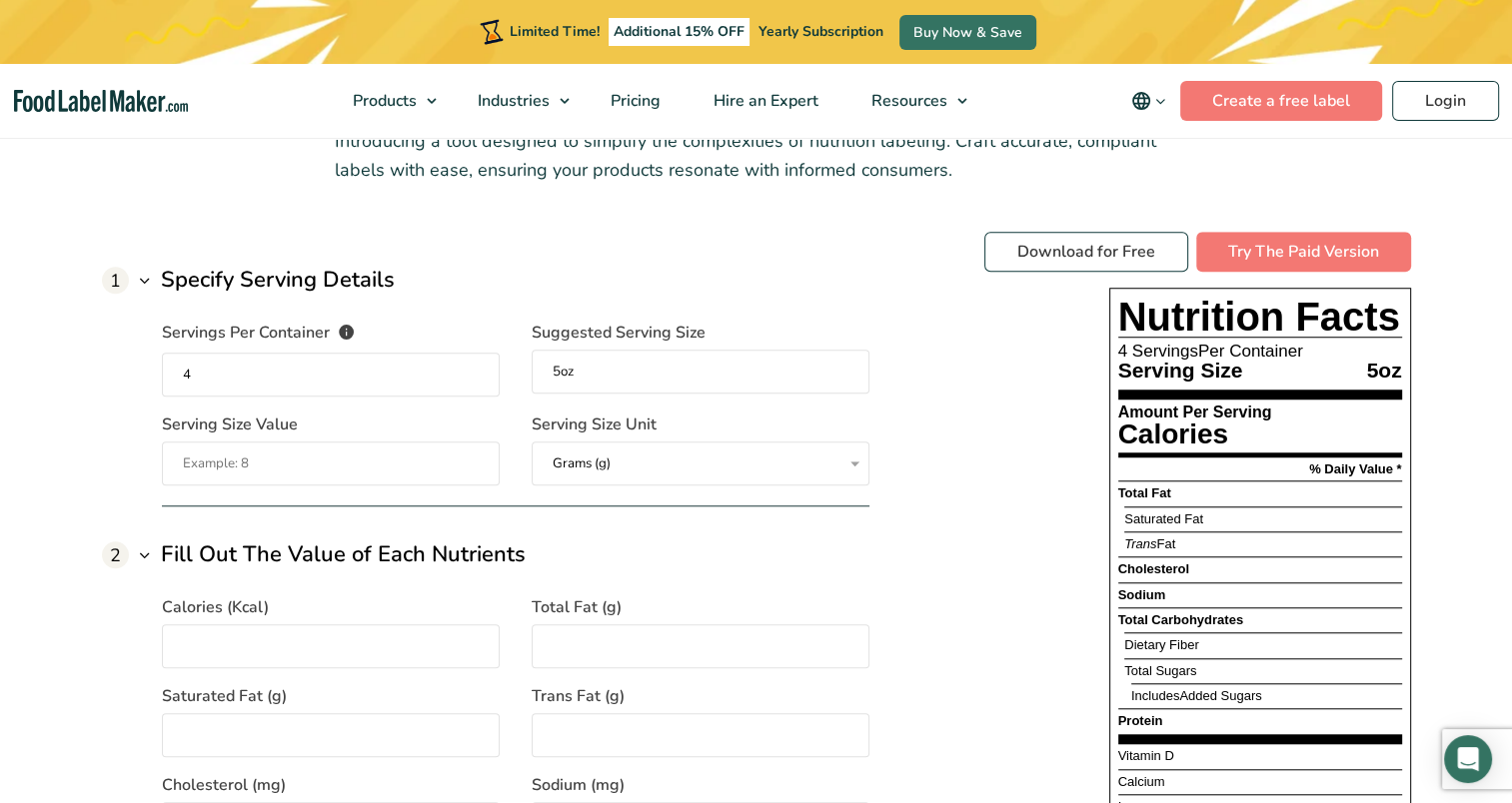 click on "Serving Size Value" at bounding box center [331, 463] 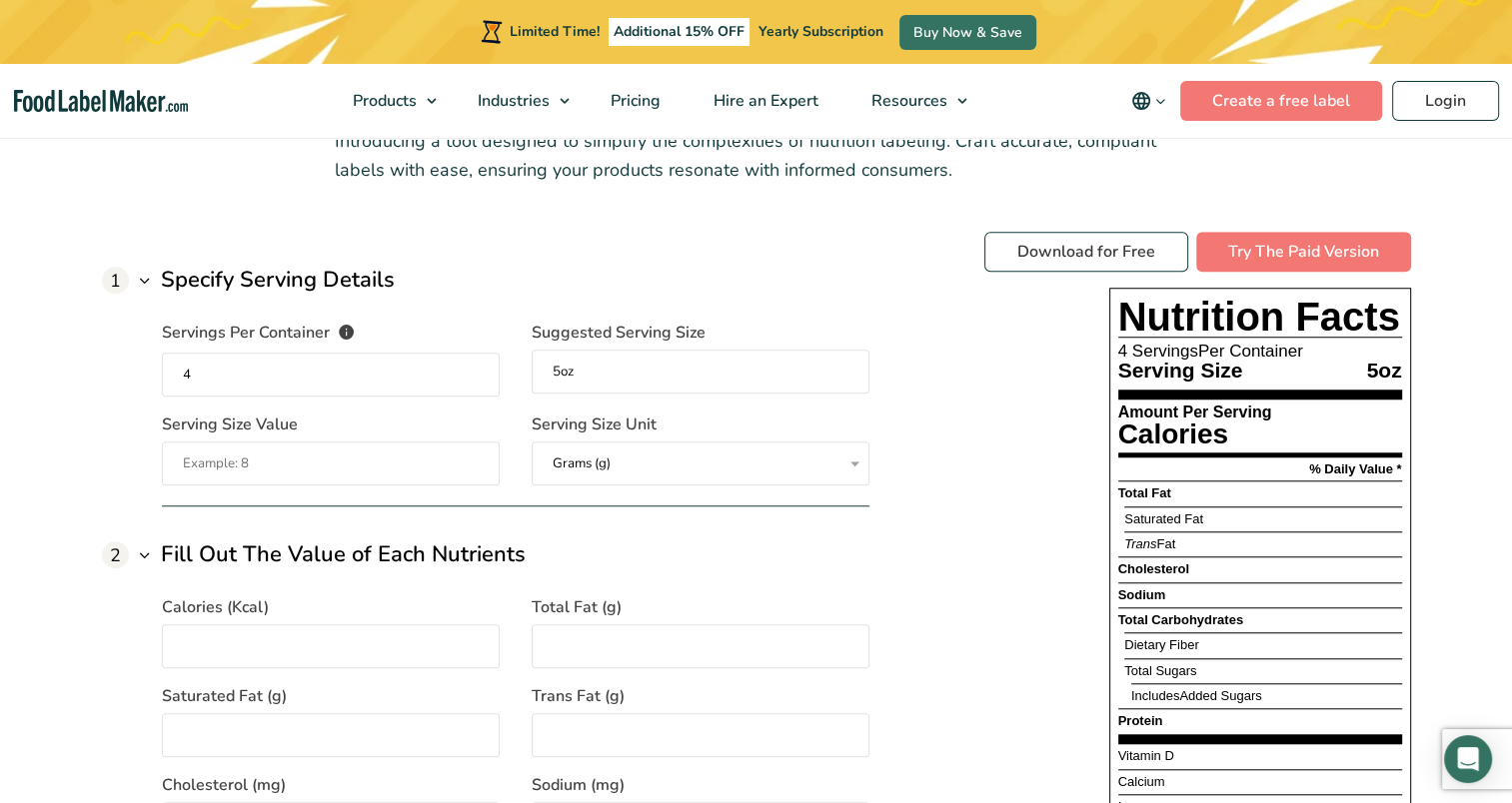 click on "5oz" at bounding box center (701, 372) 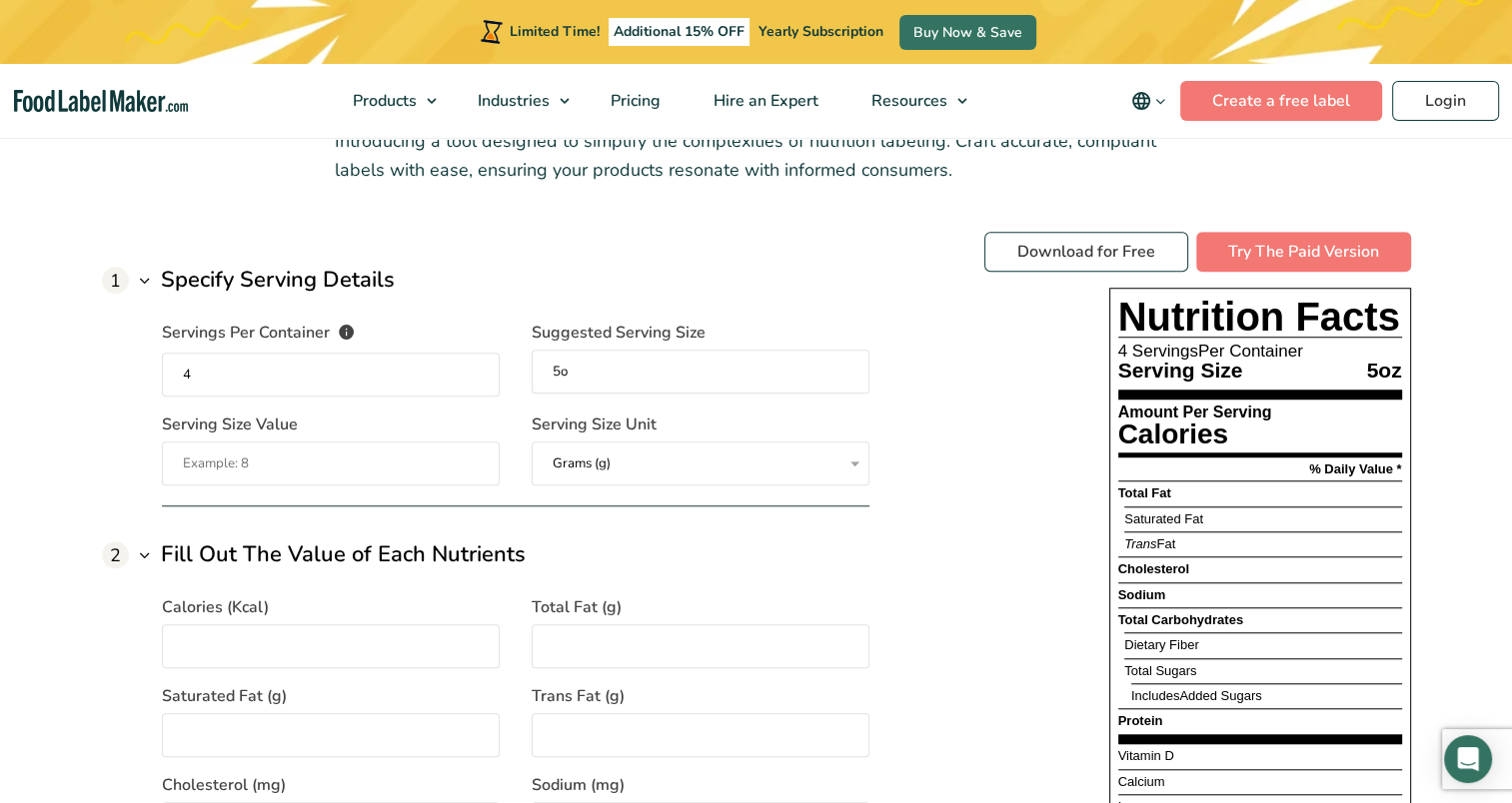 type on "5" 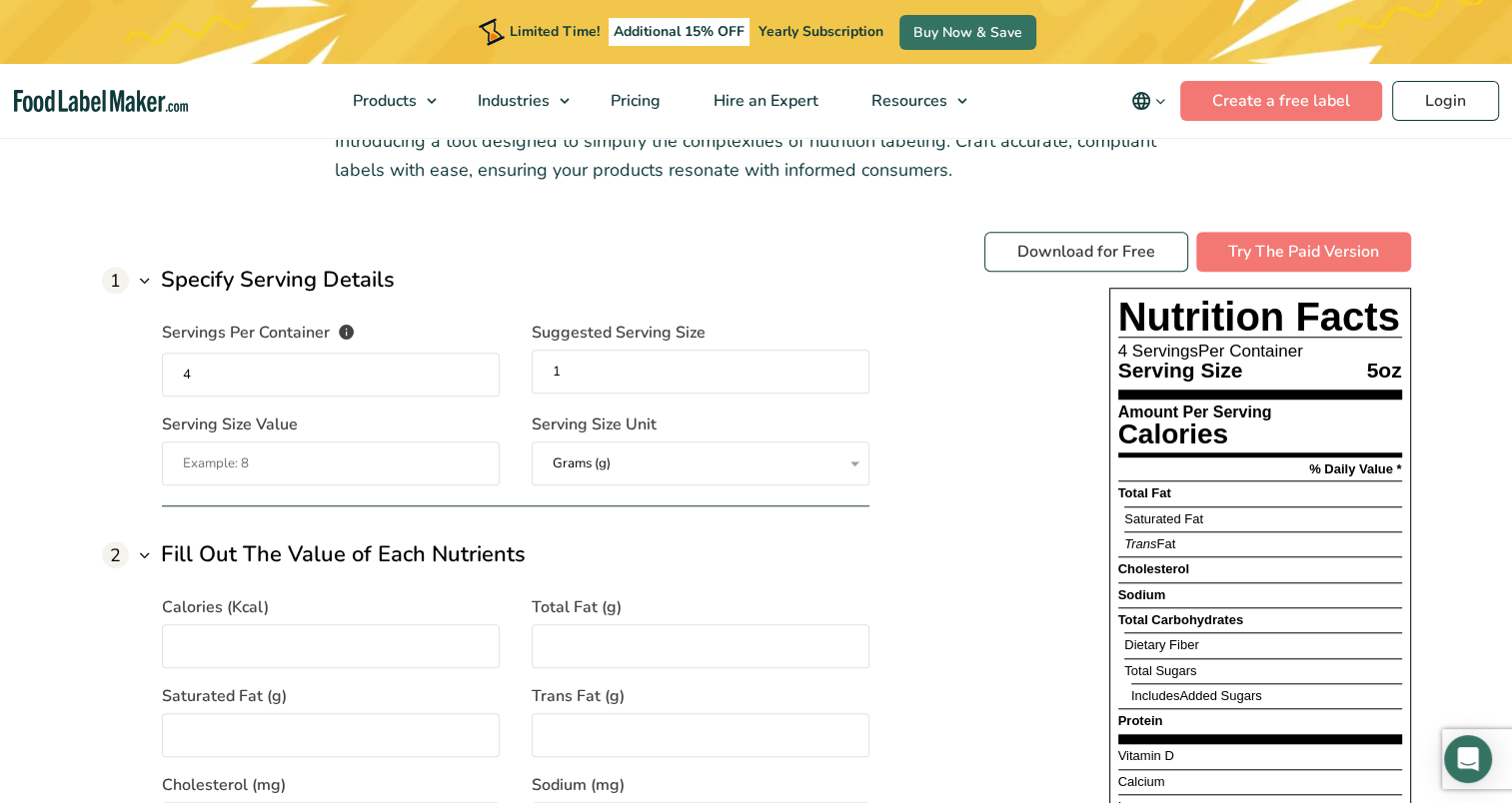 type on "1" 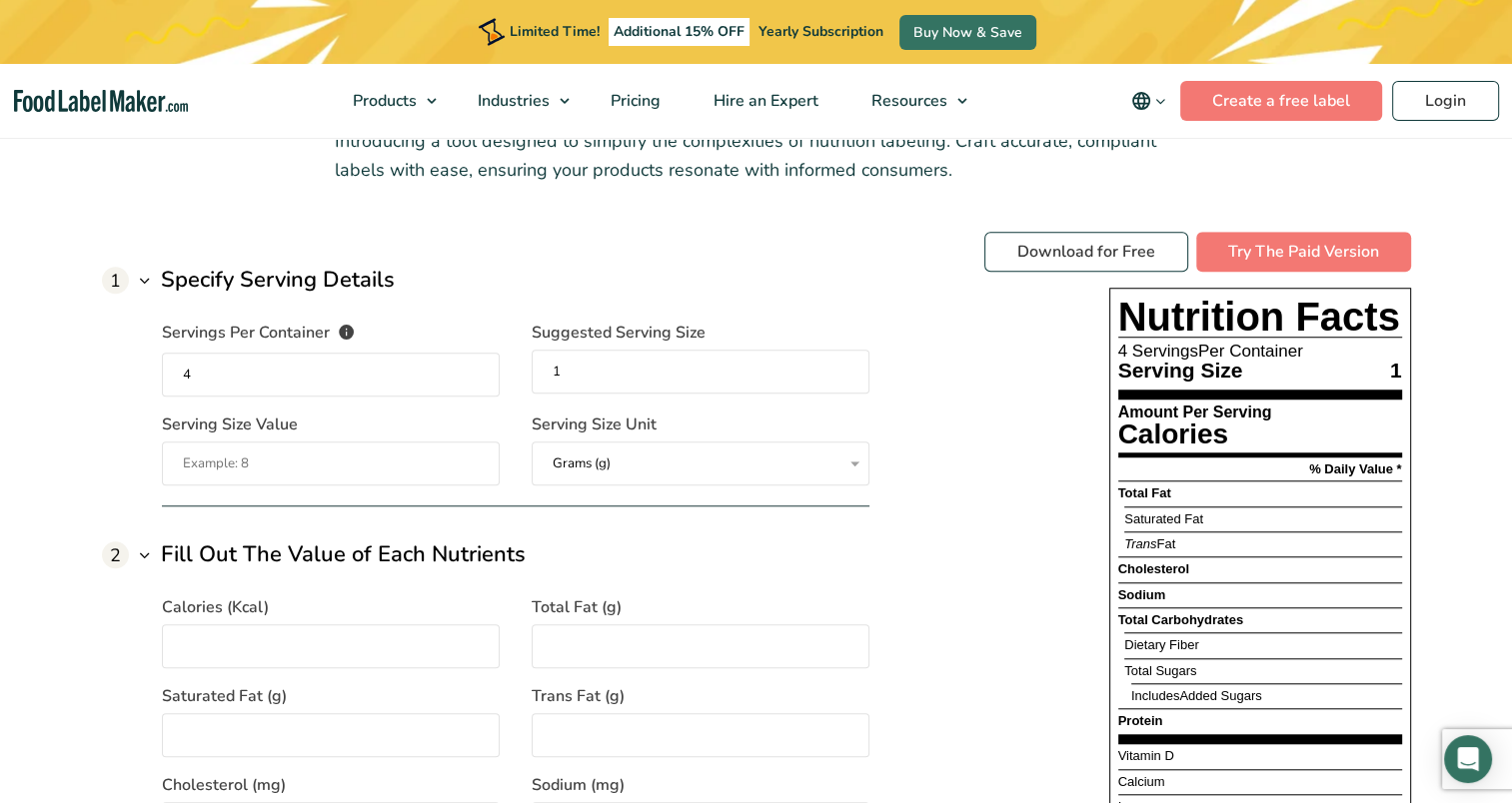 click on "1" at bounding box center (701, 372) 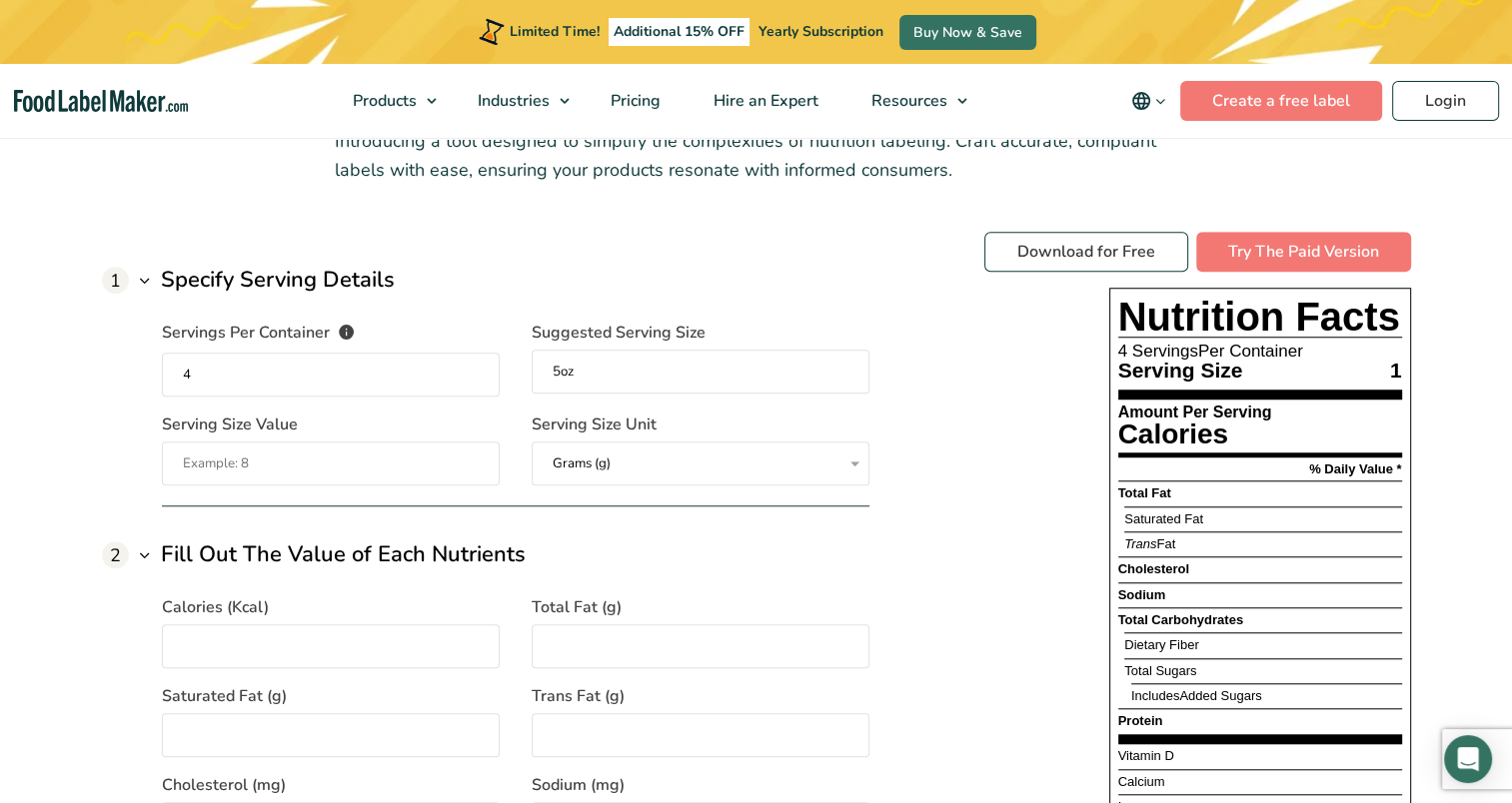 type on "5oz" 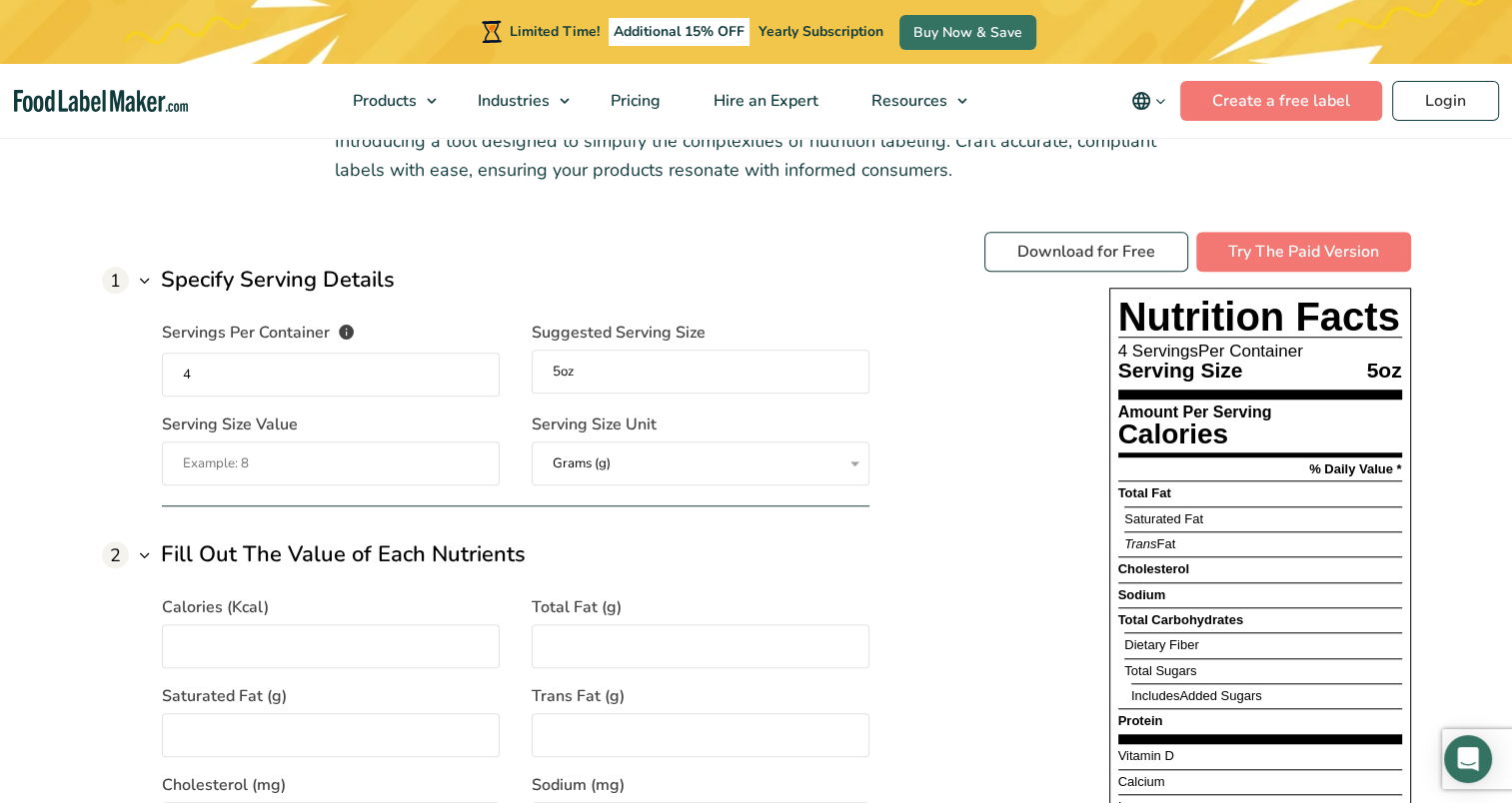 click on "Serving Size Value" at bounding box center [331, 463] 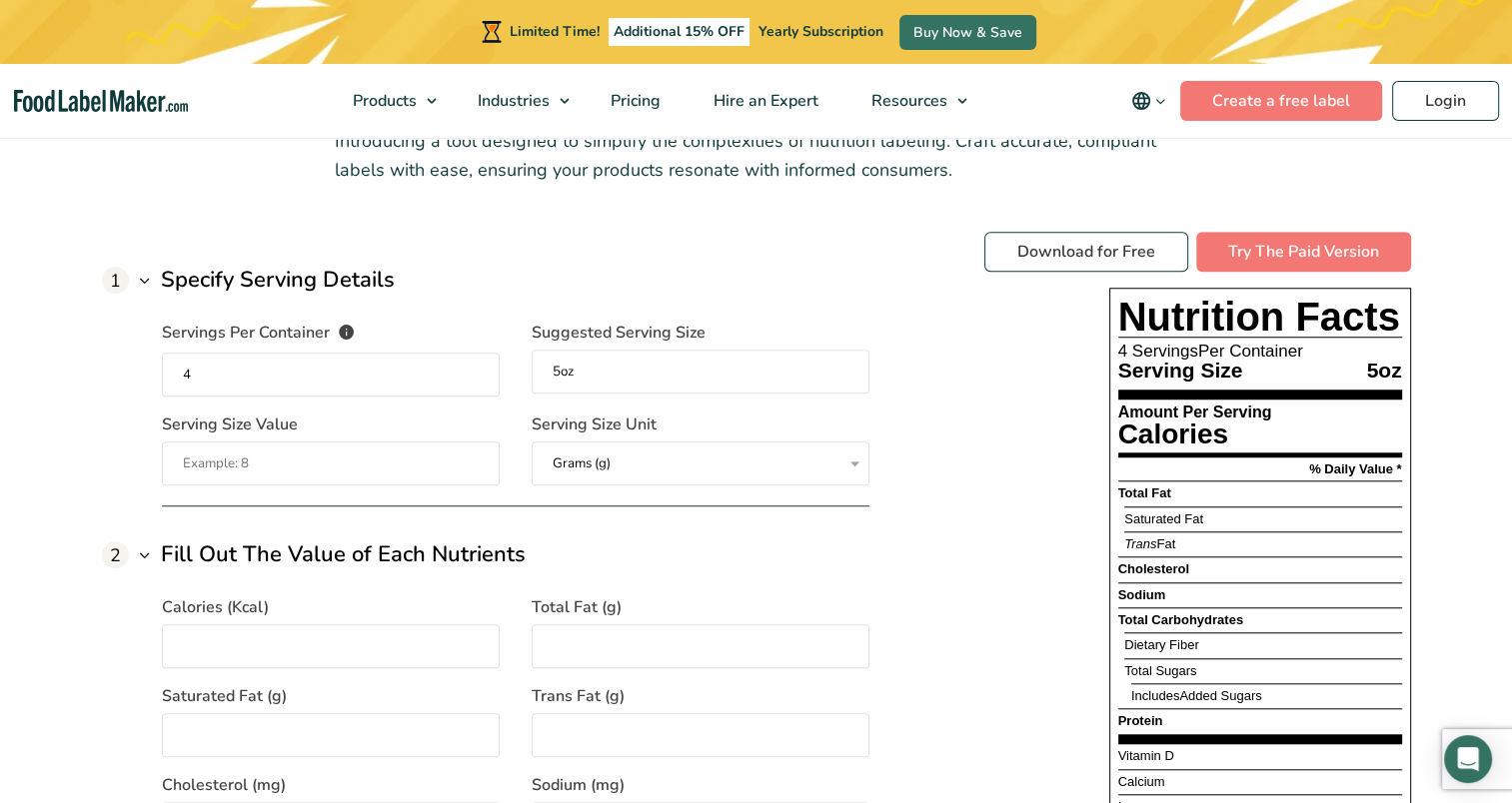 click on "Serving Size Value" at bounding box center (331, 463) 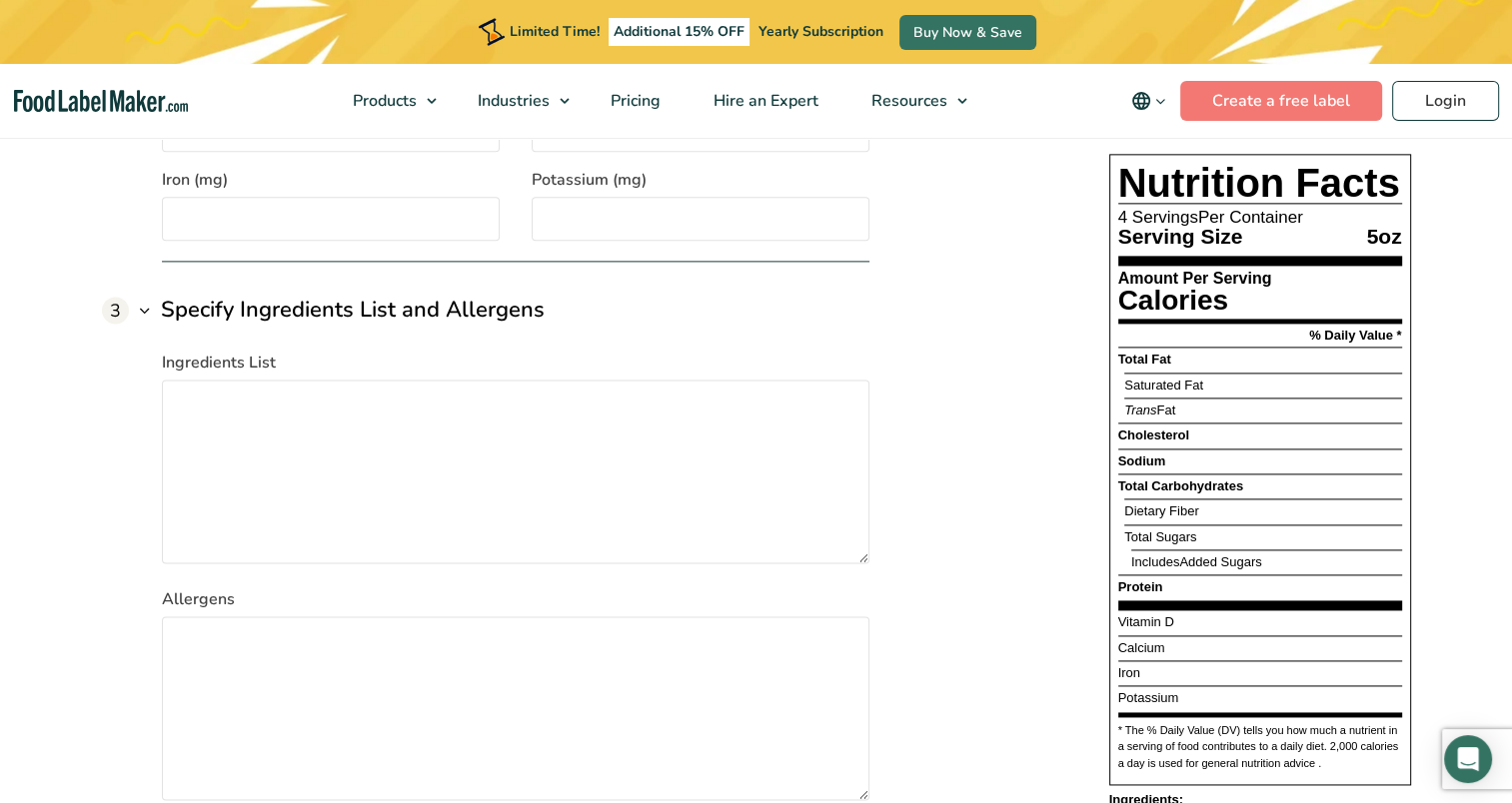 scroll, scrollTop: 2580, scrollLeft: 0, axis: vertical 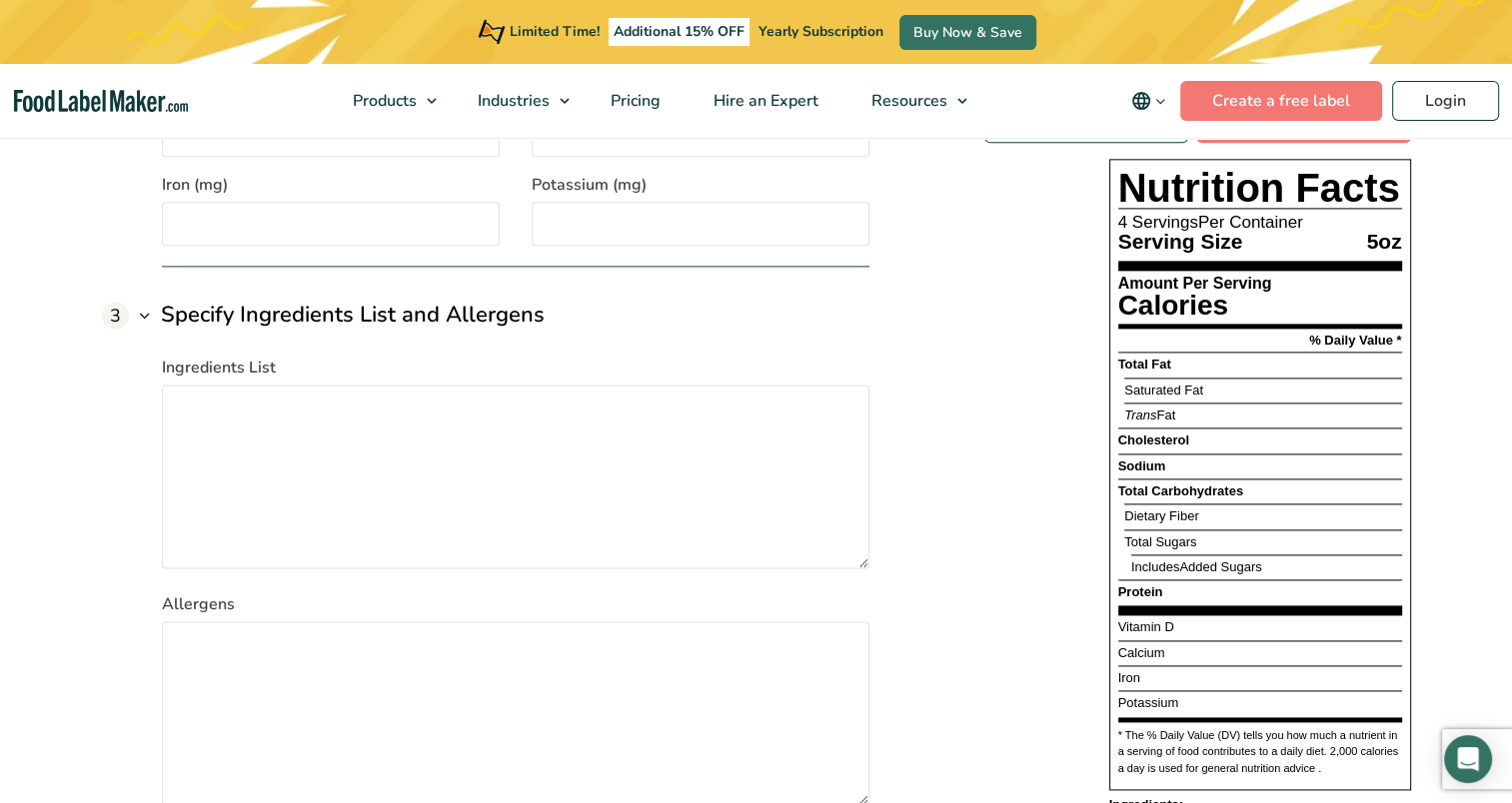 type on "1" 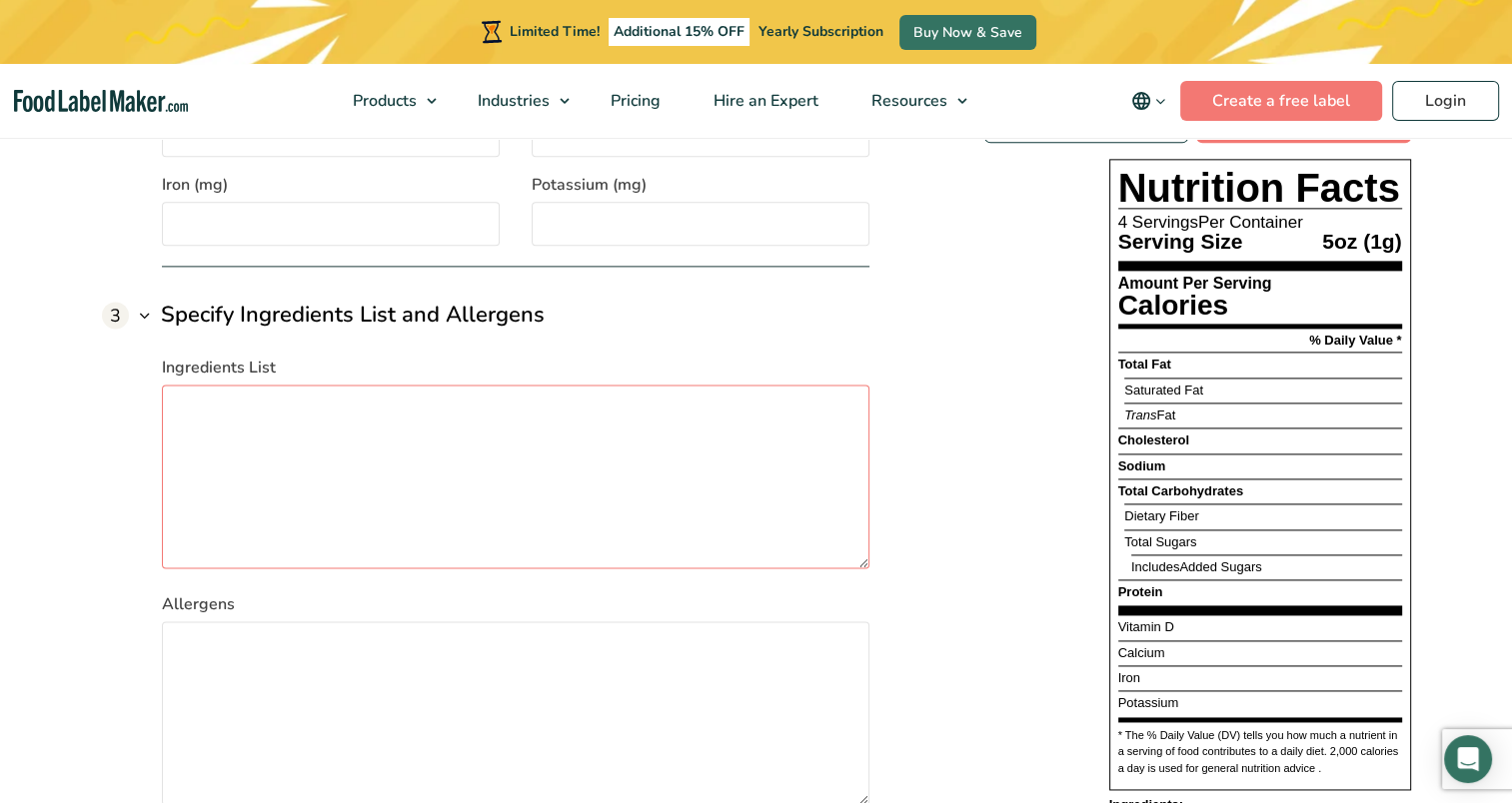 click on "Ingredients List" at bounding box center [516, 476] 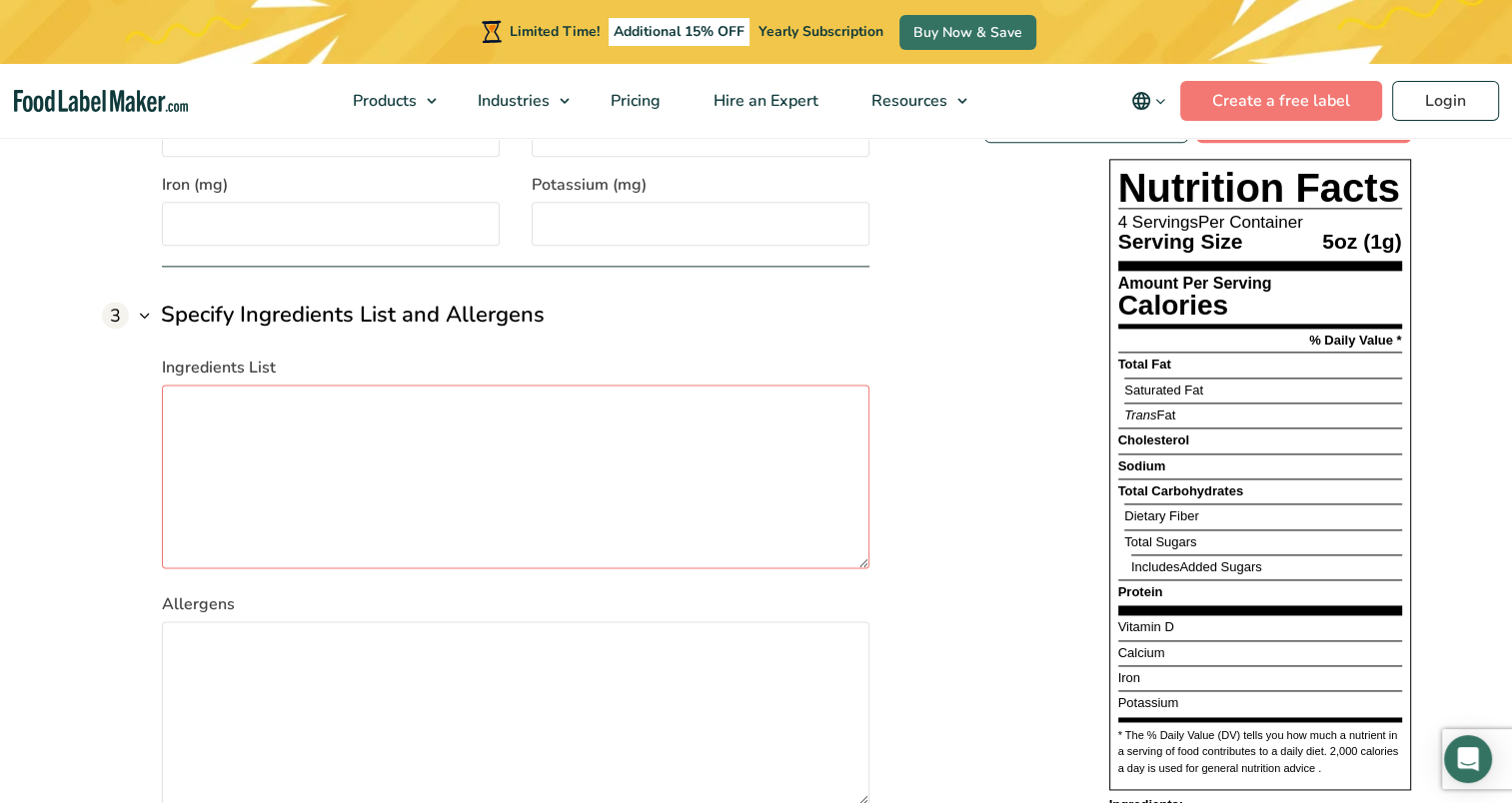 paste on "SONshine & Biscuits Baking Co
10 Skyview Cir
Hanover, PA 17331
Jumbo Chocolate Chip Muffins
Ingredients: All Purpose Flour, Cane Sugar, Baking Powder, Baking Soda, Sea Salt, Cinnamon, Butter, Olive Oil, Eggs, Vanilla Extract, Milk, Sour Cream, Semi-Sweet Chocolate Chips
Allergens: Gluten, Eggs, Dairy
Weight: 5oz/172g" 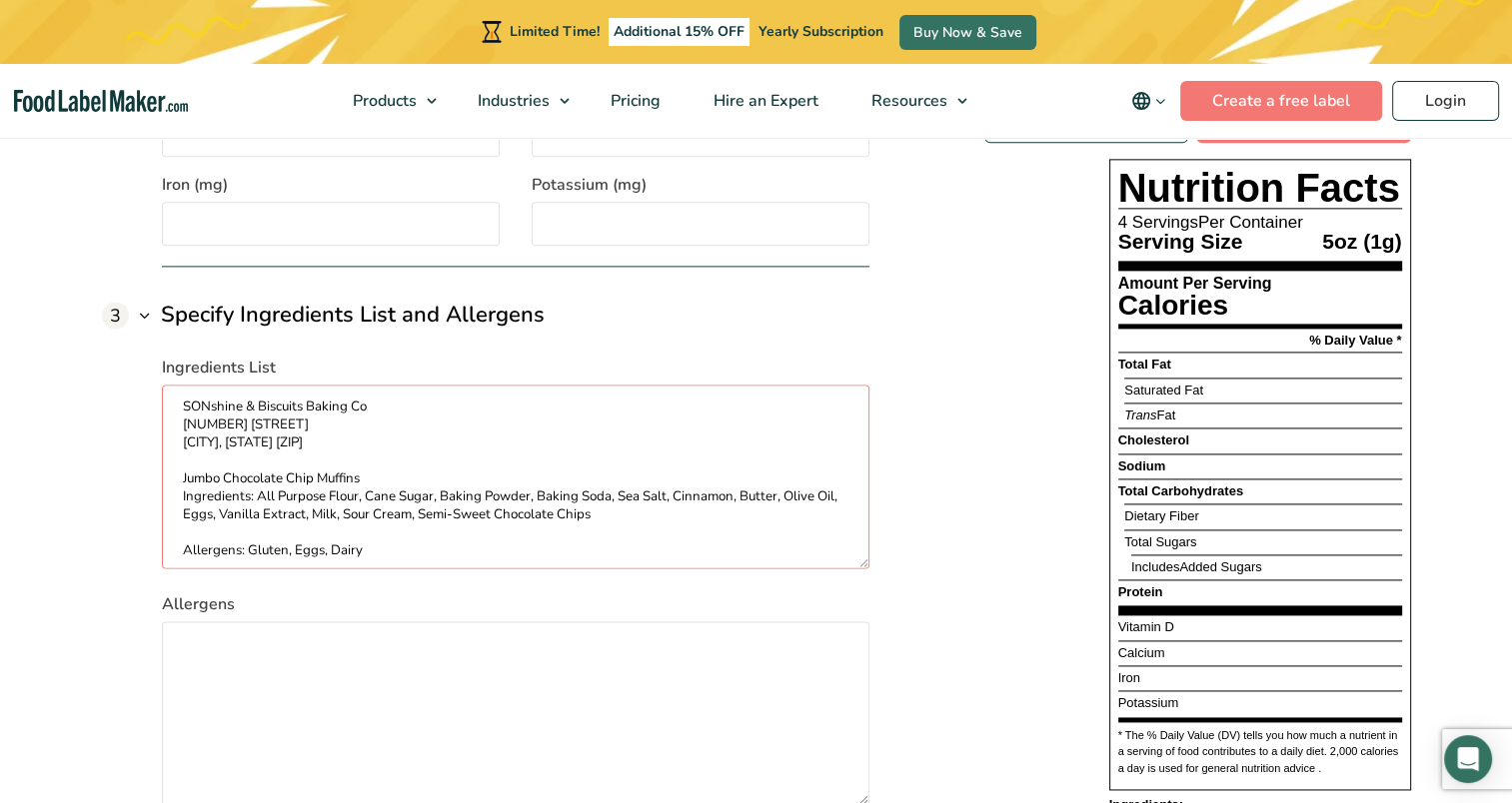 scroll, scrollTop: 69, scrollLeft: 0, axis: vertical 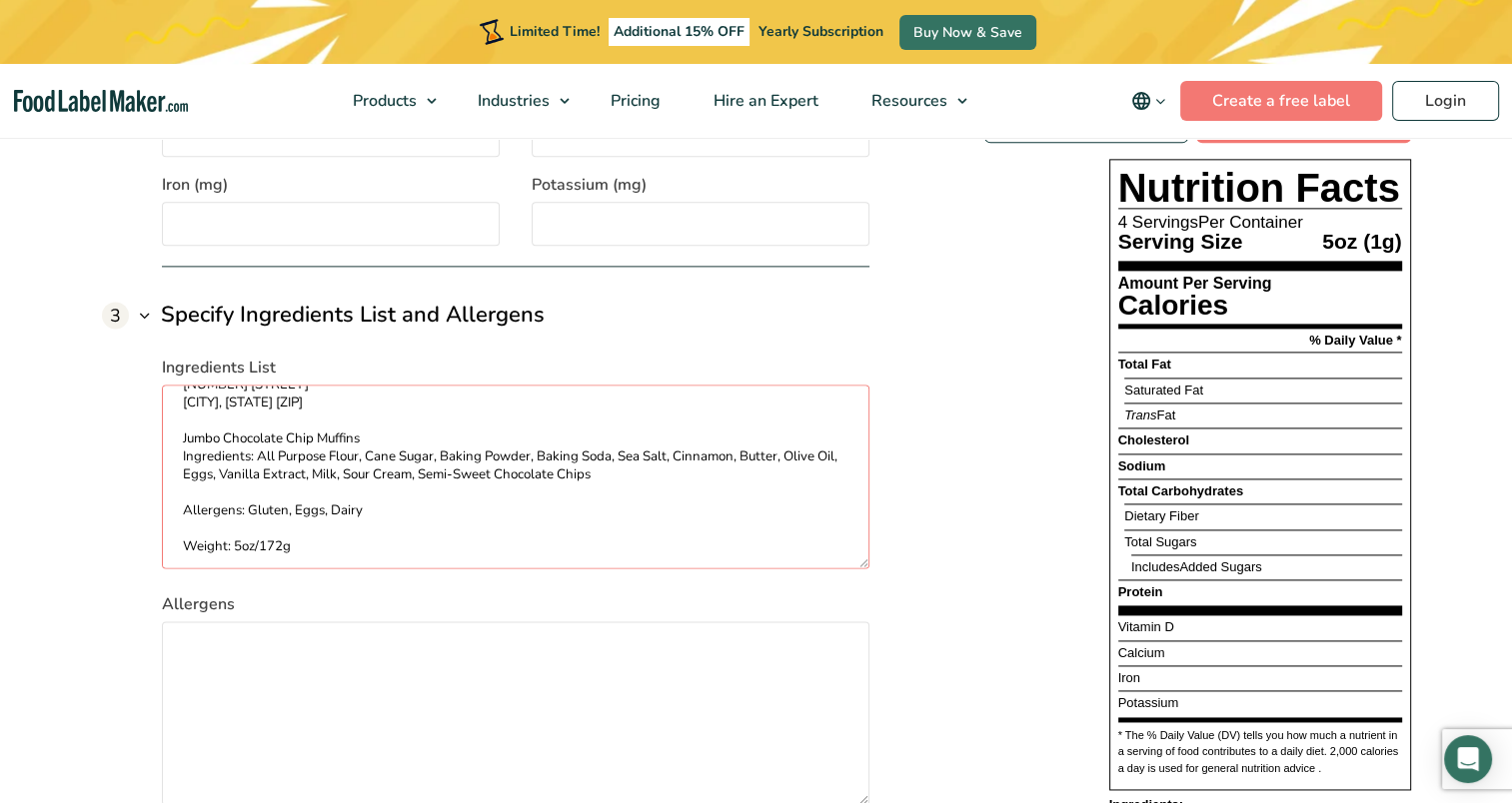 click on "SONshine & Biscuits Baking Co
10 Skyview Cir
Hanover, PA 17331
Jumbo Chocolate Chip Muffins
Ingredients: All Purpose Flour, Cane Sugar, Baking Powder, Baking Soda, Sea Salt, Cinnamon, Butter, Olive Oil, Eggs, Vanilla Extract, Milk, Sour Cream, Semi-Sweet Chocolate Chips
Allergens: Gluten, Eggs, Dairy
Weight: 5oz/172g" at bounding box center (516, 476) 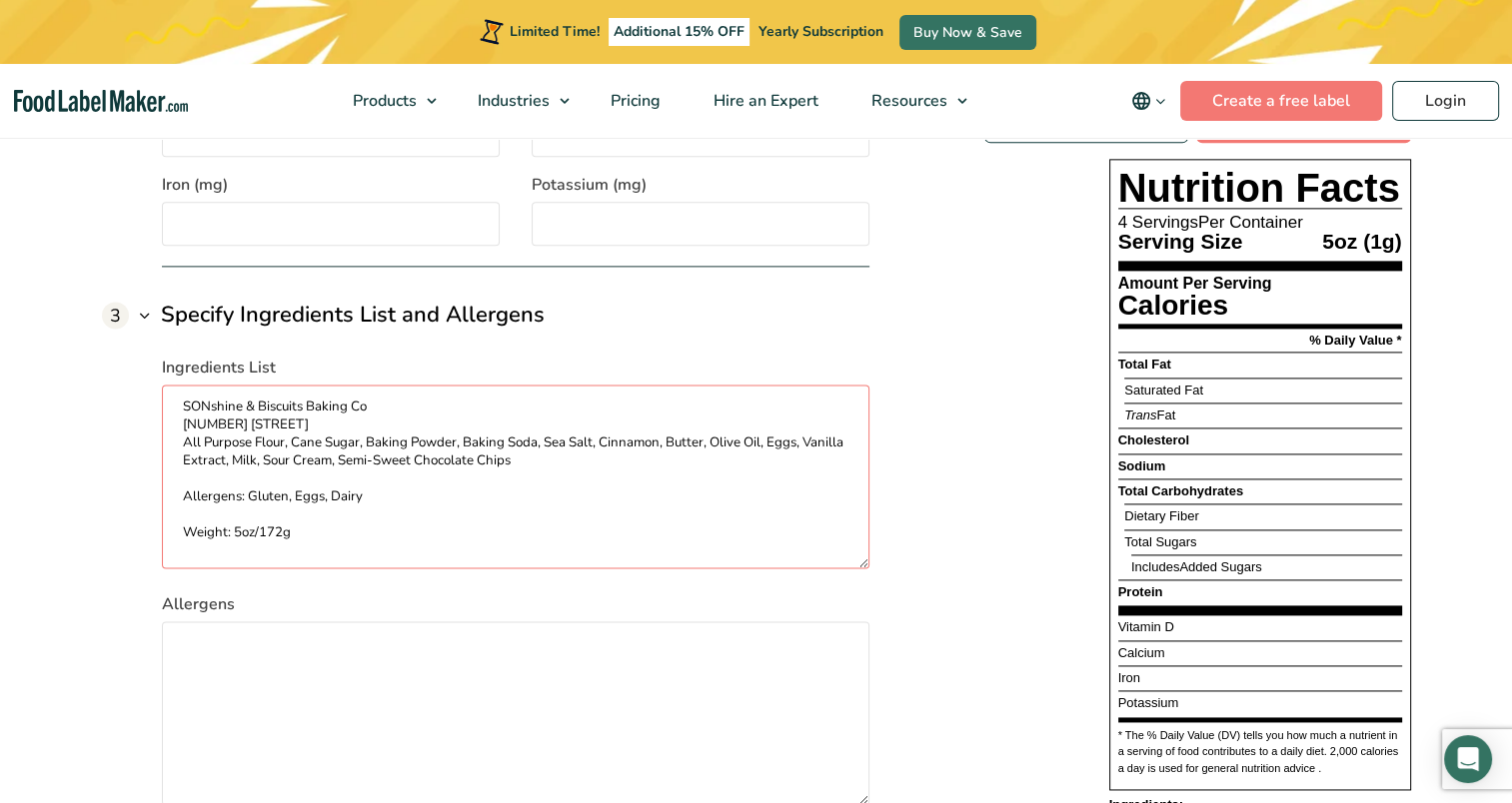 scroll, scrollTop: 0, scrollLeft: 0, axis: both 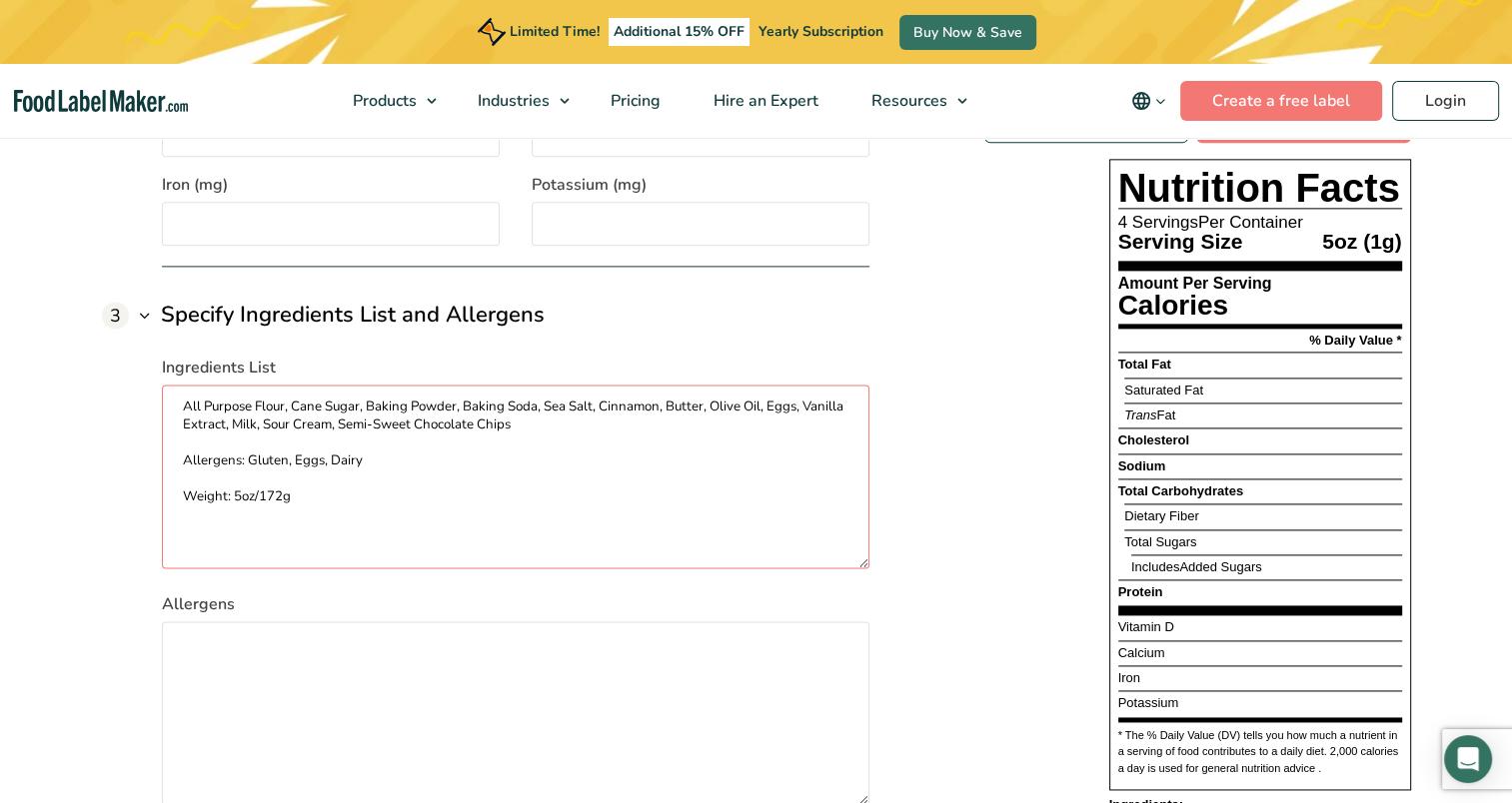 click on "All Purpose Flour, Cane Sugar, Baking Powder, Baking Soda, Sea Salt, Cinnamon, Butter, Olive Oil, Eggs, Vanilla Extract, Milk, Sour Cream, Semi-Sweet Chocolate Chips
Allergens: Gluten, Eggs, Dairy
Weight: 5oz/172g" at bounding box center (516, 476) 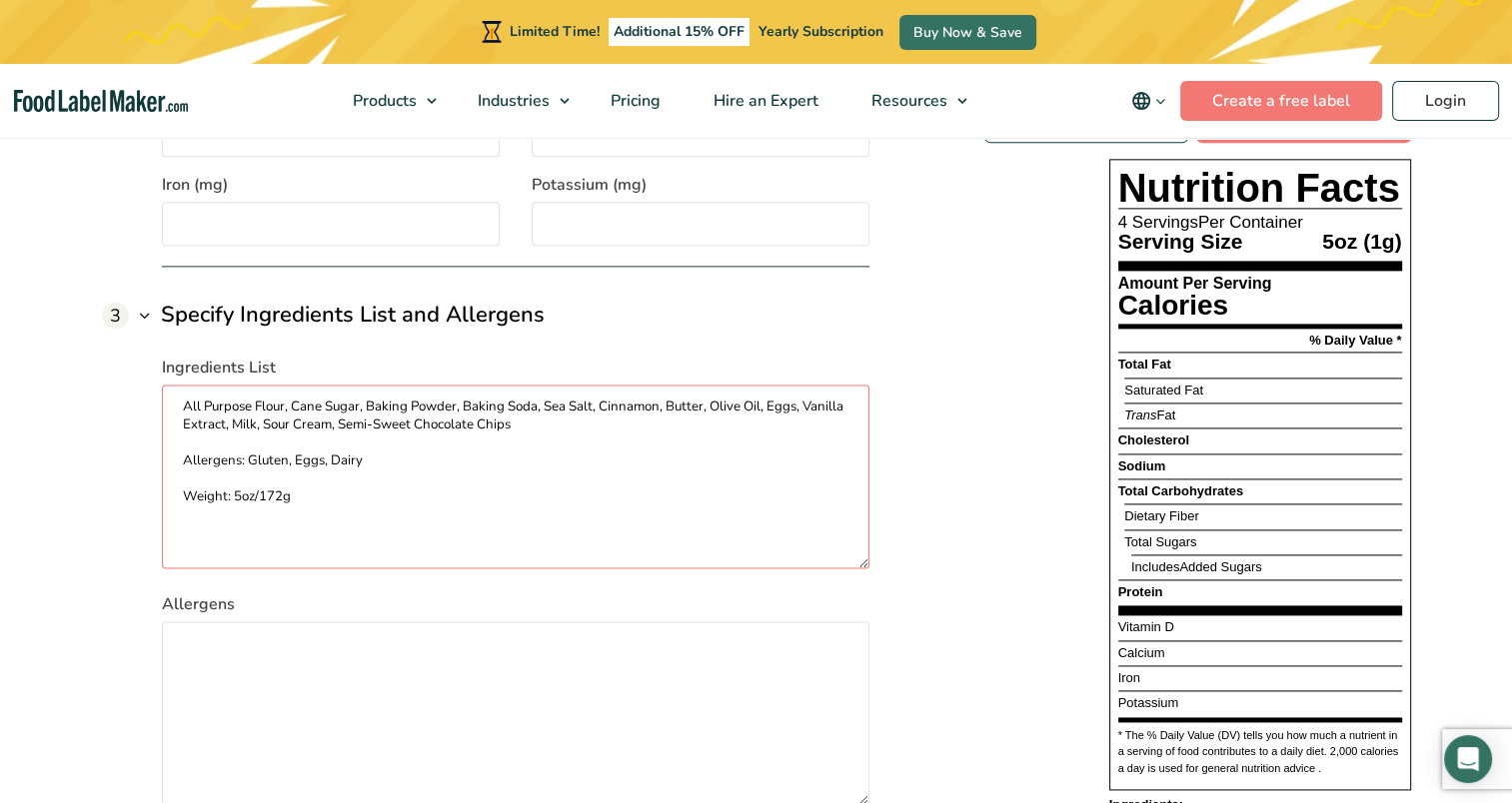 click on "All Purpose Flour, Cane Sugar, Baking Powder, Baking Soda, Sea Salt, Cinnamon, Butter, Olive Oil, Eggs, Vanilla Extract, Milk, Sour Cream, Semi-Sweet Chocolate Chips
Allergens: Gluten, Eggs, Dairy" at bounding box center [516, 476] 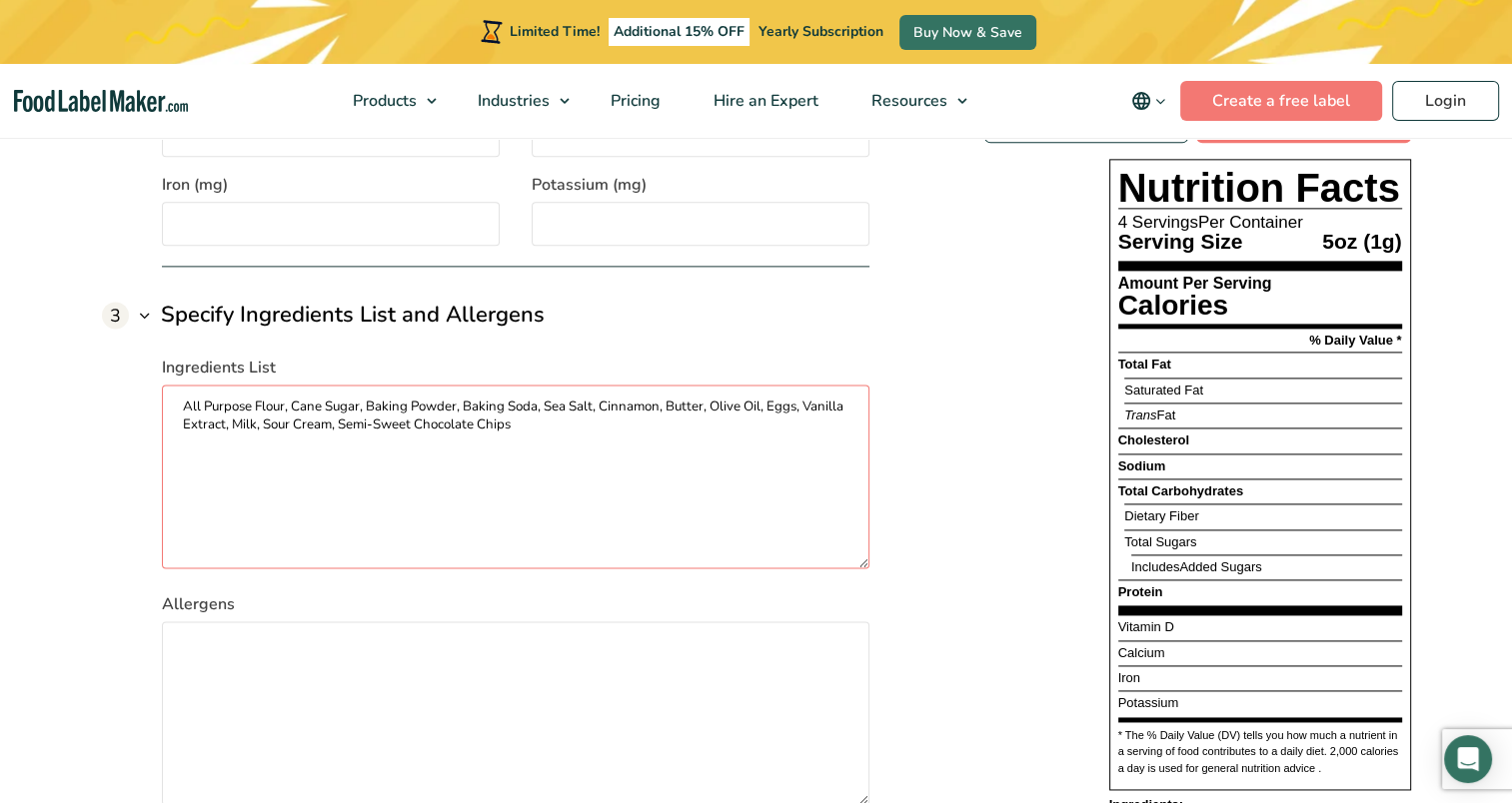 type on "All Purpose Flour, Cane Sugar, Baking Powder, Baking Soda, Sea Salt, Cinnamon, Butter, Olive Oil, Eggs, Vanilla Extract, Milk, Sour Cream, Semi-Sweet Chocolate Chips" 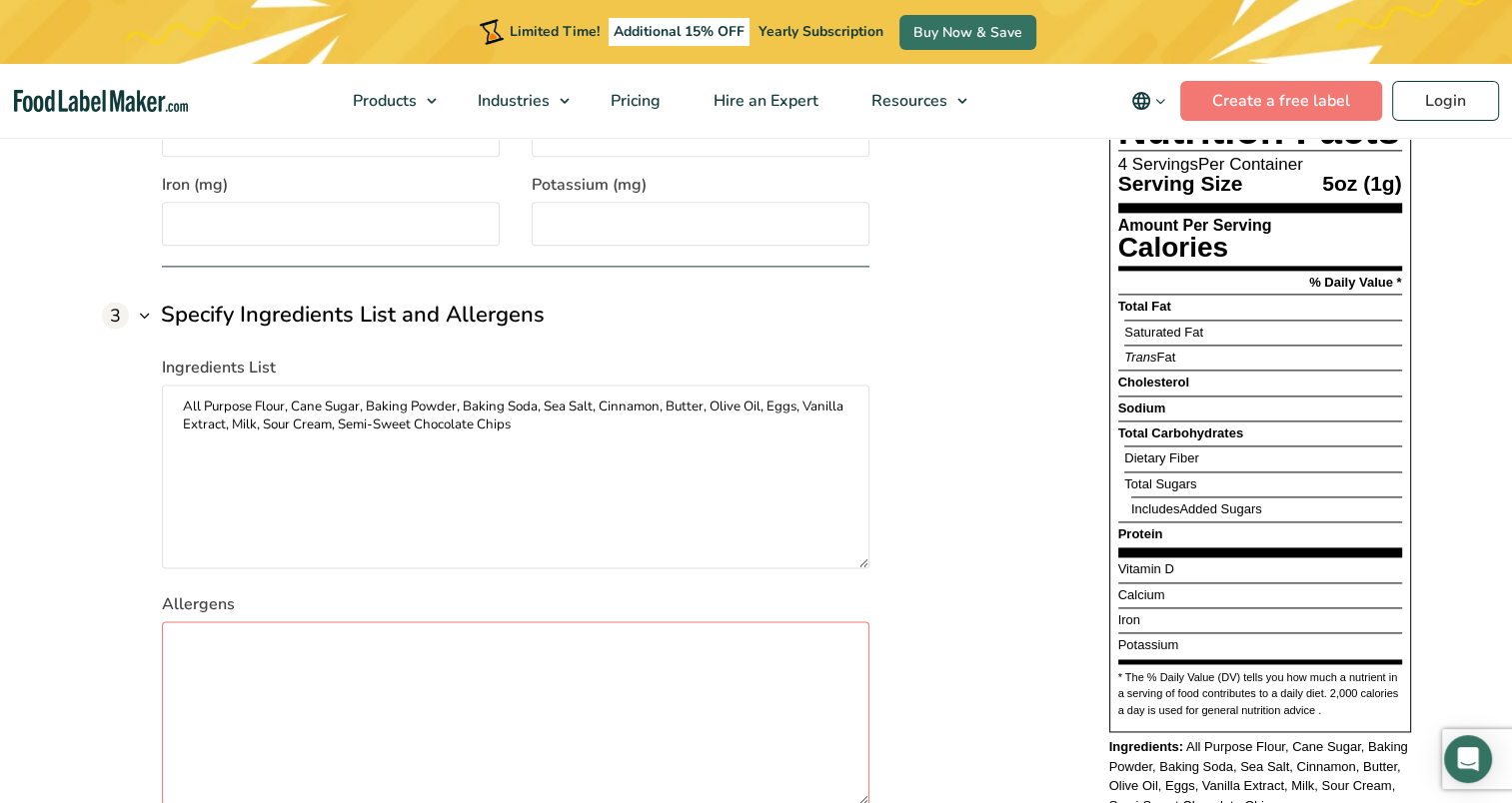 click on "Allergens" at bounding box center (516, 713) 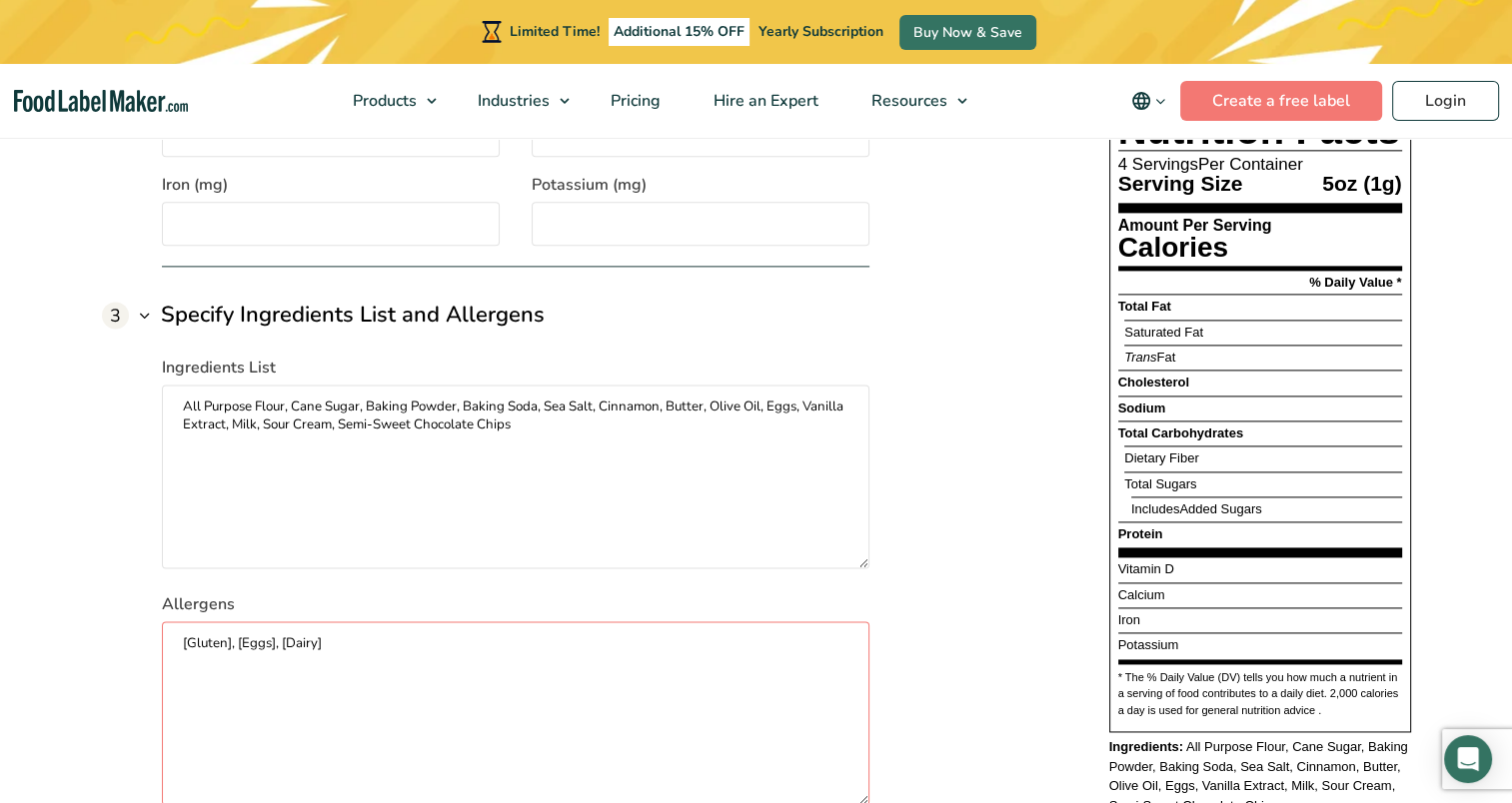 type on "Gluten, Eggs, Dairy" 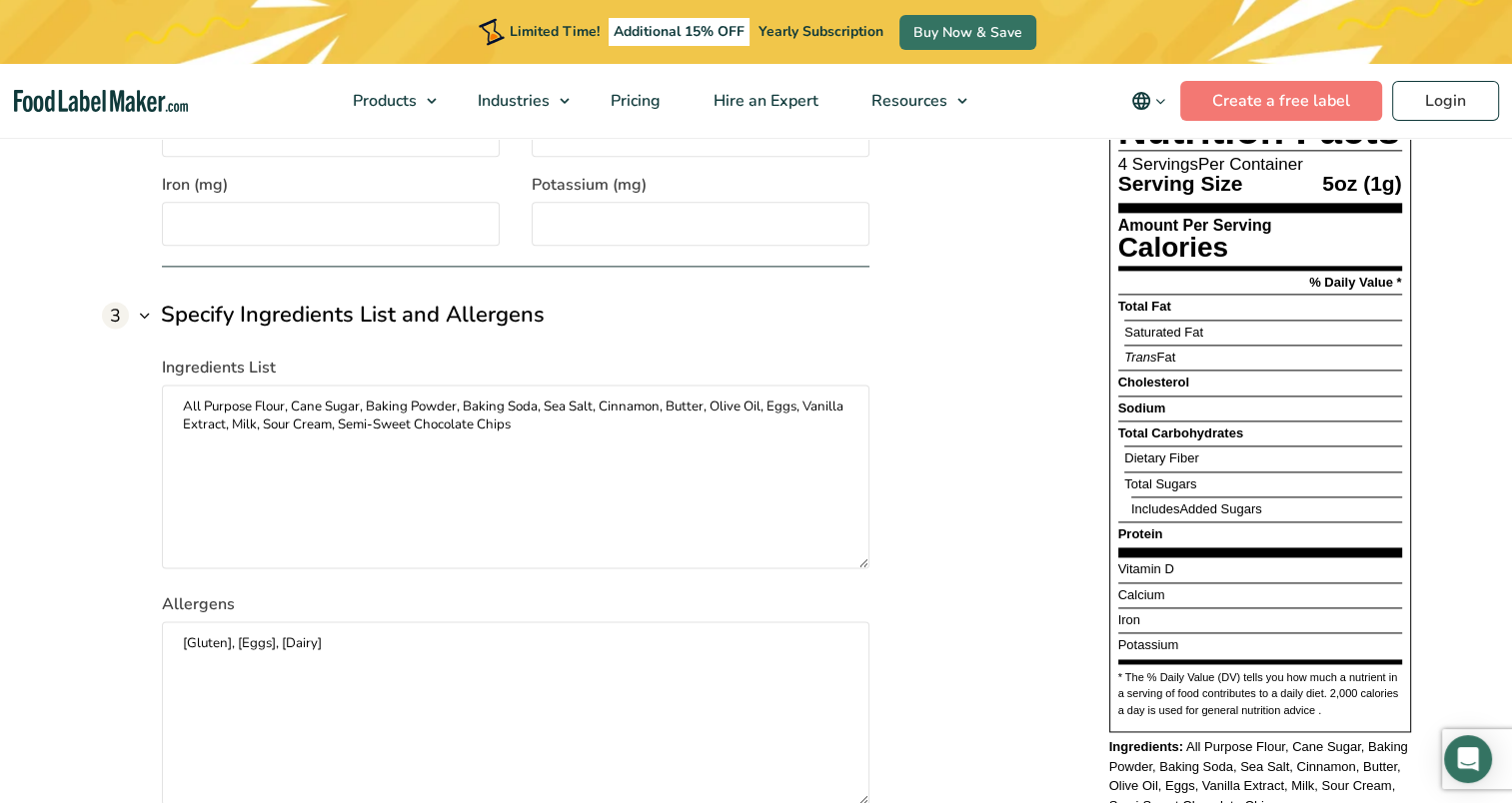 click on "Ingredients List
All Purpose Flour, Cane Sugar, Baking Powder, Baking Soda, Sea Salt, Cinnamon, Butter, Olive Oil, Eggs, Vanilla Extract, Milk, Sour Cream, Semi-Sweet Chocolate Chips
Allergens
Gluten, Eggs, Dairy" at bounding box center [516, 572] 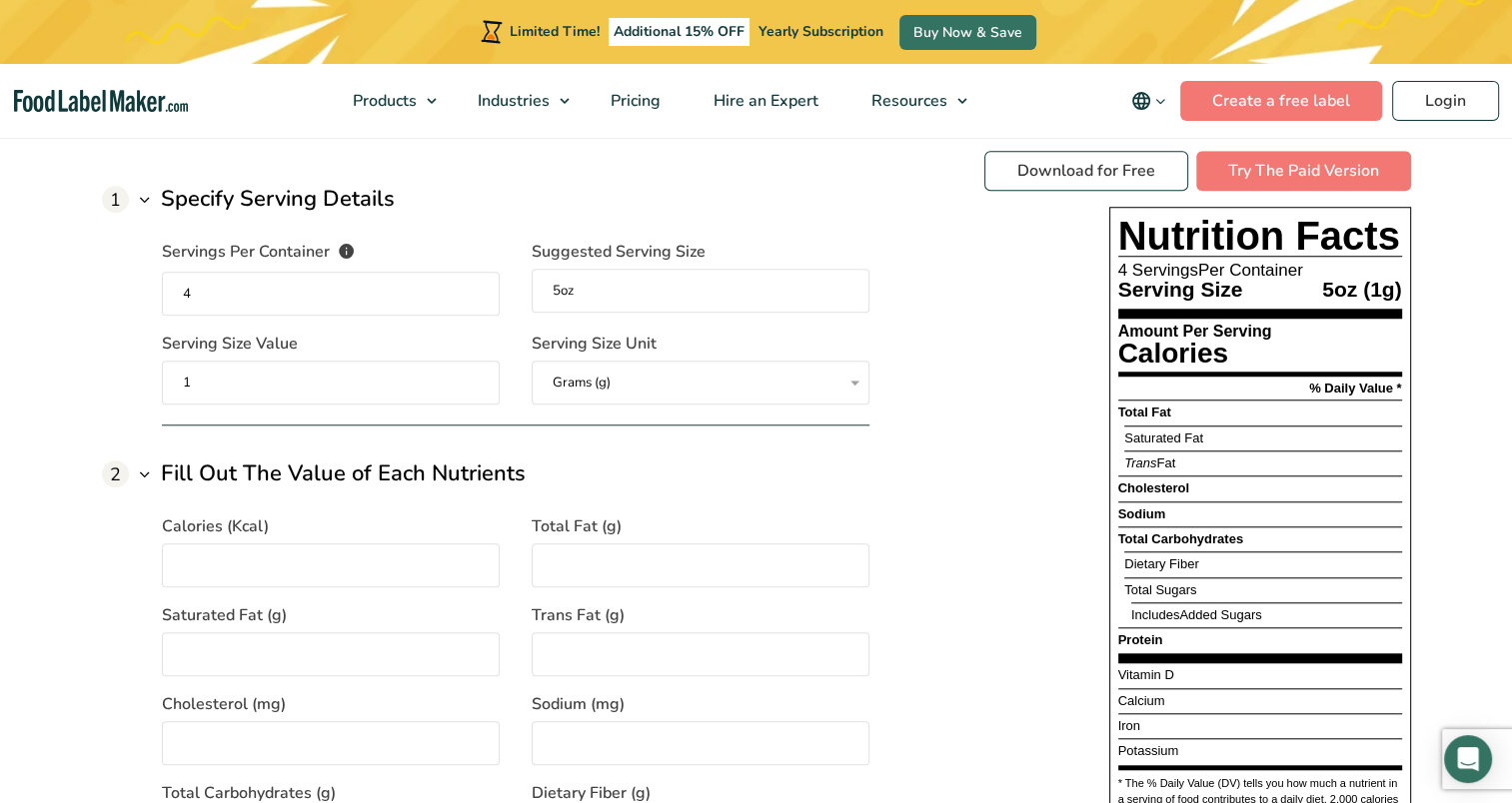 scroll, scrollTop: 1569, scrollLeft: 0, axis: vertical 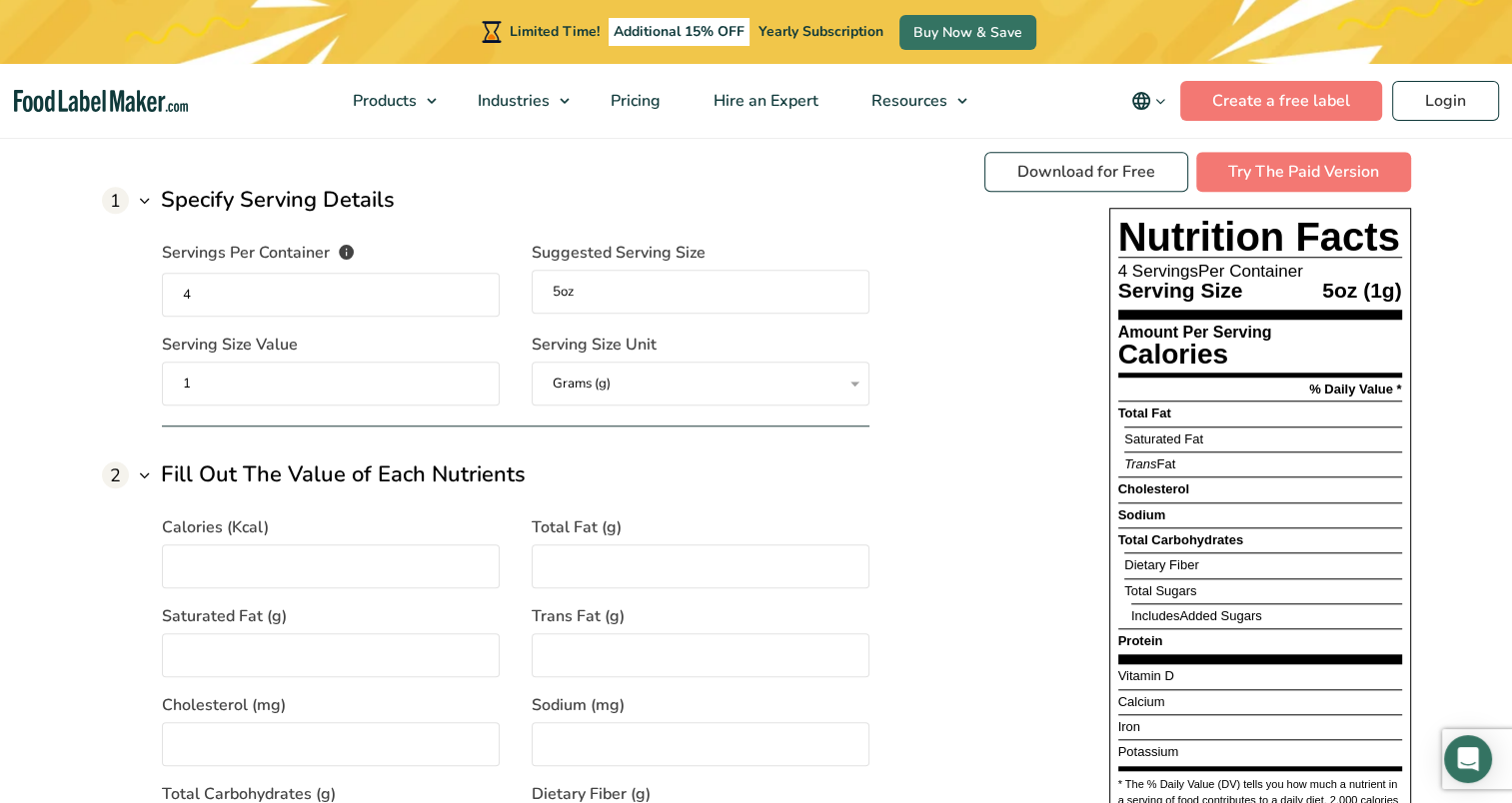 click on "1" at bounding box center [331, 384] 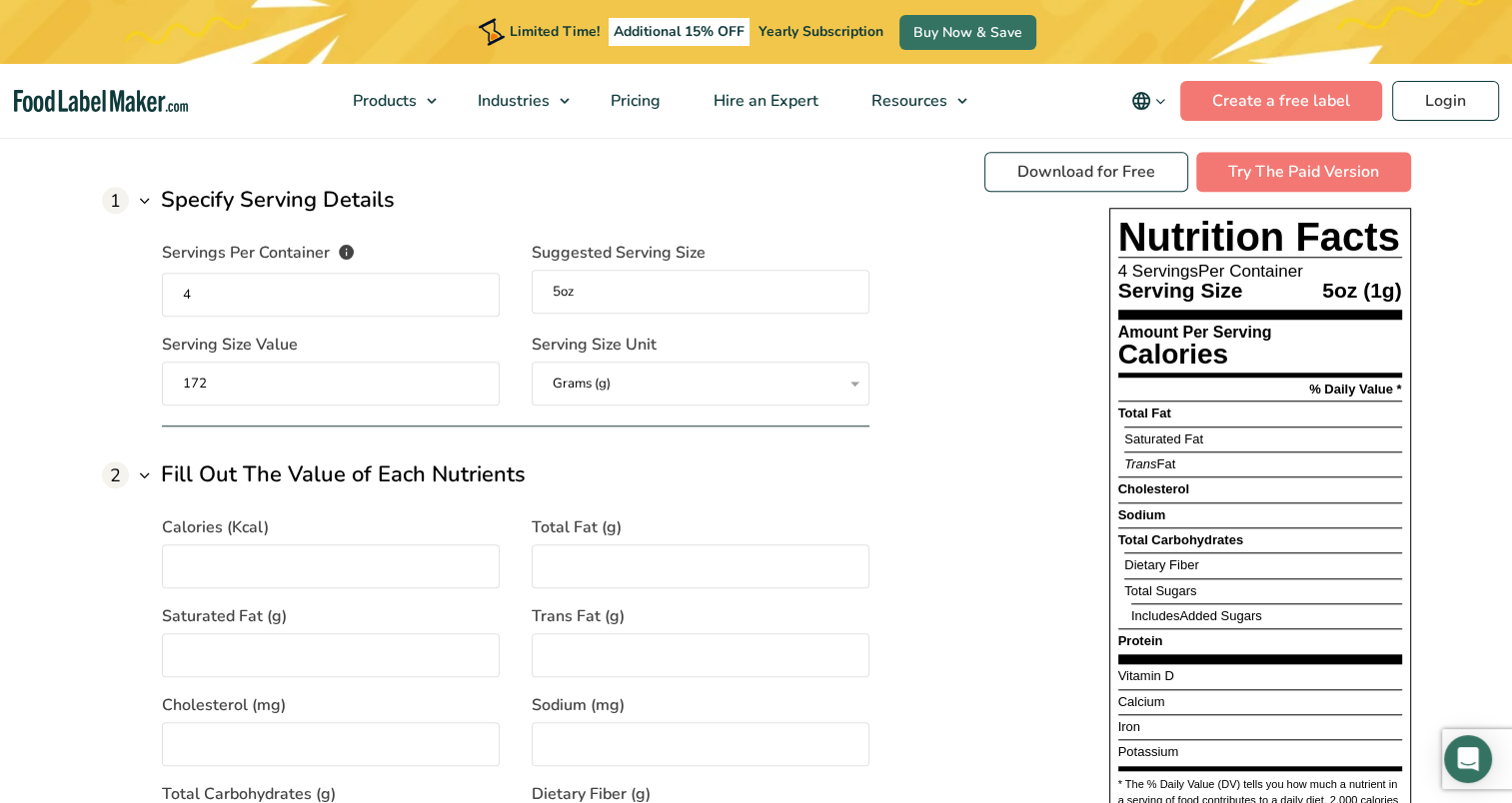 type on "172" 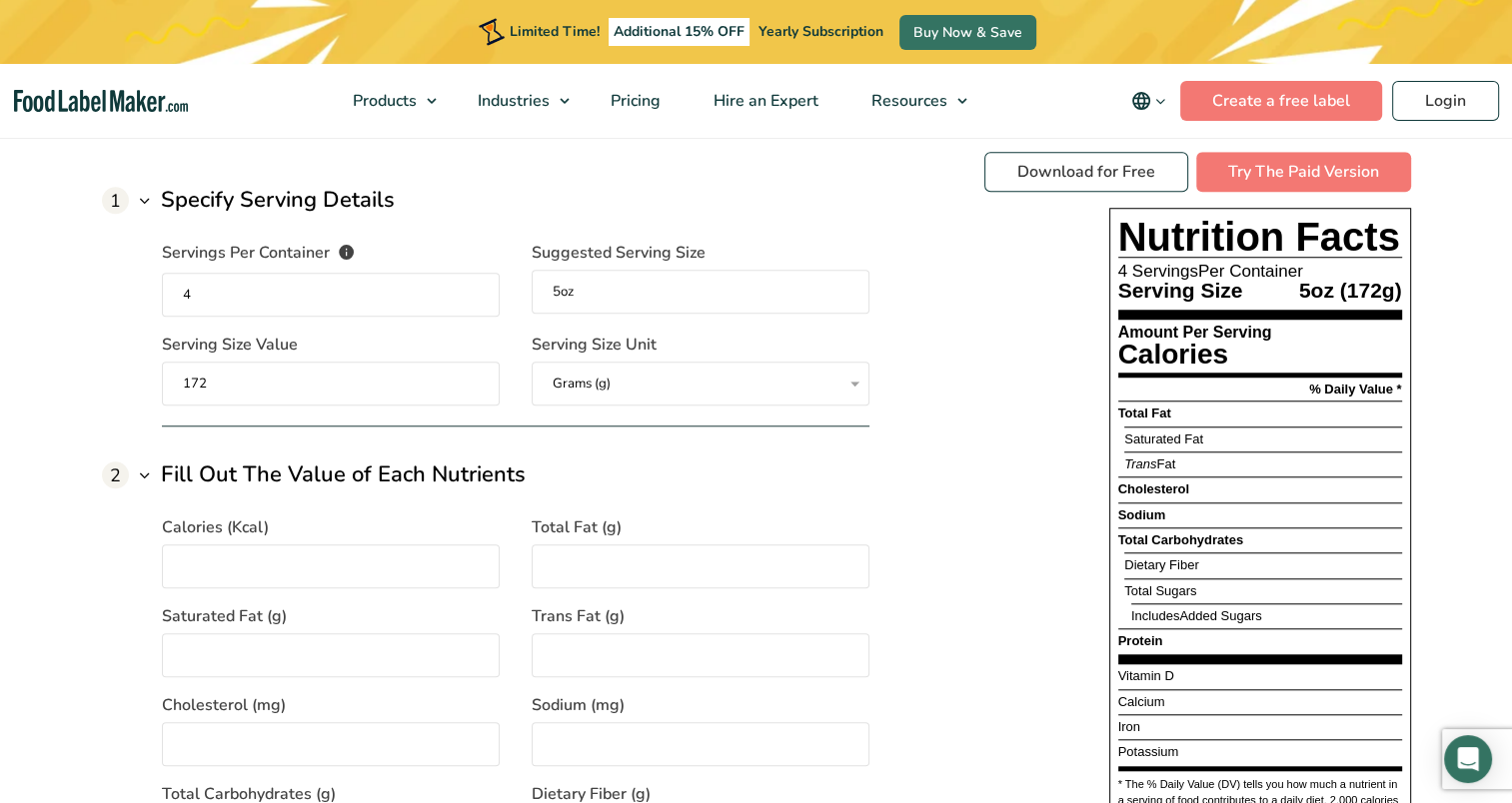 click on "2
Fill Out The Value of Each Nutrients" at bounding box center (486, 474) 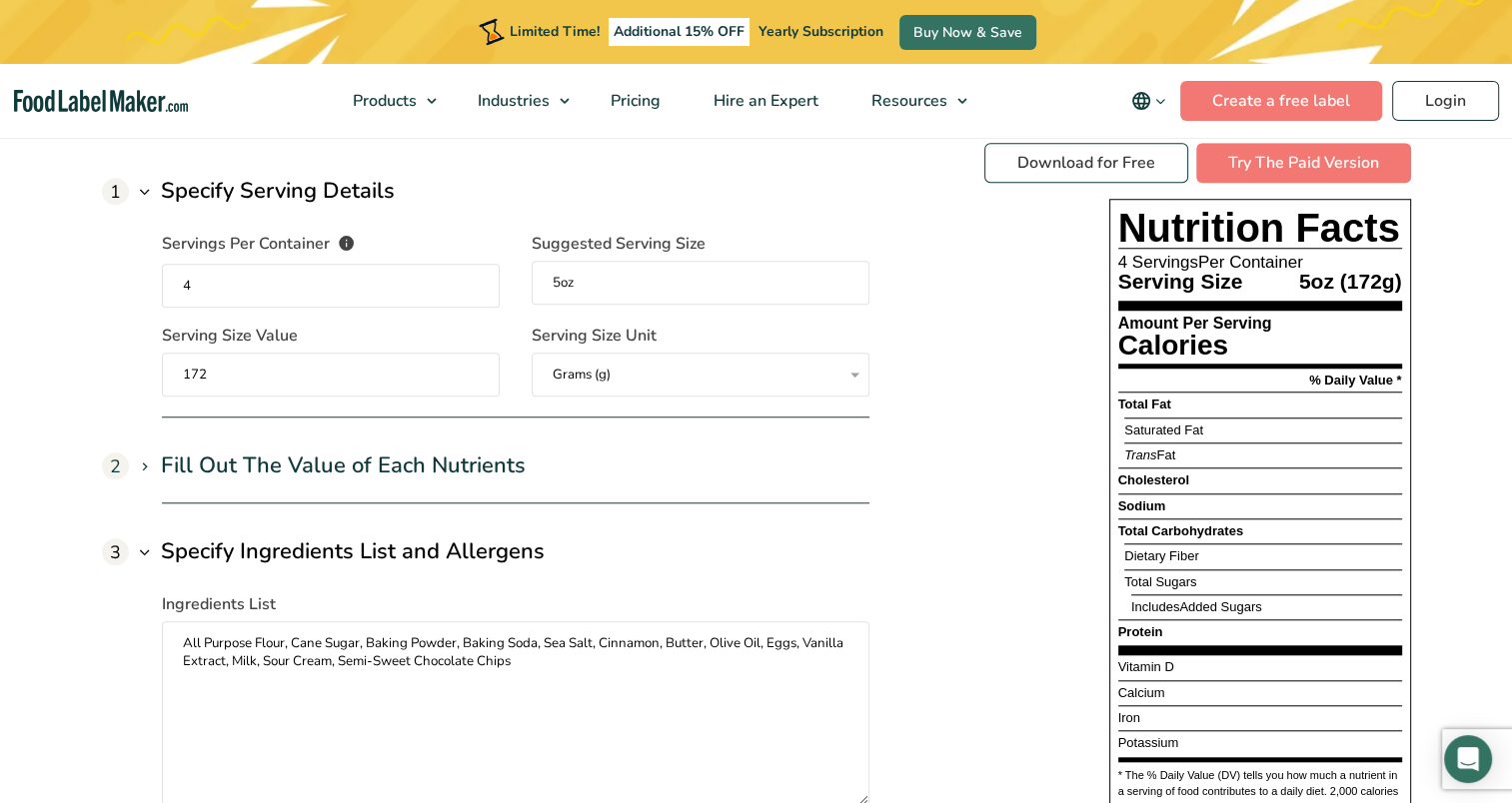 scroll, scrollTop: 1584, scrollLeft: 0, axis: vertical 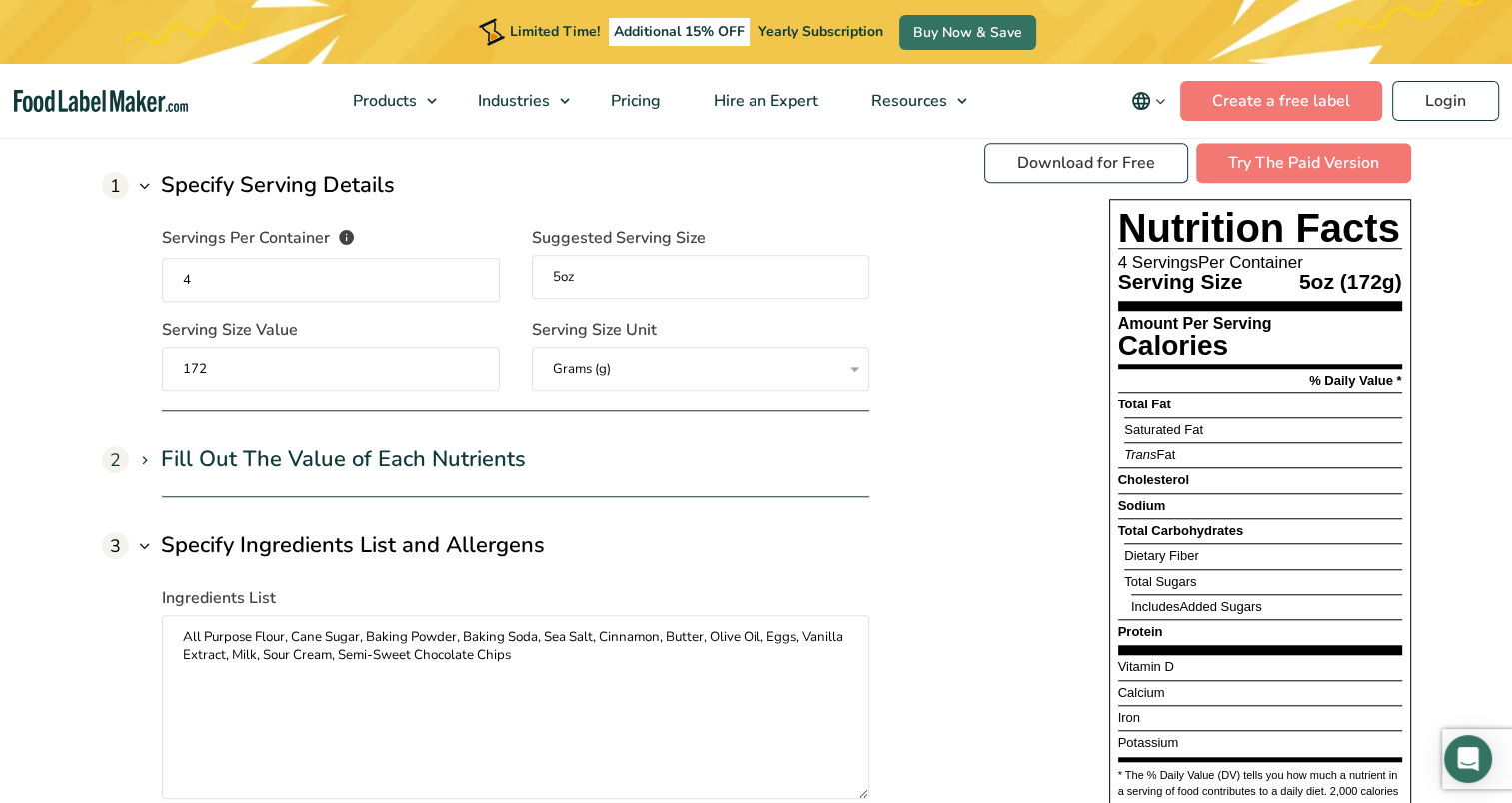 click on "Fill Out The Value of Each Nutrients" at bounding box center (343, 459) 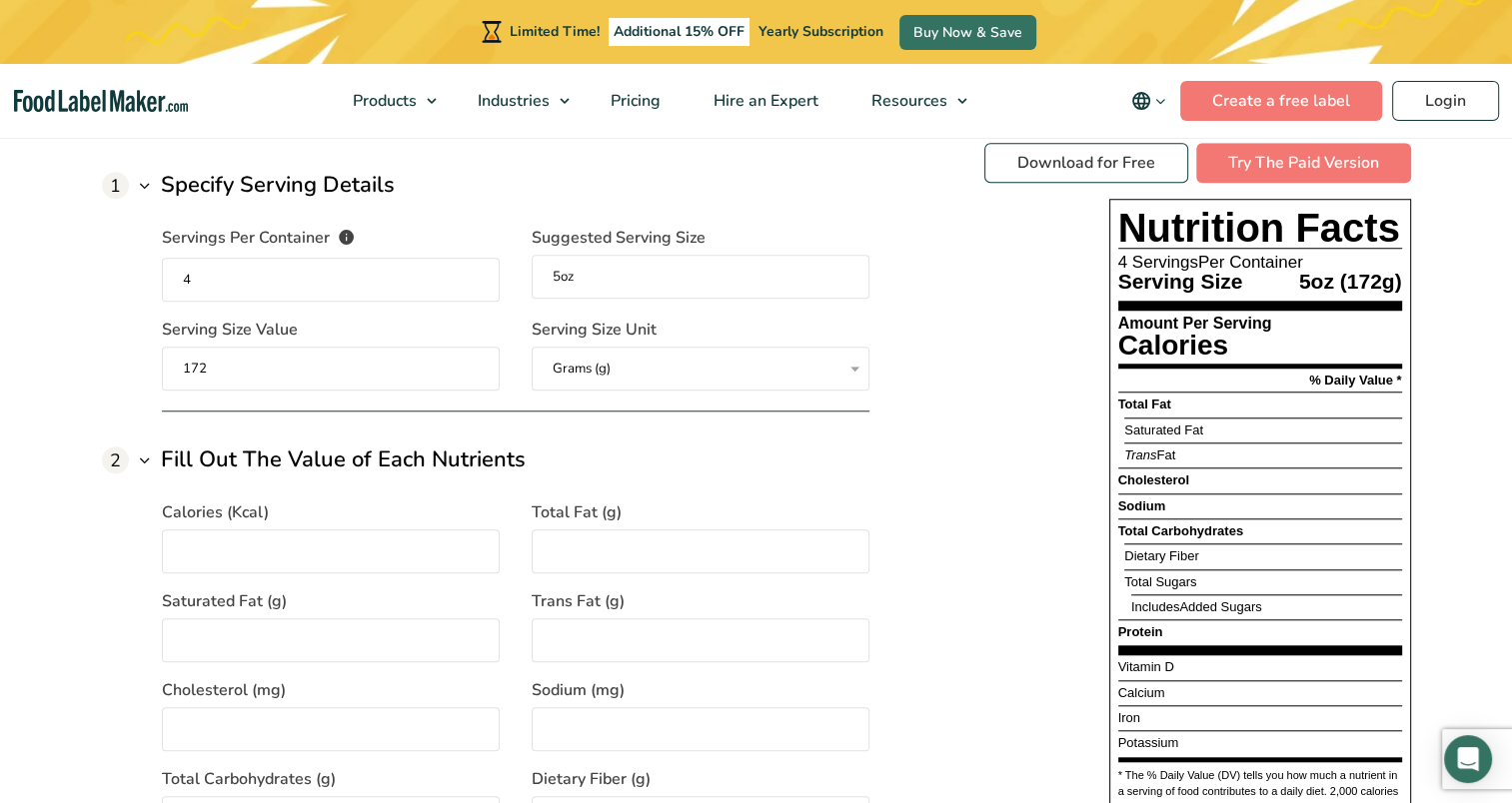 click on "Calories (Kcal)" at bounding box center (331, 551) 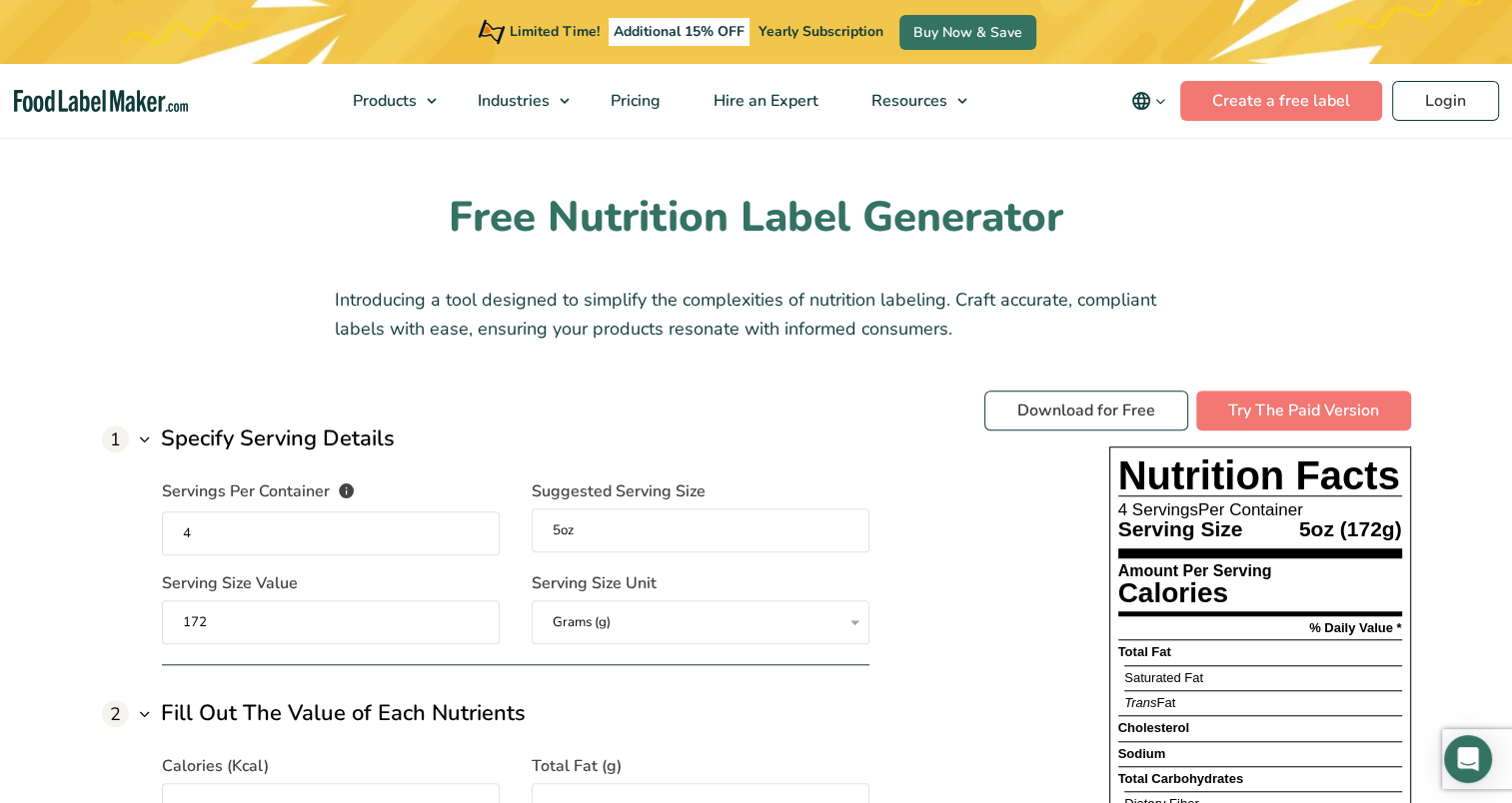 scroll, scrollTop: 1328, scrollLeft: 0, axis: vertical 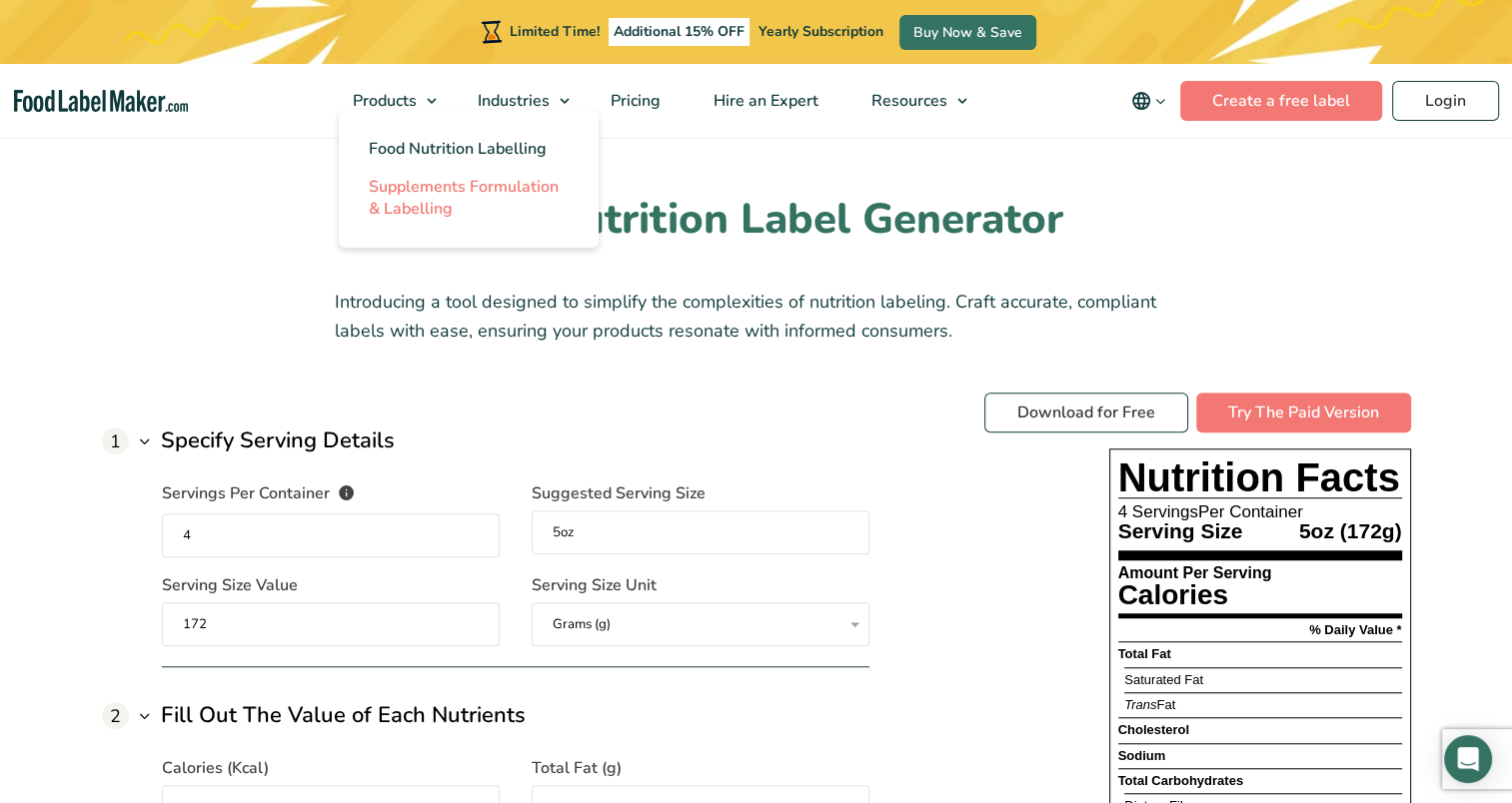 click on "Supplements Formulation & Labelling" at bounding box center (464, 198) 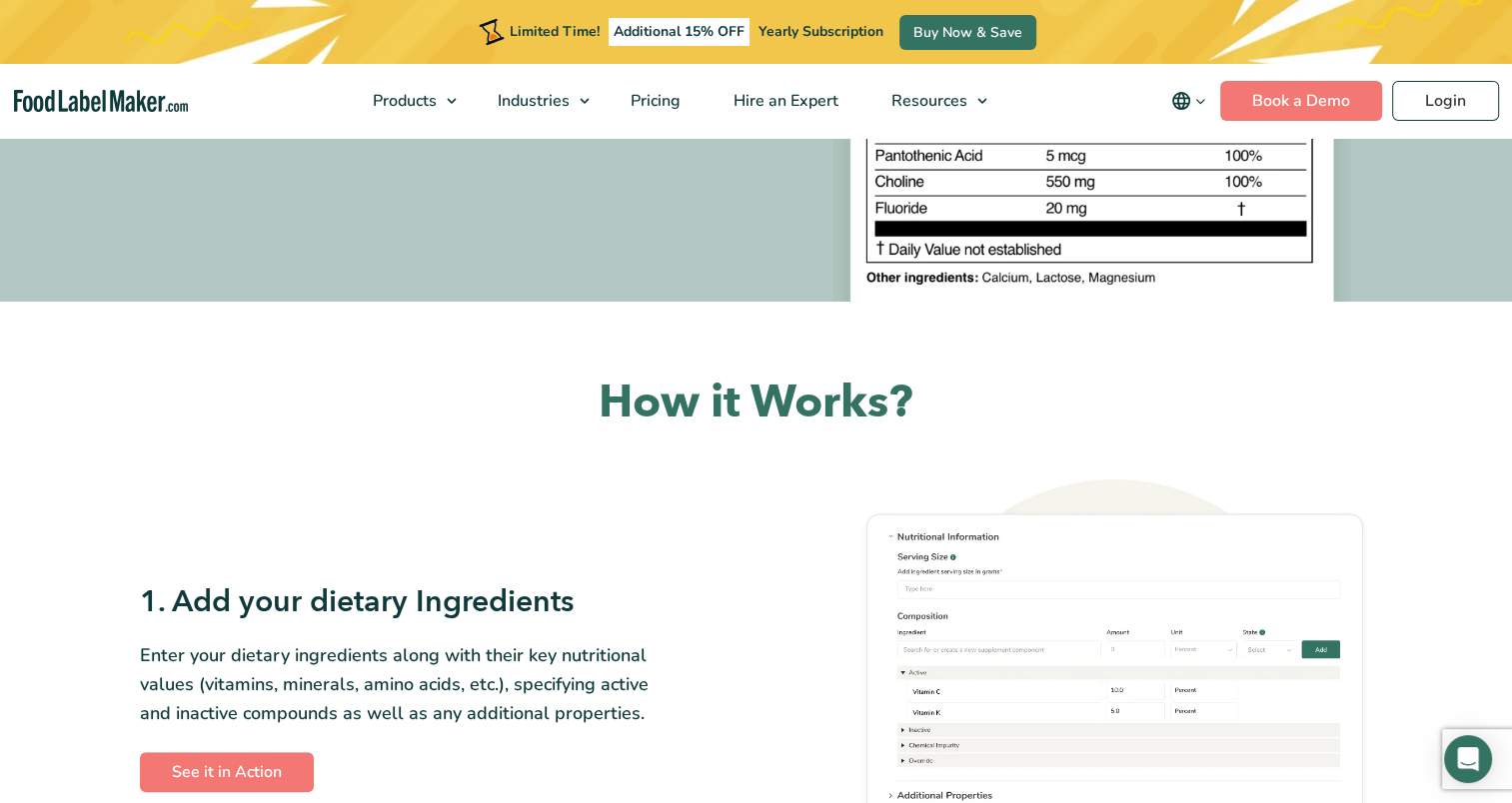 scroll, scrollTop: 0, scrollLeft: 0, axis: both 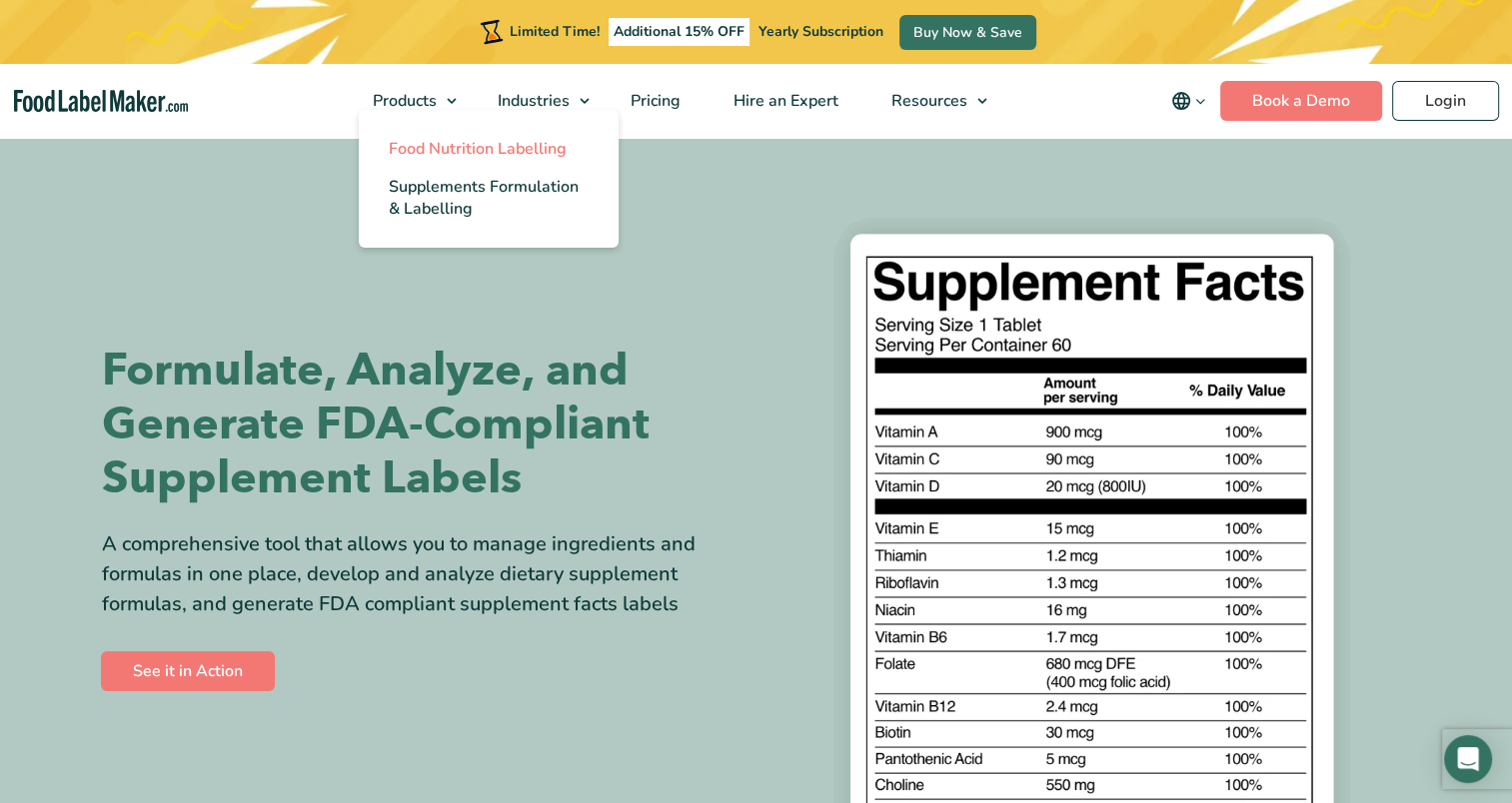 click on "Food Nutrition Labelling" at bounding box center [478, 149] 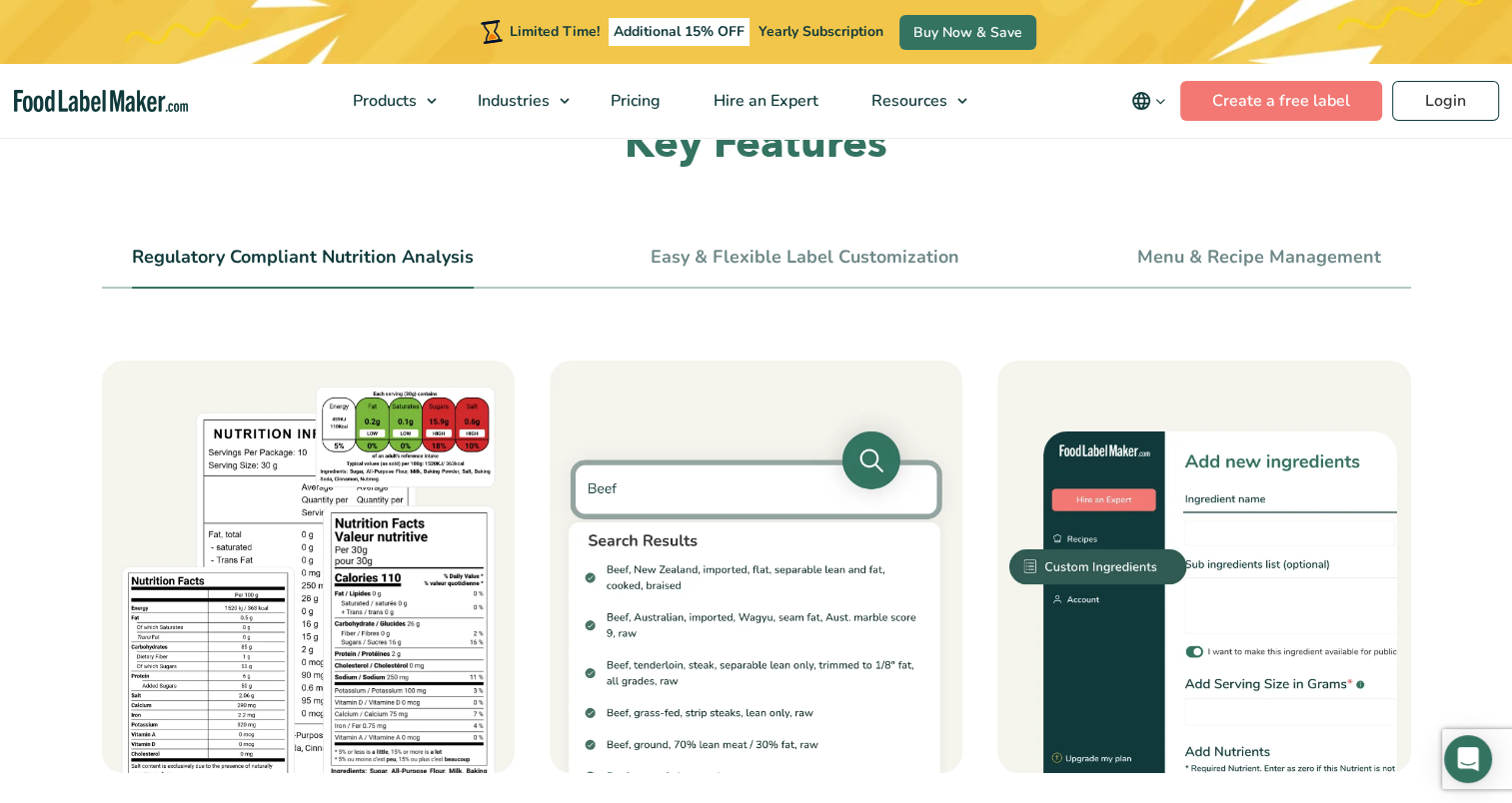 scroll, scrollTop: 0, scrollLeft: 0, axis: both 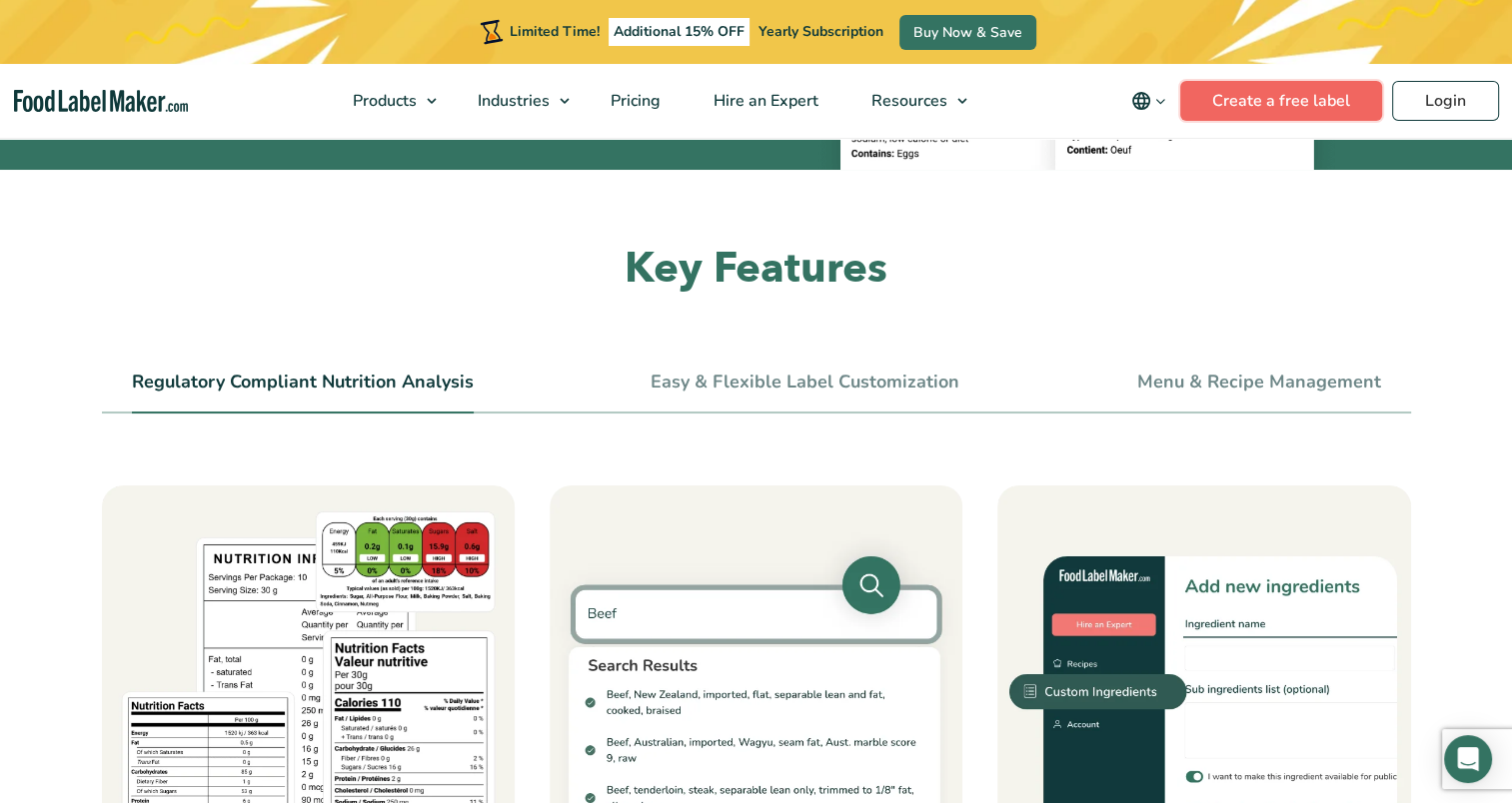 click on "Create a free label" at bounding box center (1281, 101) 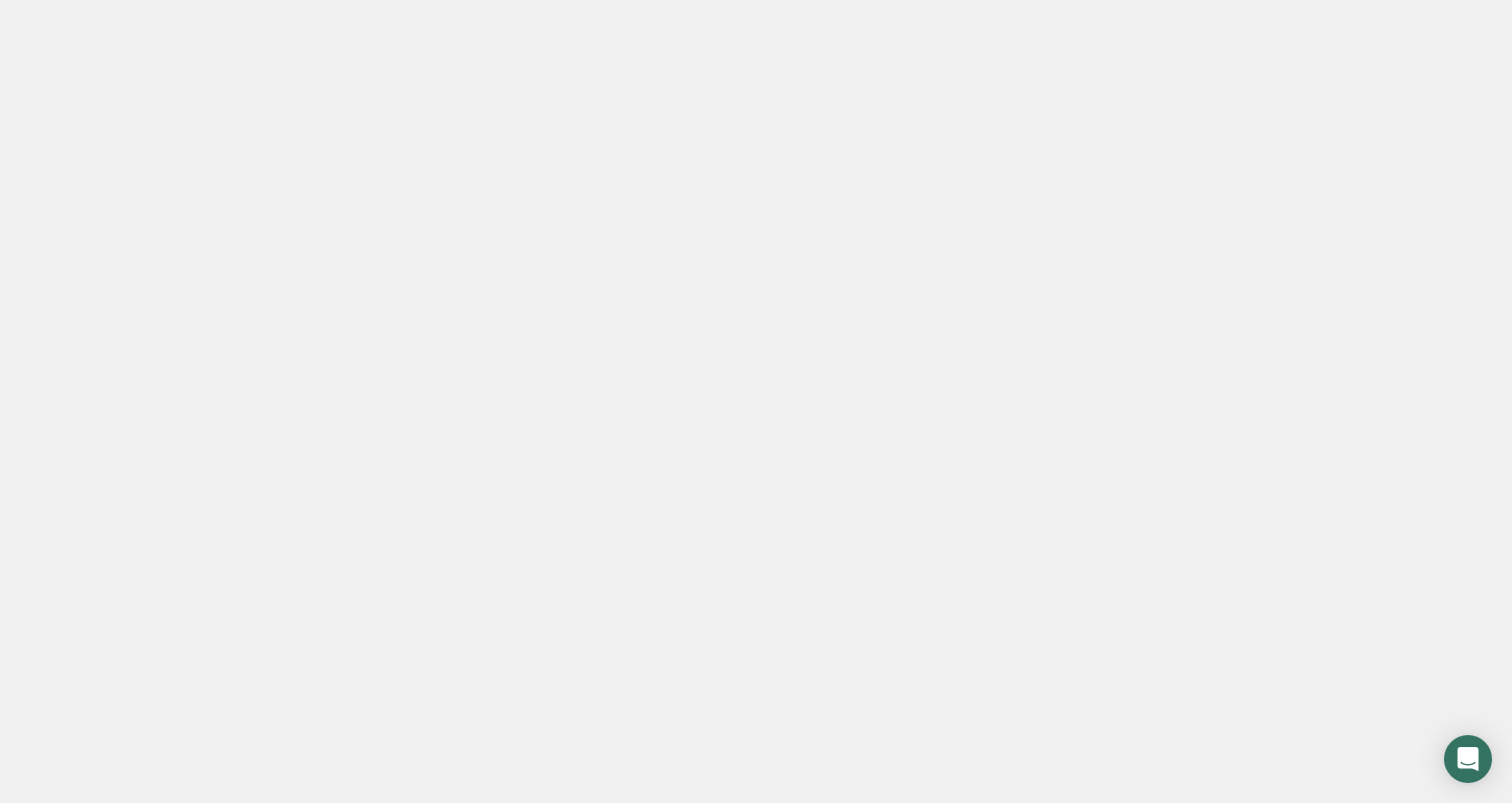 scroll, scrollTop: 0, scrollLeft: 0, axis: both 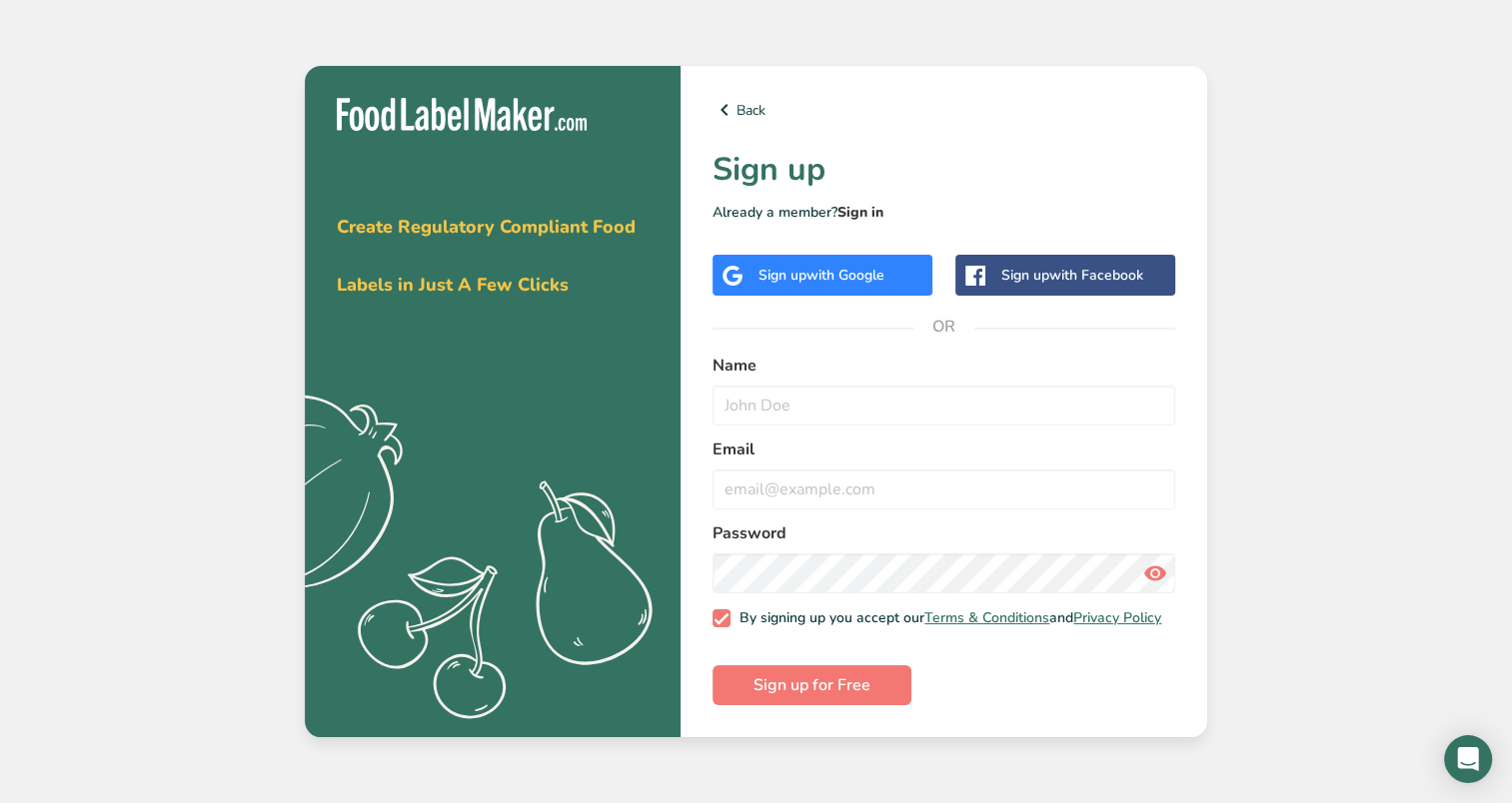 click on "Sign in" at bounding box center (860, 212) 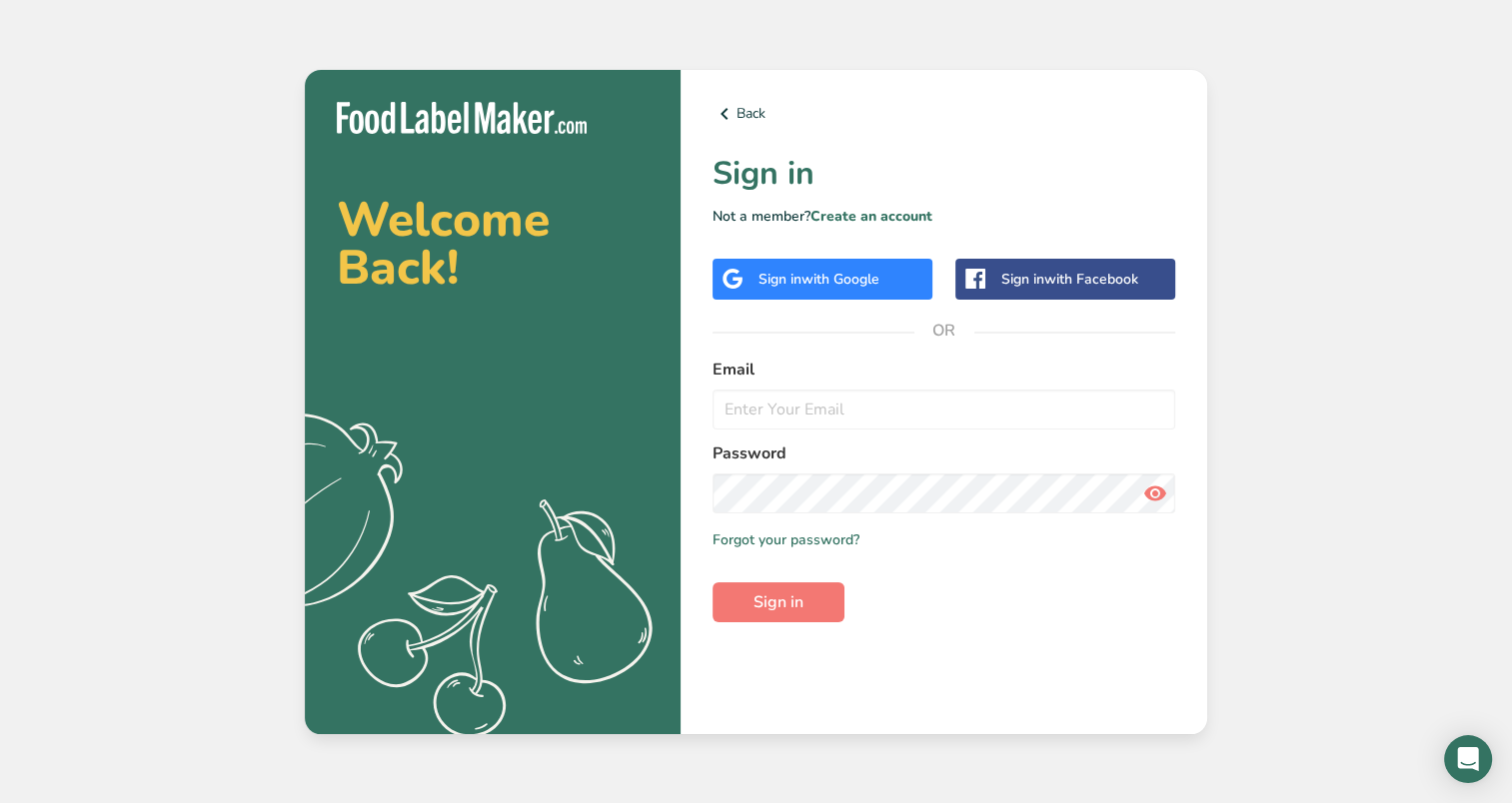 click on "with Google" at bounding box center [840, 279] 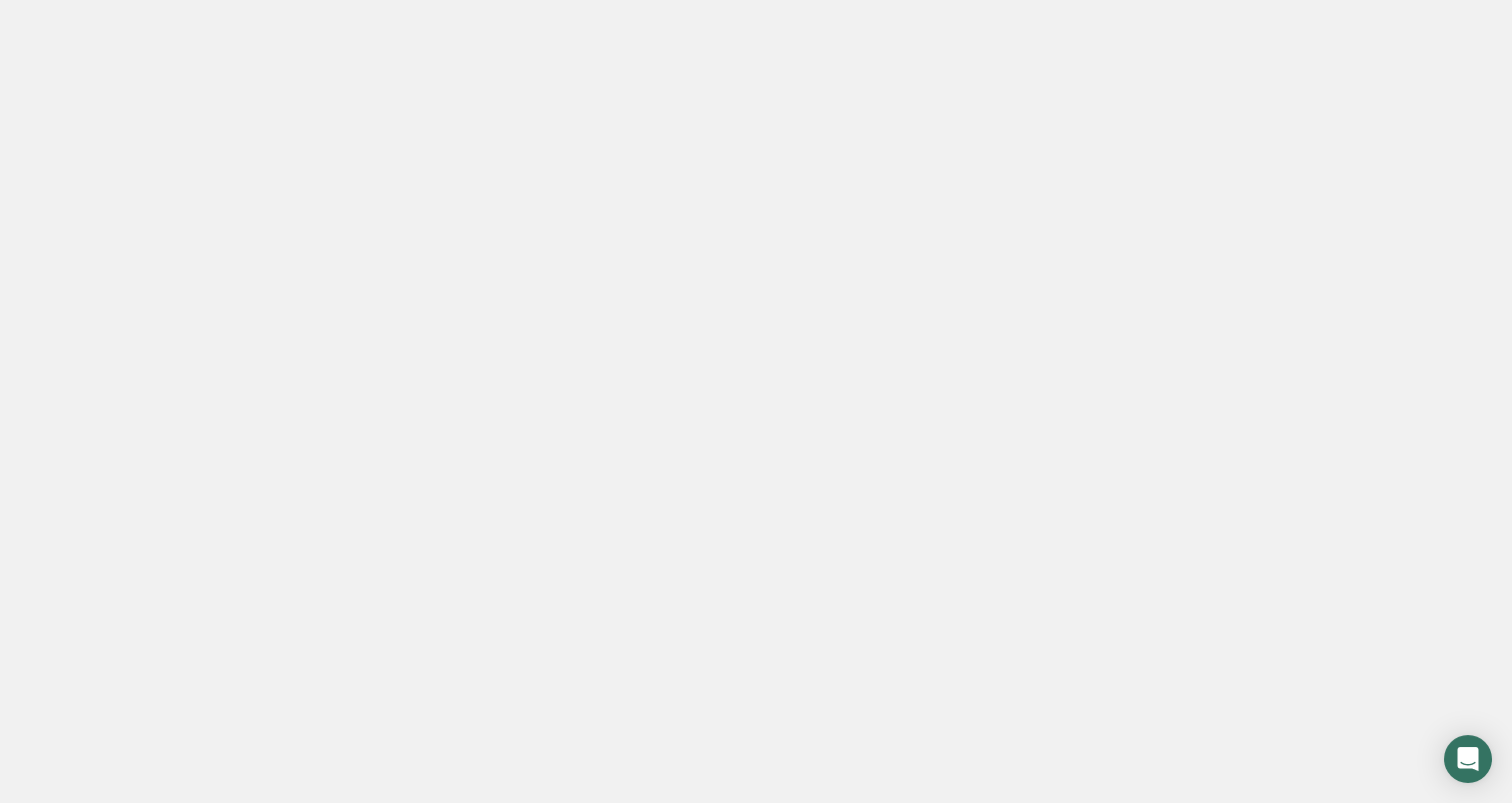 scroll, scrollTop: 0, scrollLeft: 0, axis: both 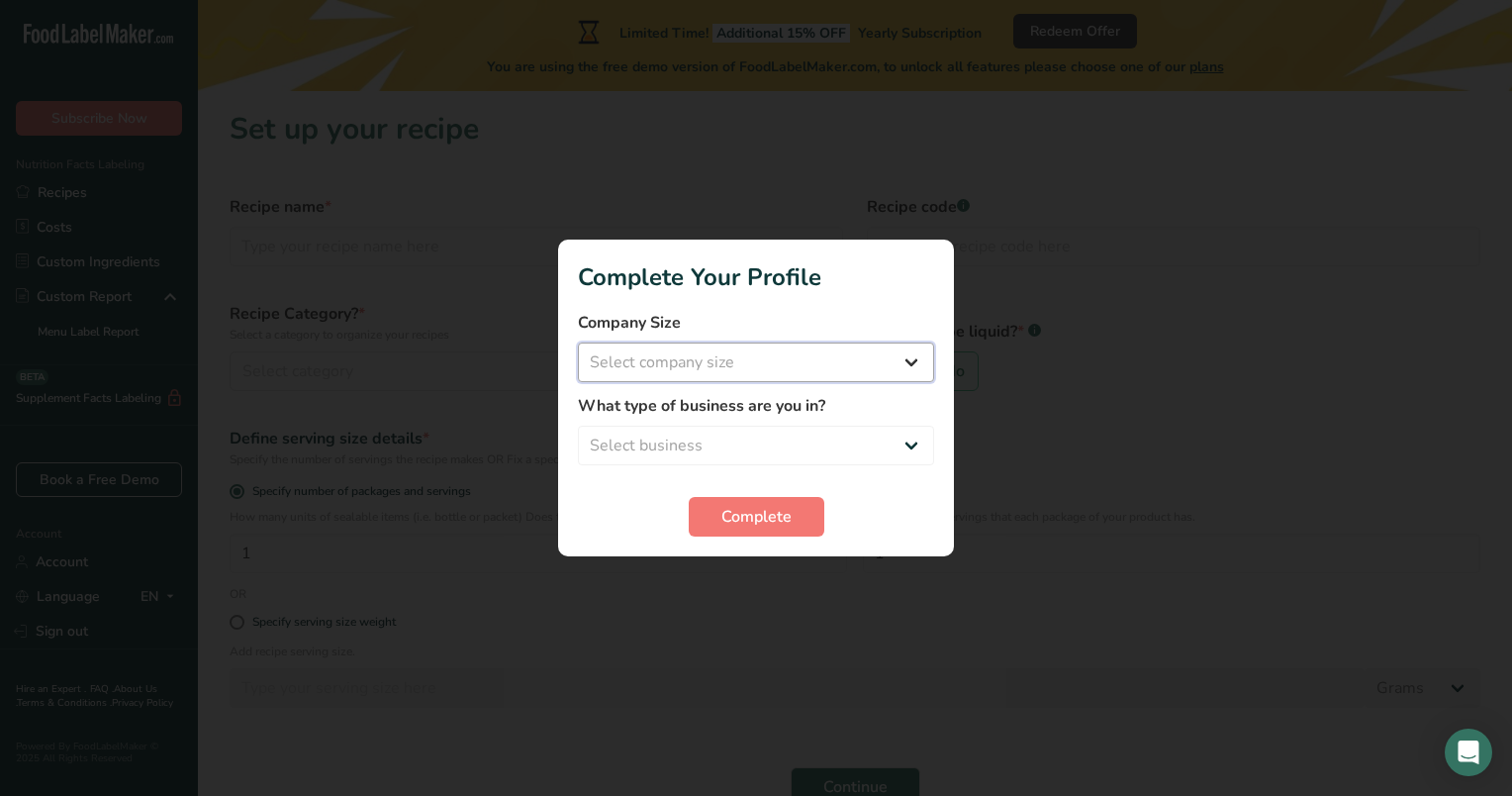click on "Select company size
Fewer than 10 Employees
10 to 50 Employees
51 to 500 Employees
Over 500 Employees" at bounding box center [756, 362] 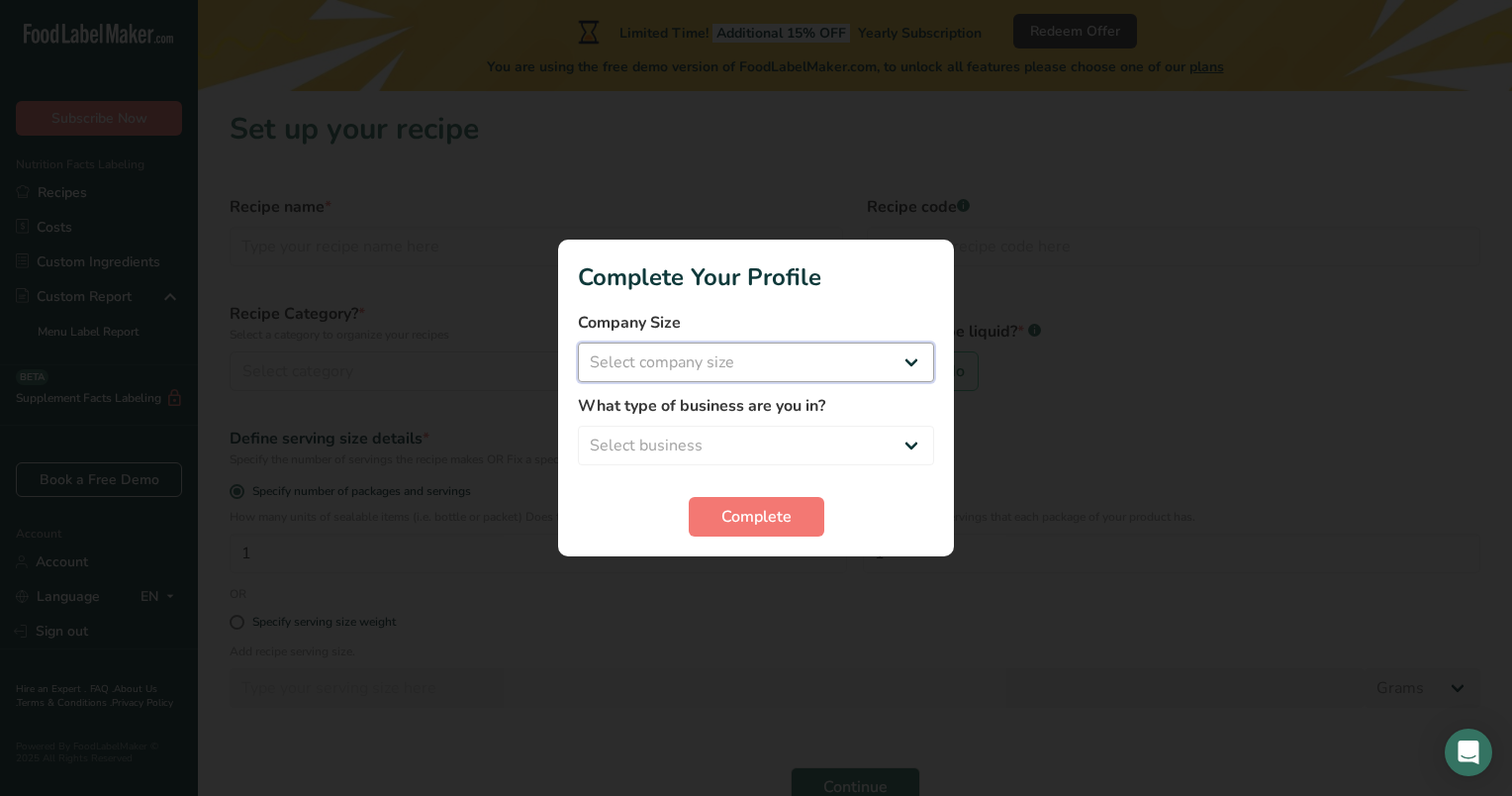 select on "1" 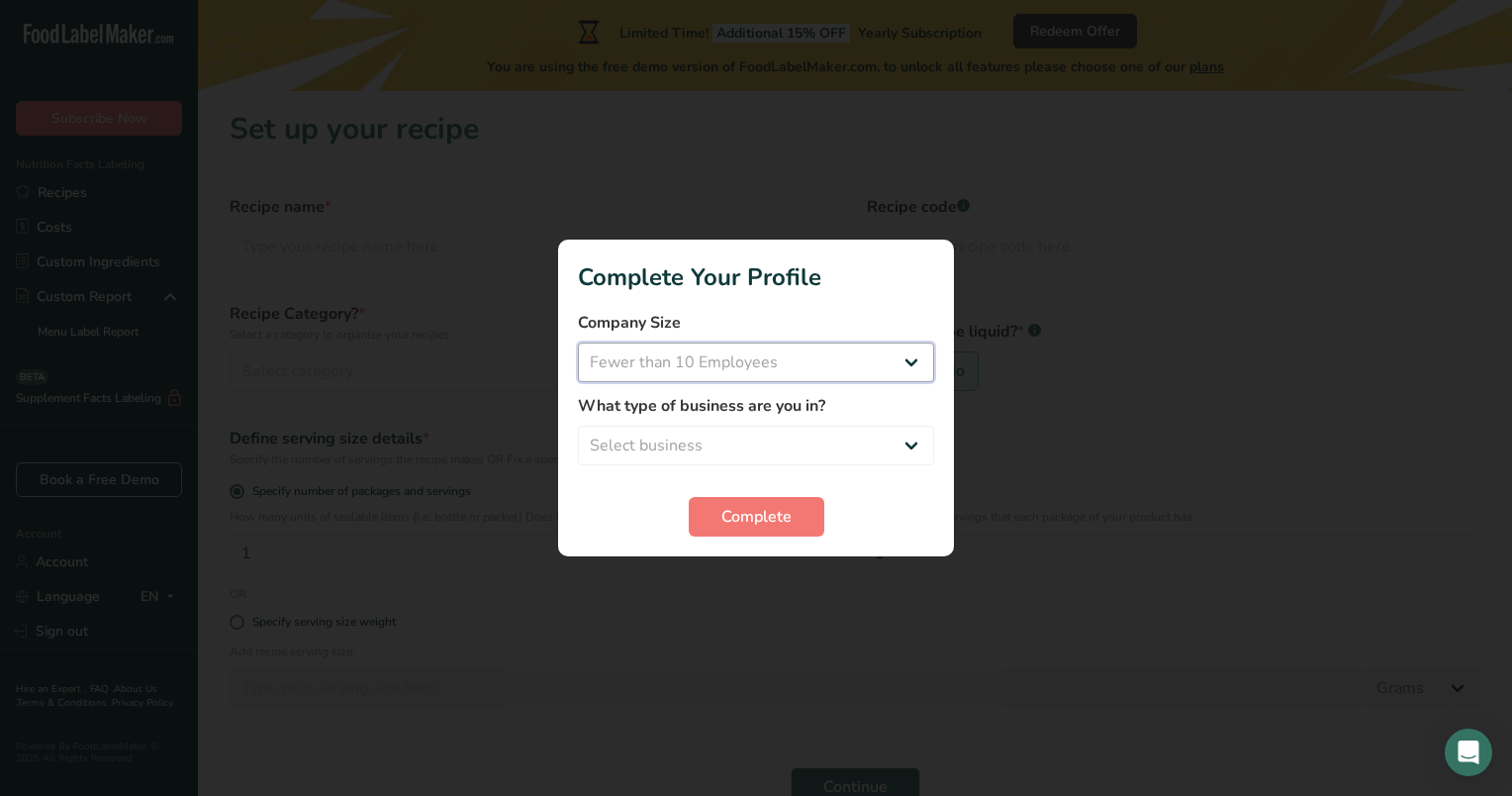 click on "Select company size
Fewer than 10 Employees
10 to 50 Employees
51 to 500 Employees
Over 500 Employees" at bounding box center (756, 362) 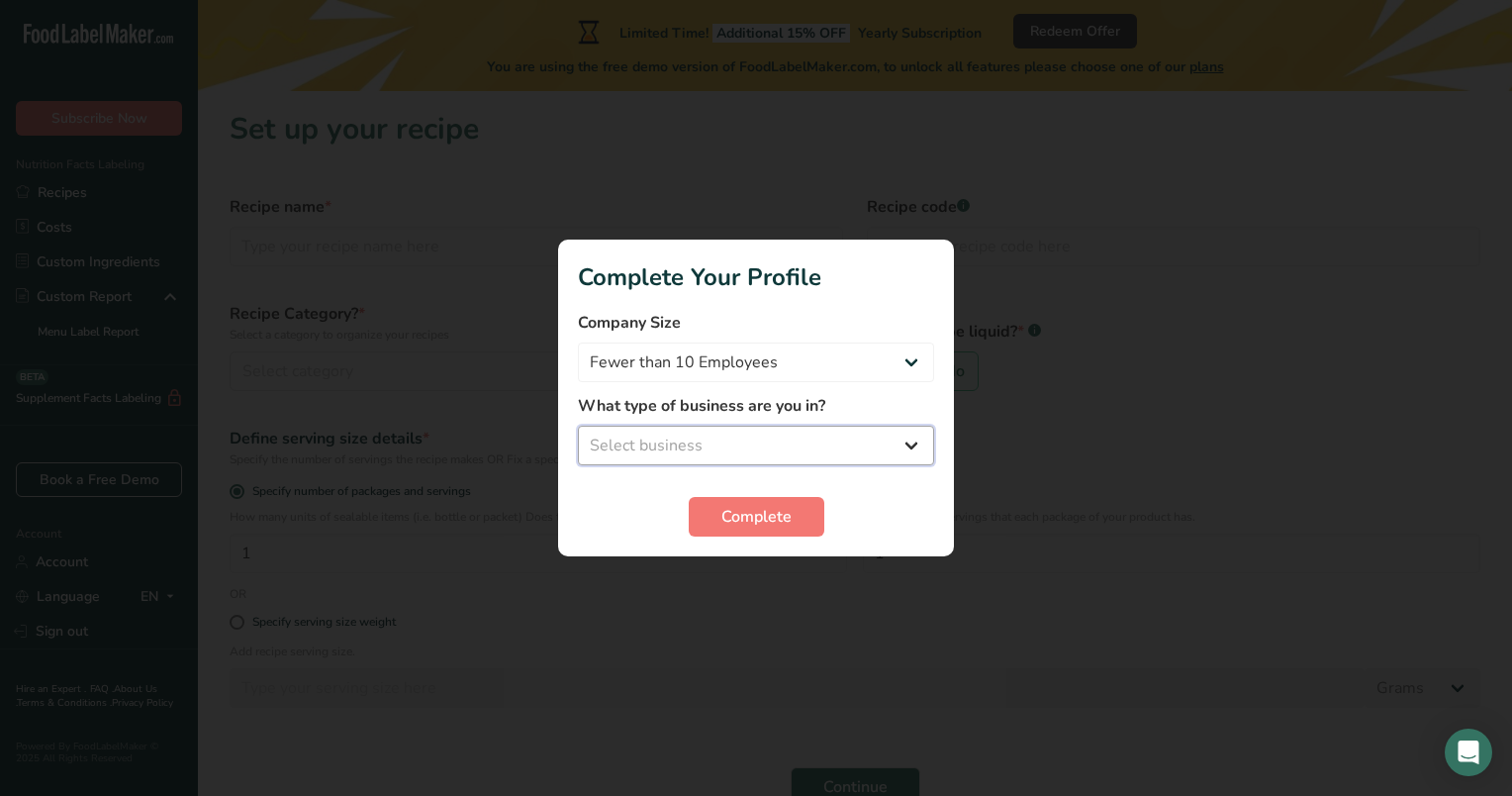 click on "Select business
Packaged Food Manufacturer
Restaurant & Cafe
Bakery
Meal Plans & Catering Company
Nutritionist
Food Blogger
Personal Trainer
Other" at bounding box center (756, 446) 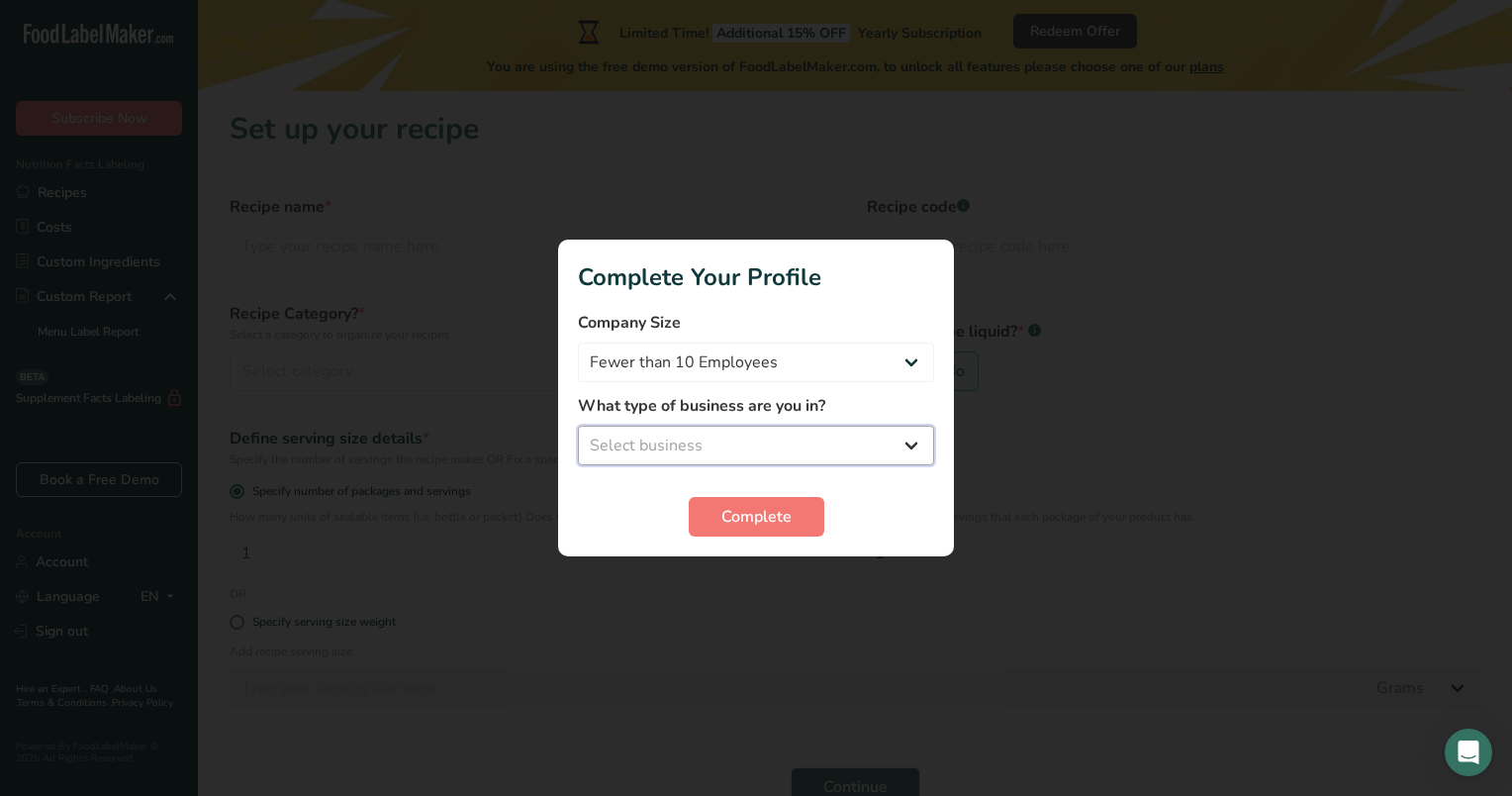 select on "3" 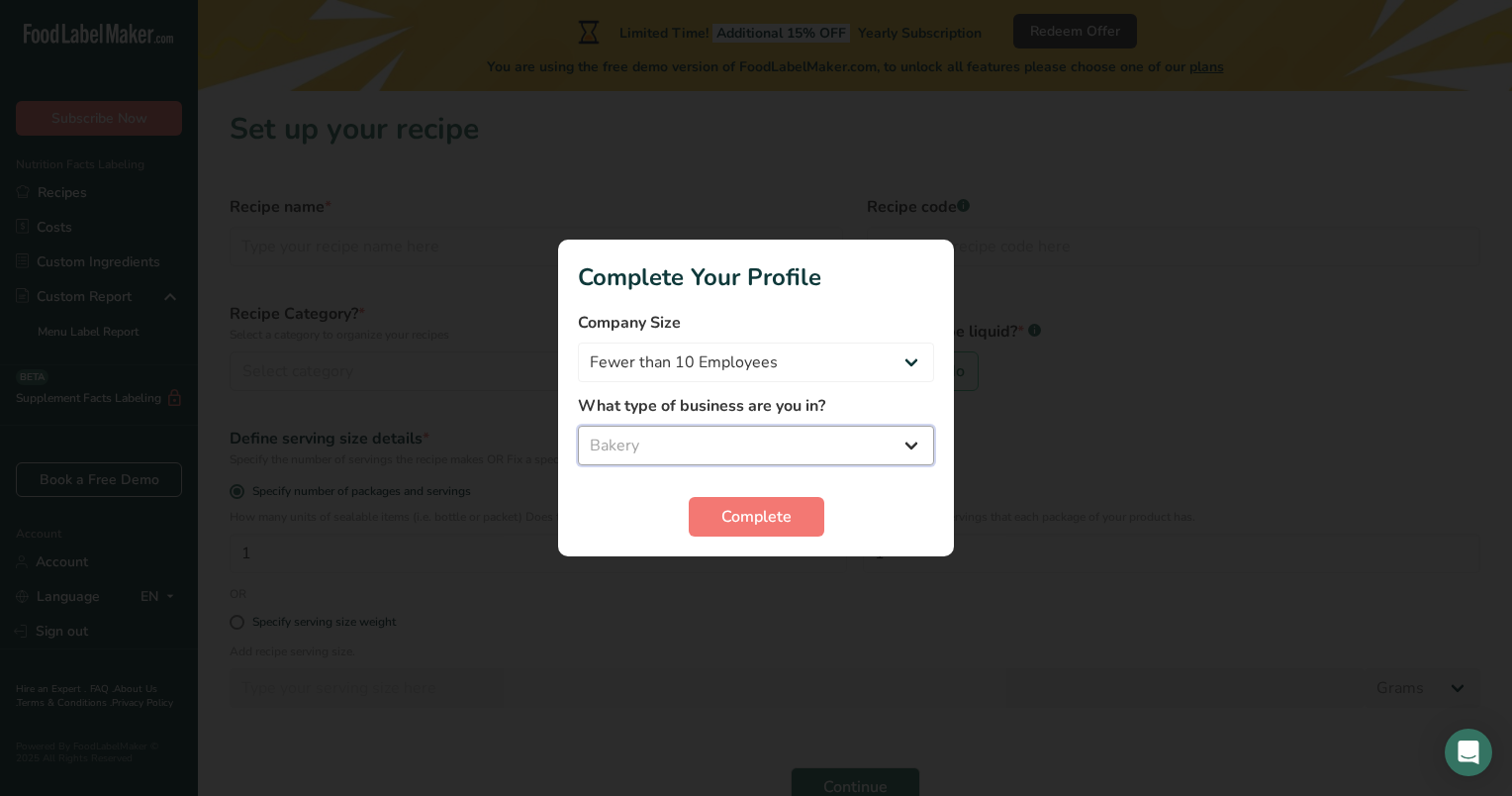 click on "Select business
Packaged Food Manufacturer
Restaurant & Cafe
Bakery
Meal Plans & Catering Company
Nutritionist
Food Blogger
Personal Trainer
Other" at bounding box center [756, 446] 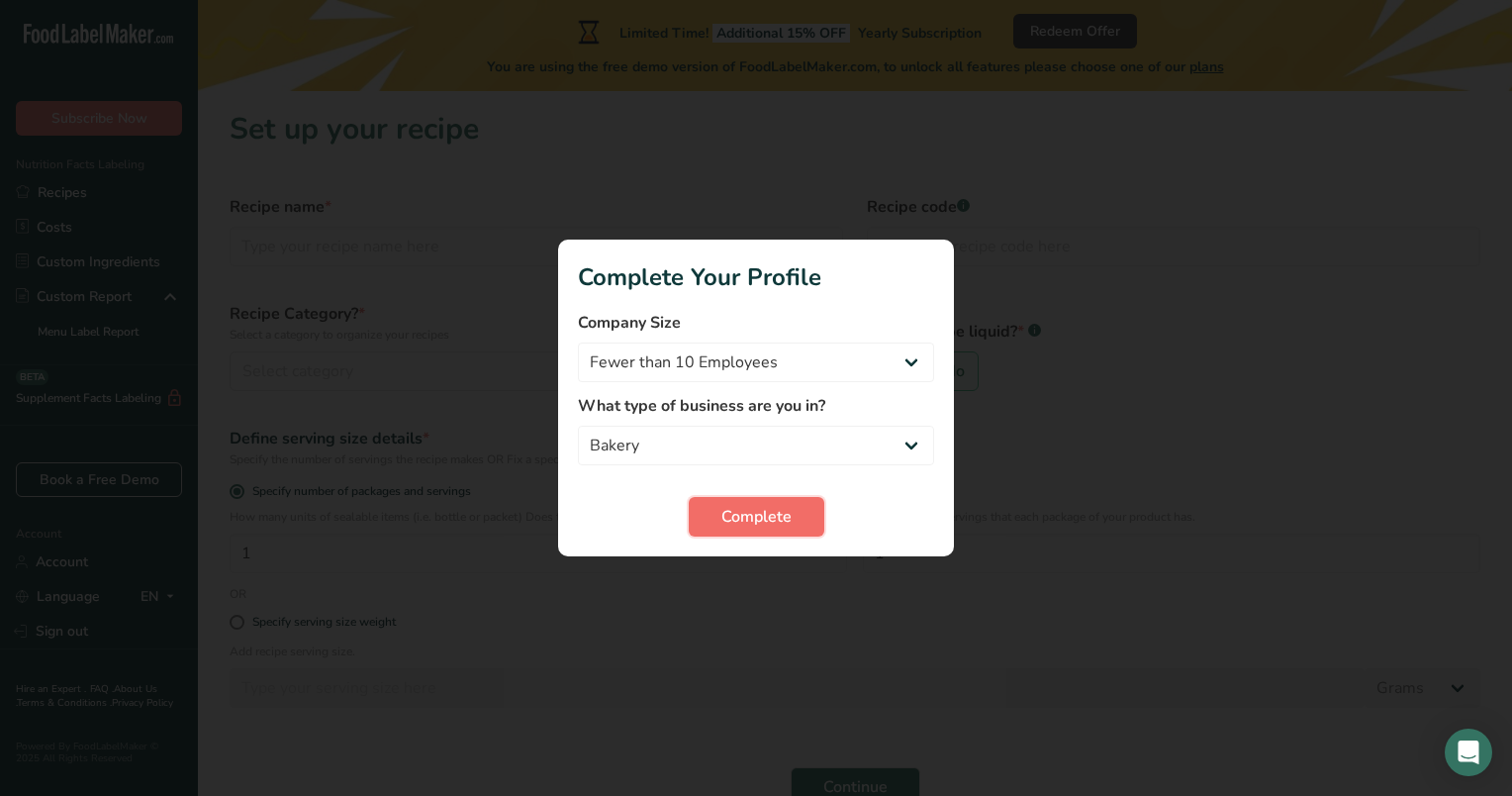 click on "Complete" at bounding box center [756, 517] 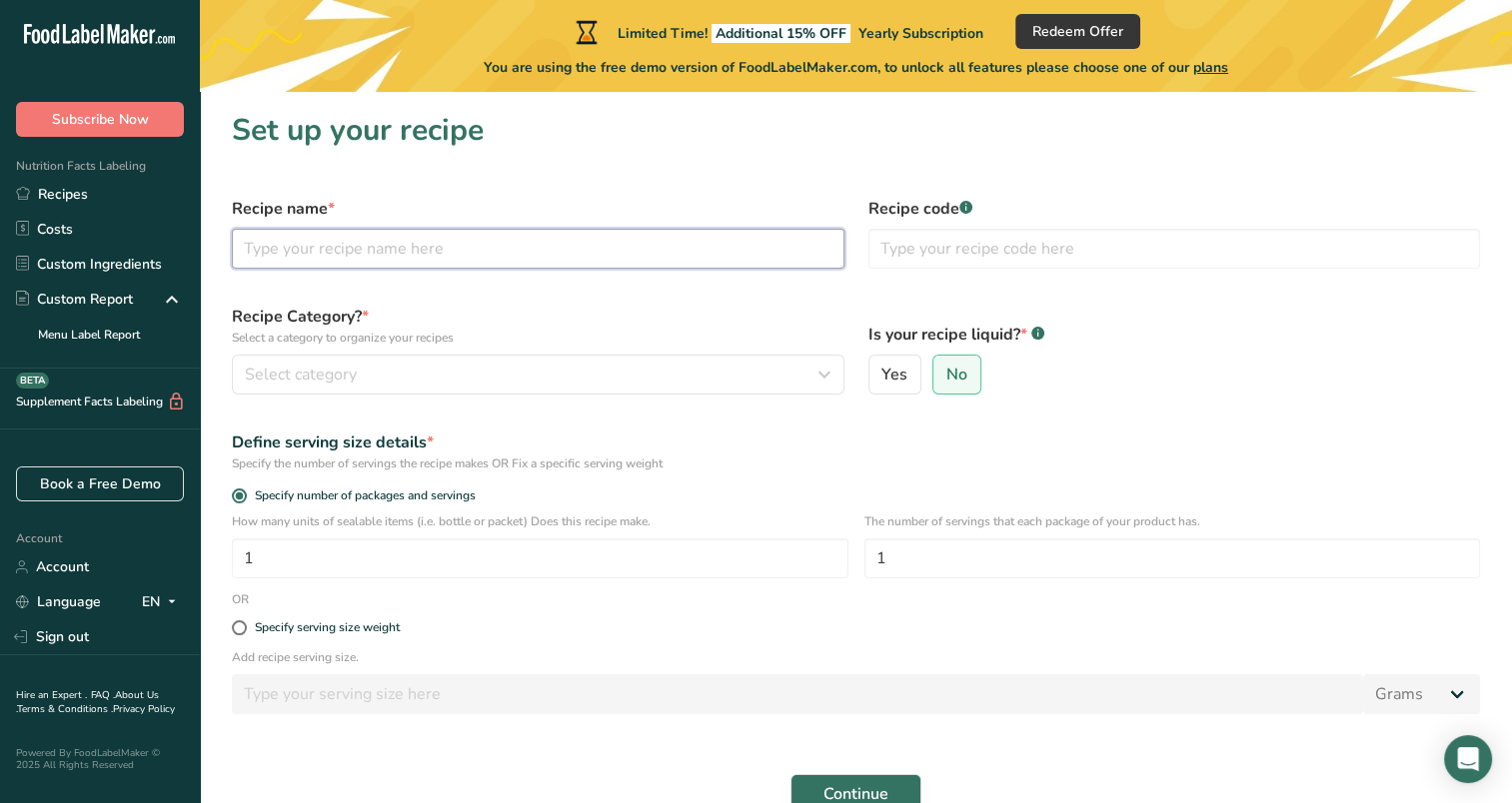 click at bounding box center (538, 249) 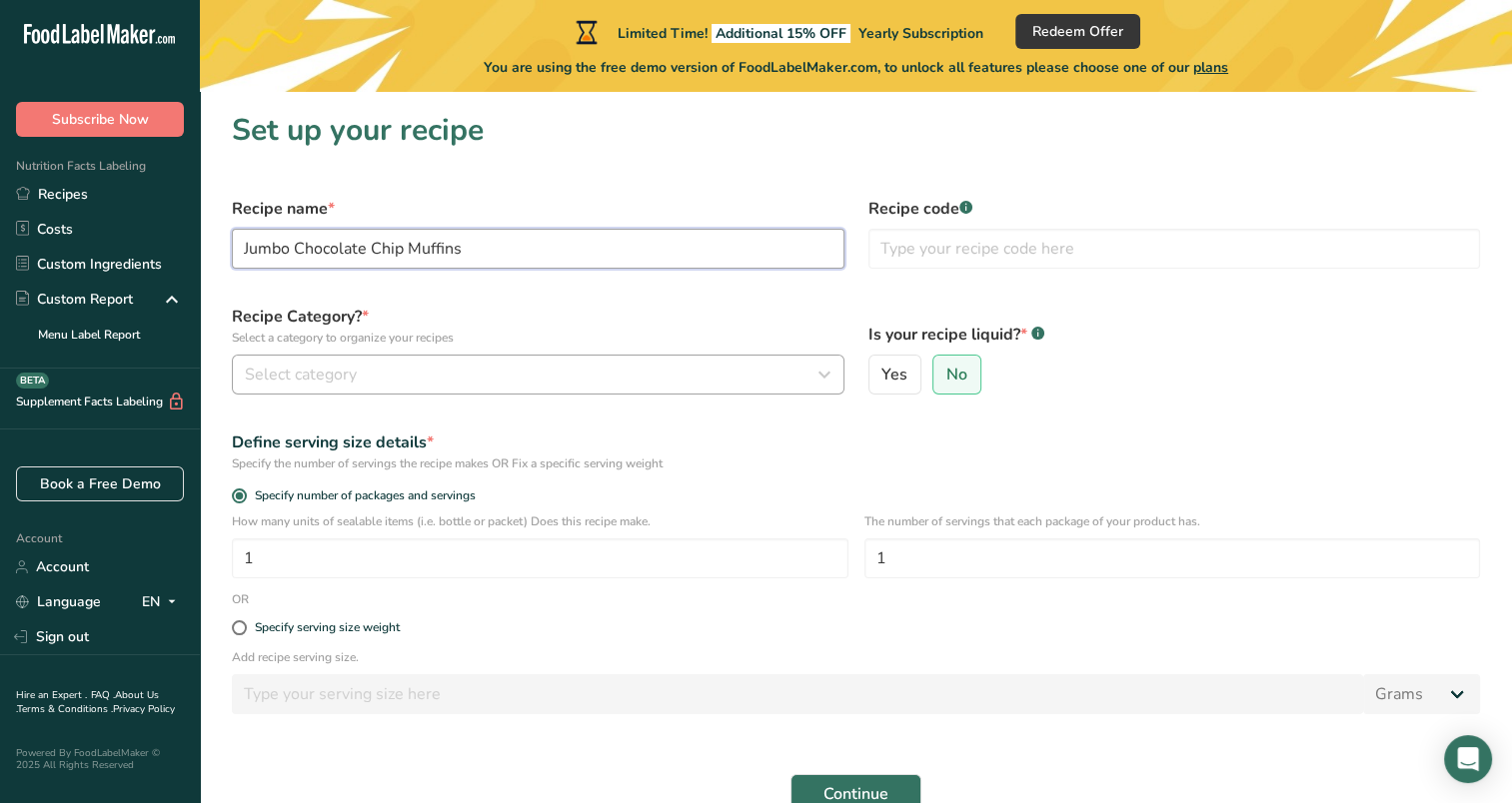 type on "Jumbo Chocolate Chip Muffins" 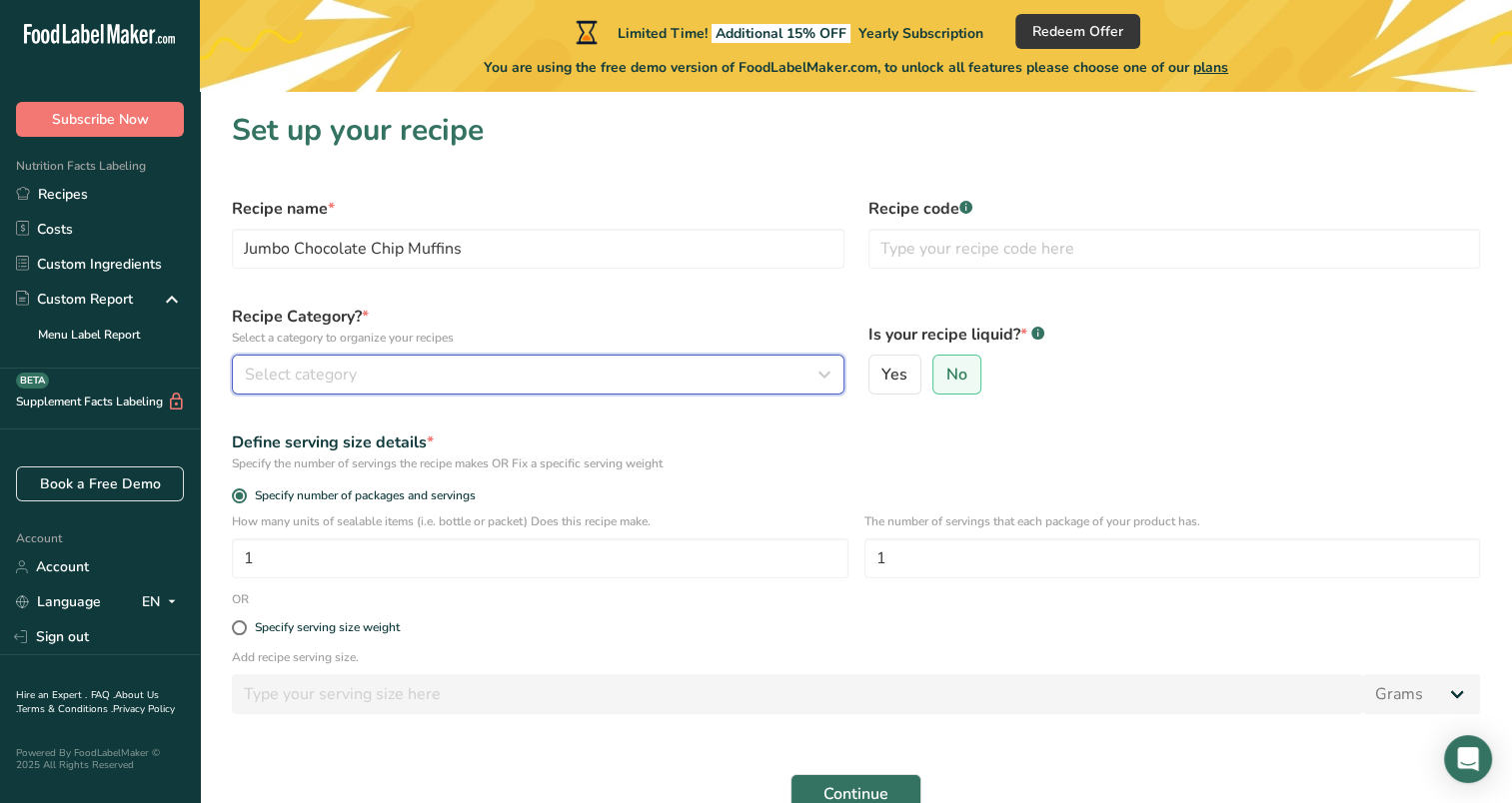 click on "Select category" at bounding box center (538, 375) 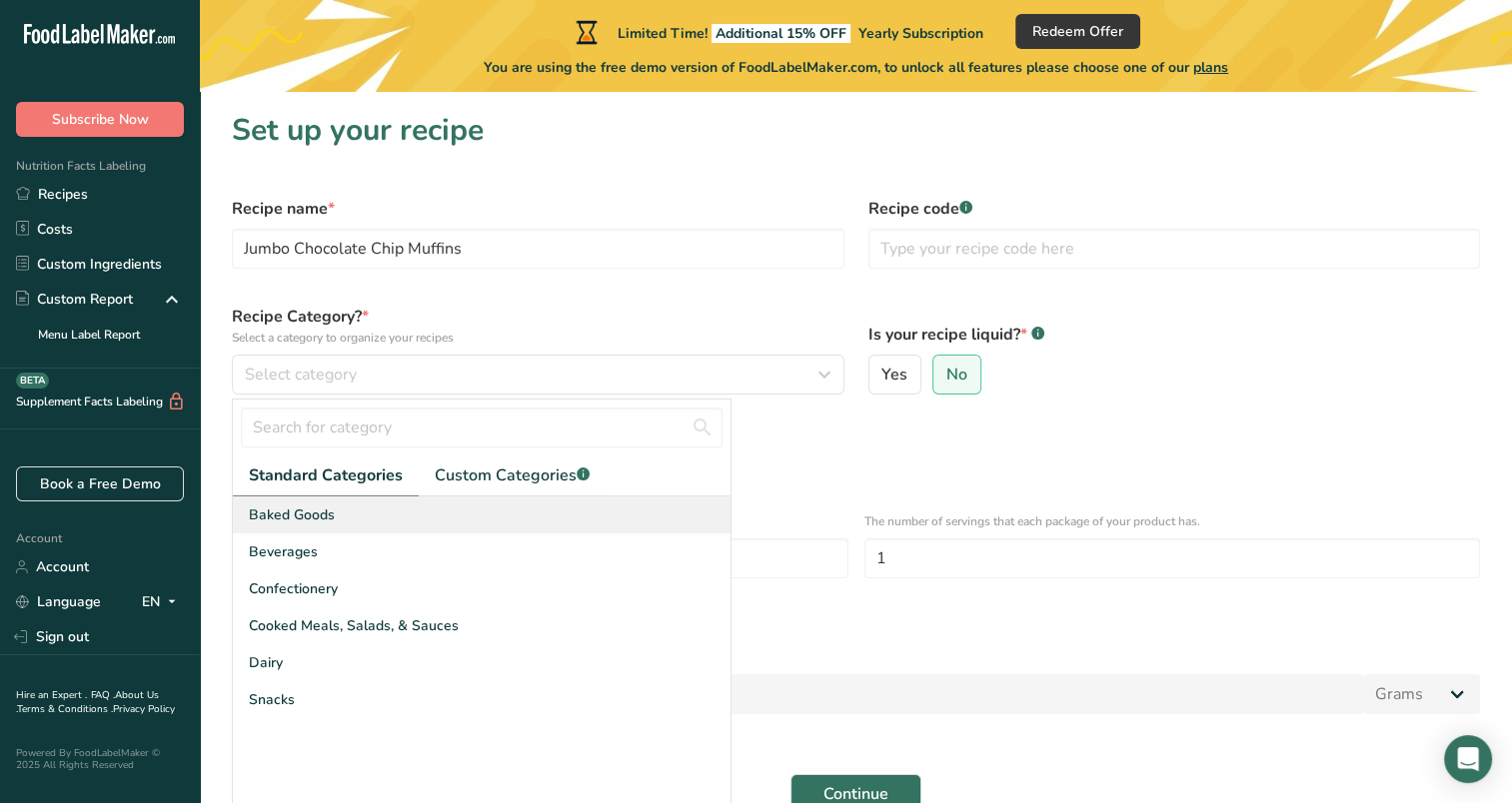 click on "Baked Goods" at bounding box center (482, 514) 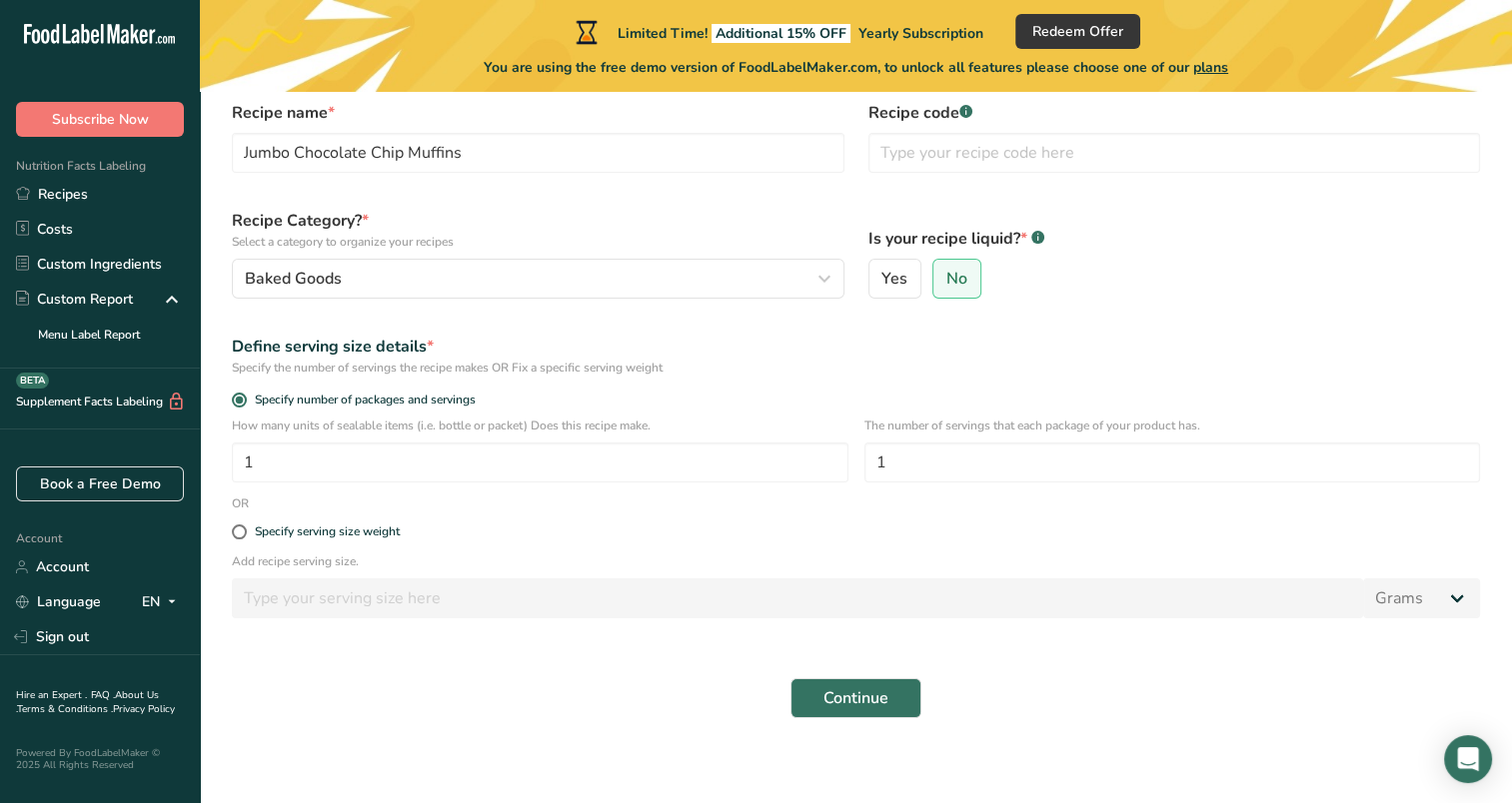 scroll, scrollTop: 107, scrollLeft: 0, axis: vertical 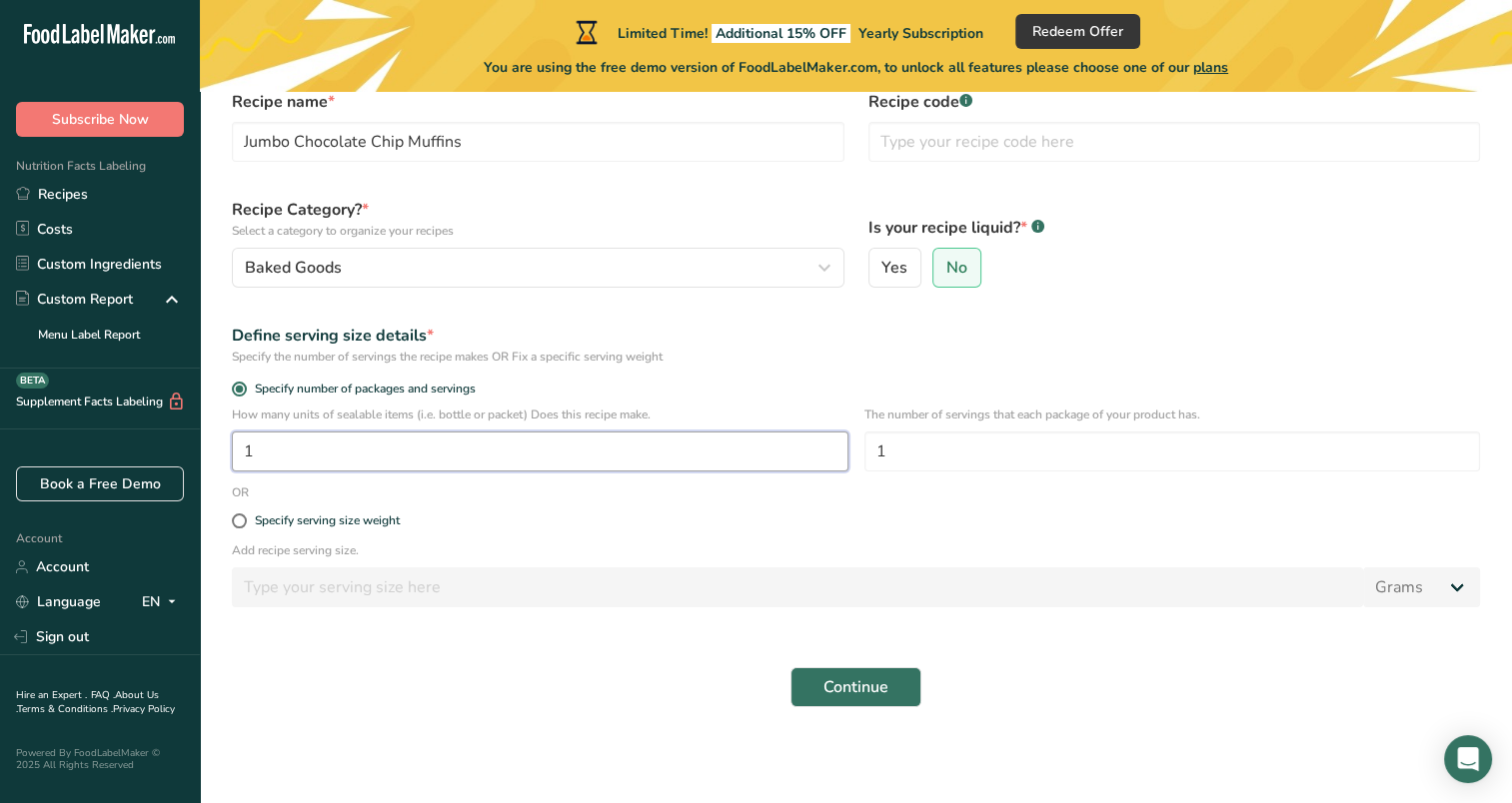 click on "1" at bounding box center (540, 451) 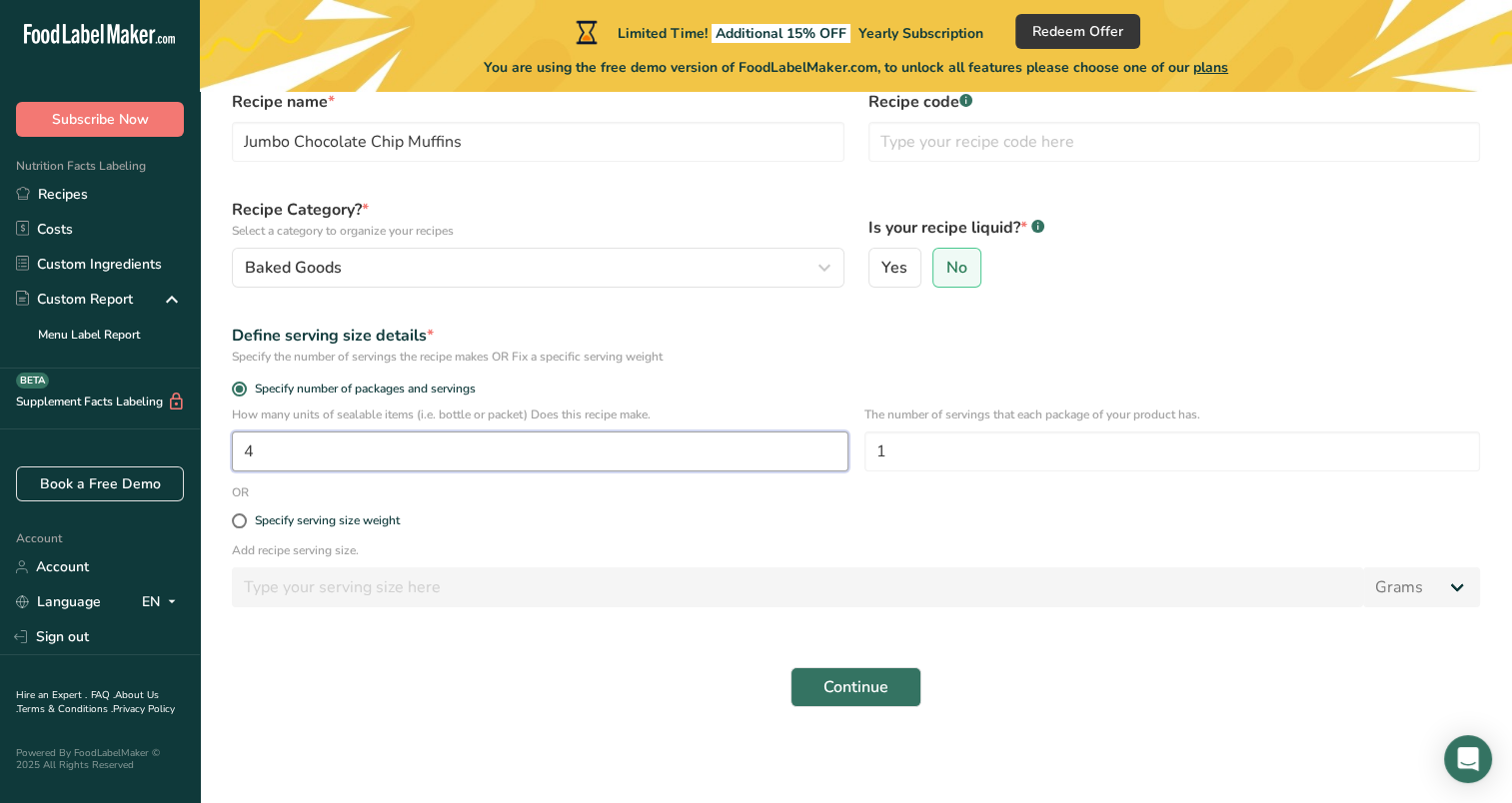 type on "4" 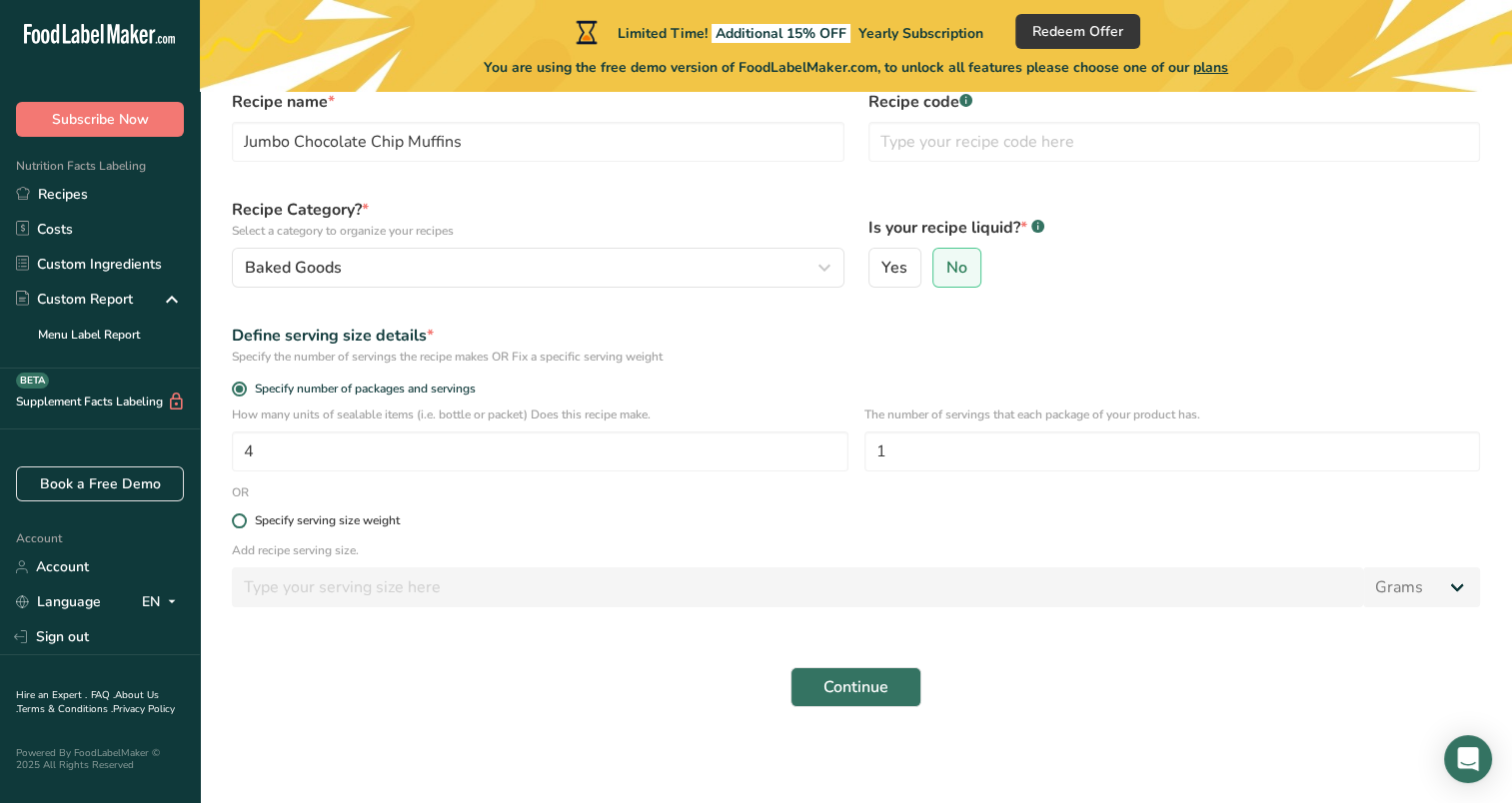 click at bounding box center (239, 520) 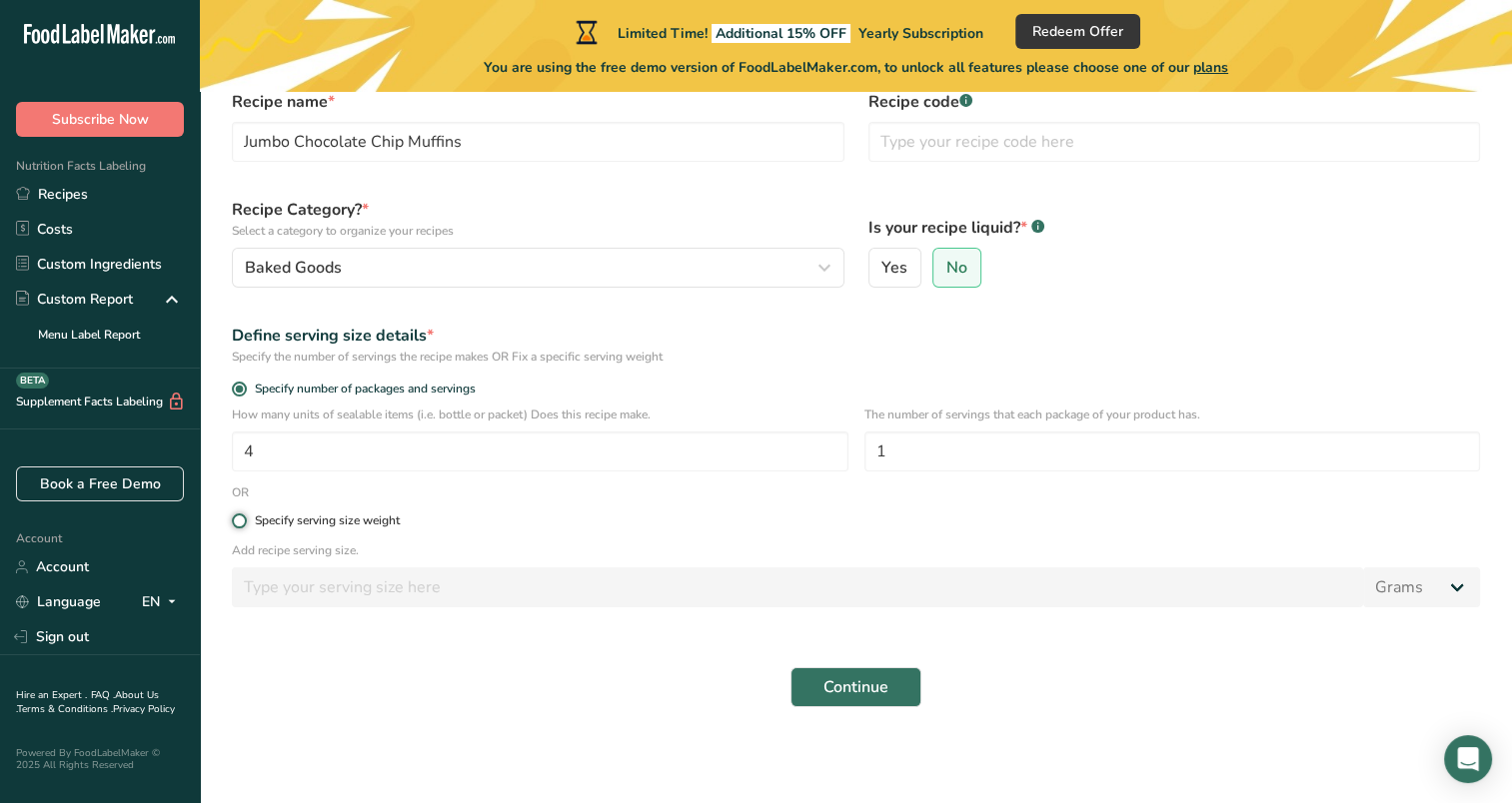 radio on "true" 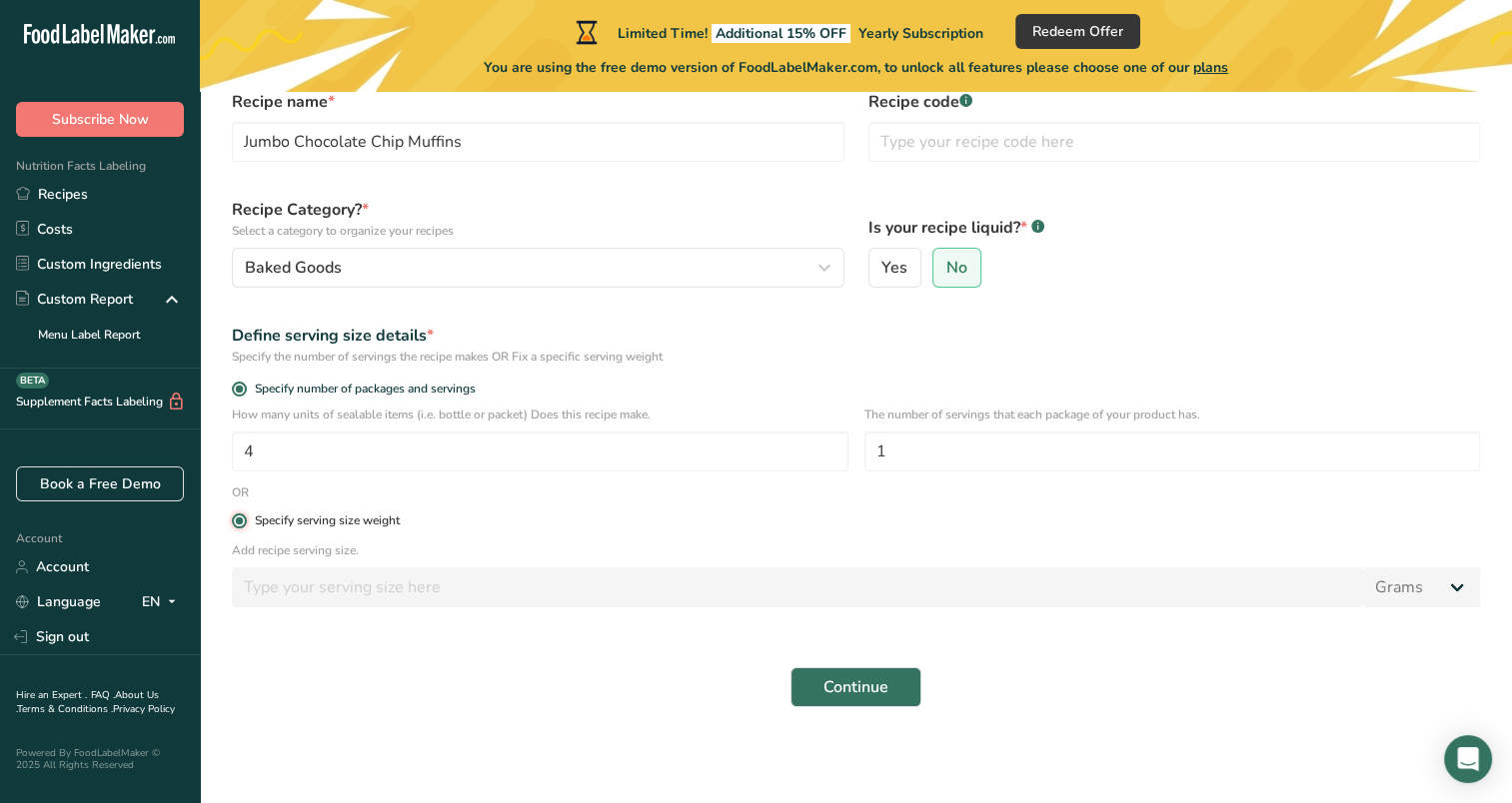 radio on "false" 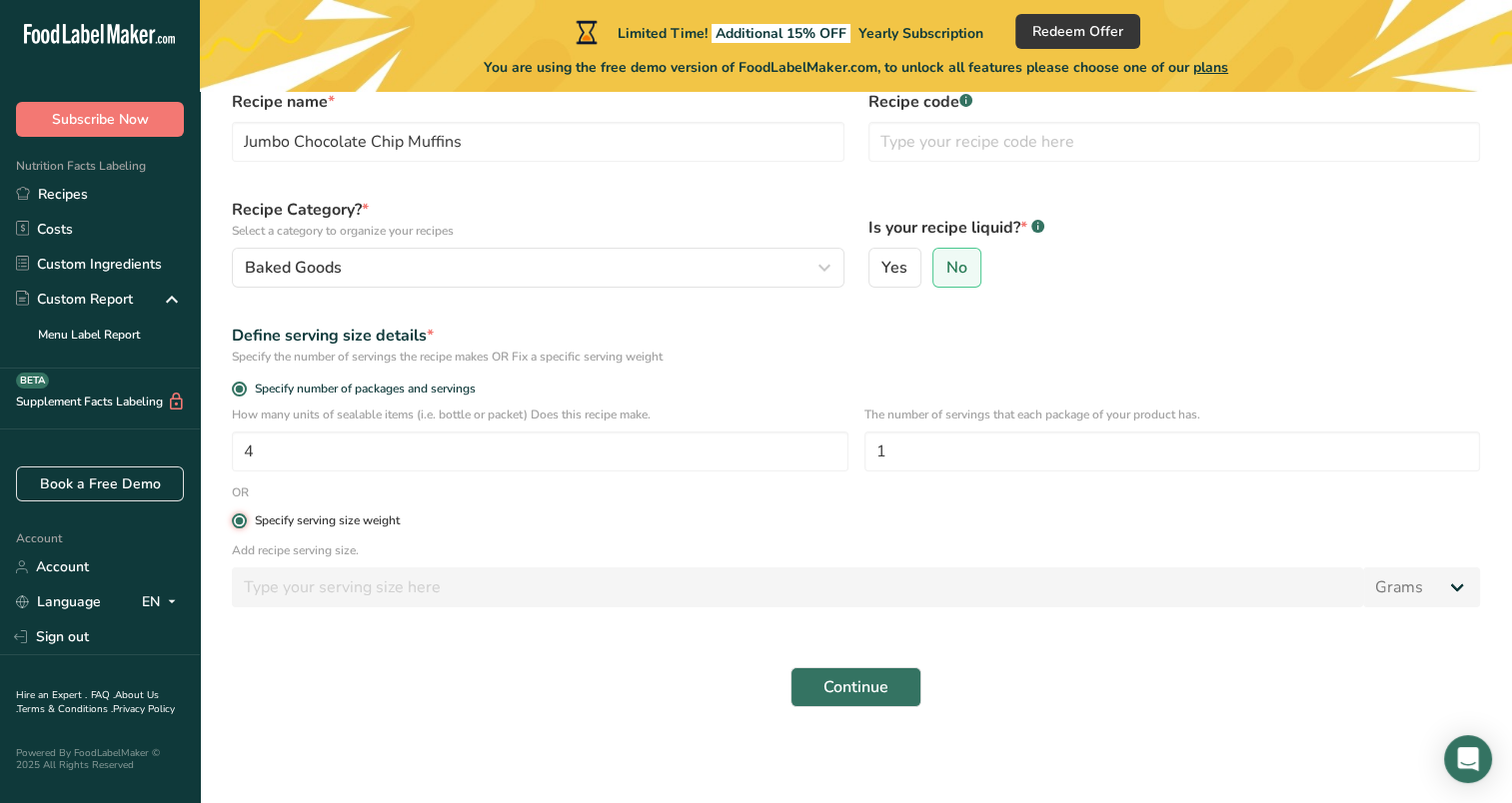 type 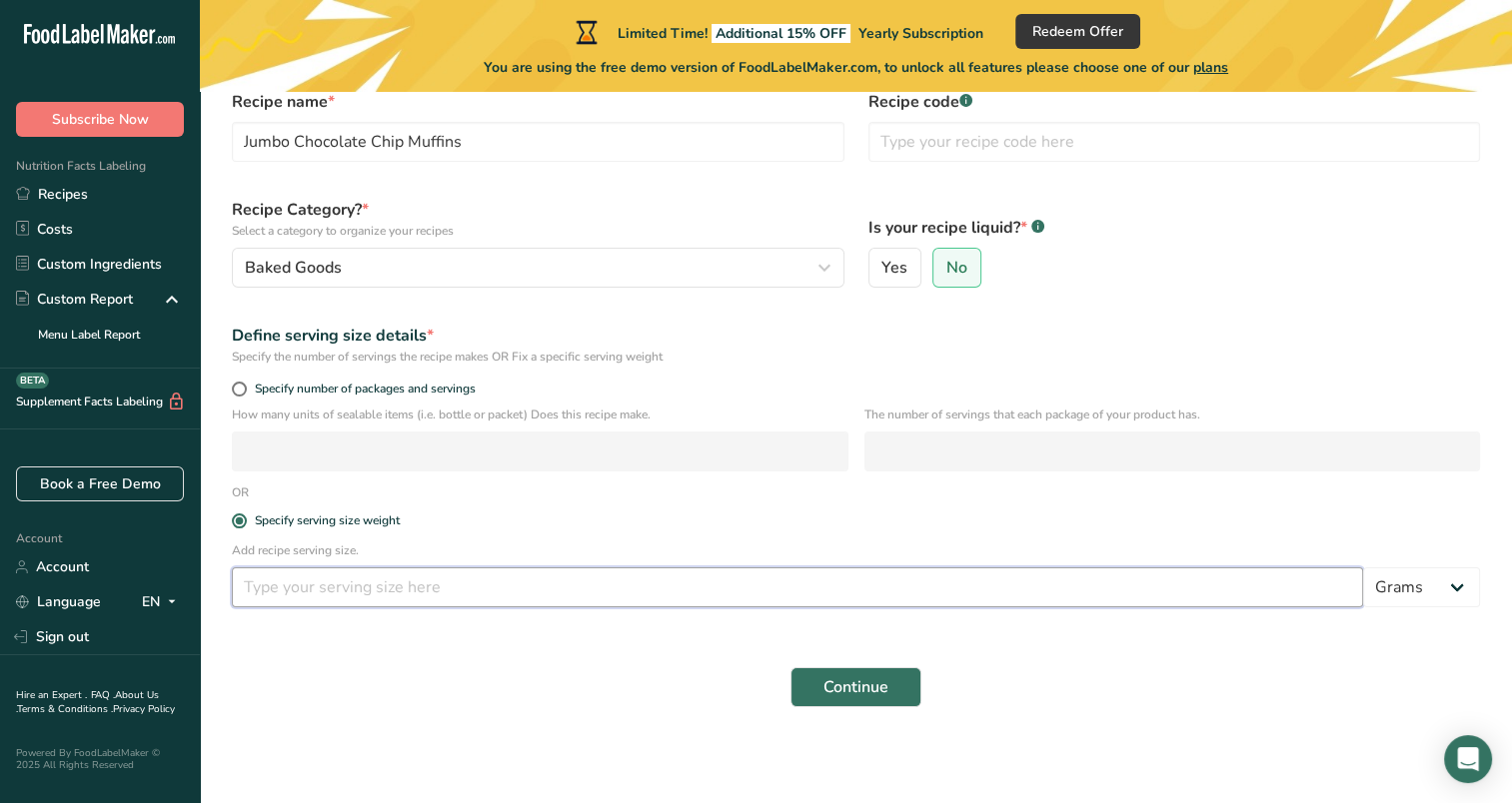 click at bounding box center (797, 587) 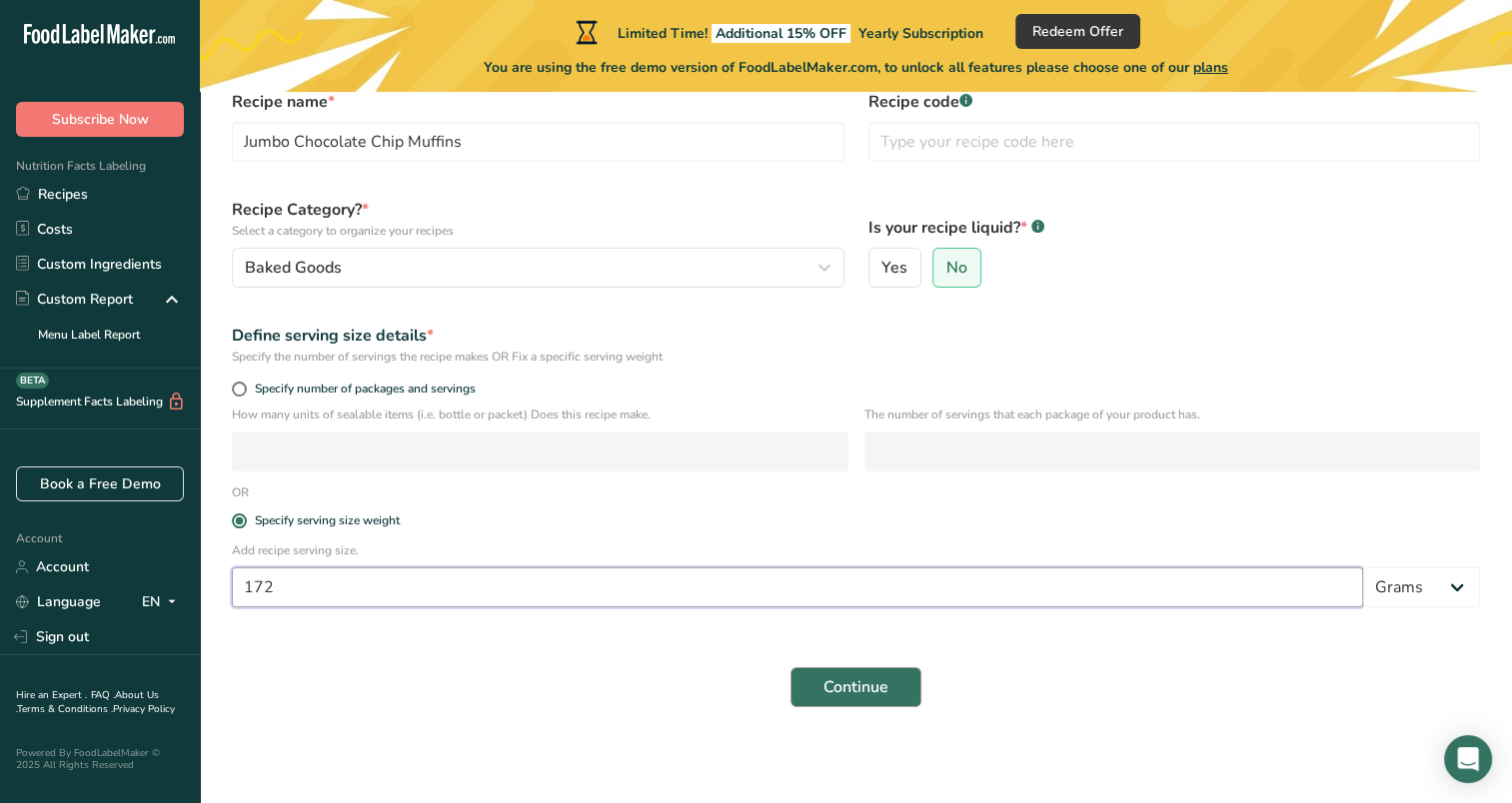 type on "172" 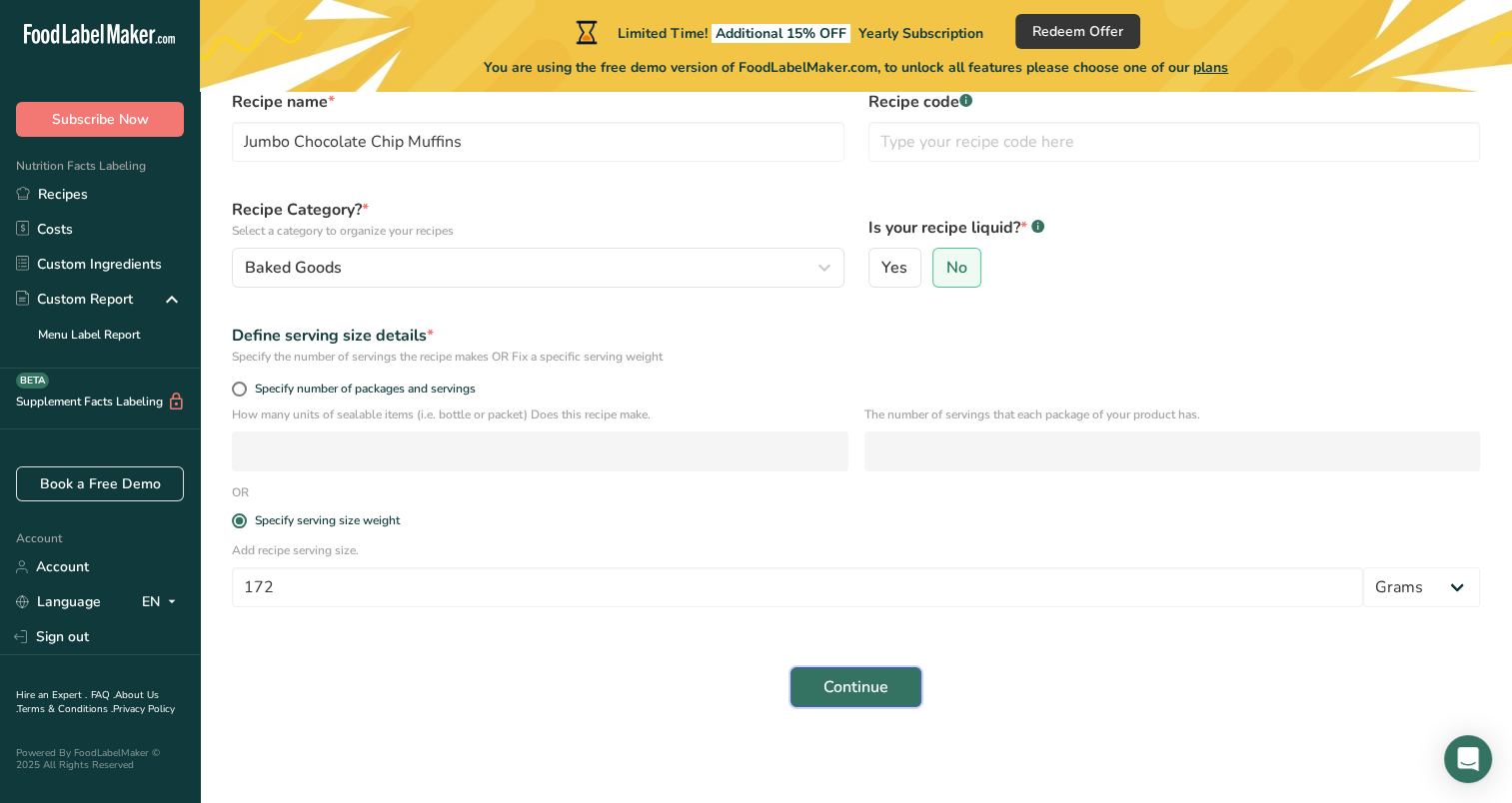 click on "Continue" at bounding box center [855, 687] 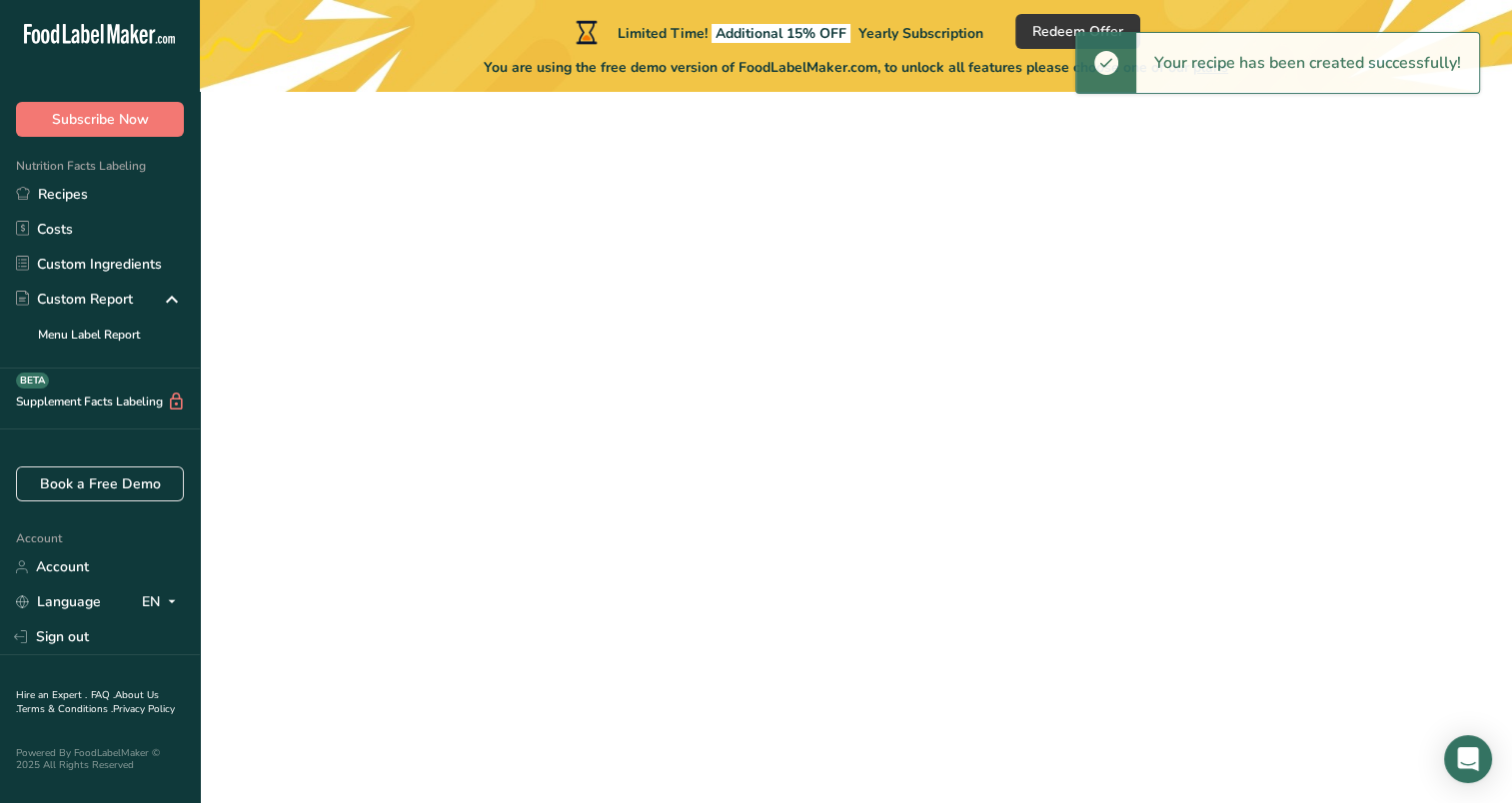 scroll, scrollTop: 0, scrollLeft: 0, axis: both 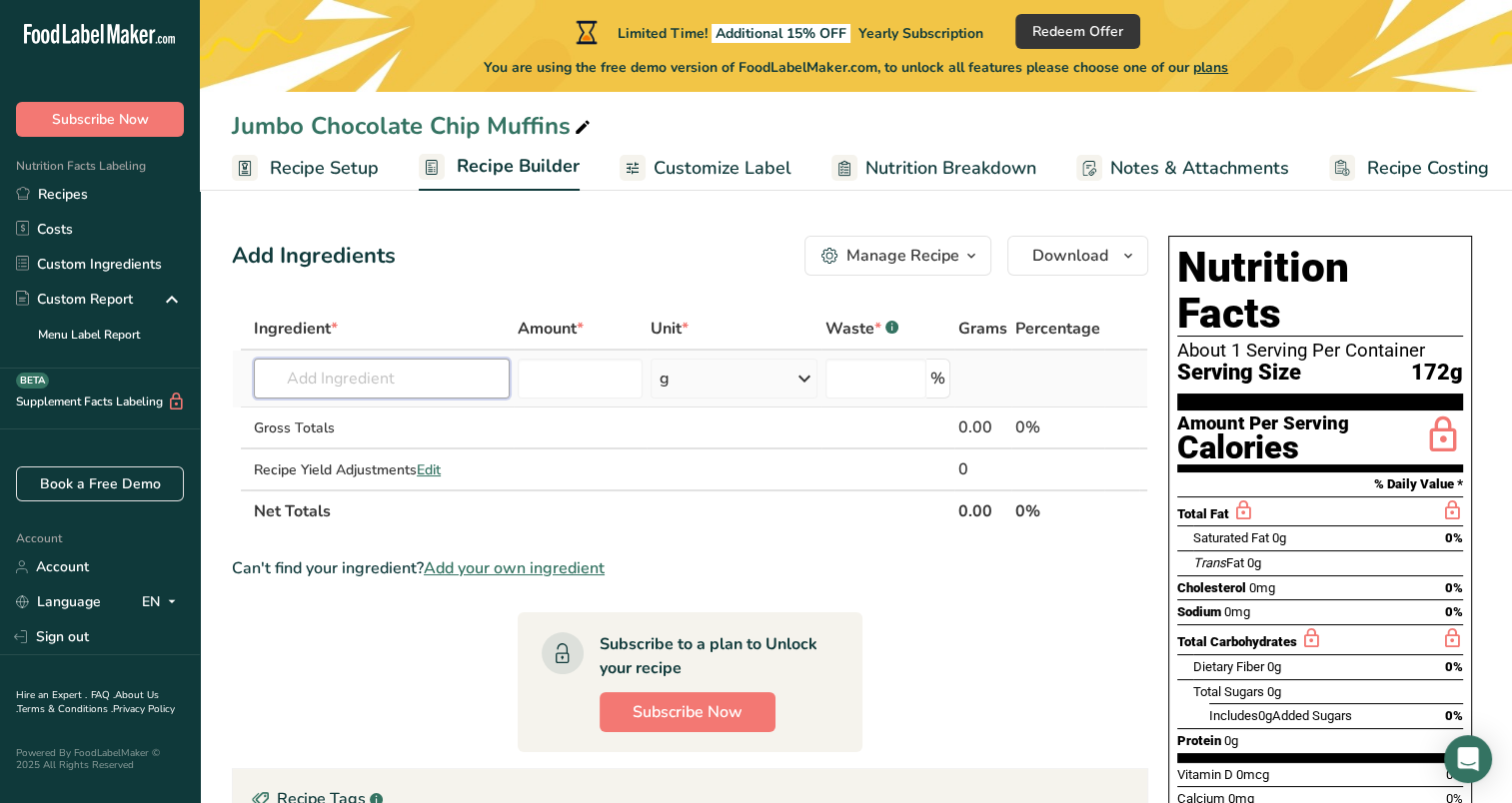 click at bounding box center (382, 379) 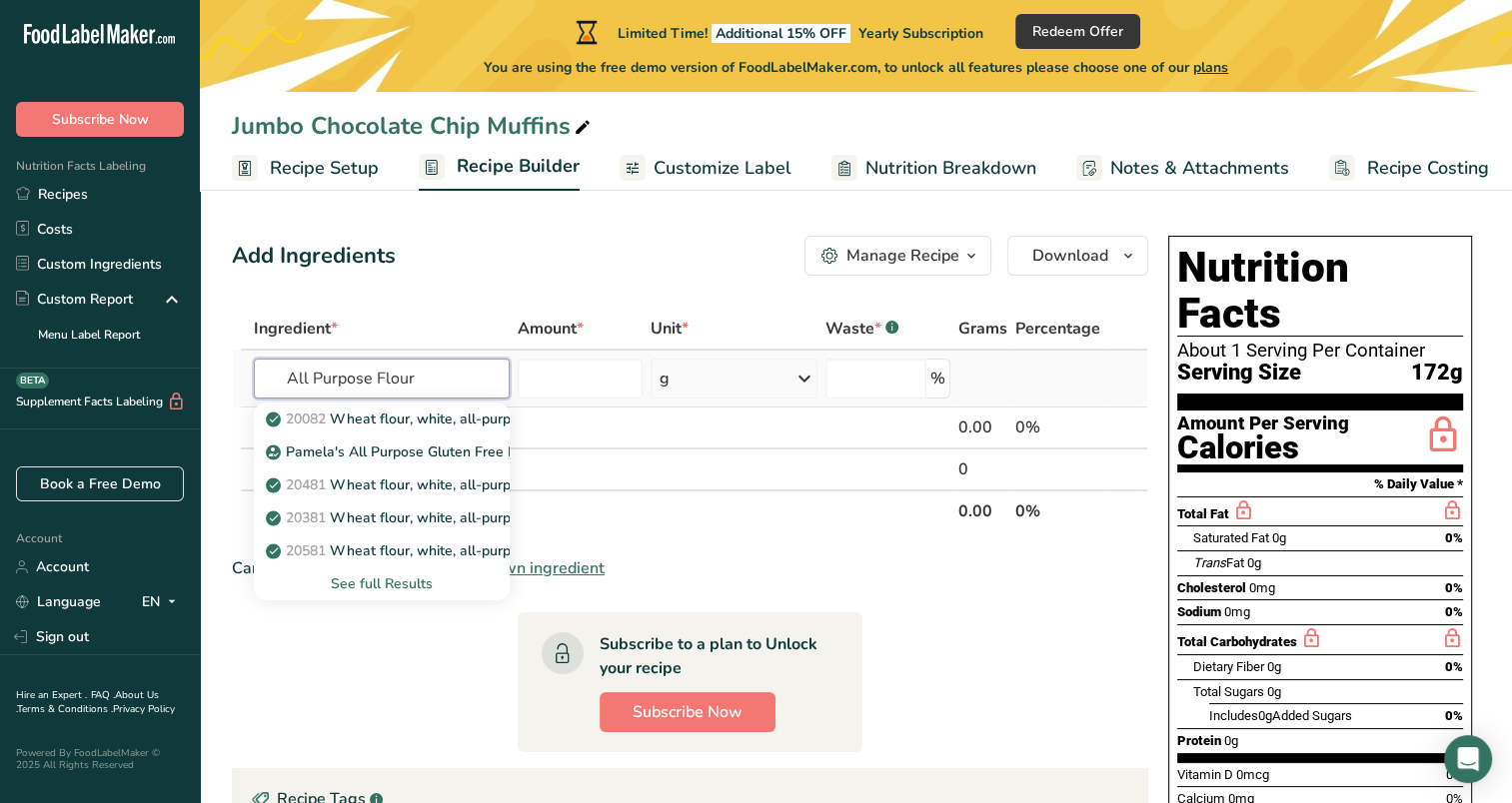 type on "All Purpose Flour" 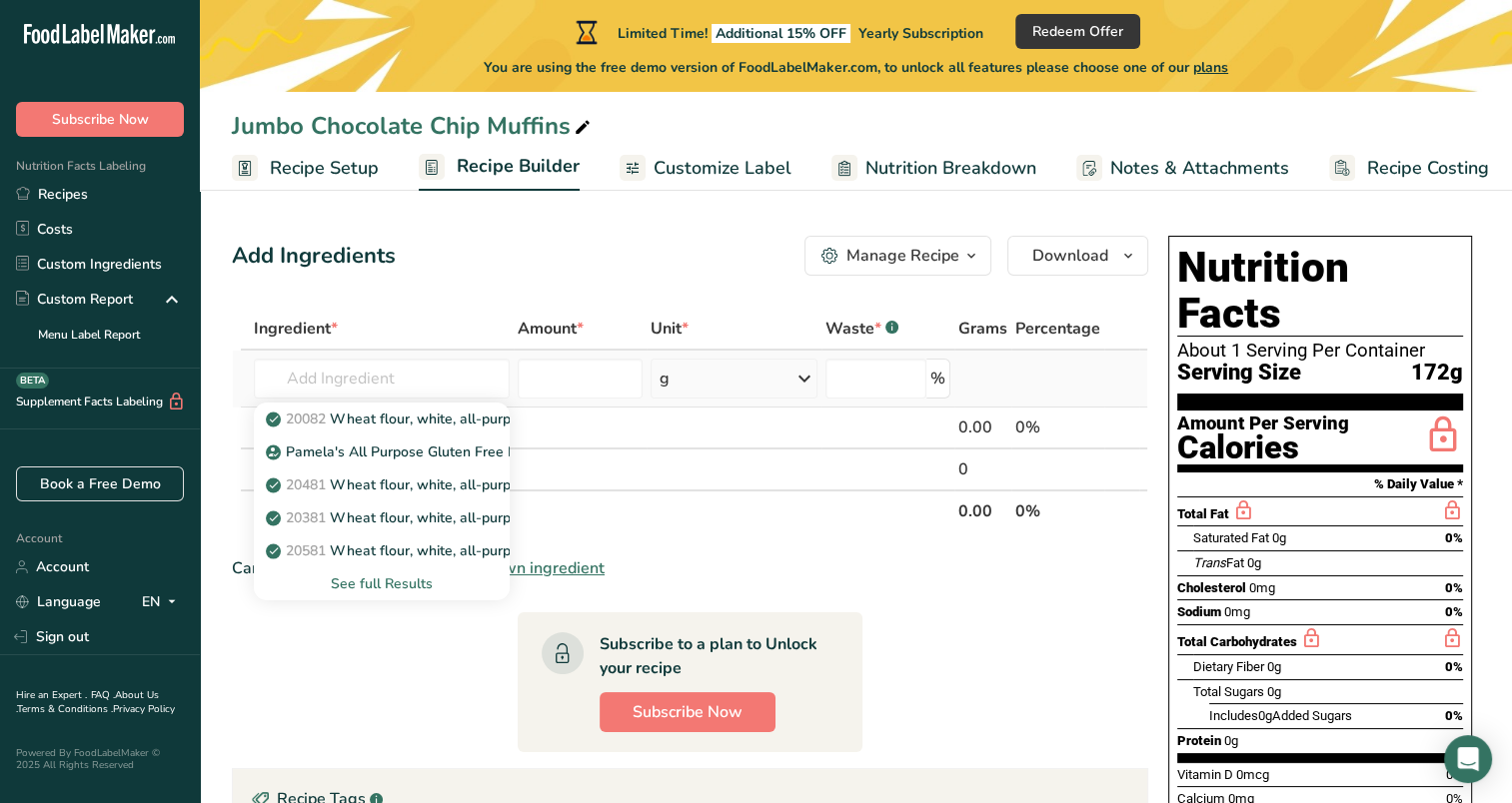 click on "See full Results" at bounding box center [382, 583] 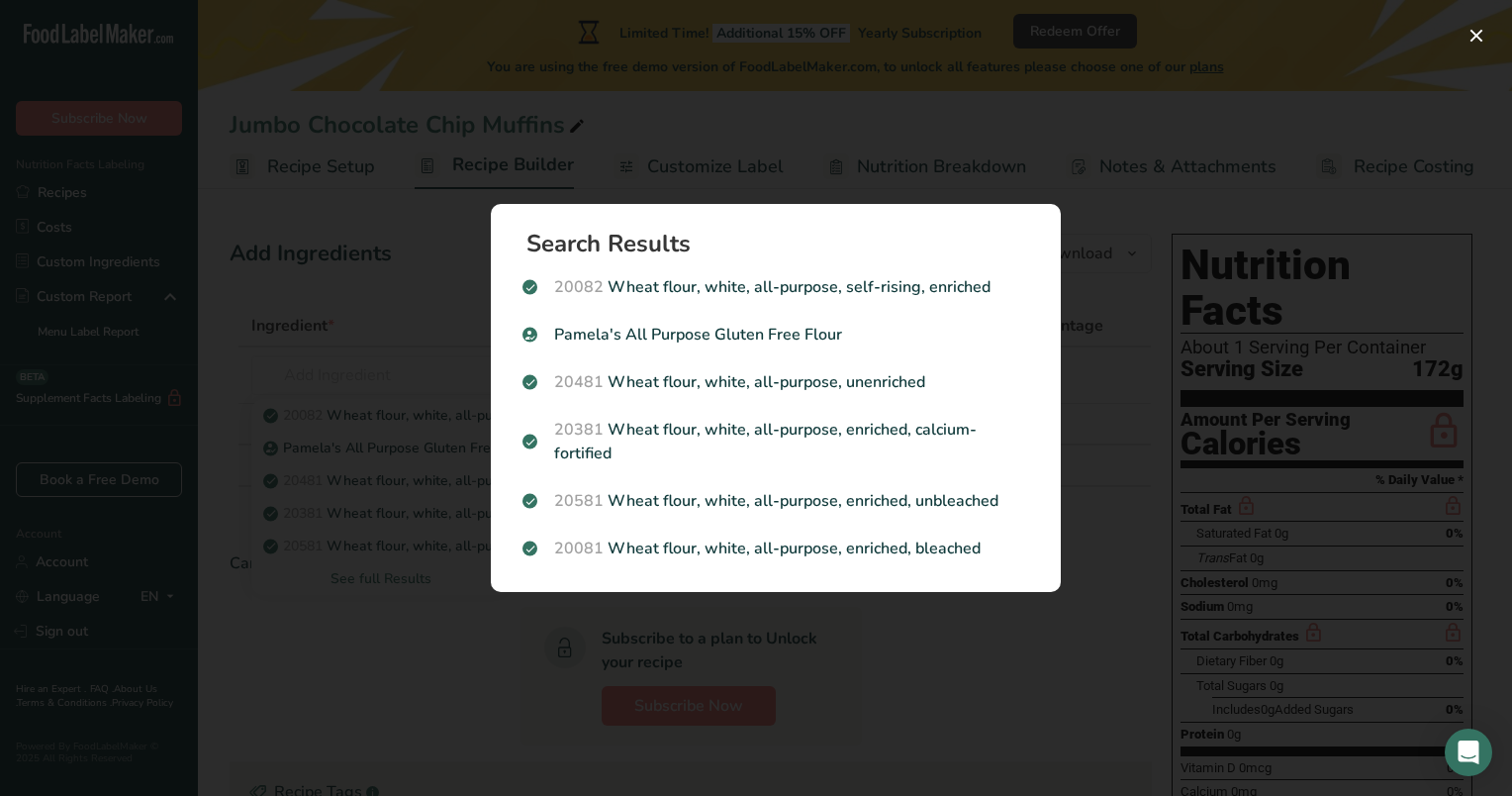 click at bounding box center (756, 398) 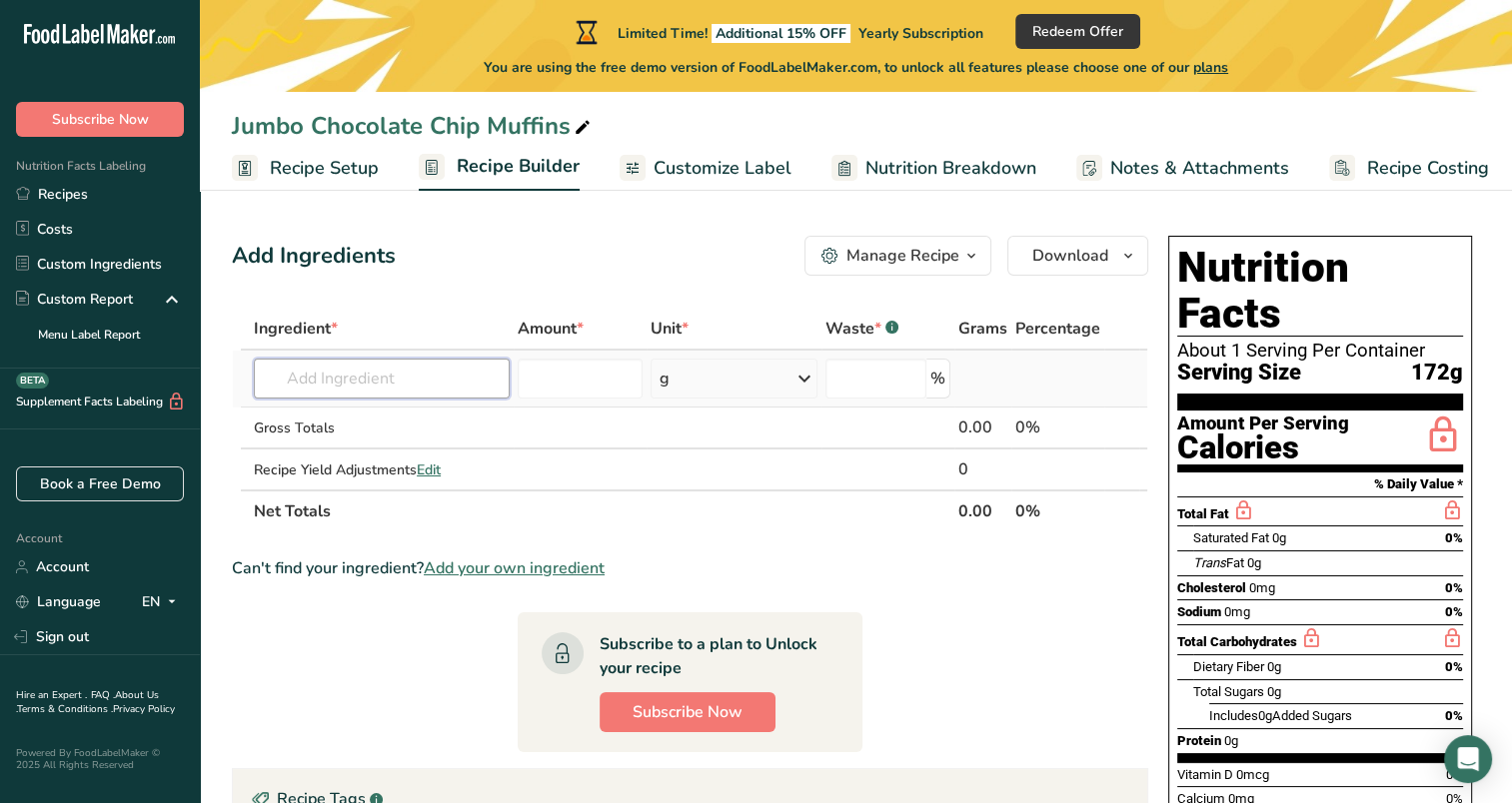 click at bounding box center [382, 379] 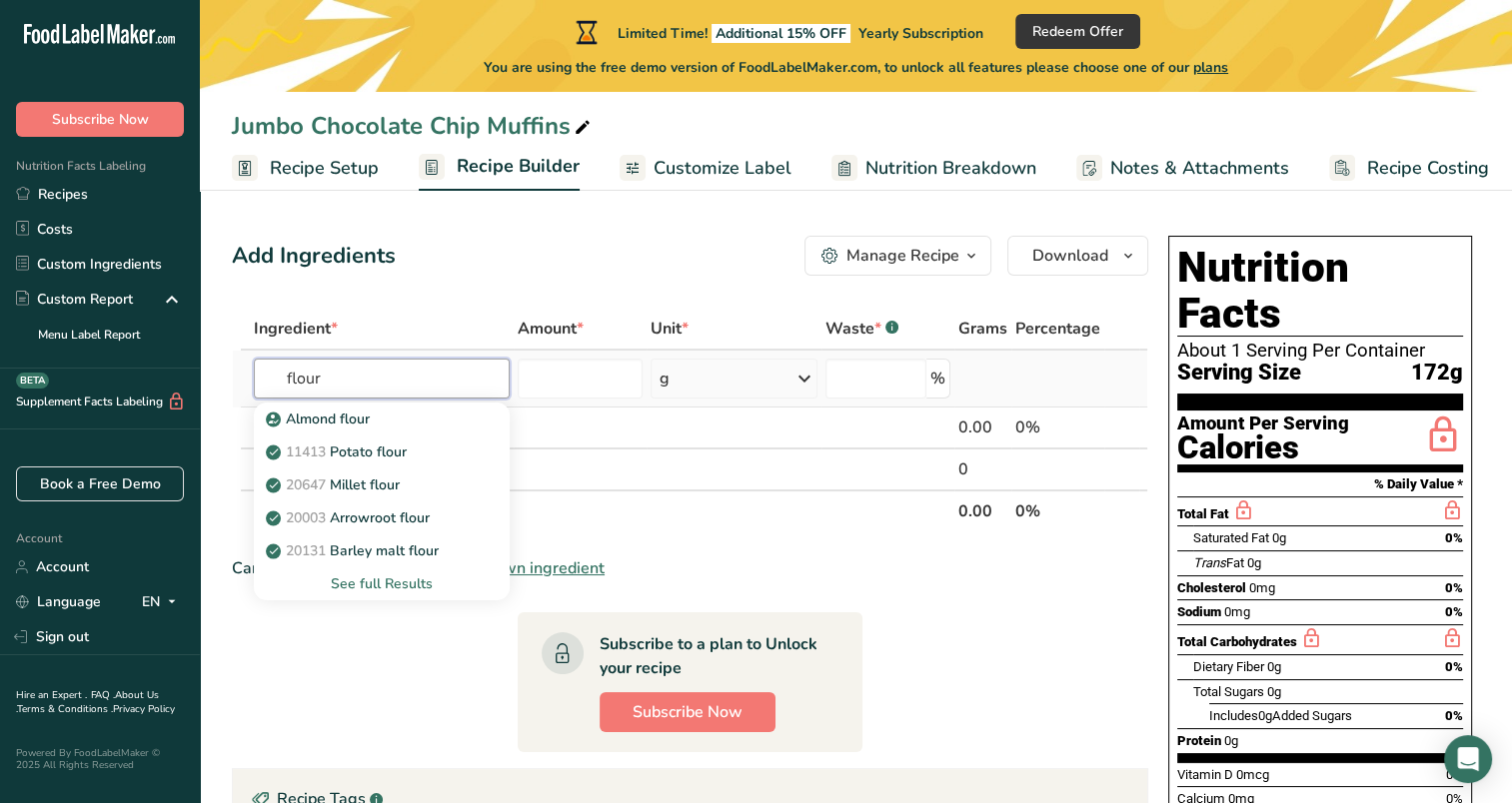 type on "flour" 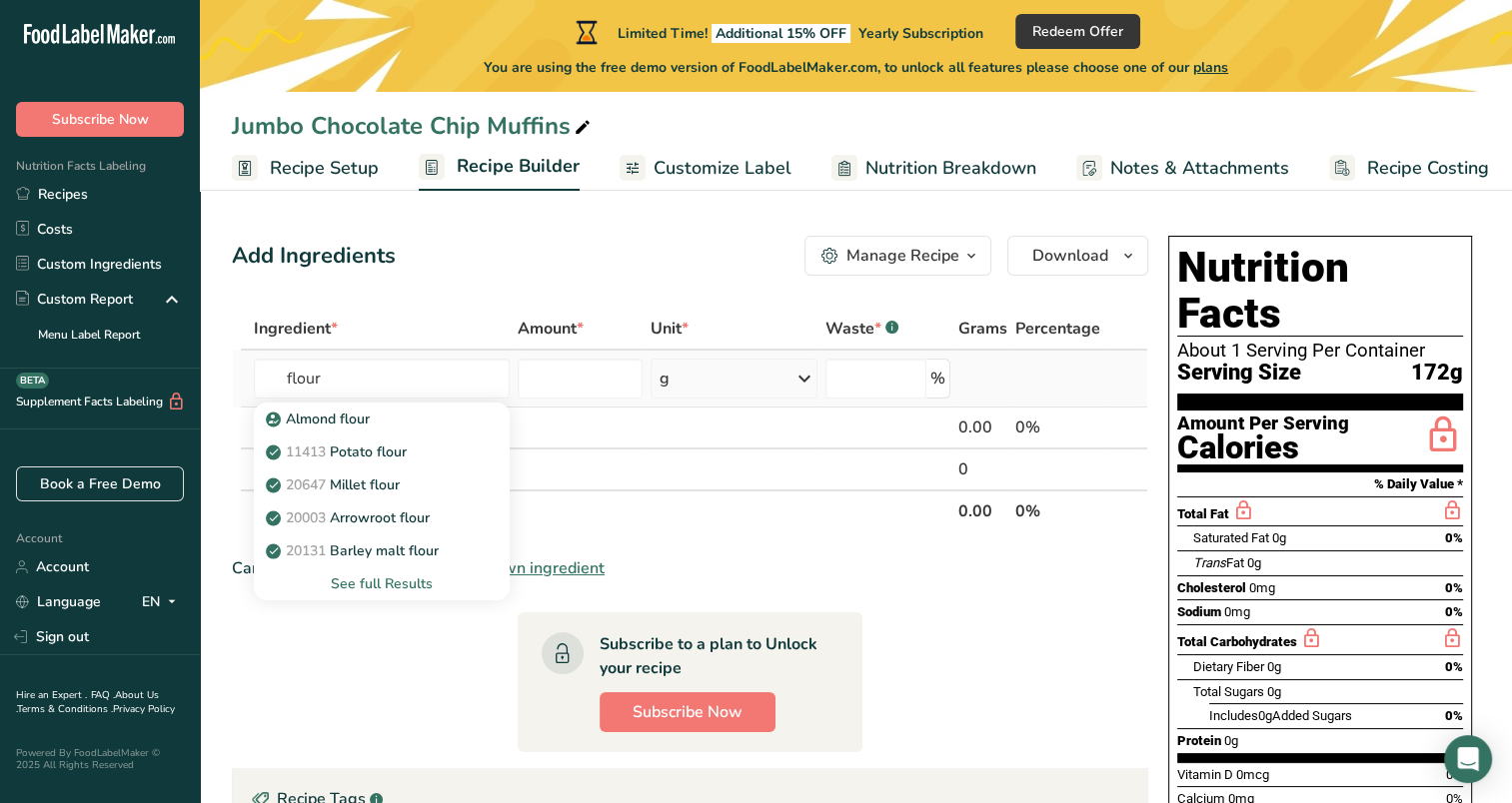 type 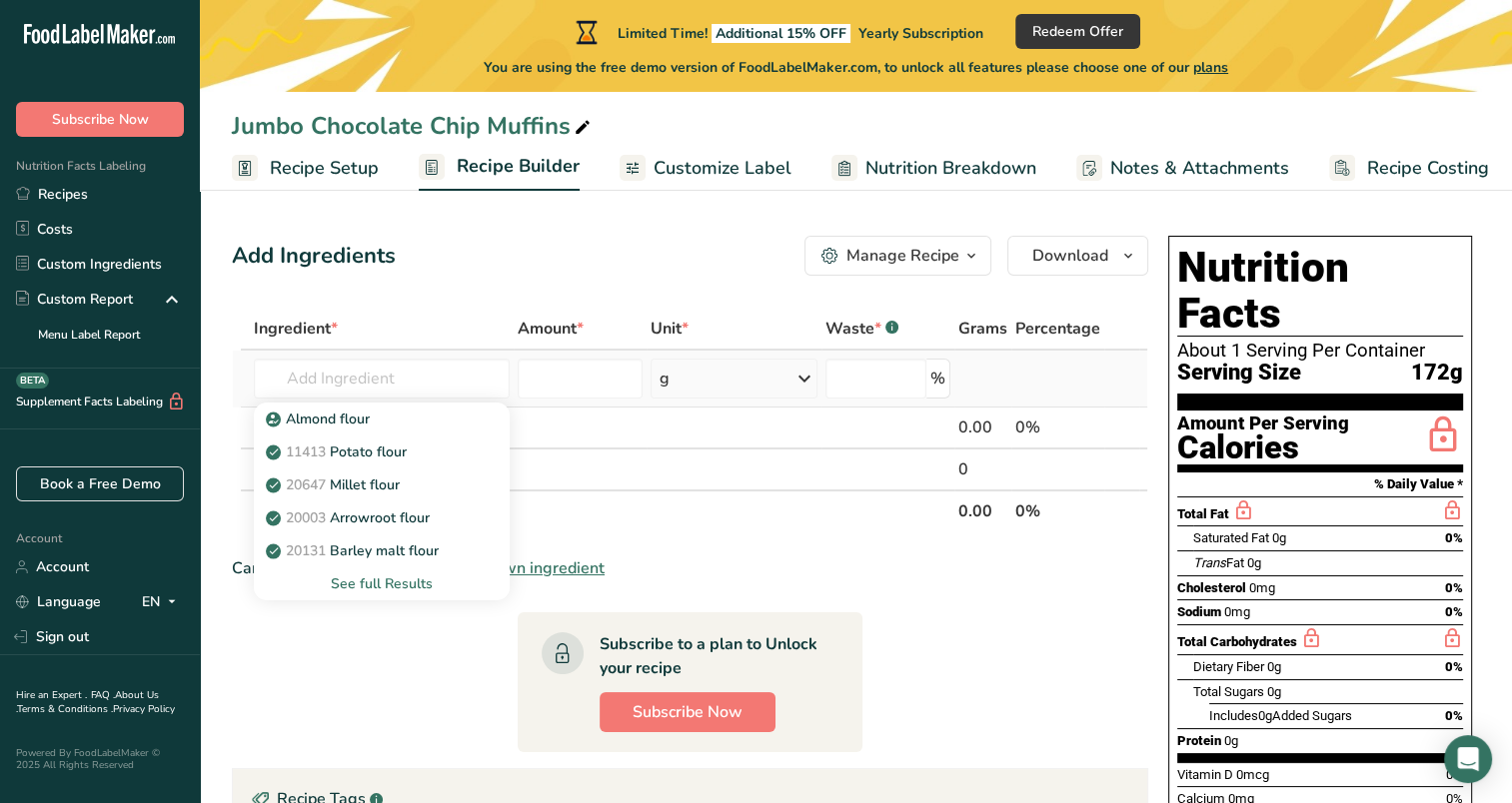 click on "See full Results" at bounding box center (382, 583) 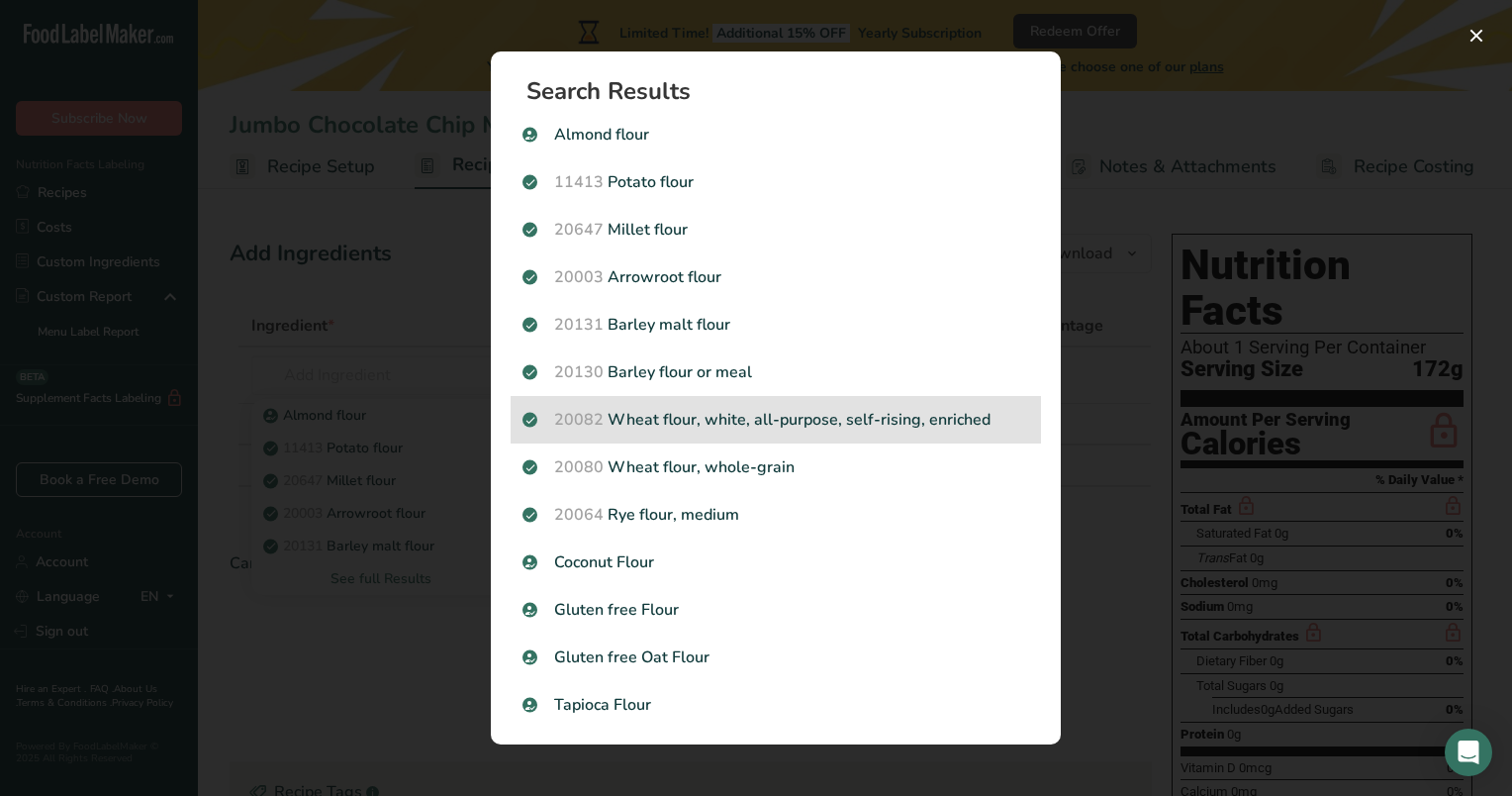 click on "20082
Wheat flour, white, all-purpose, self-rising, enriched" at bounding box center (776, 420) 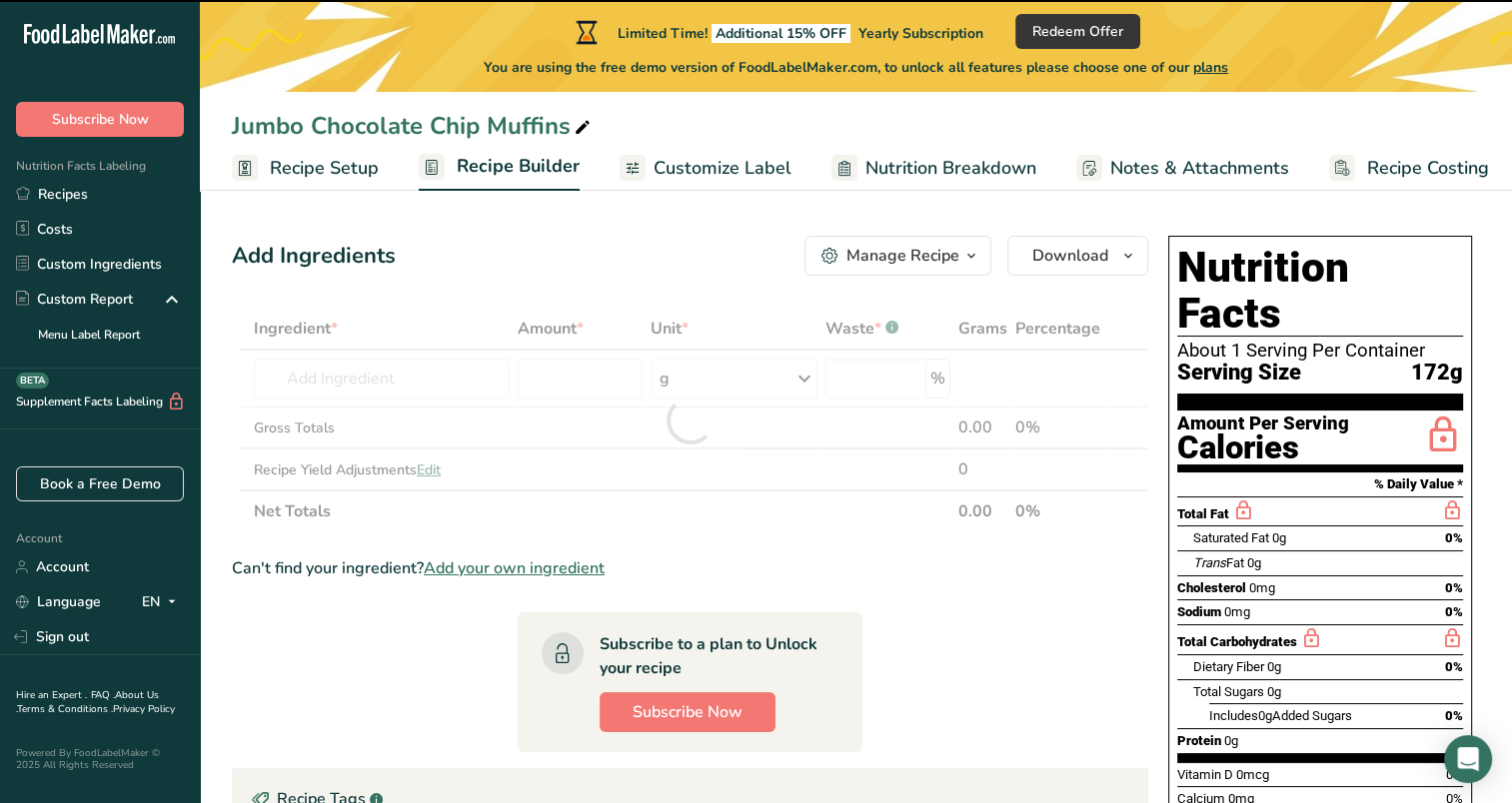 type on "0" 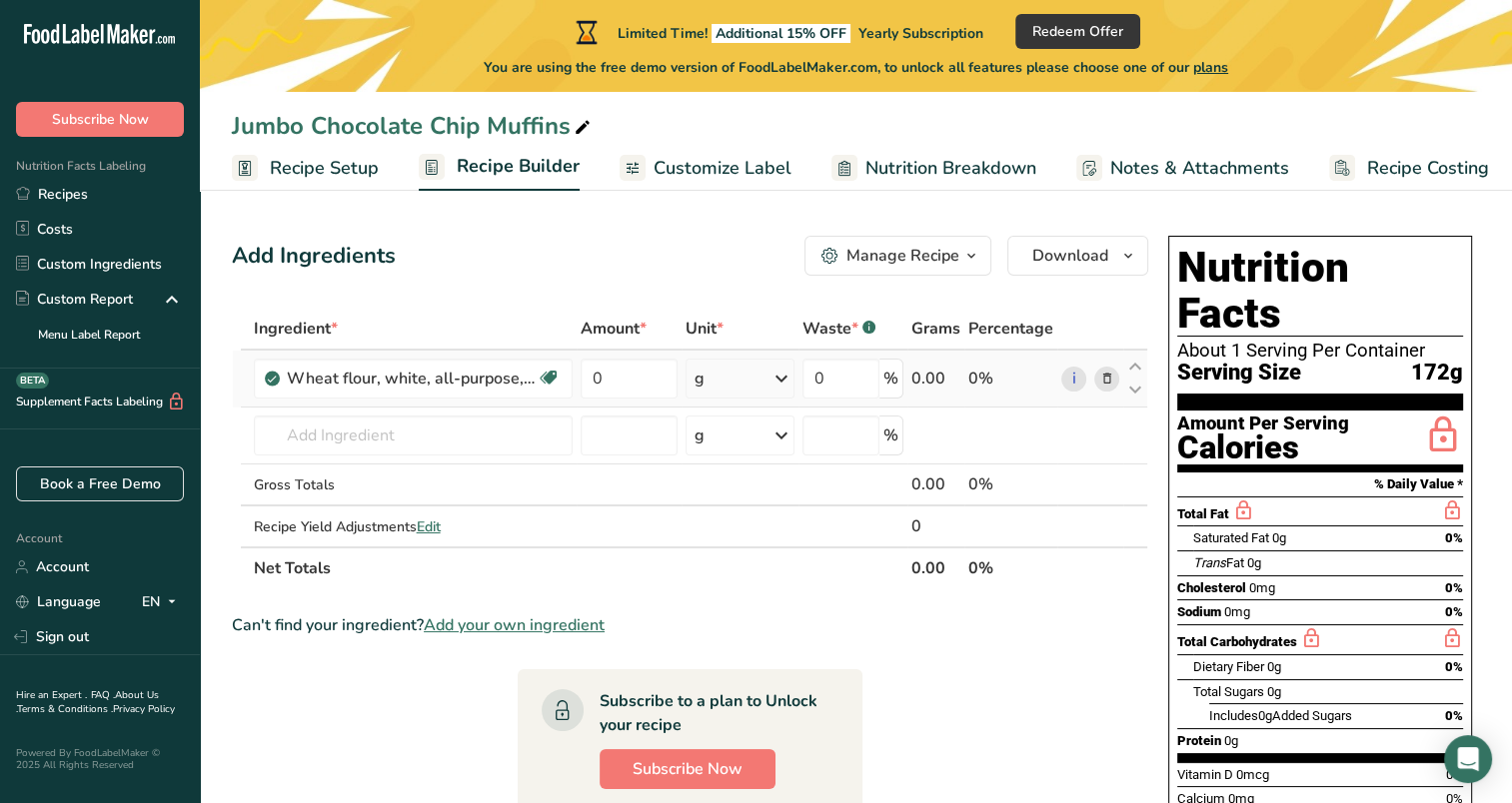 click at bounding box center (781, 379) 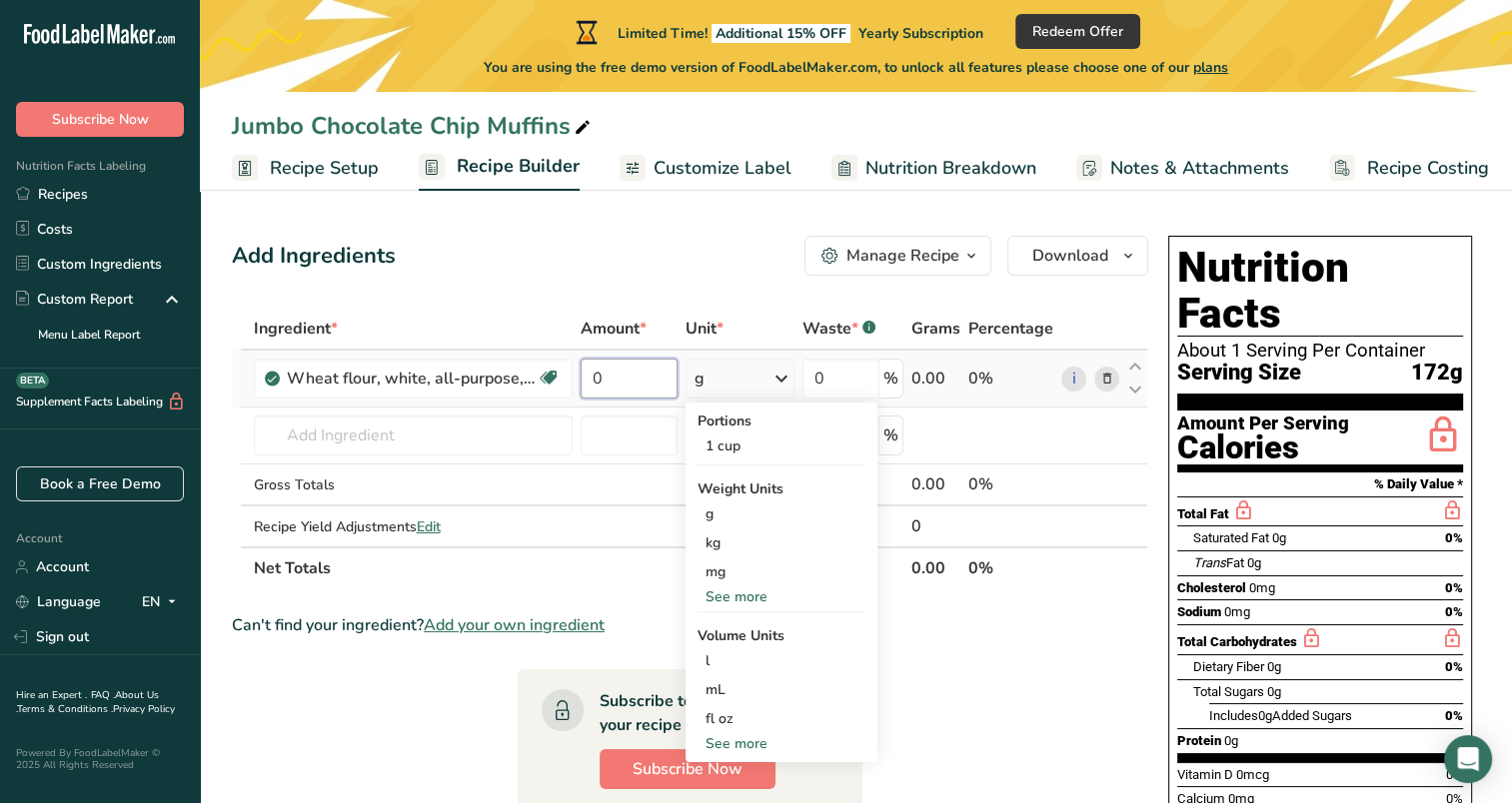 click on "0" at bounding box center (629, 379) 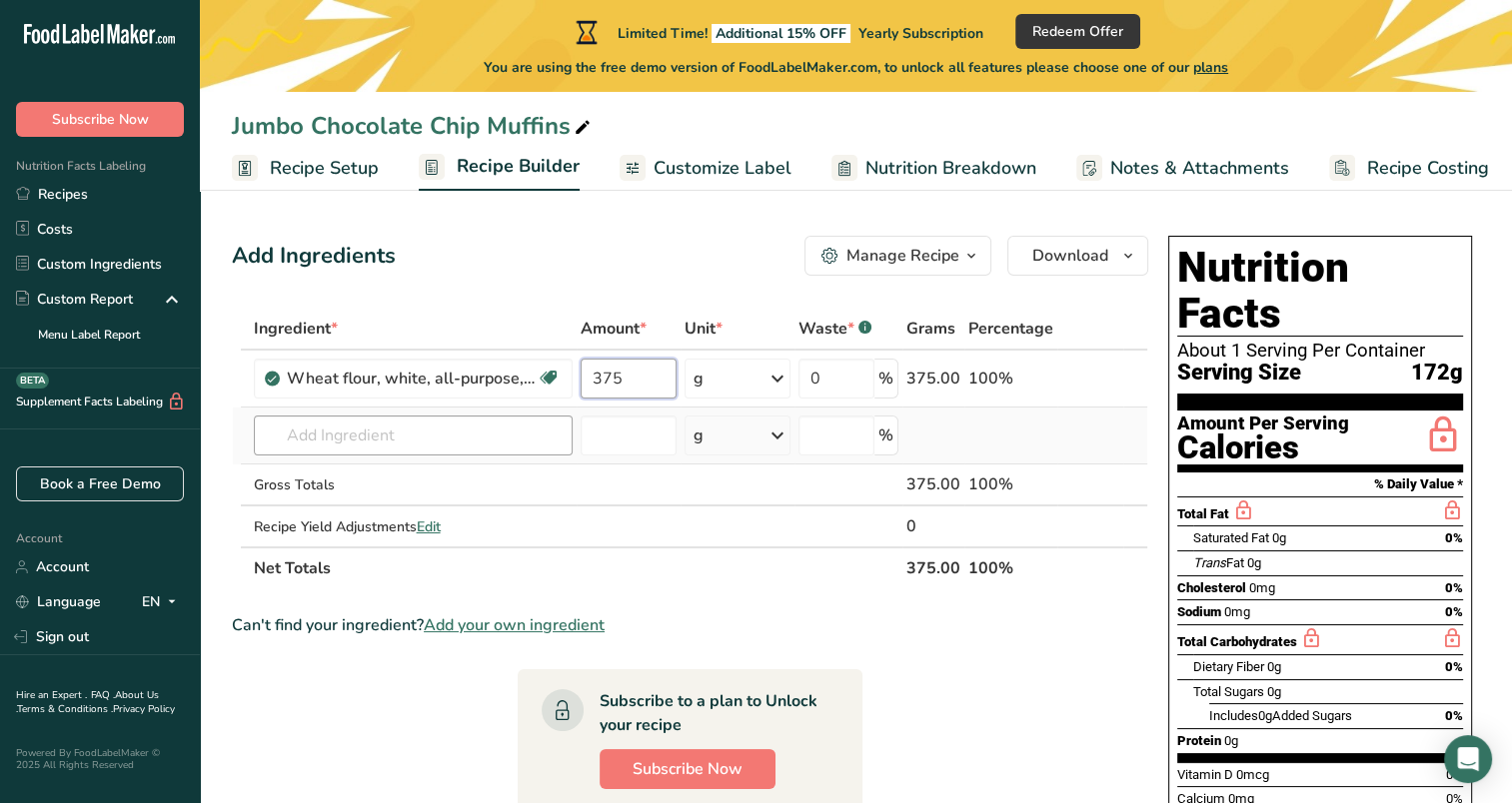 type on "375" 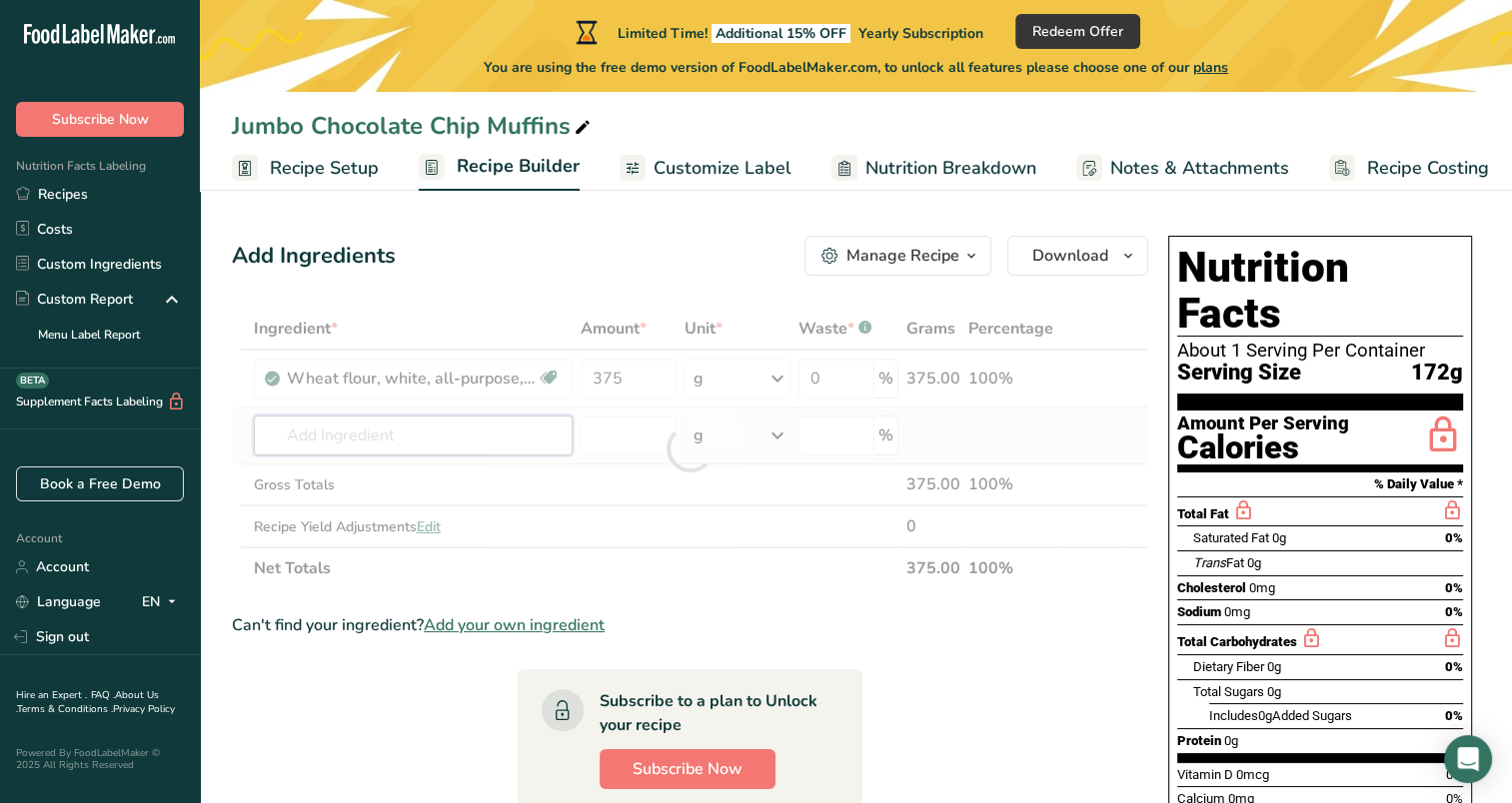 click on "Ingredient *
Amount *
Unit *
Waste *   .a-a{fill:#347362;}.b-a{fill:#fff;}          Grams
Percentage
Wheat flour, white, all-purpose, self-rising, enriched
Dairy free
Vegan
Vegetarian
Soy free
375
g
Portions
1 cup
Weight Units
g
kg
mg
See more
Volume Units
l
Volume units require a density conversion. If you know your ingredient's density enter it below. Otherwise, click on "RIA" our AI Regulatory bot - she will be able to help you
lb/ft3
g/cm3
Confirm
mL
lb/ft3
0" at bounding box center (690, 448) 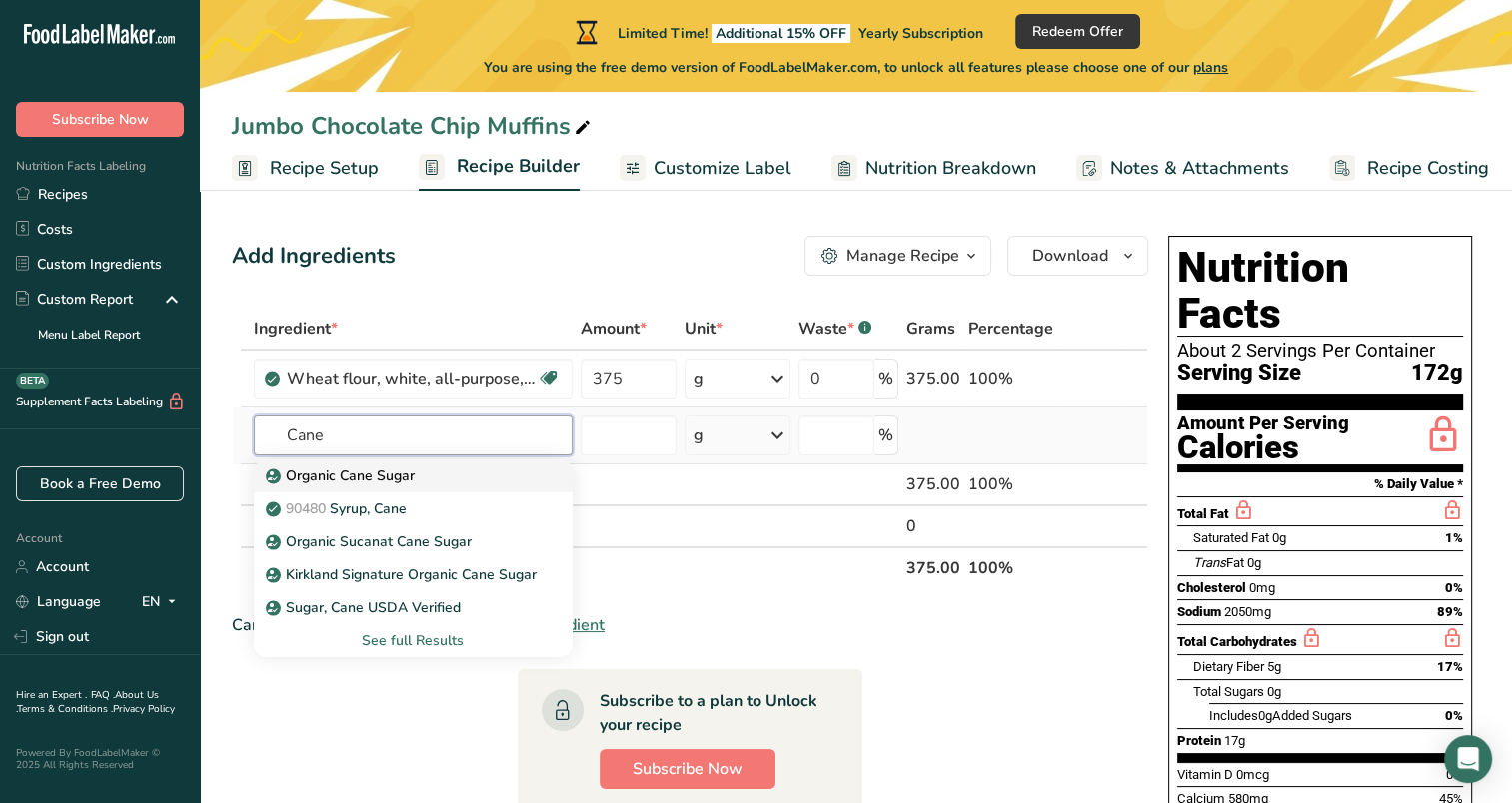 type on "Cane" 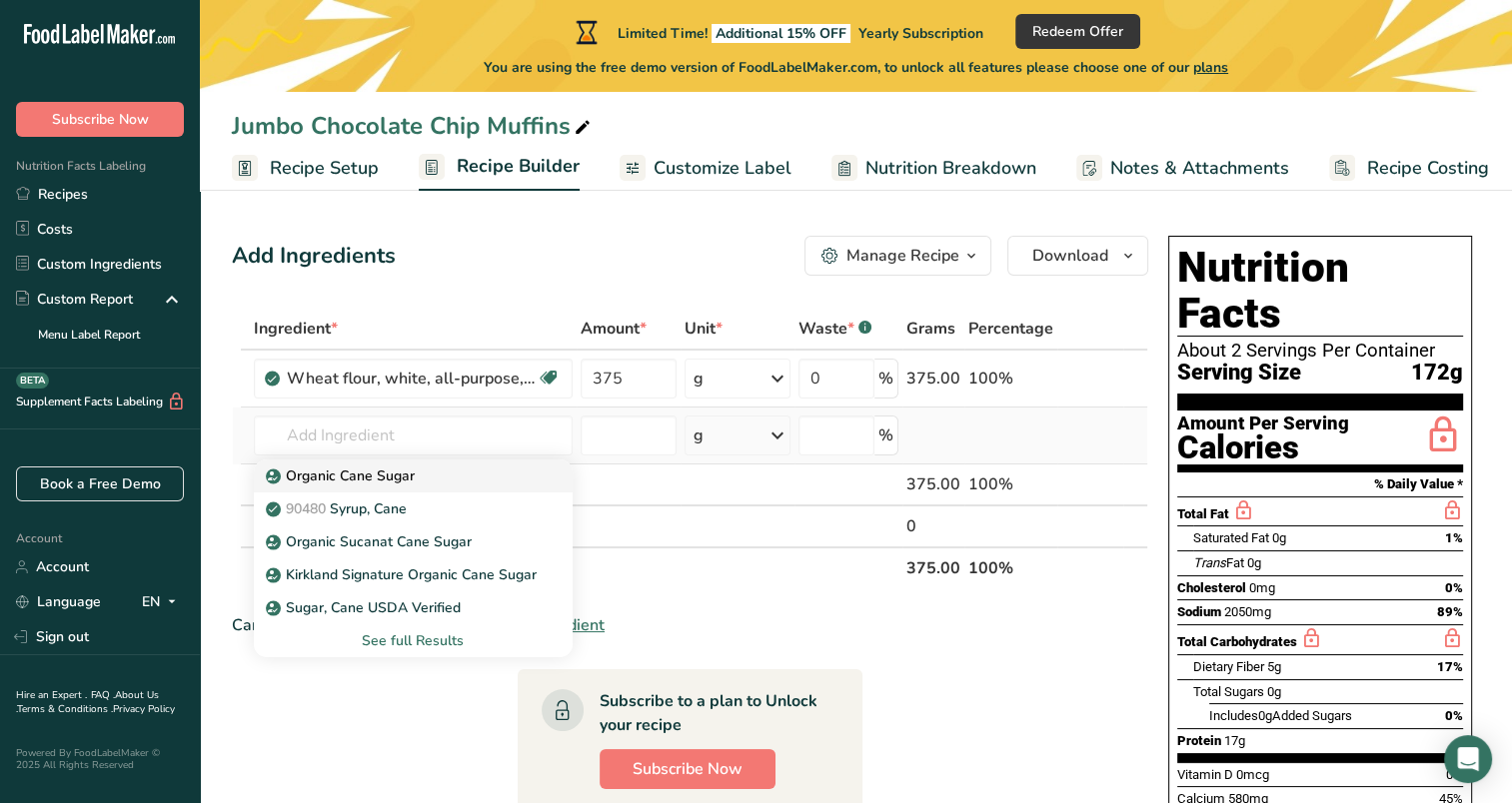 click on "Organic Cane Sugar" at bounding box center (342, 475) 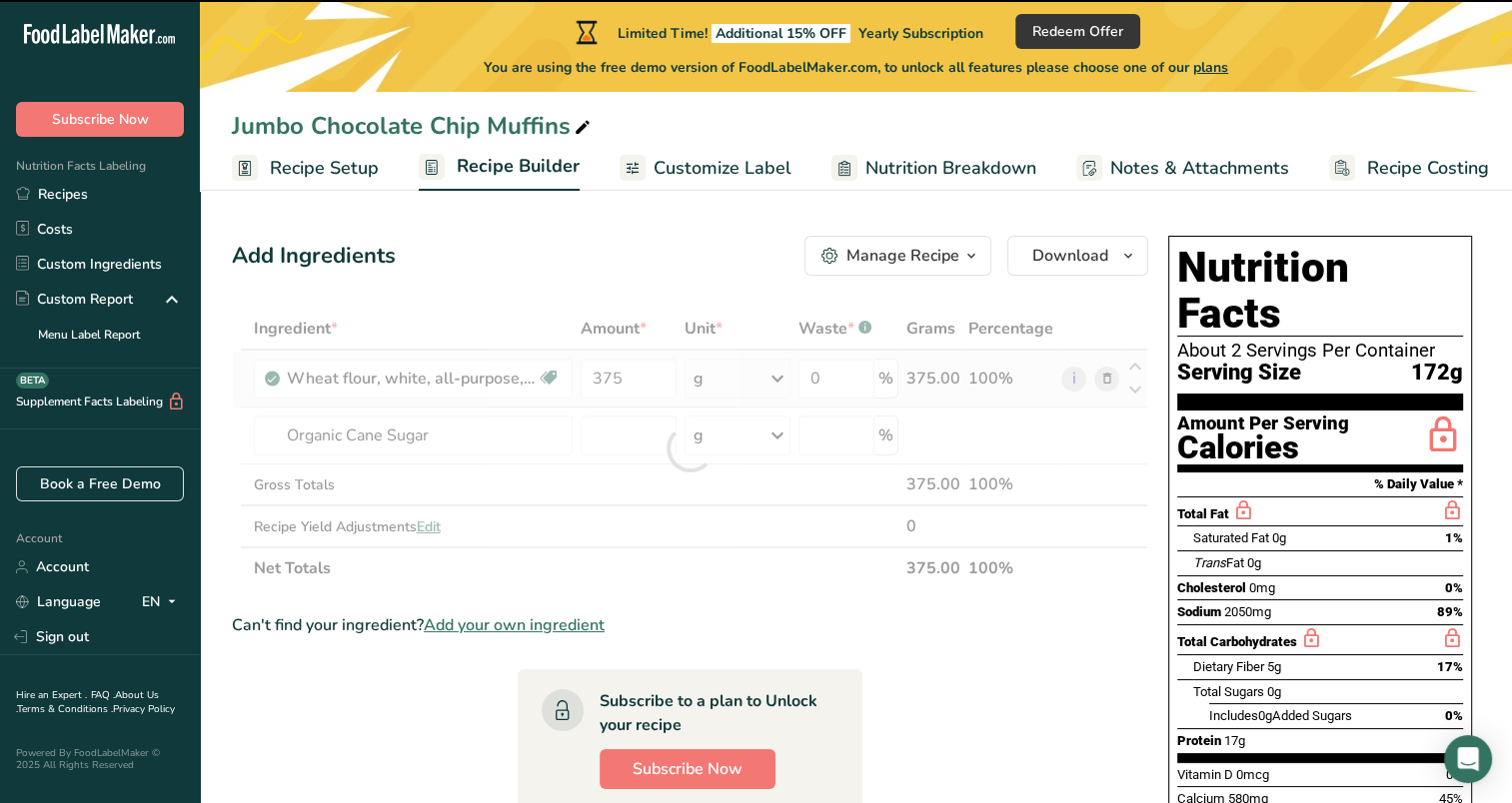 type on "0" 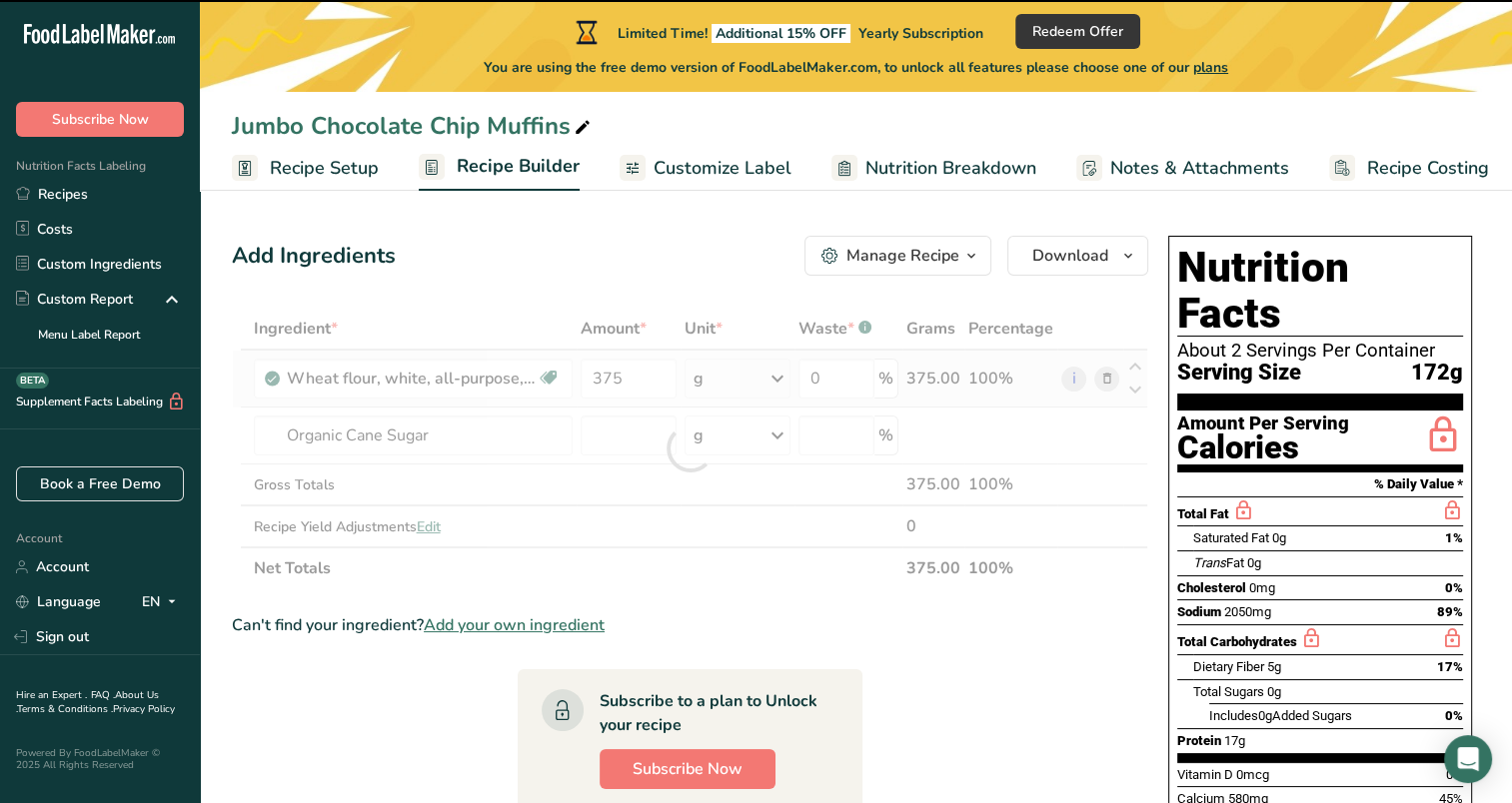 type on "0" 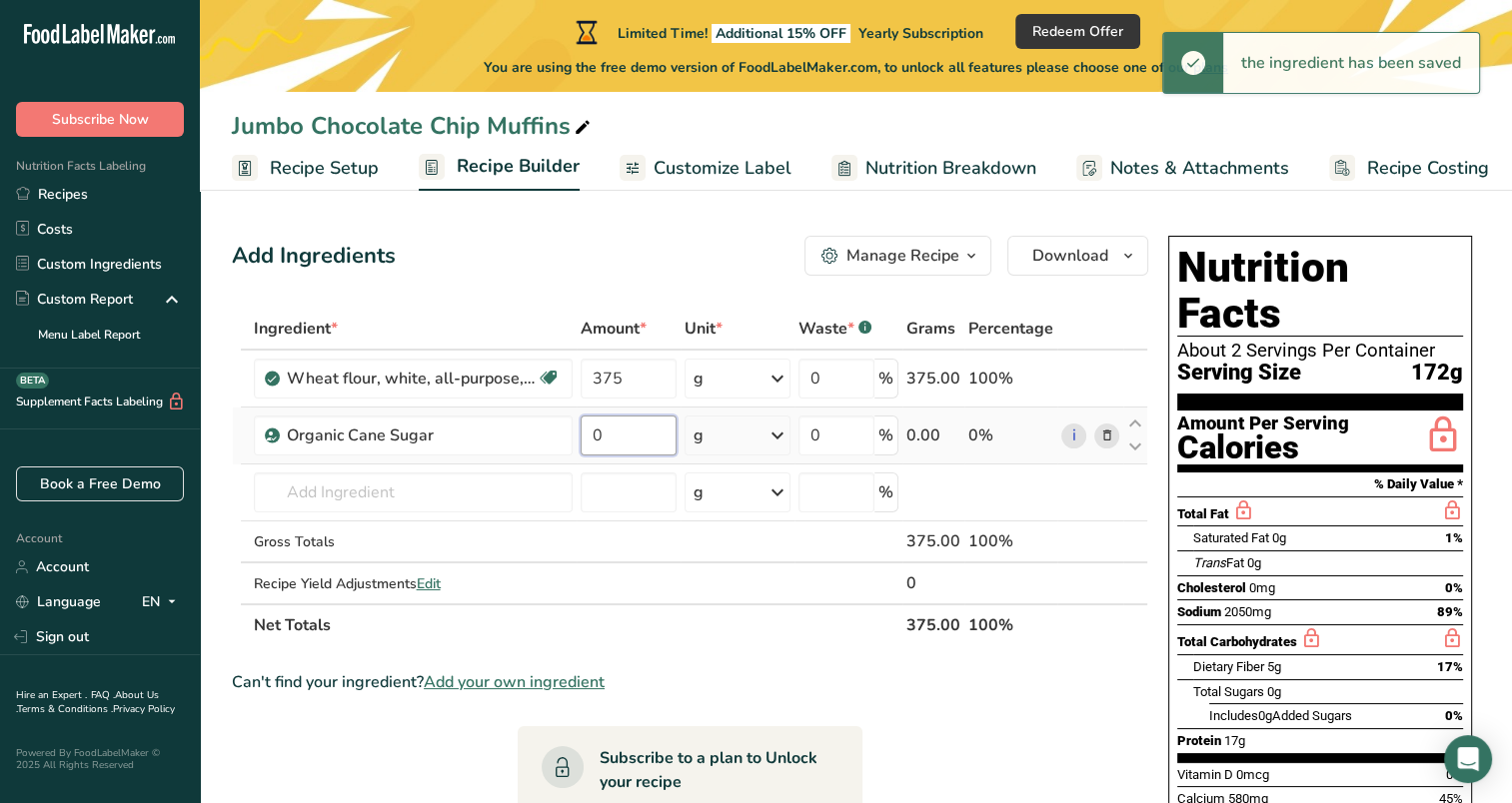 click on "0" at bounding box center (629, 435) 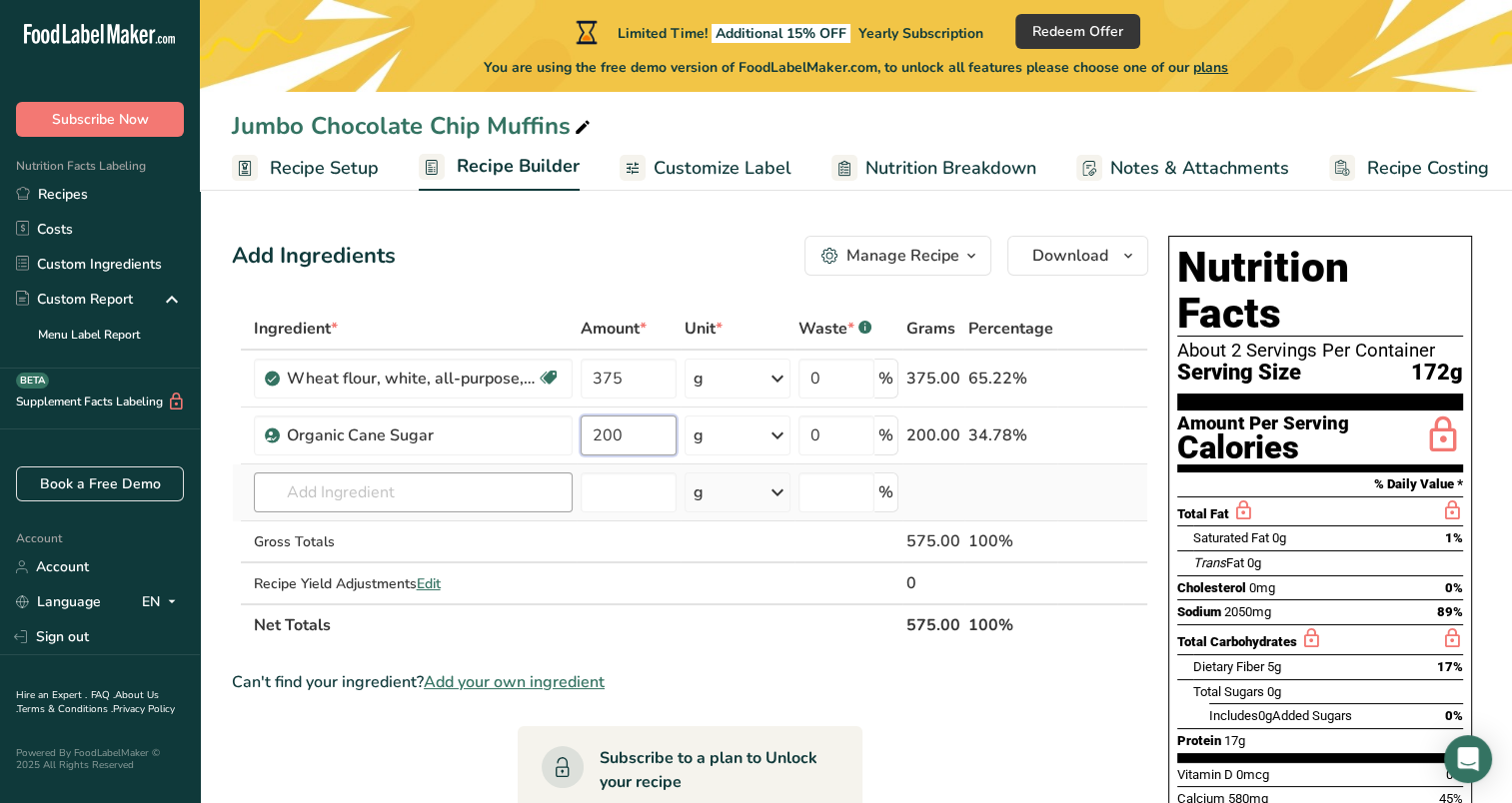 type on "200" 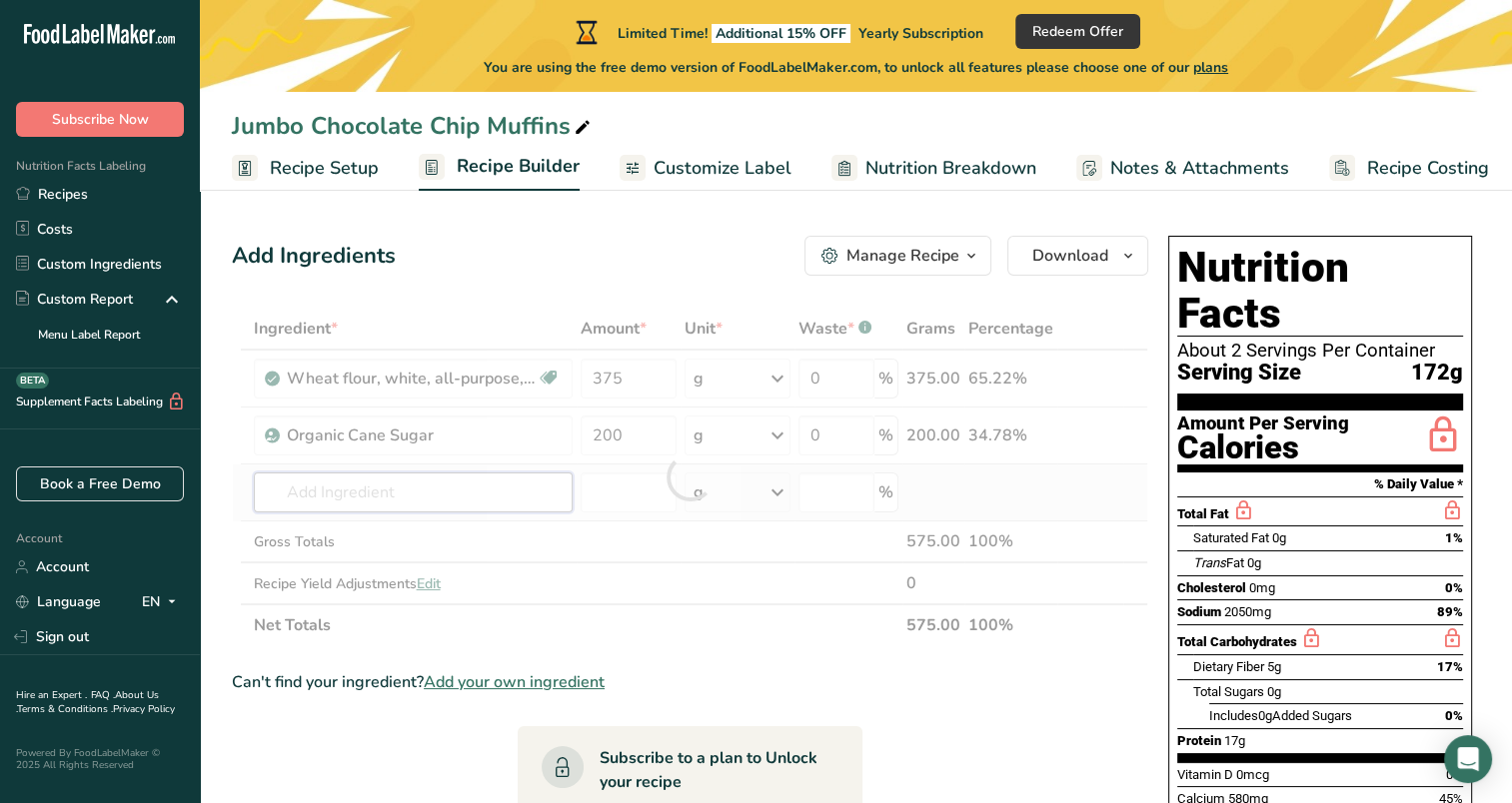 click on "Ingredient *
Amount *
Unit *
Waste *   .a-a{fill:#347362;}.b-a{fill:#fff;}          Grams
Percentage
Wheat flour, white, all-purpose, self-rising, enriched
Dairy free
Vegan
Vegetarian
Soy free
375
g
Portions
1 cup
Weight Units
g
kg
mg
See more
Volume Units
l
Volume units require a density conversion. If you know your ingredient's density enter it below. Otherwise, click on "RIA" our AI Regulatory bot - she will be able to help you
lb/ft3
g/cm3
Confirm
mL
lb/ft3
0" at bounding box center [690, 476] 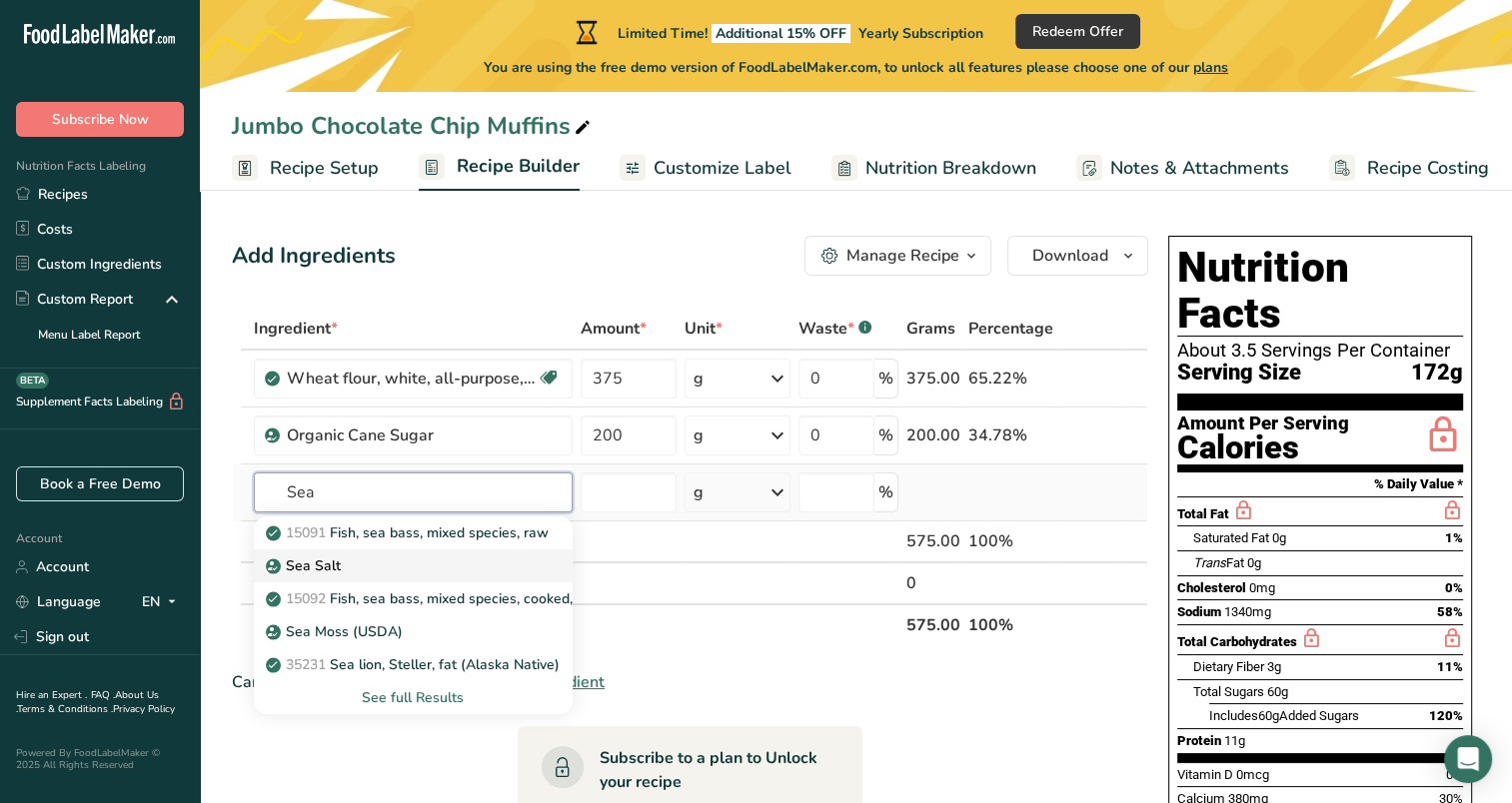 type on "Sea" 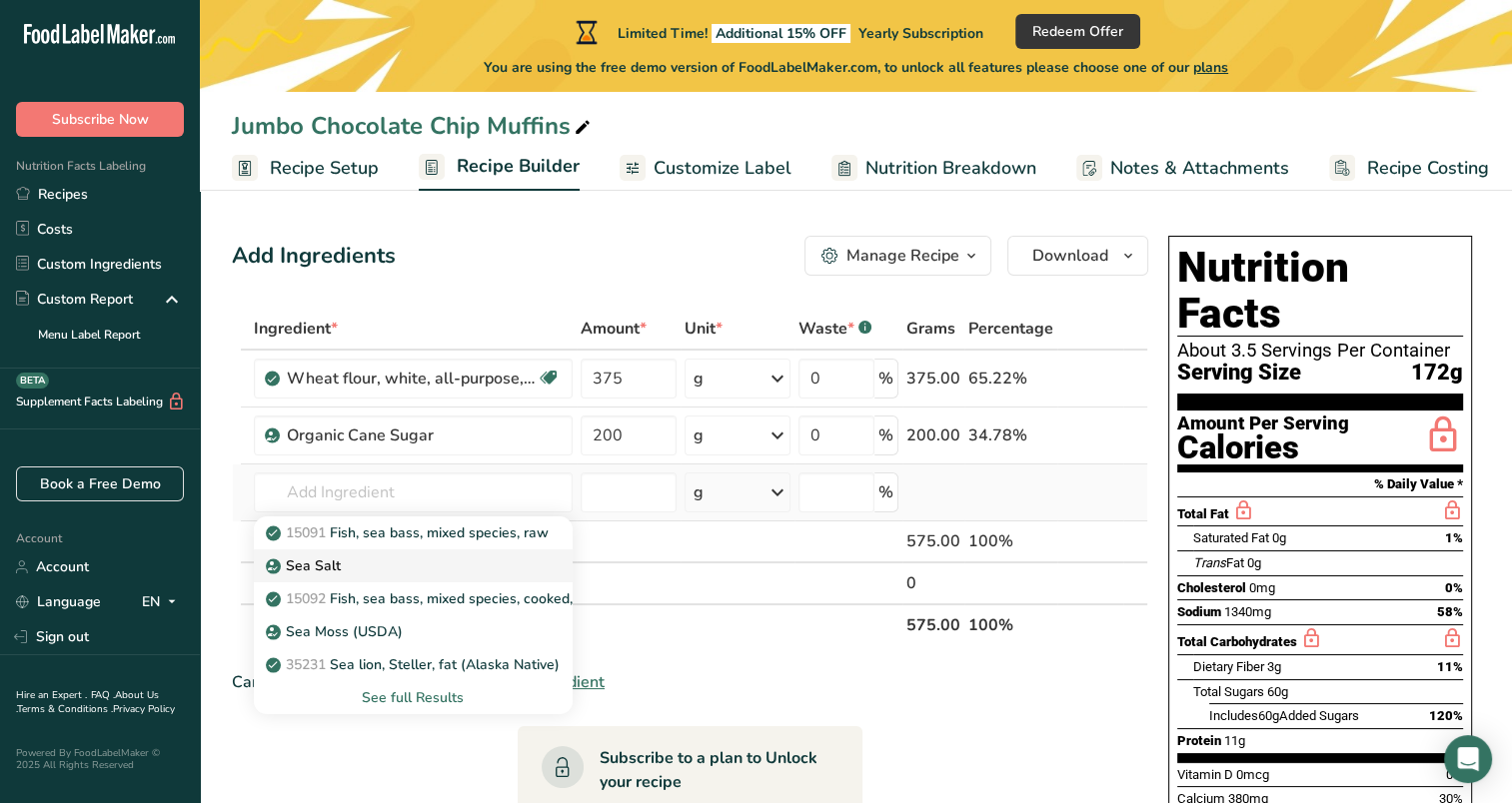 click on "Sea Salt" at bounding box center (397, 565) 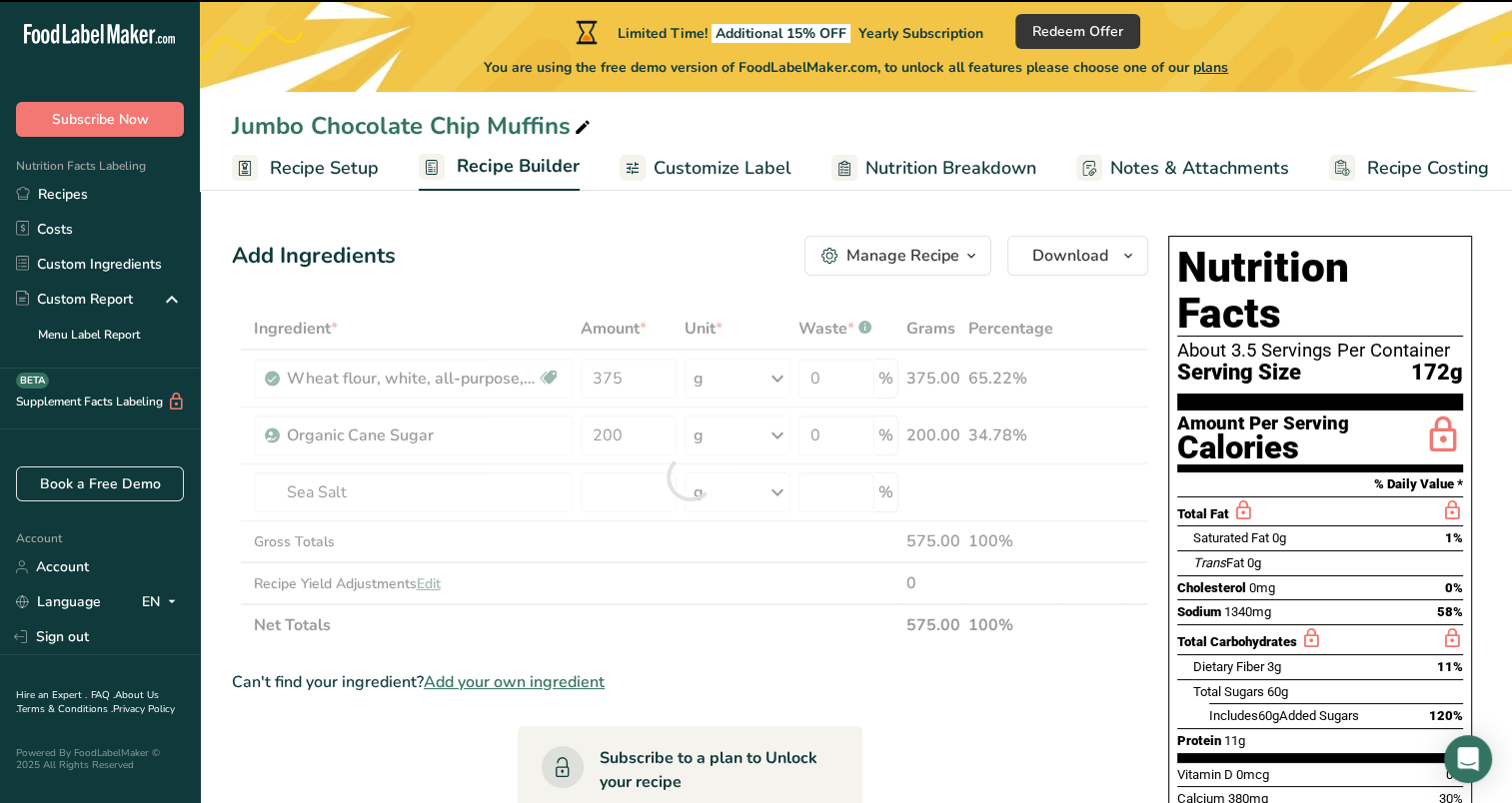 type on "0" 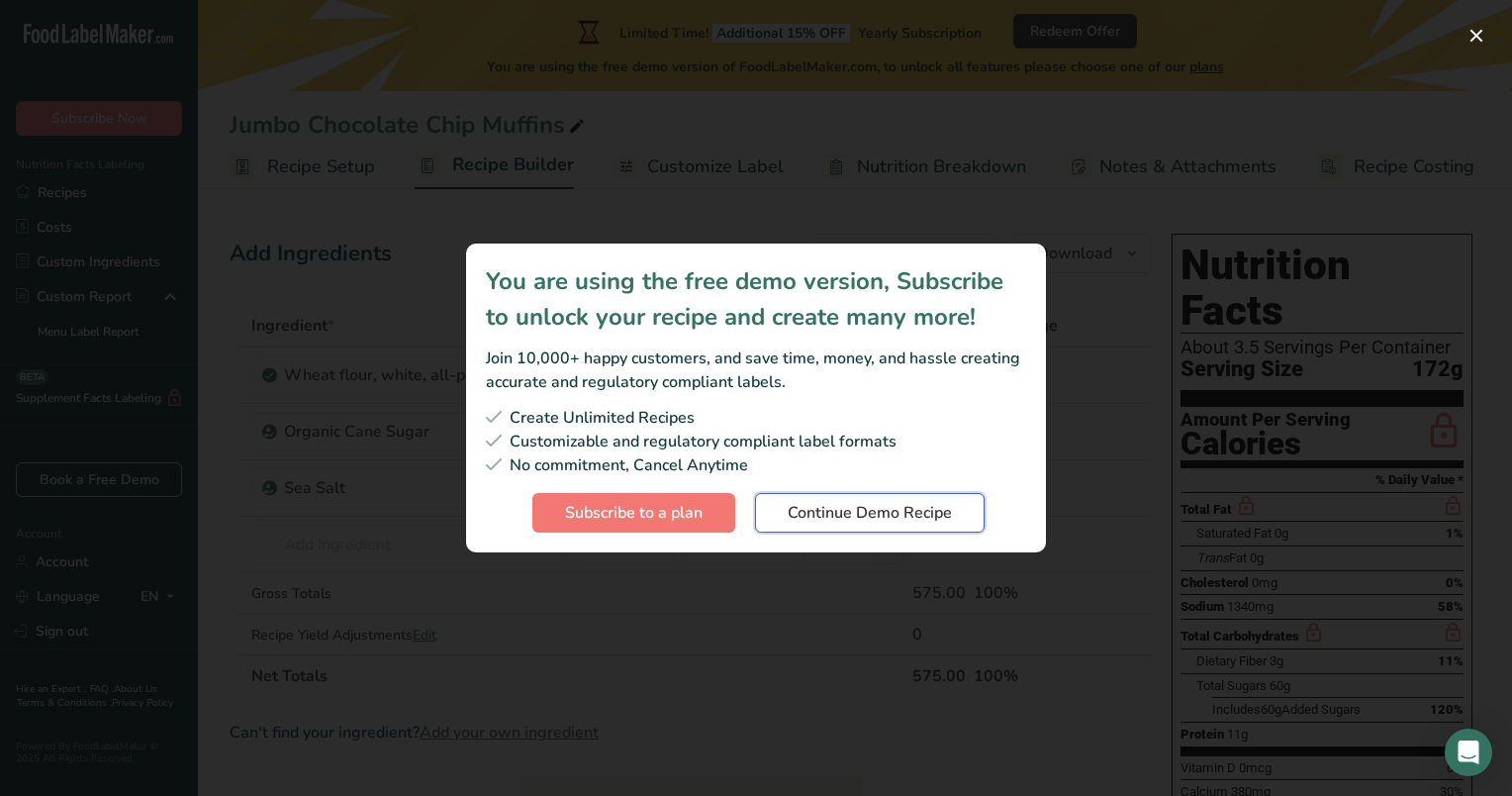 click on "Continue Demo Recipe" at bounding box center (870, 513) 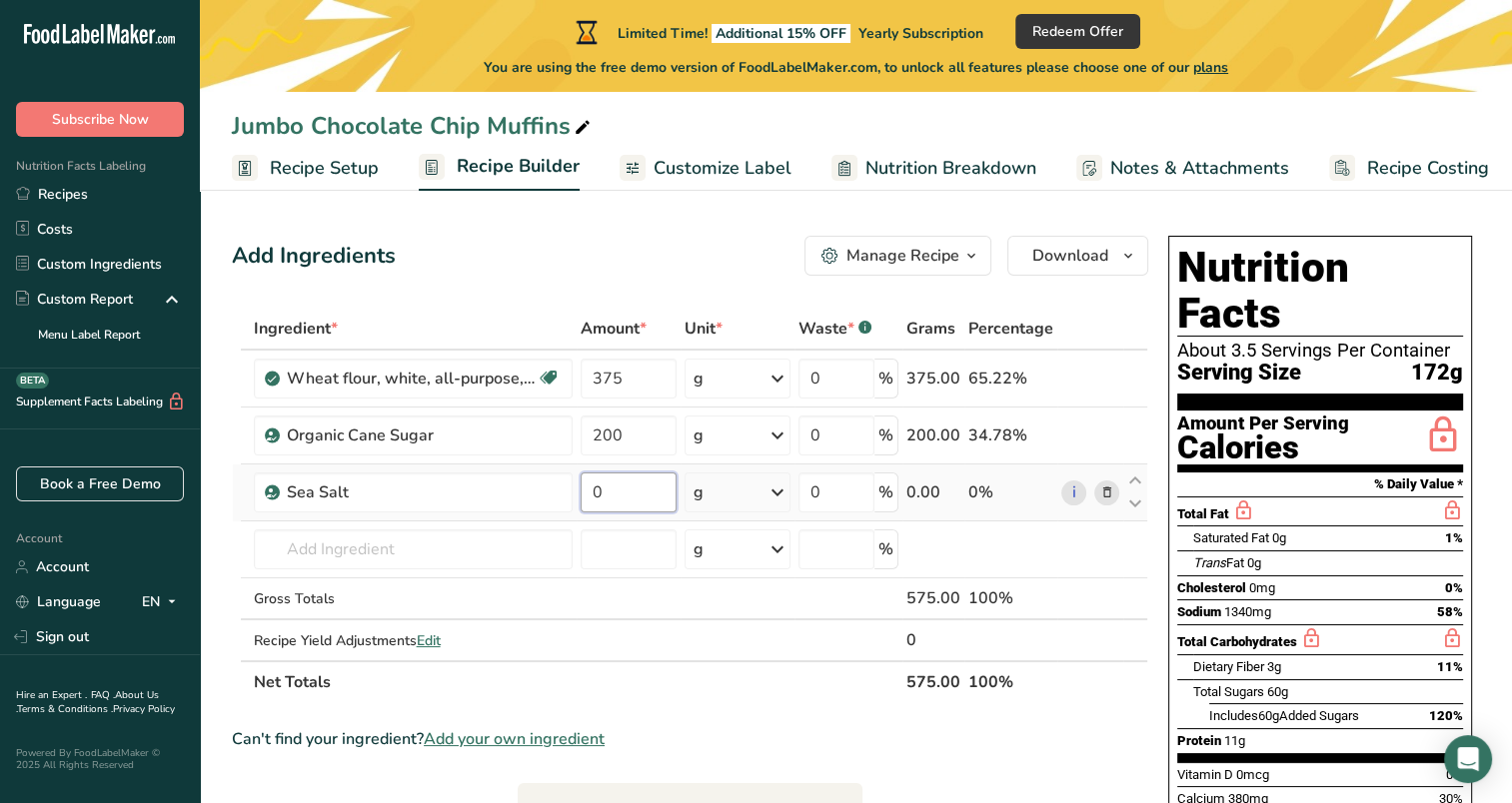 click on "0" at bounding box center (629, 492) 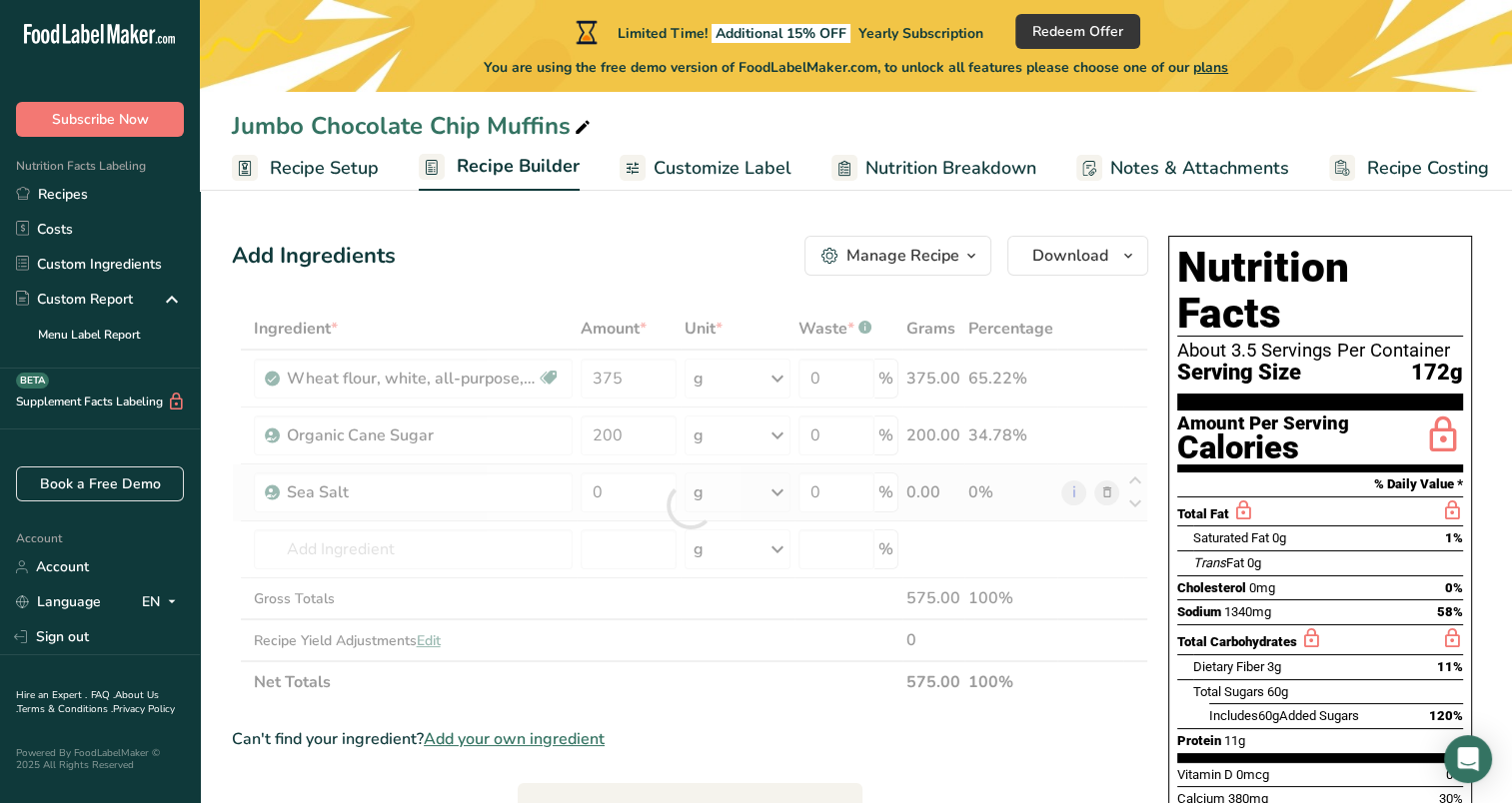 click on "Ingredient *
Amount *
Unit *
Waste *   .a-a{fill:#347362;}.b-a{fill:#fff;}          Grams
Percentage
Wheat flour, white, all-purpose, self-rising, enriched
Dairy free
Vegan
Vegetarian
Soy free
375
g
Portions
1 cup
Weight Units
g
kg
mg
See more
Volume Units
l
Volume units require a density conversion. If you know your ingredient's density enter it below. Otherwise, click on "RIA" our AI Regulatory bot - she will be able to help you
lb/ft3
g/cm3
Confirm
mL
lb/ft3
0" at bounding box center (690, 505) 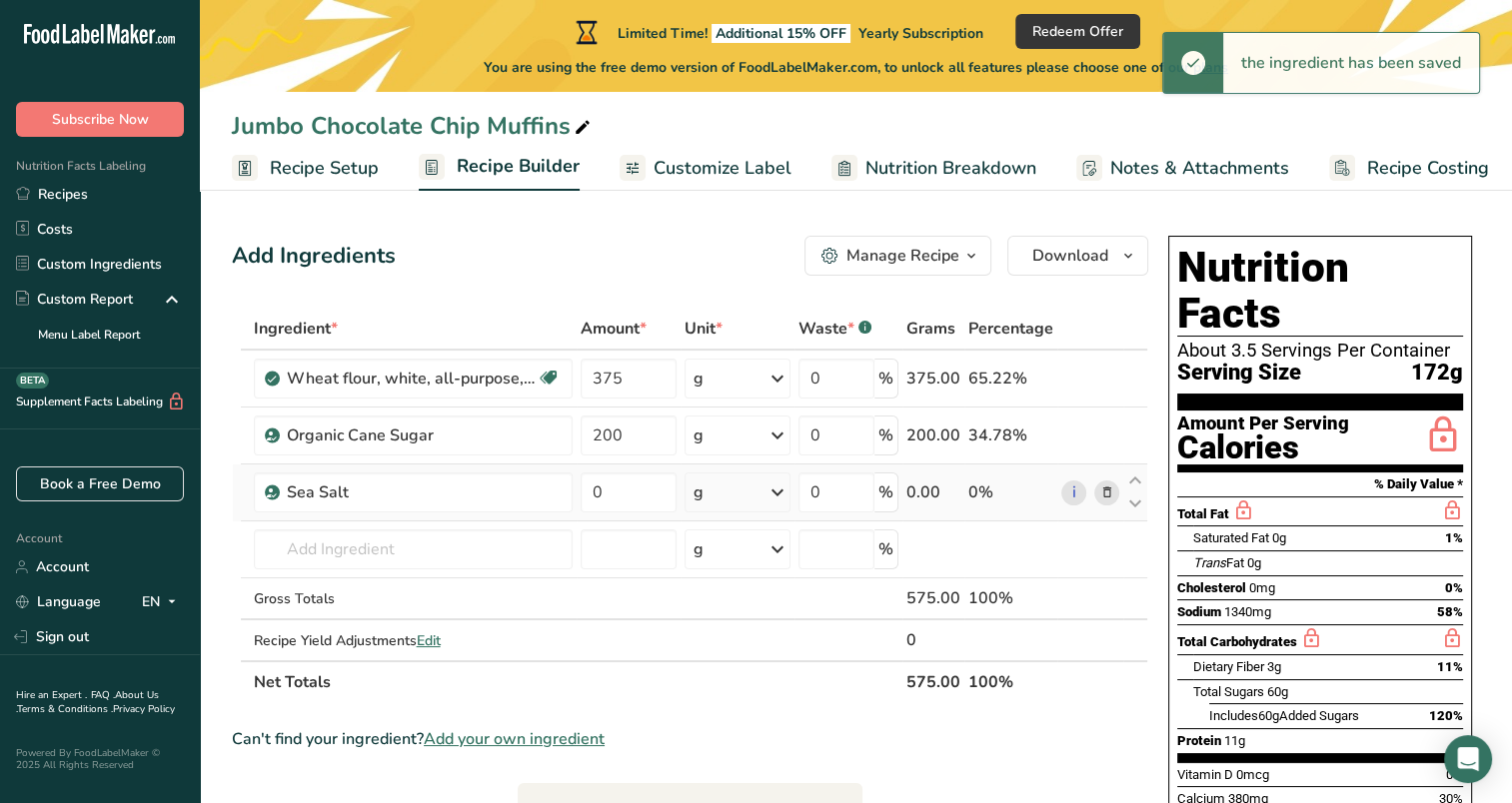 click at bounding box center (777, 492) 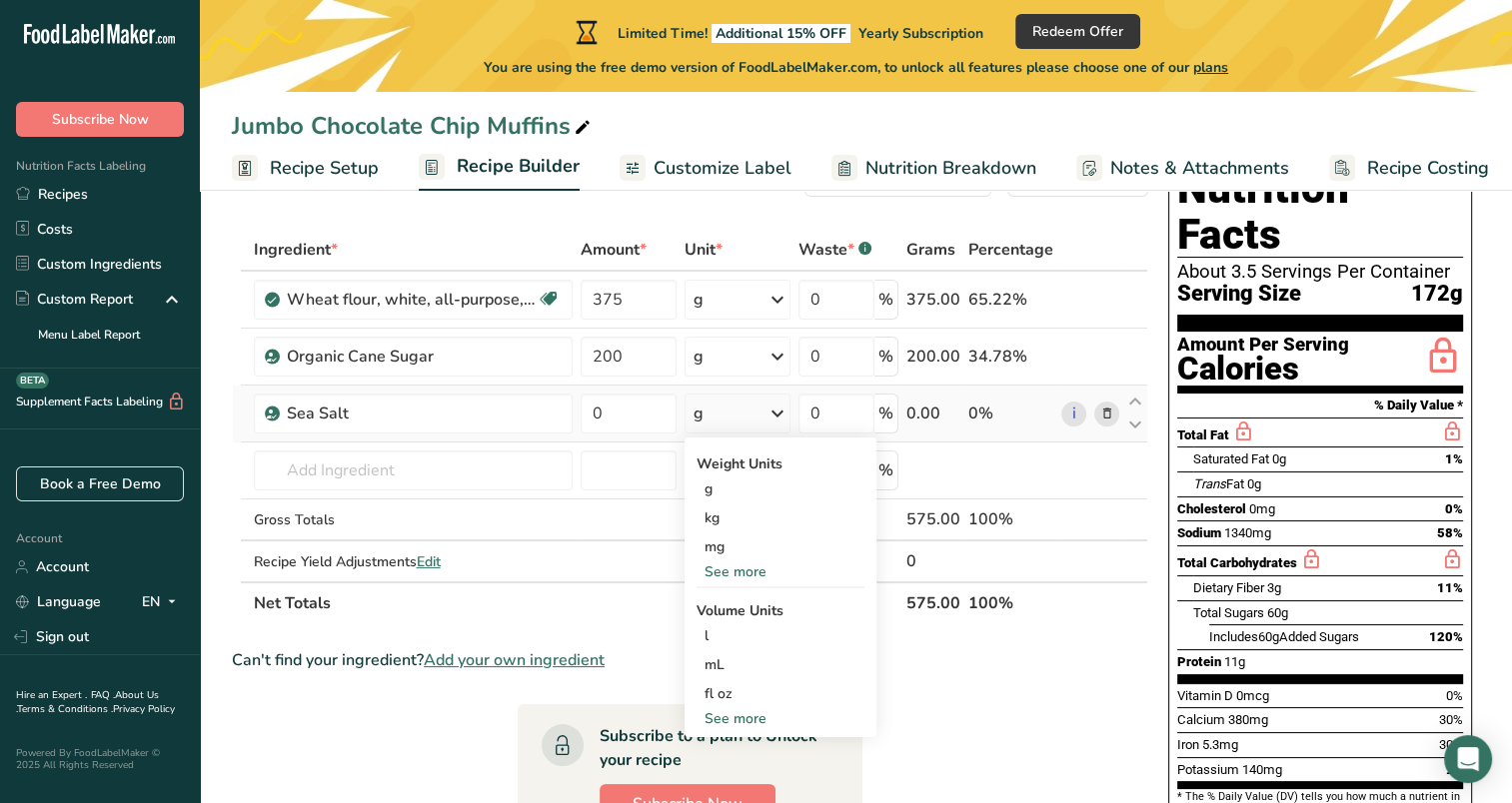 scroll, scrollTop: 80, scrollLeft: 0, axis: vertical 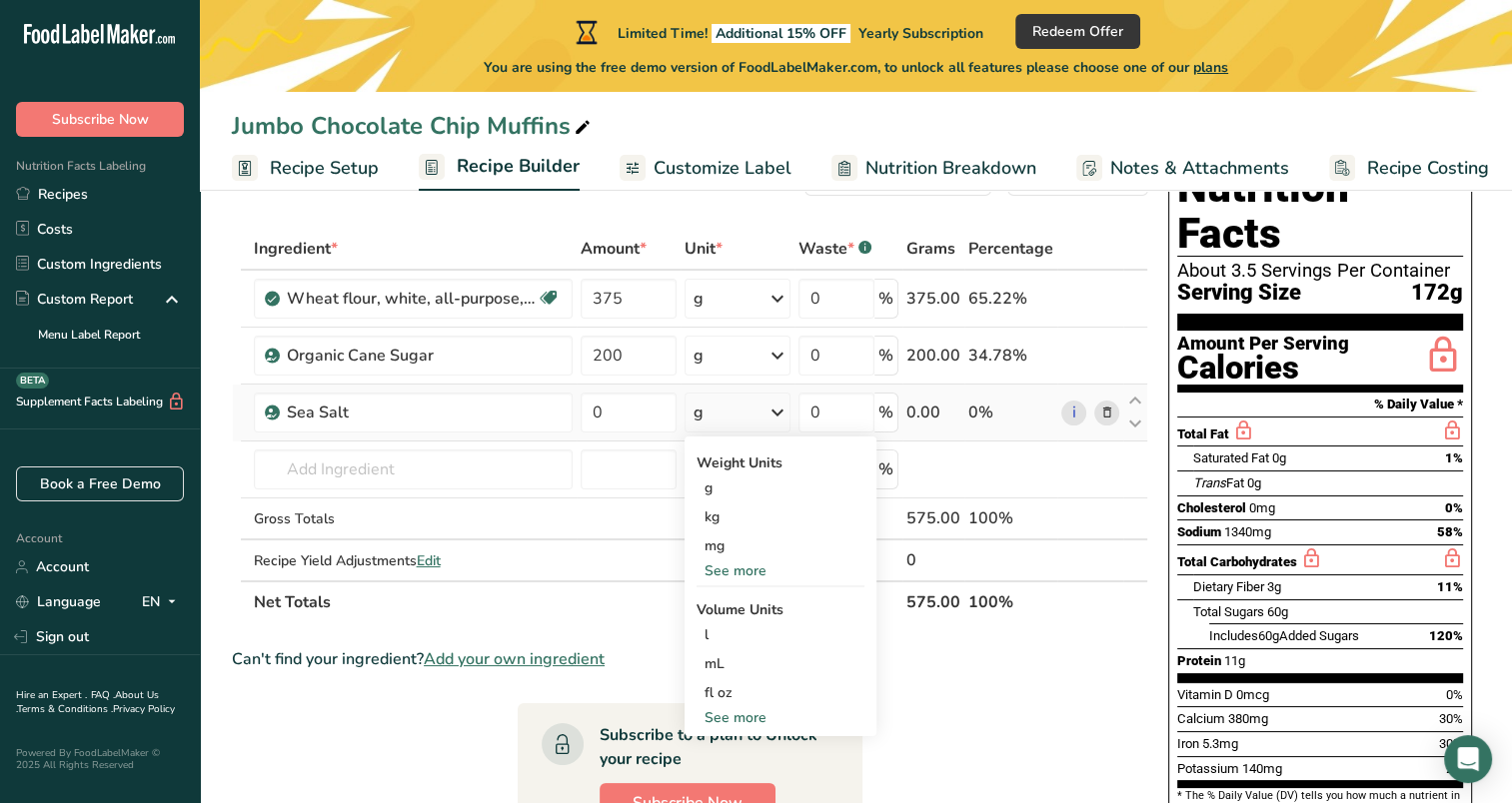 click on "See more" at bounding box center (780, 717) 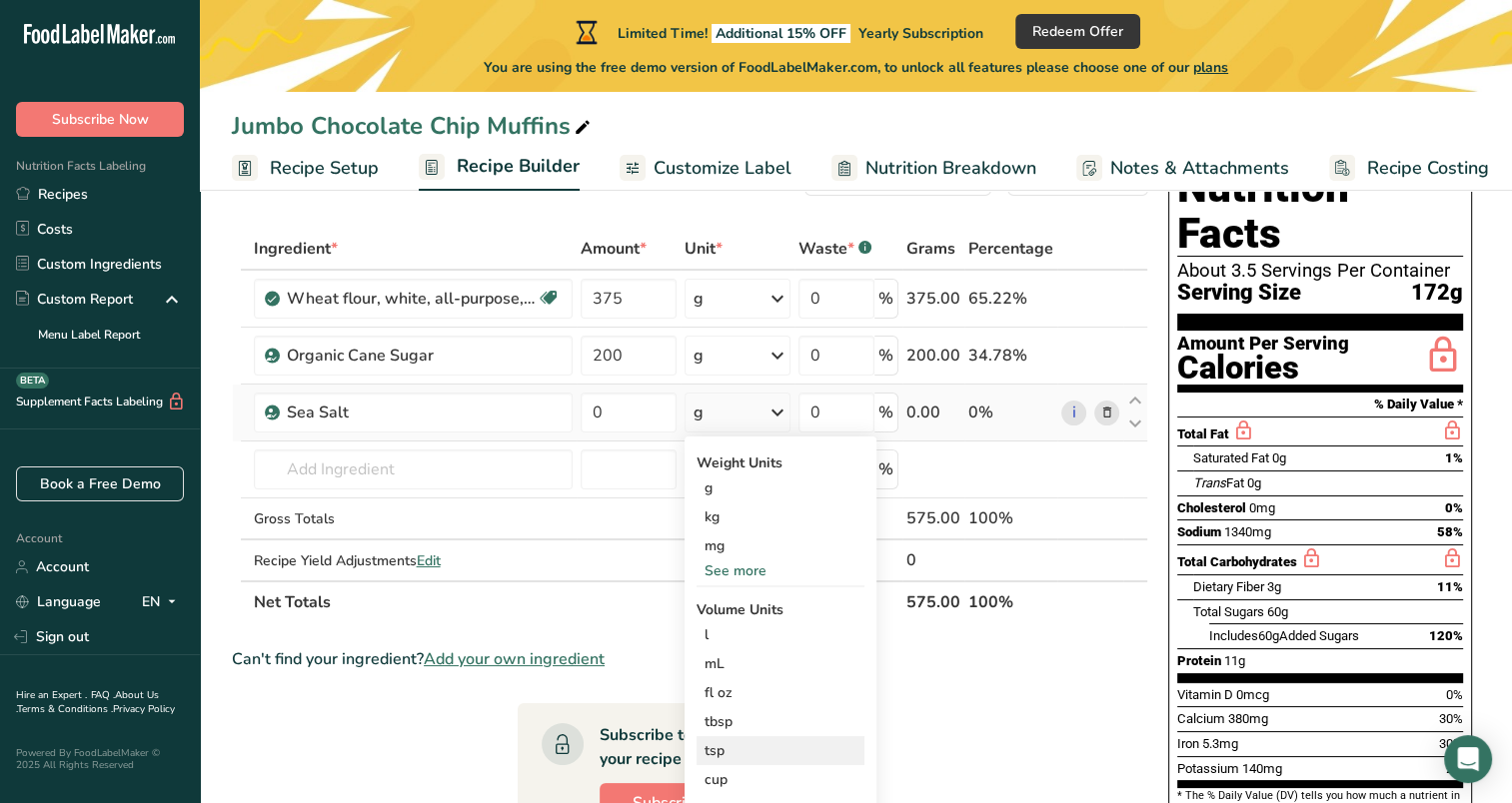 click on "tsp" at bounding box center [780, 750] 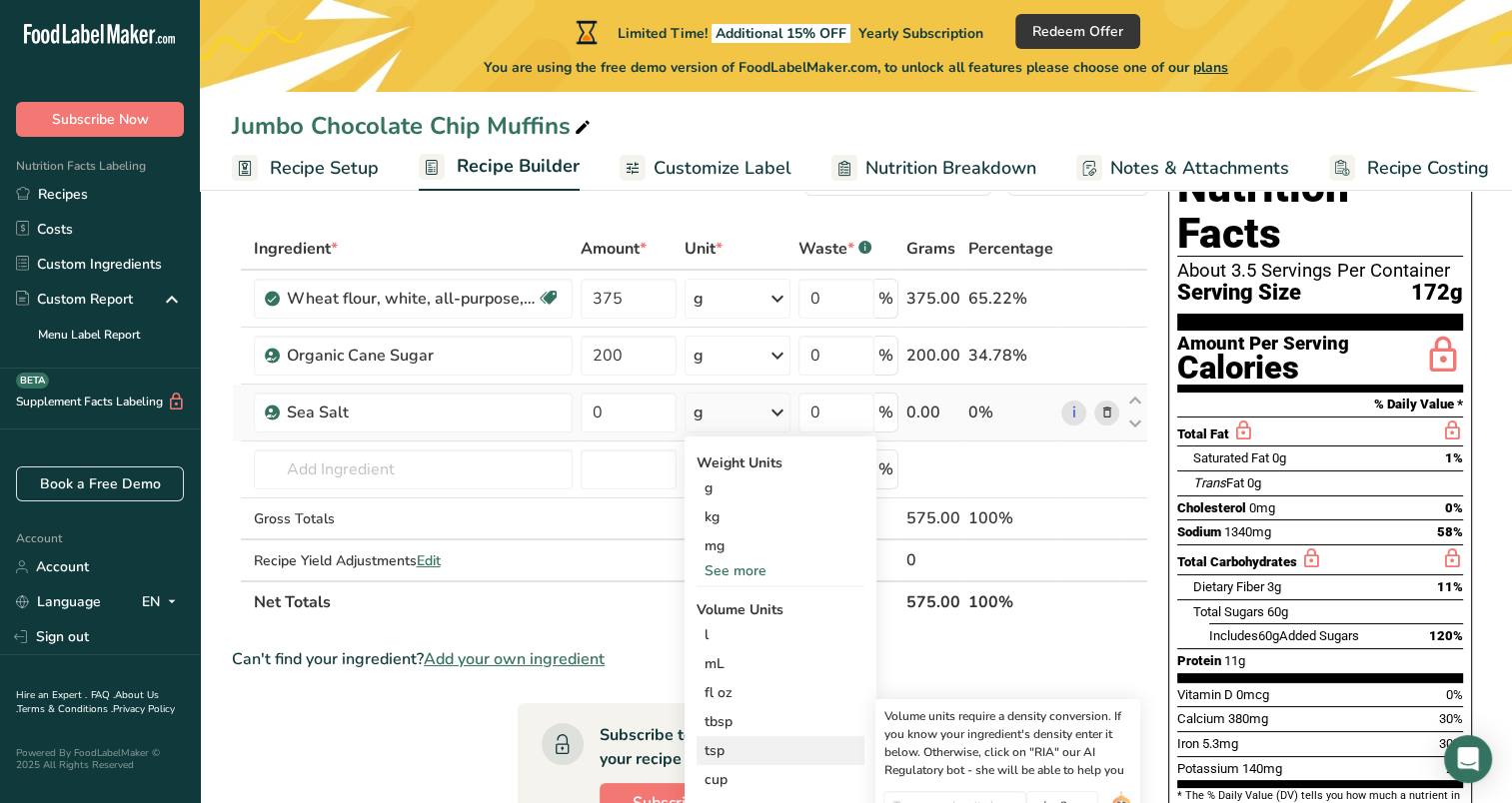 click on "tsp" at bounding box center (780, 750) 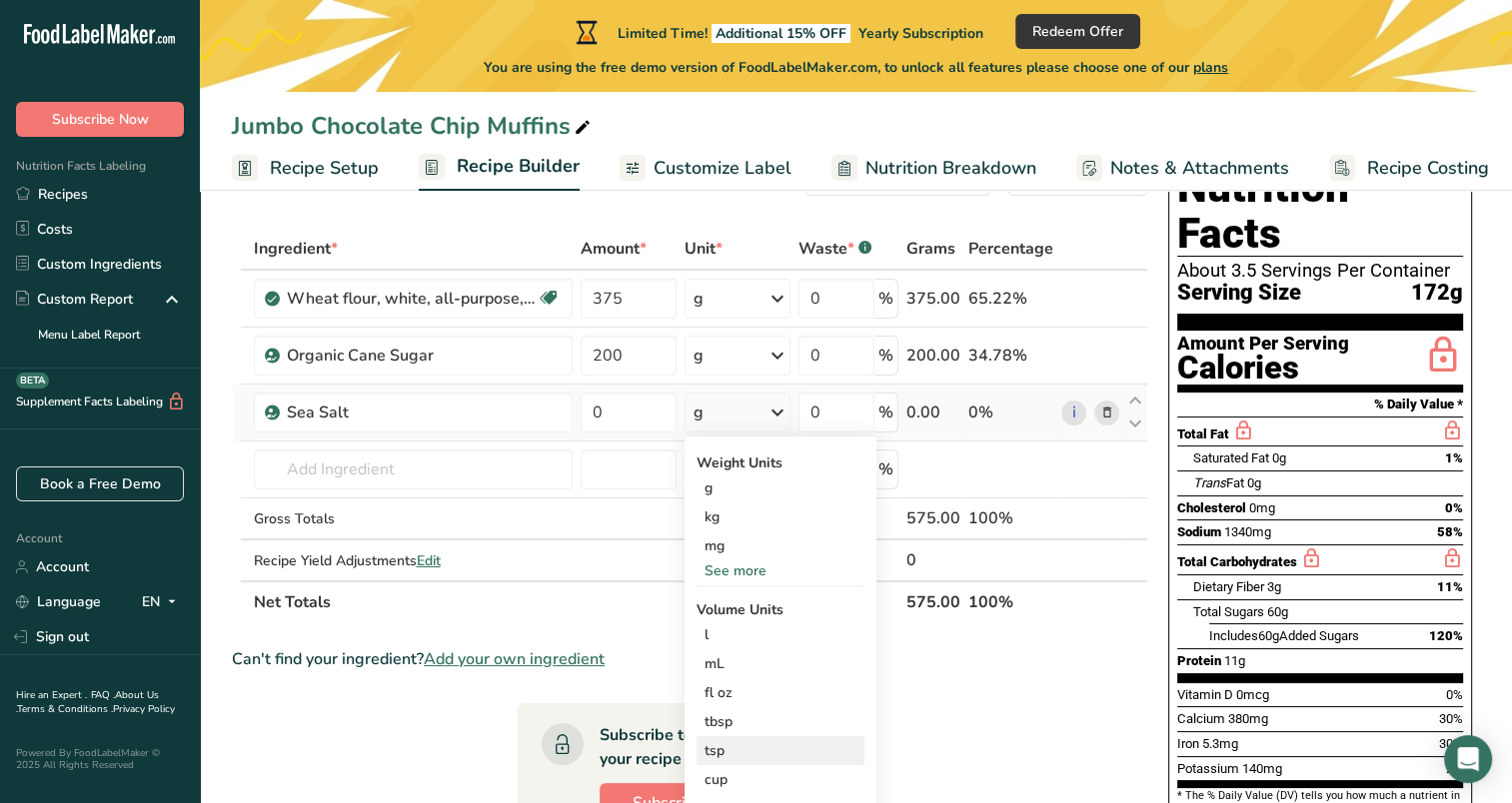 click on "tsp" at bounding box center (780, 750) 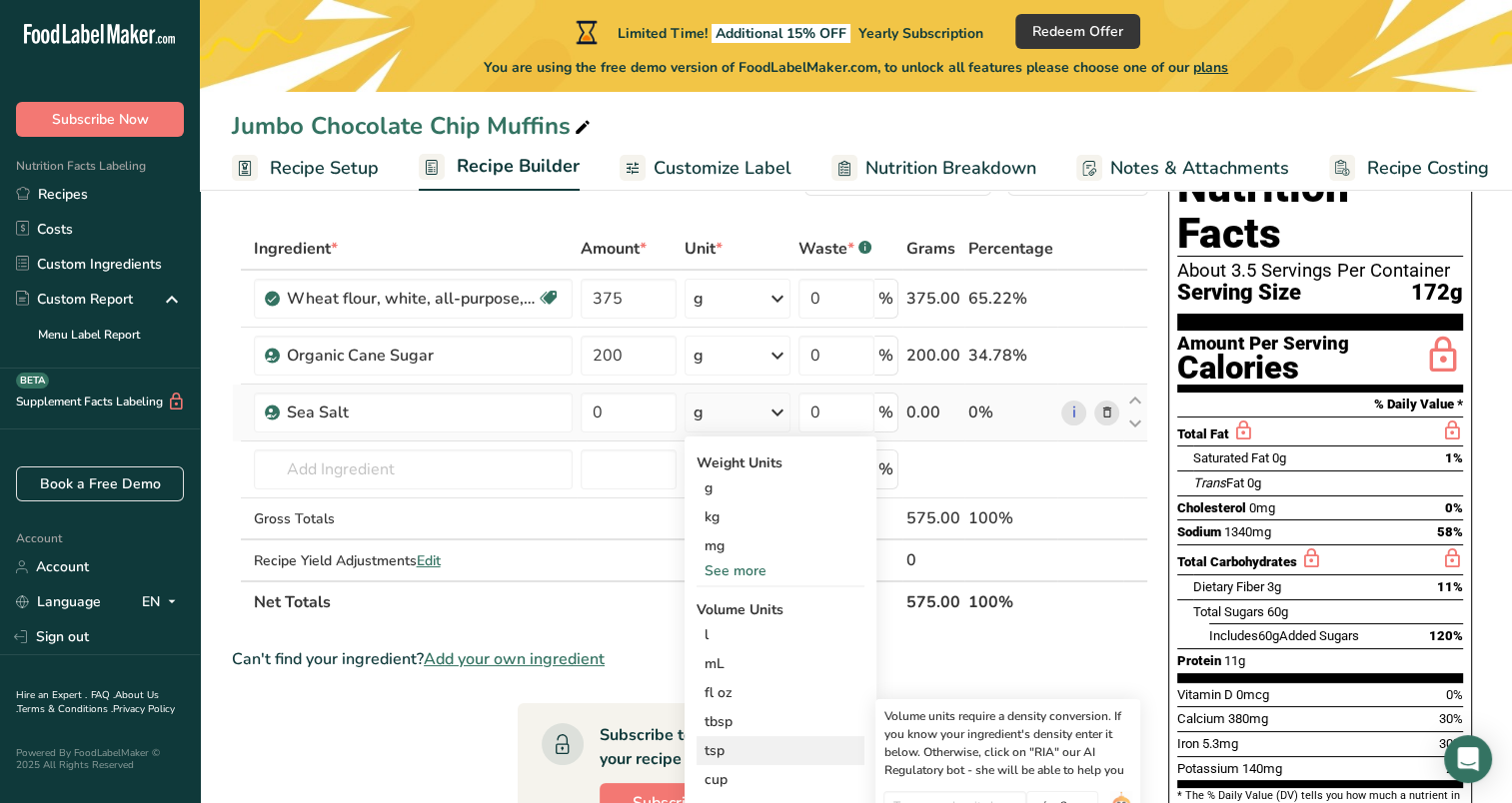 click on "tsp" at bounding box center (780, 750) 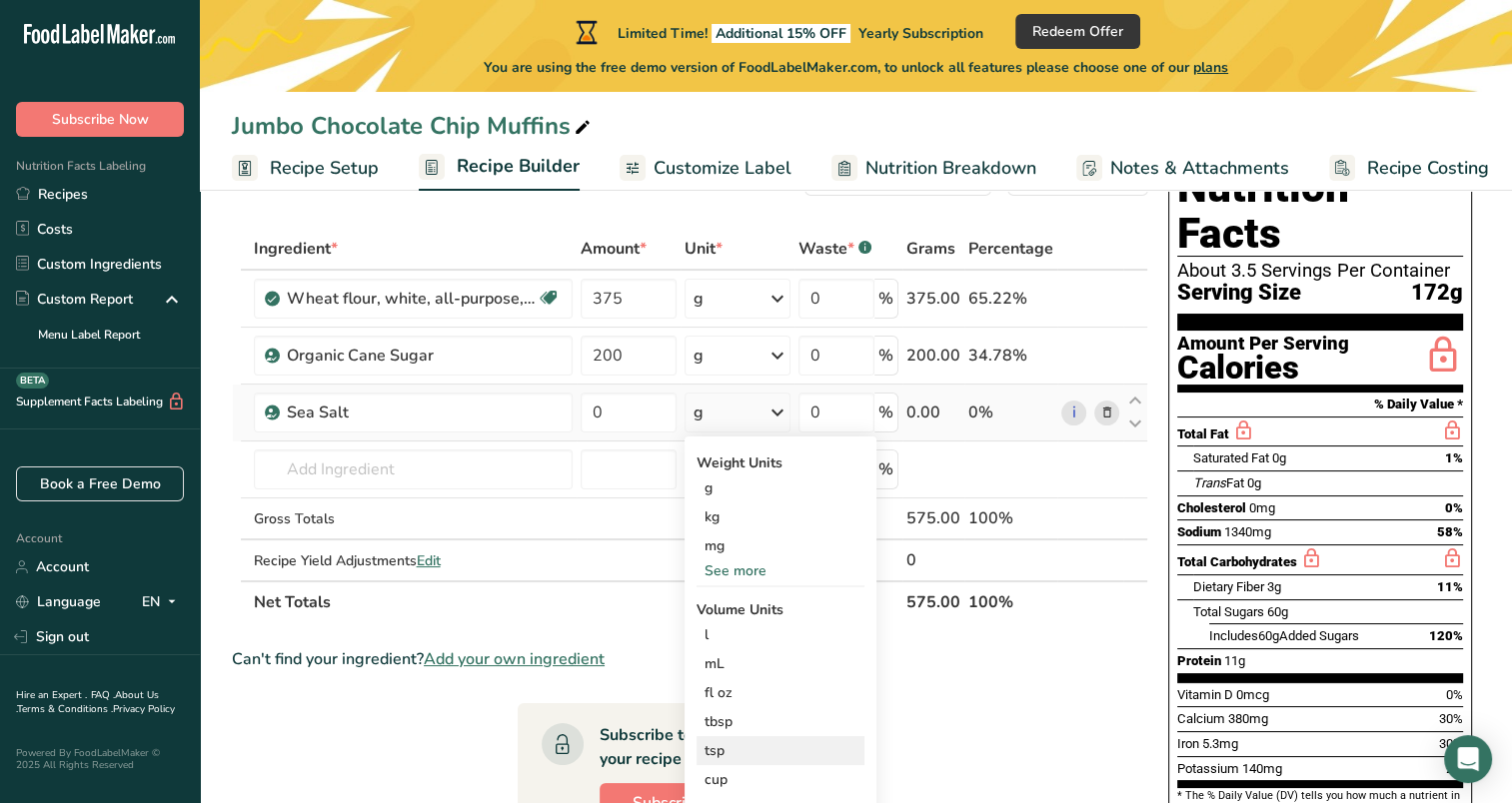 click on "tsp" at bounding box center [780, 750] 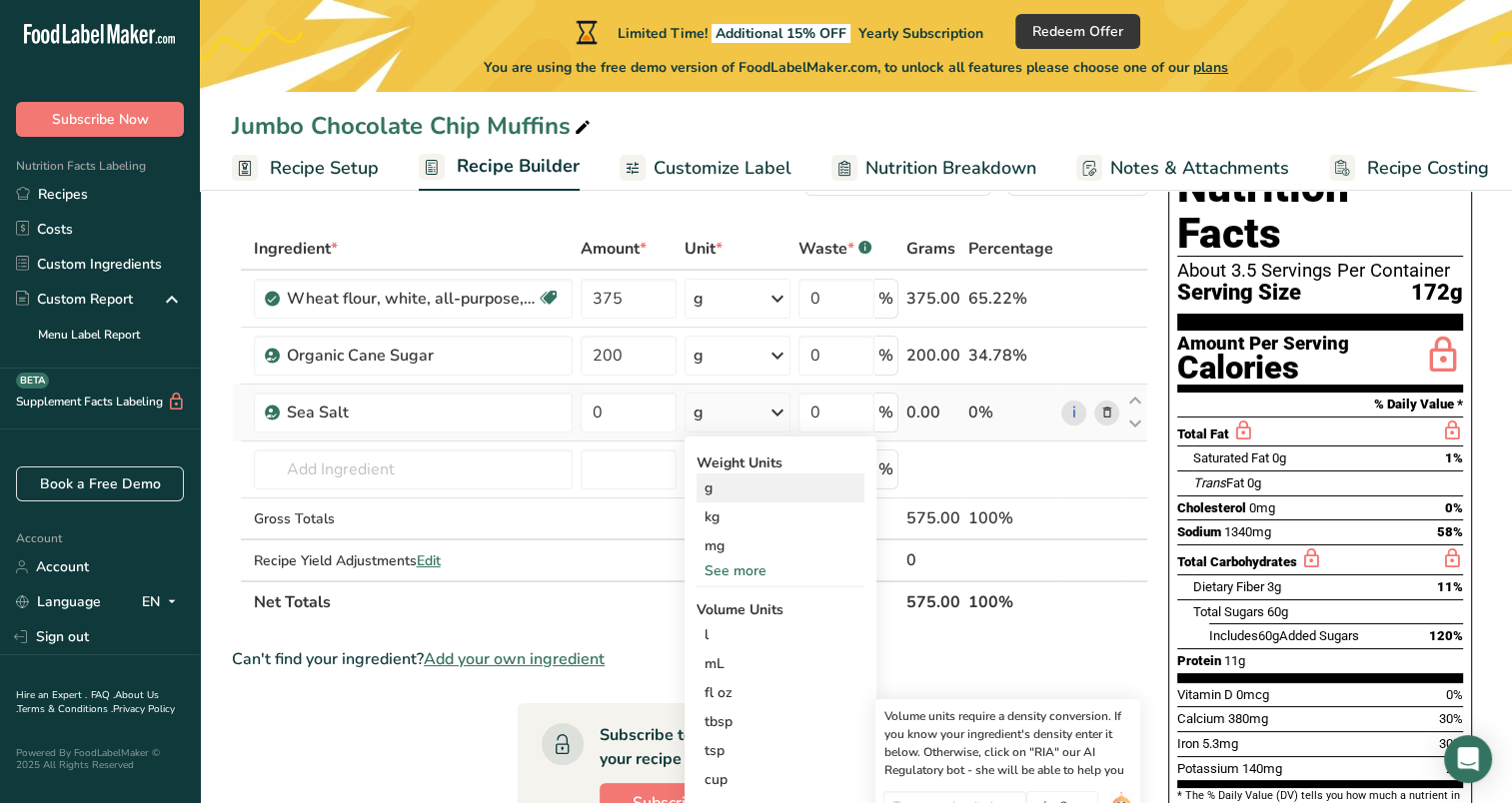 click on "g" at bounding box center [780, 487] 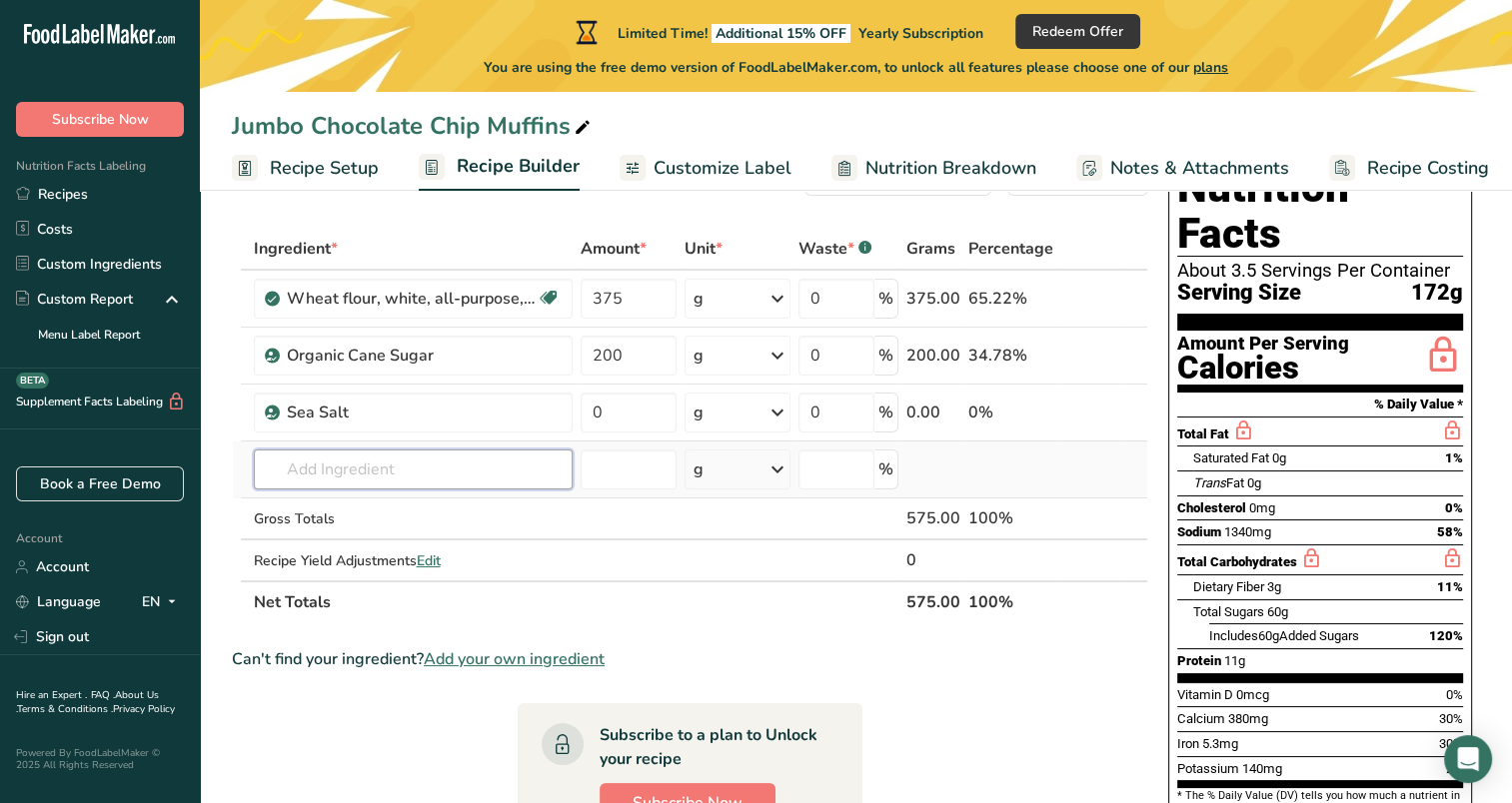 click at bounding box center [413, 469] 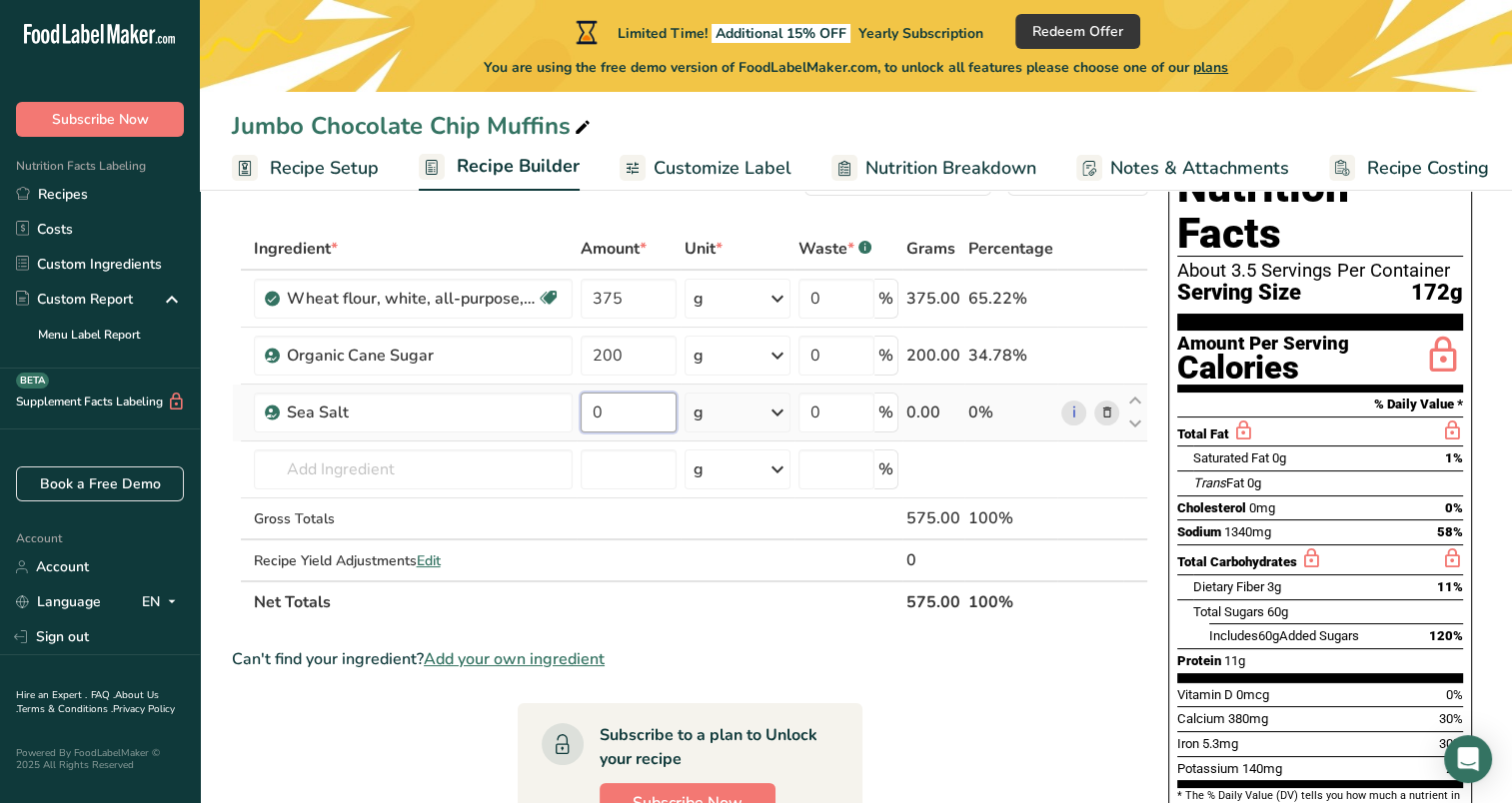 click on "0" at bounding box center [629, 412] 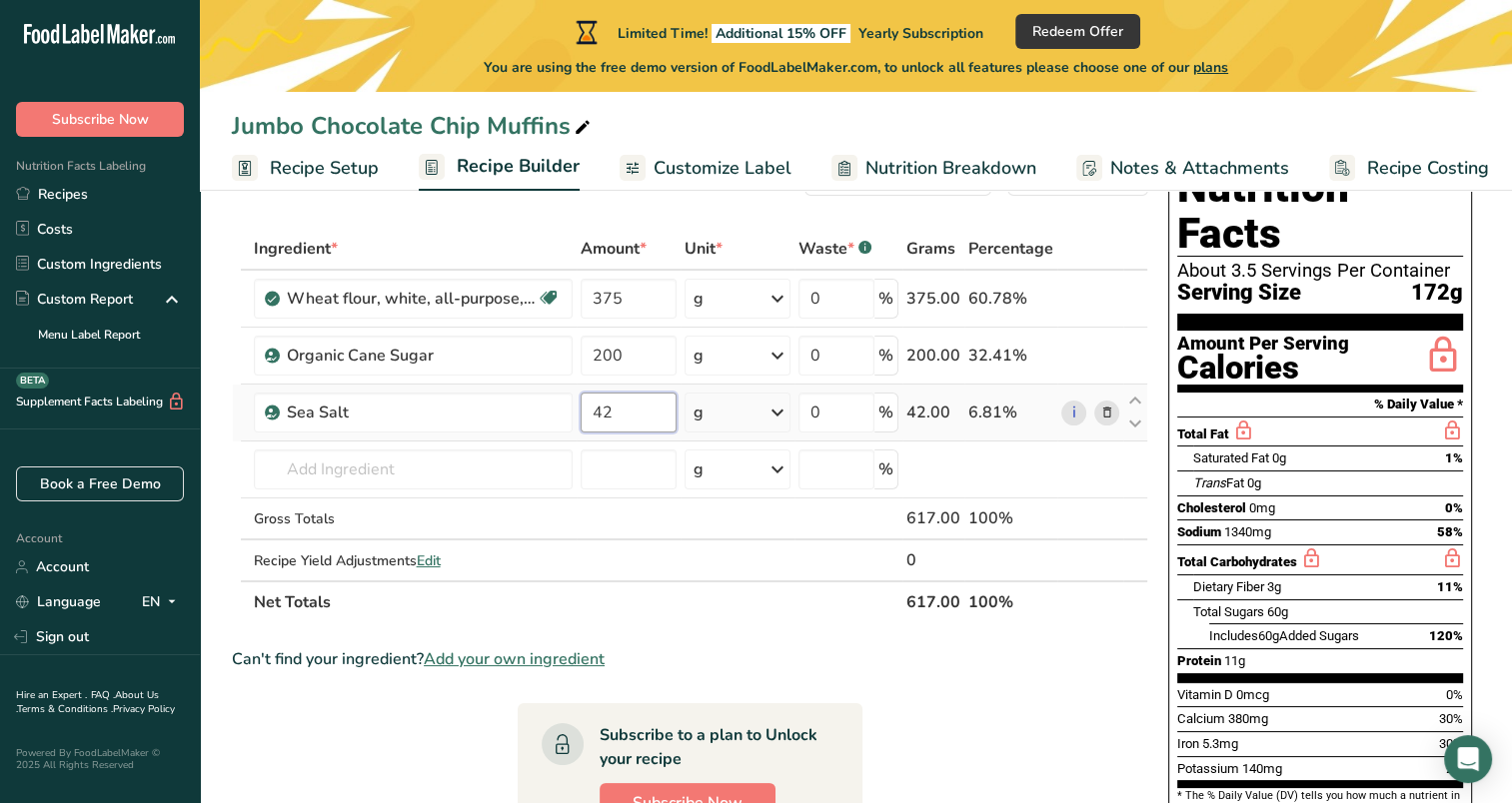 type on "4" 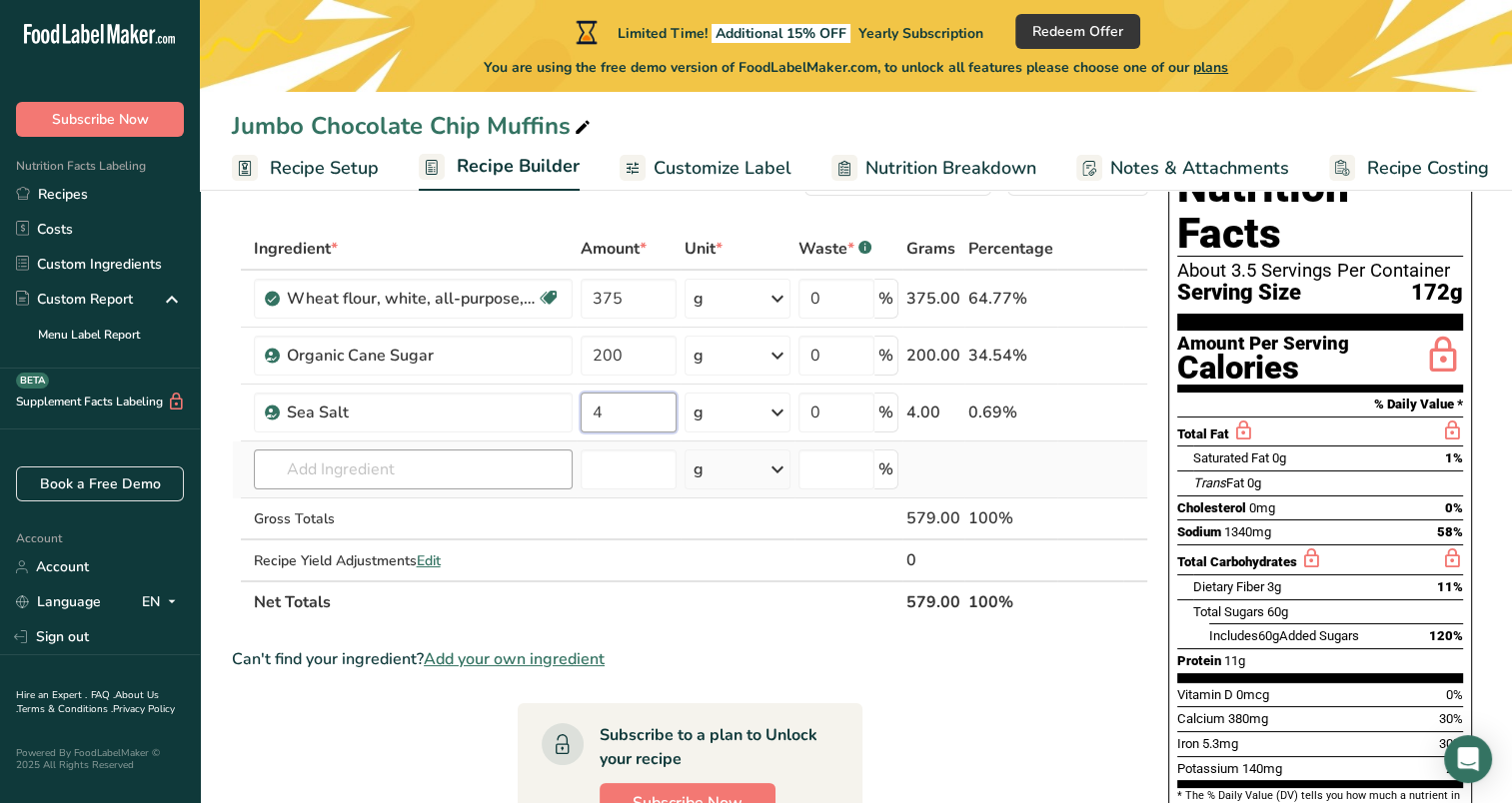 type on "4" 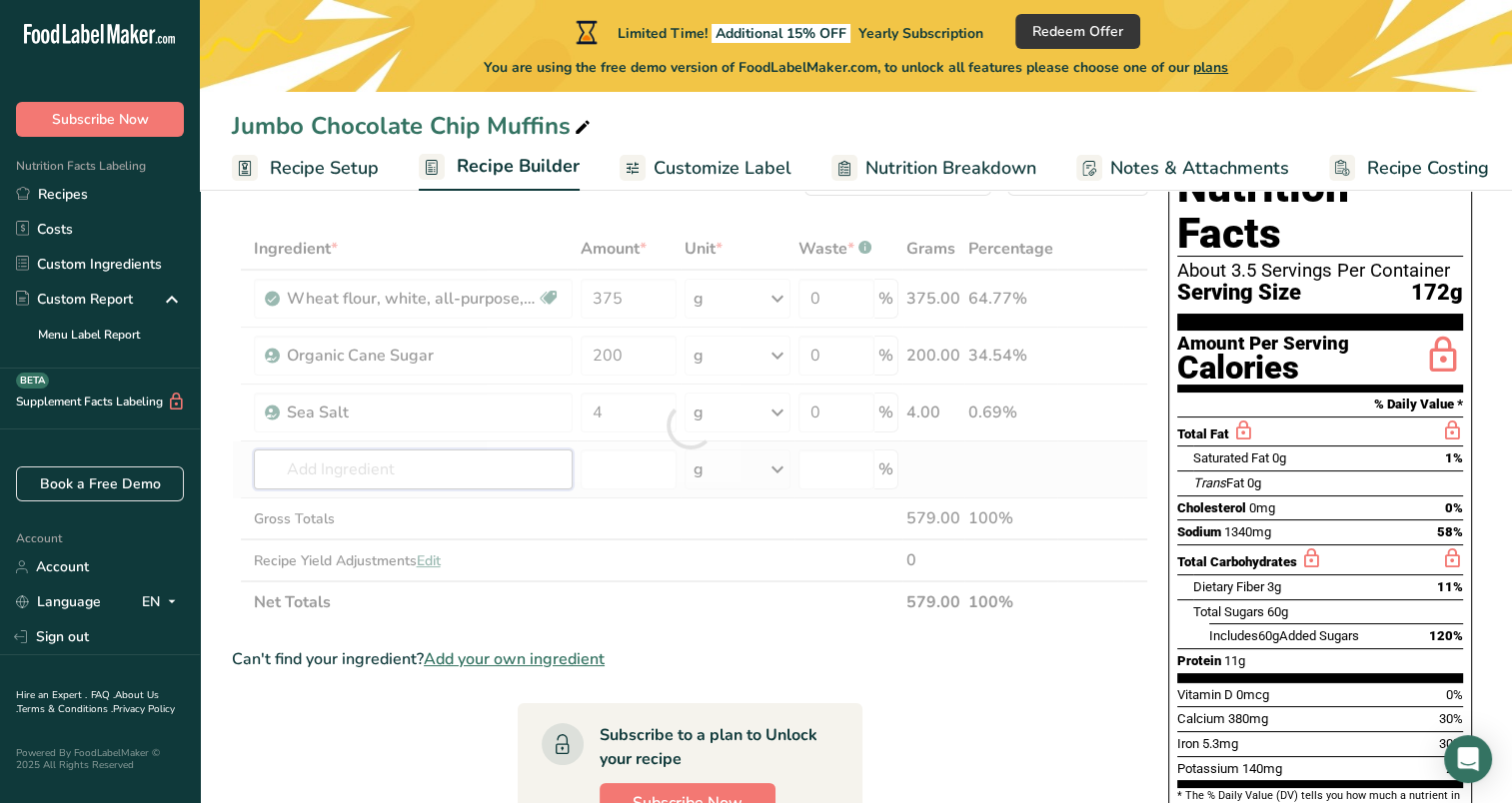 click on "Ingredient *
Amount *
Unit *
Waste *   .a-a{fill:#347362;}.b-a{fill:#fff;}          Grams
Percentage
Wheat flour, white, all-purpose, self-rising, enriched
Dairy free
Vegan
Vegetarian
Soy free
375
g
Portions
1 cup
Weight Units
g
kg
mg
See more
Volume Units
l
Volume units require a density conversion. If you know your ingredient's density enter it below. Otherwise, click on "RIA" our AI Regulatory bot - she will be able to help you
lb/ft3
g/cm3
Confirm
mL
lb/ft3
0" at bounding box center [690, 425] 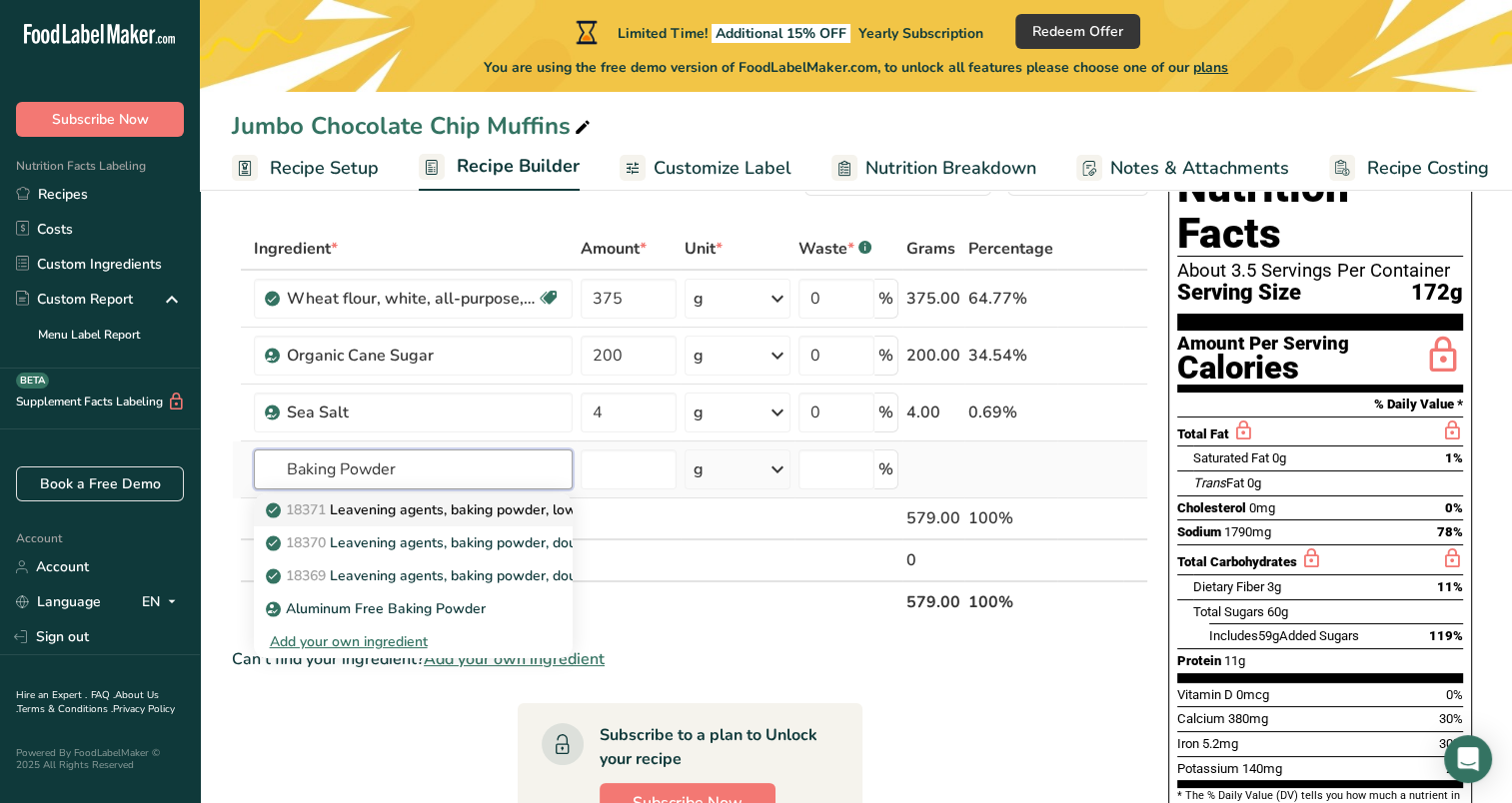 type on "Baking Powder" 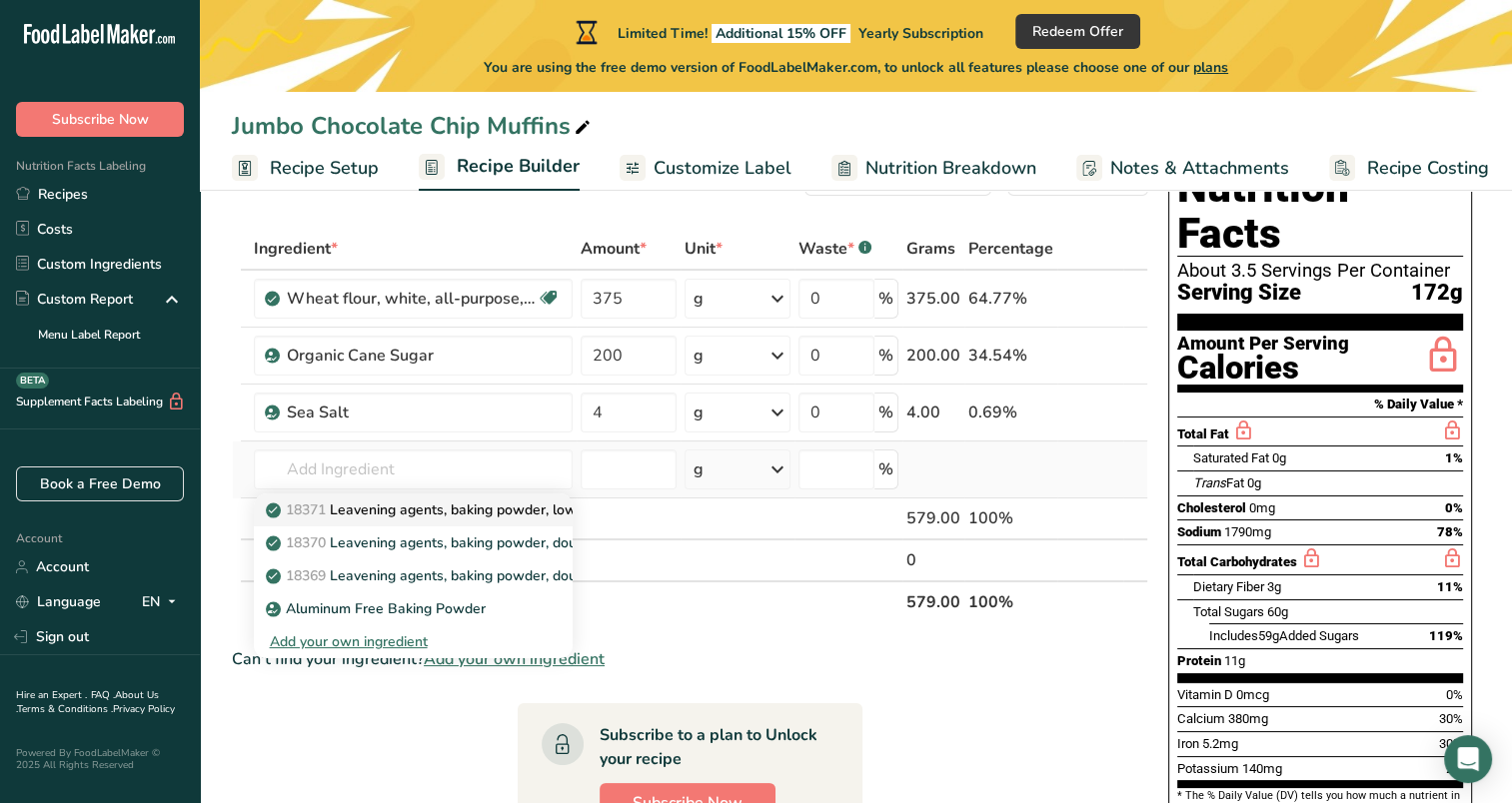 click on "18371
Leavening agents, baking powder, low-sodium" at bounding box center [449, 509] 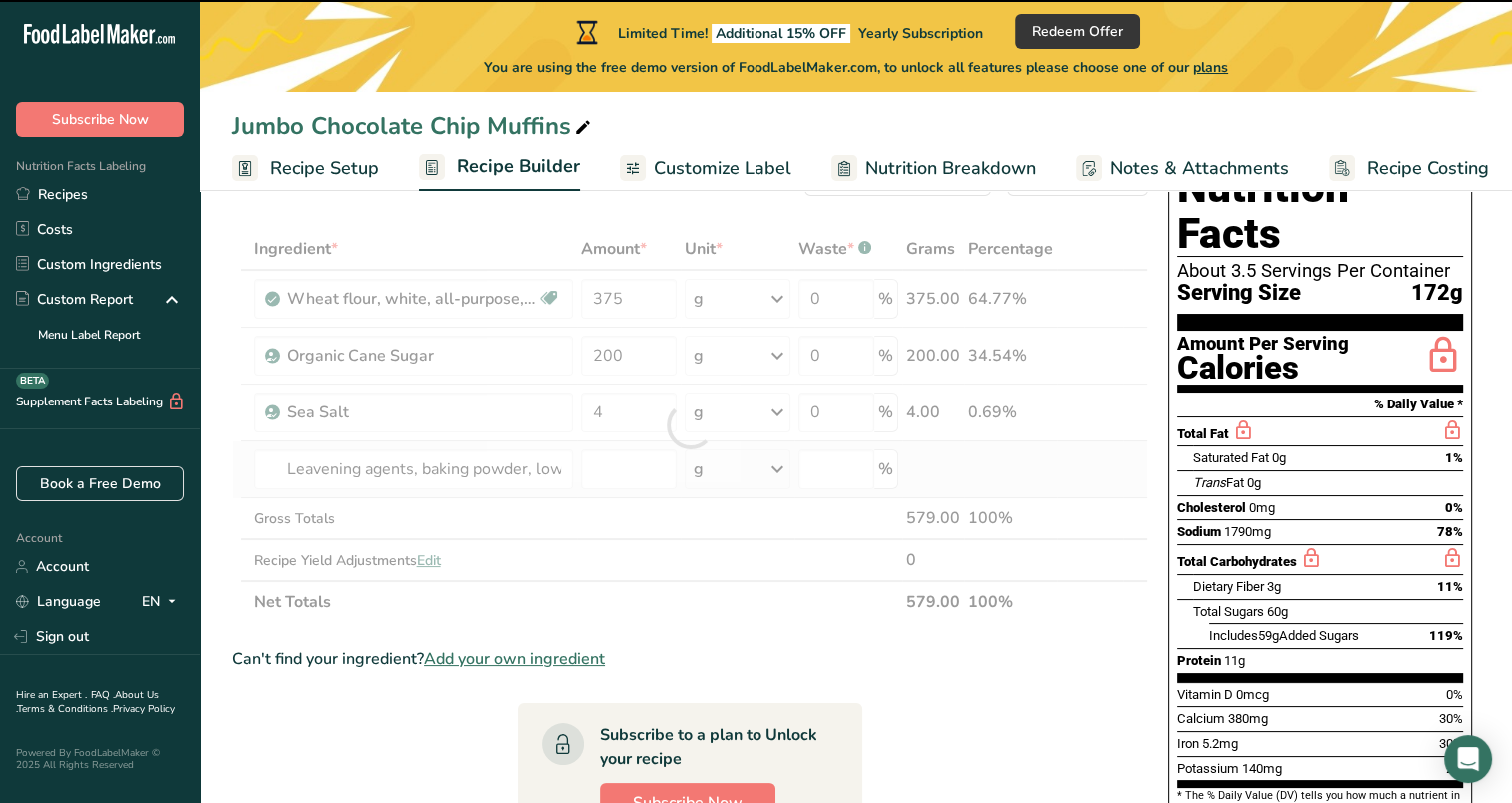 type on "0" 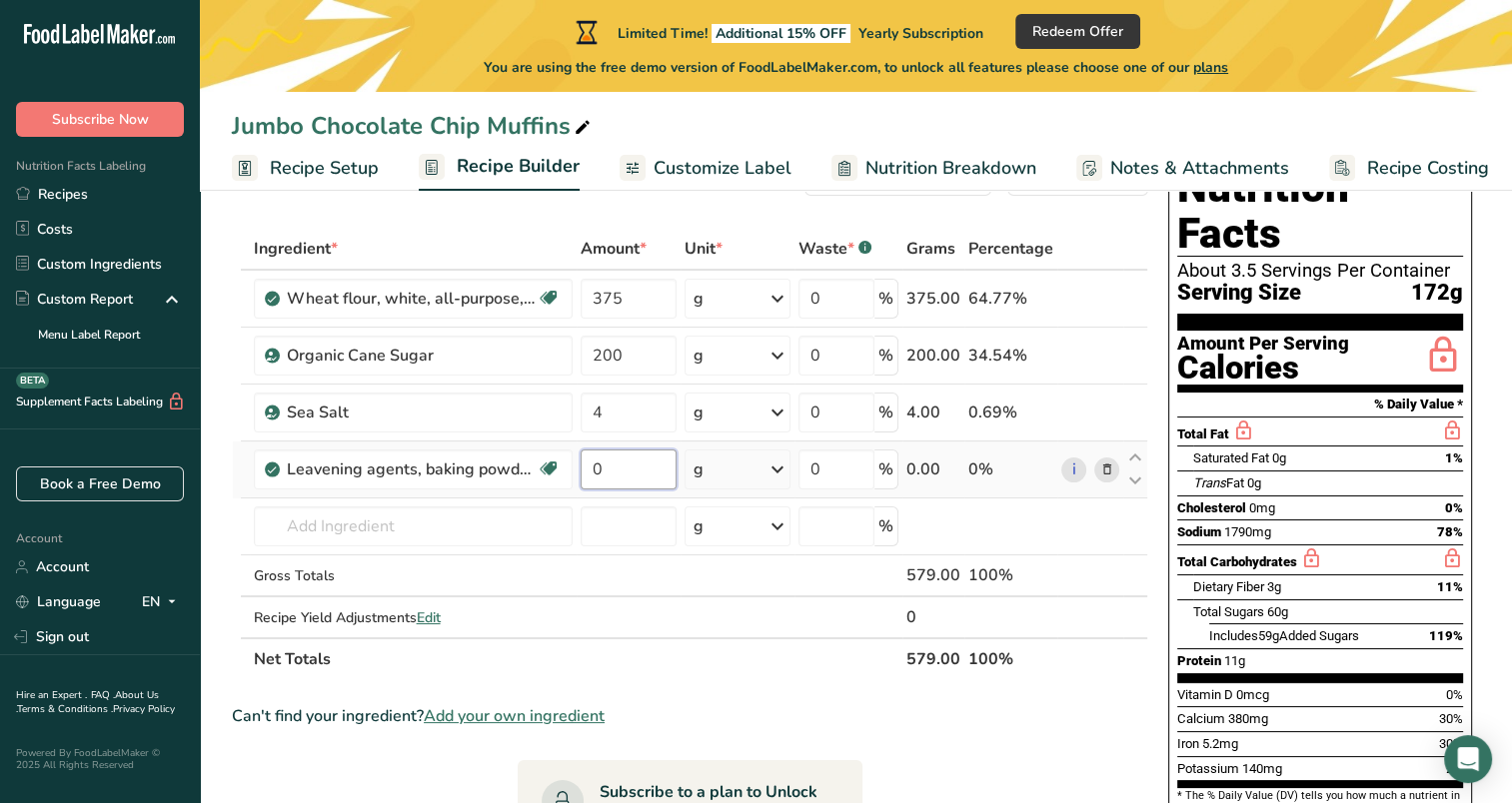 click on "0" at bounding box center [629, 469] 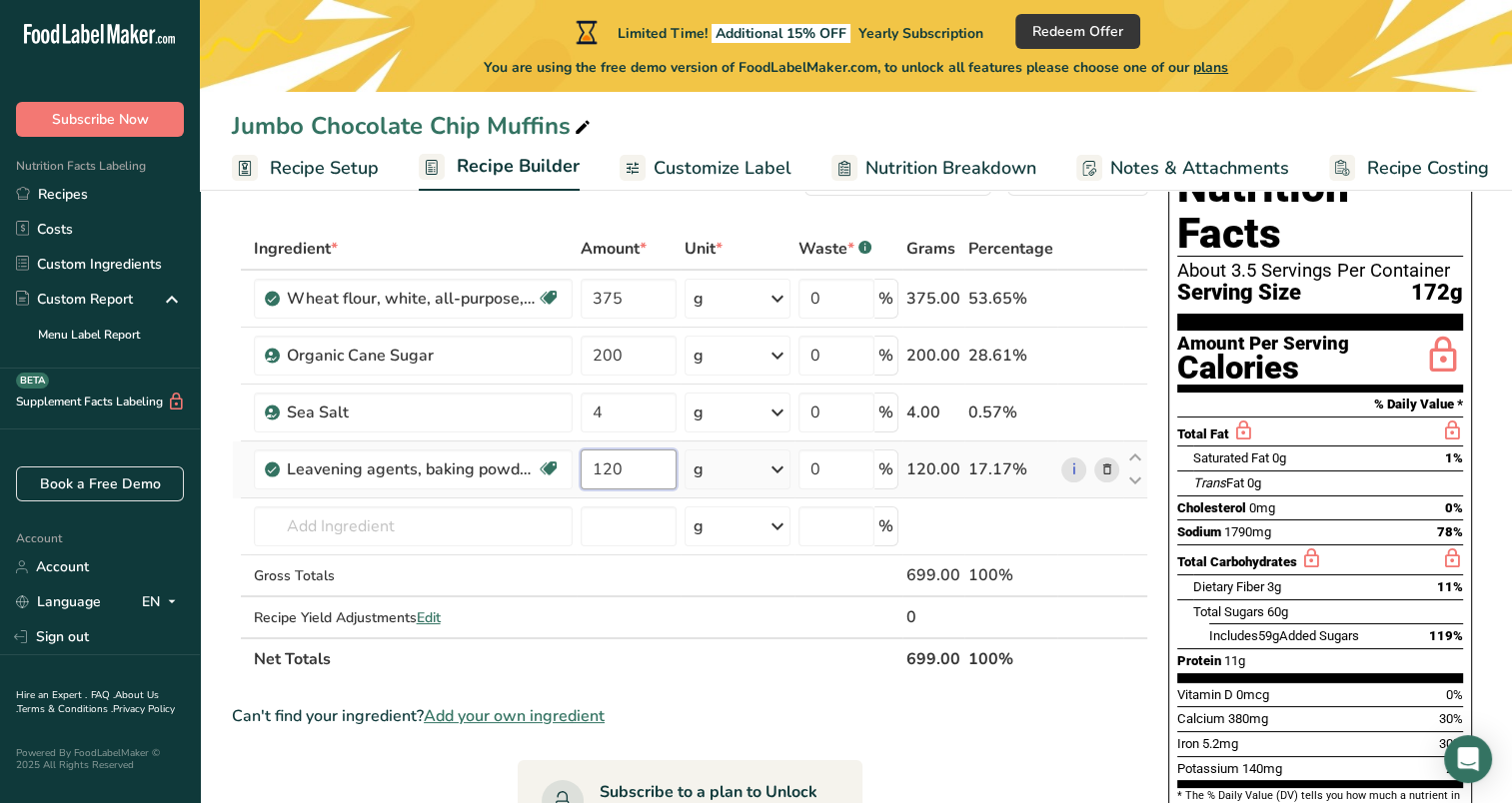click on "120" at bounding box center (629, 469) 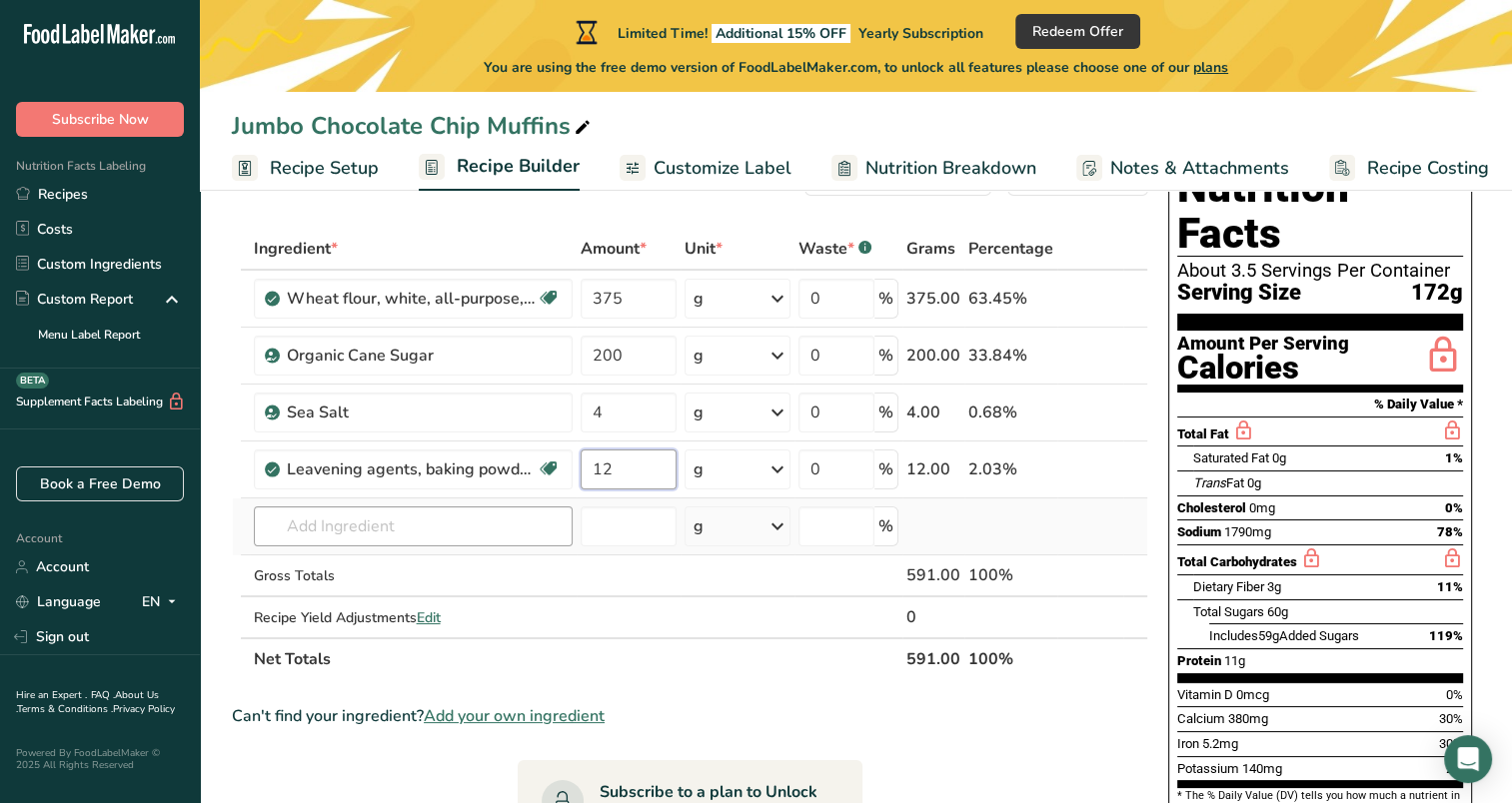 type on "12" 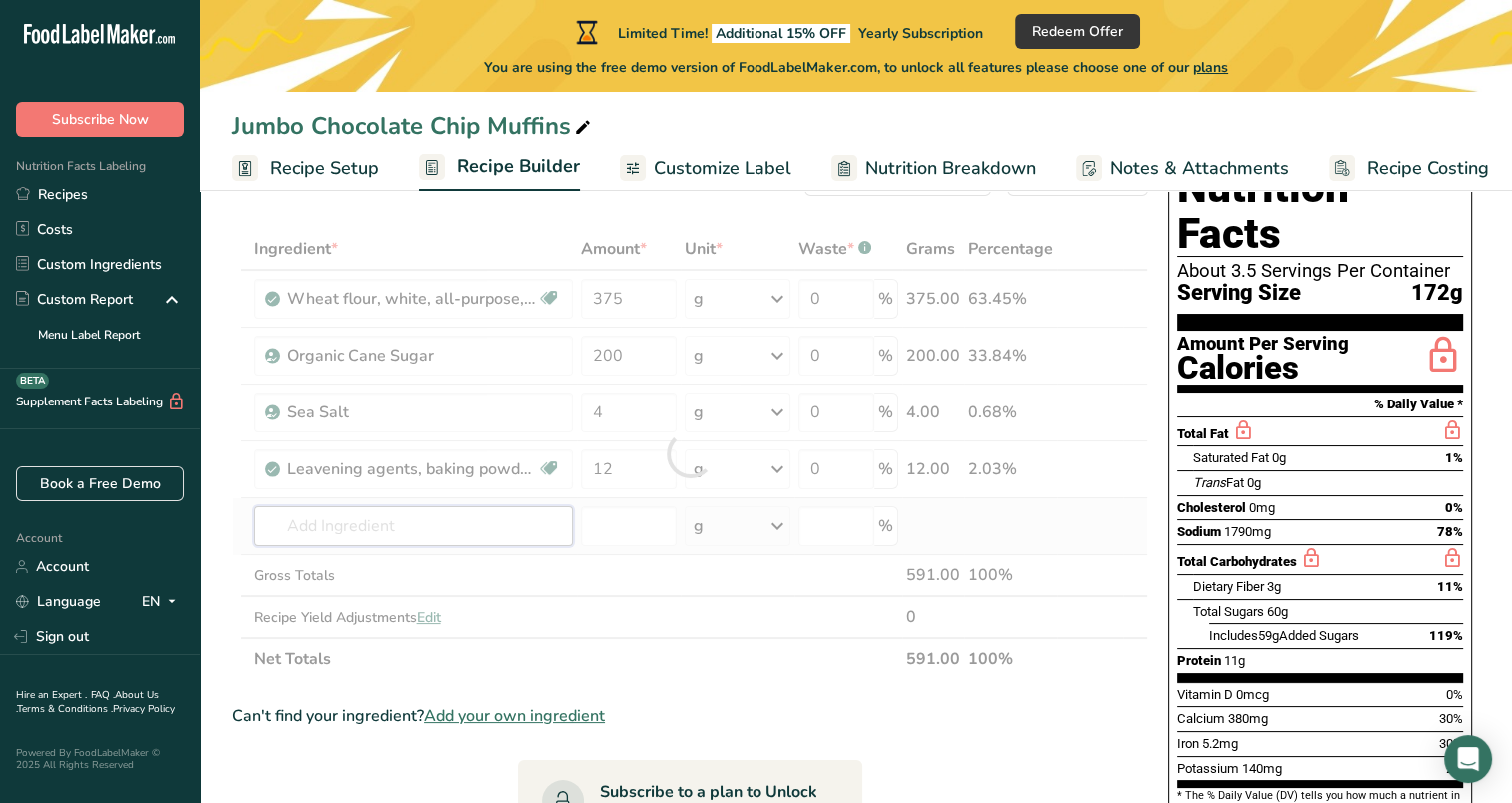 click on "Ingredient *
Amount *
Unit *
Waste *   .a-a{fill:#347362;}.b-a{fill:#fff;}          Grams
Percentage
Wheat flour, white, all-purpose, self-rising, enriched
Dairy free
Vegan
Vegetarian
Soy free
375
g
Portions
1 cup
Weight Units
g
kg
mg
See more
Volume Units
l
Volume units require a density conversion. If you know your ingredient's density enter it below. Otherwise, click on "RIA" our AI Regulatory bot - she will be able to help you
lb/ft3
g/cm3
Confirm
mL
lb/ft3
0" at bounding box center (690, 453) 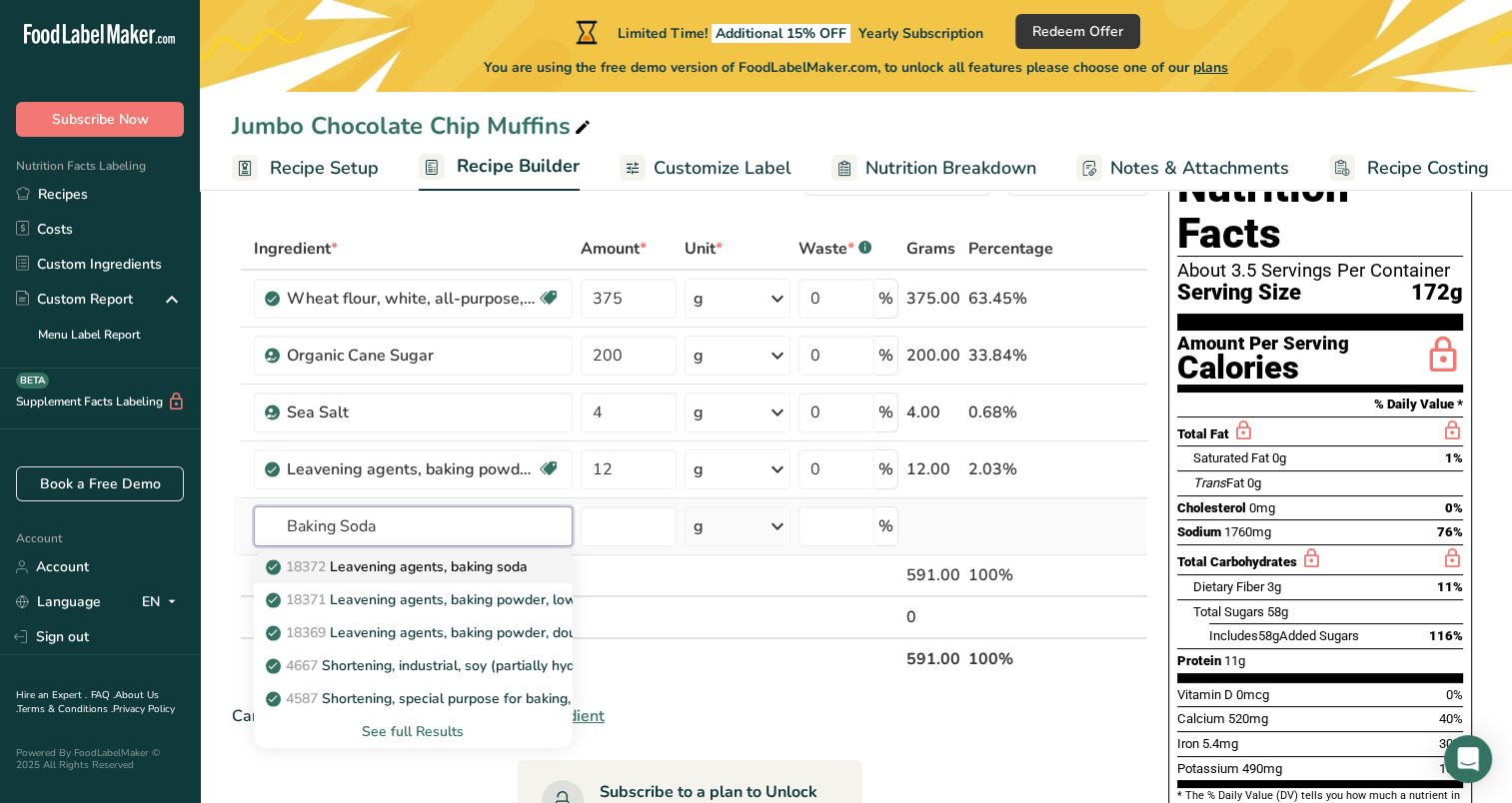 type on "Baking Soda" 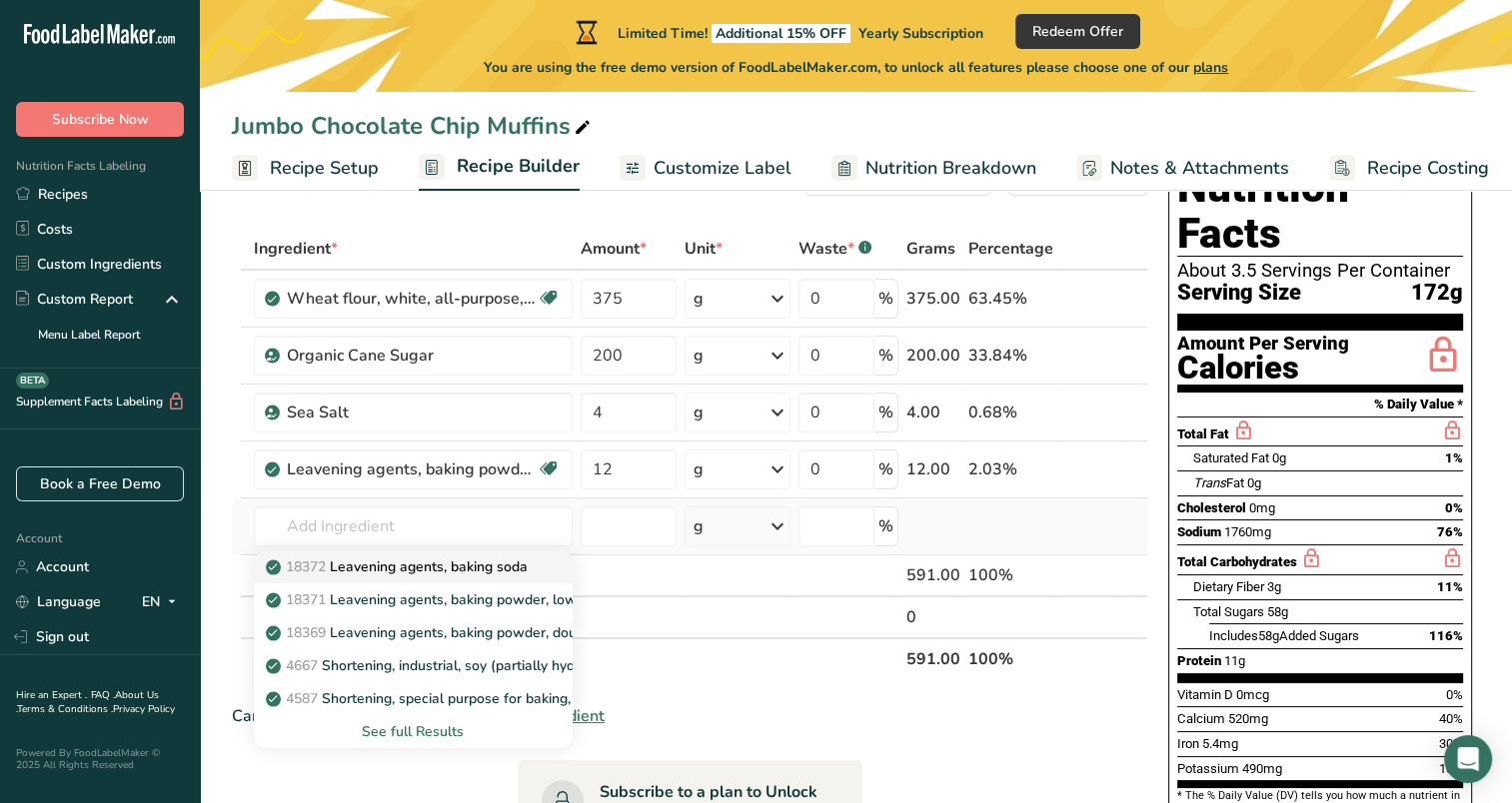 click on "18372
Leavening agents, baking soda" at bounding box center [399, 566] 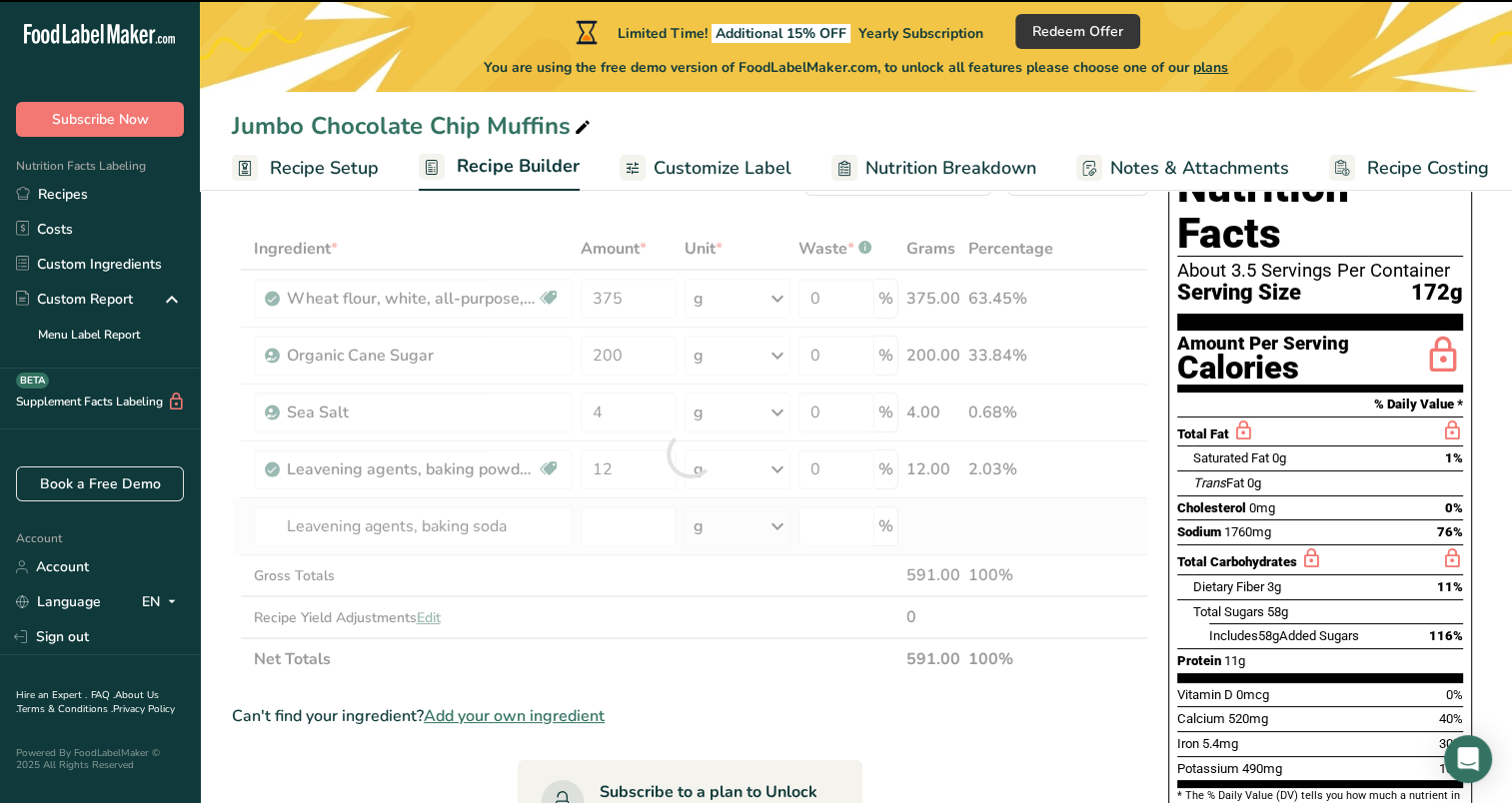 type on "0" 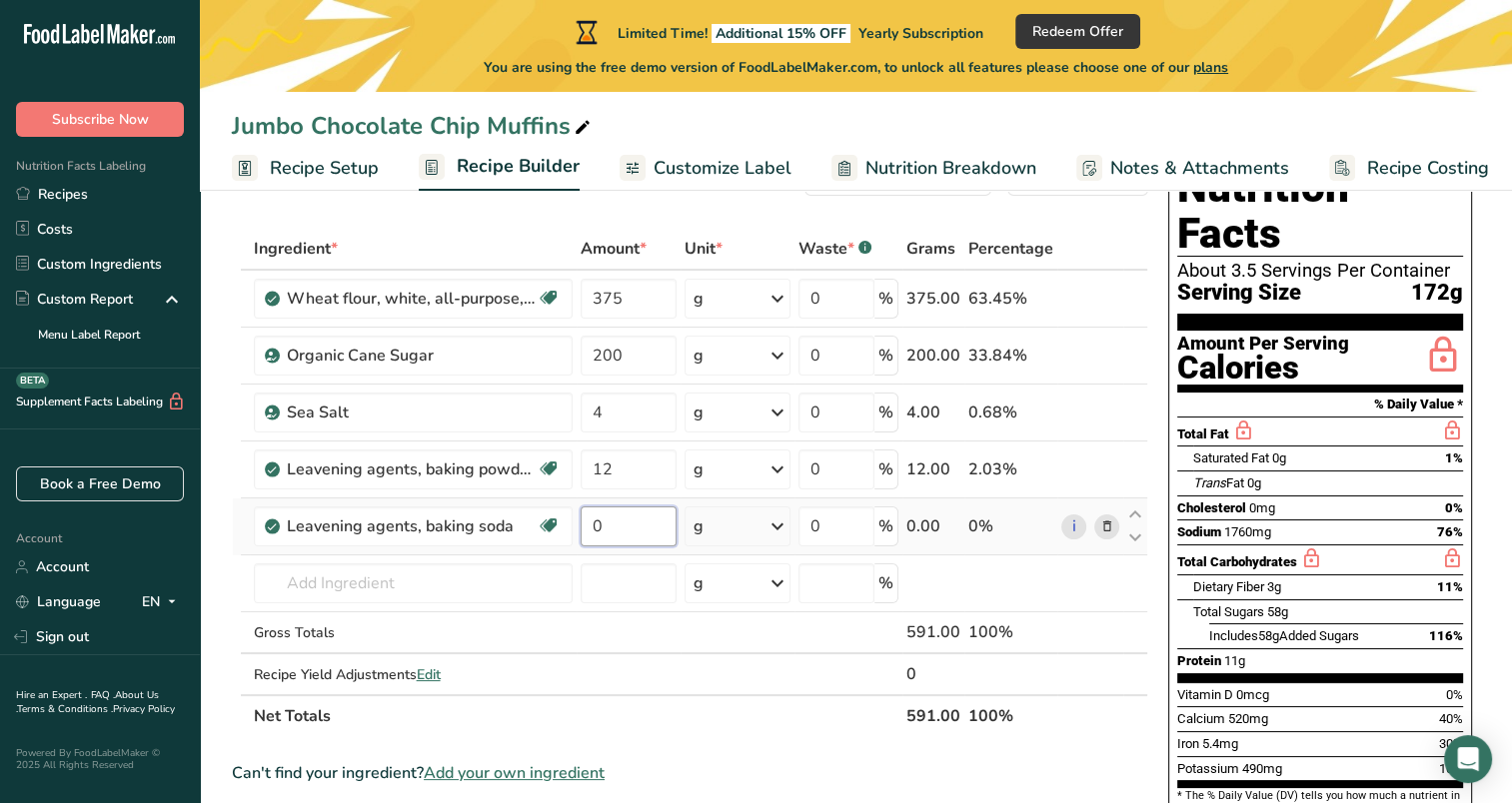 click on "0" at bounding box center (629, 526) 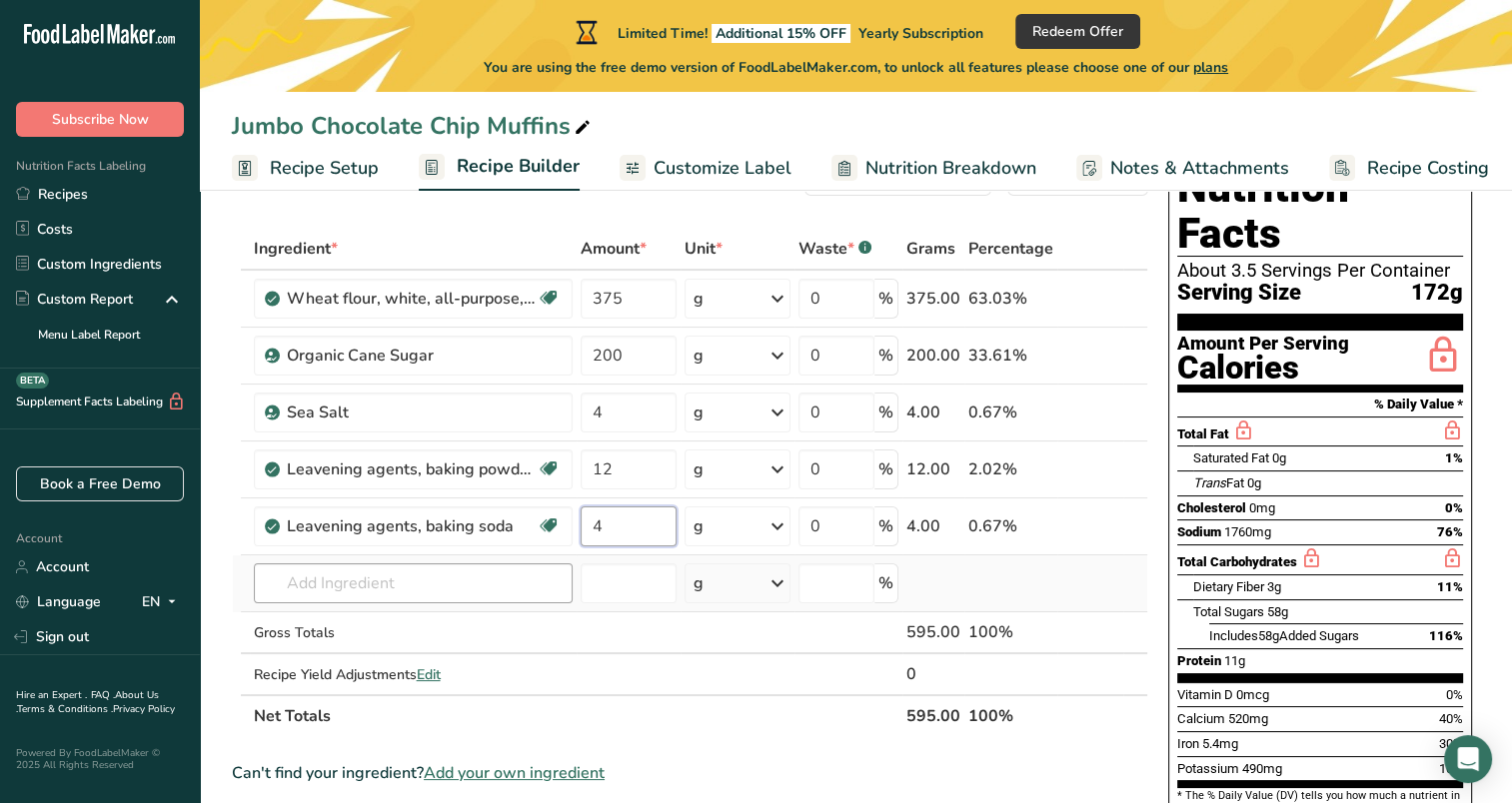 type on "4" 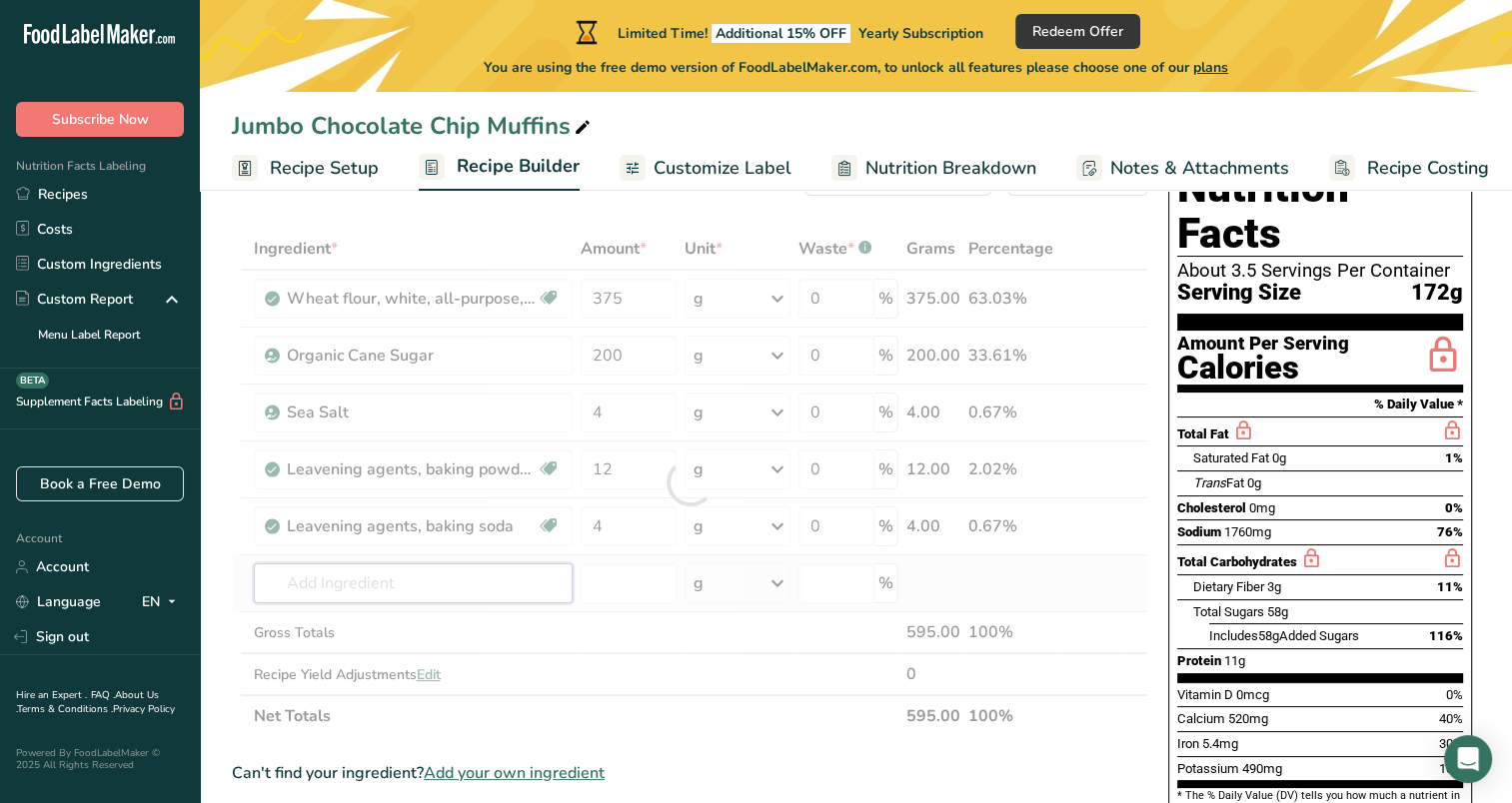 click on "Ingredient *
Amount *
Unit *
Waste *   .a-a{fill:#347362;}.b-a{fill:#fff;}          Grams
Percentage
Wheat flour, white, all-purpose, self-rising, enriched
Dairy free
Vegan
Vegetarian
Soy free
375
g
Portions
1 cup
Weight Units
g
kg
mg
See more
Volume Units
l
Volume units require a density conversion. If you know your ingredient's density enter it below. Otherwise, click on "RIA" our AI Regulatory bot - she will be able to help you
lb/ft3
g/cm3
Confirm
mL
lb/ft3
0" at bounding box center [690, 482] 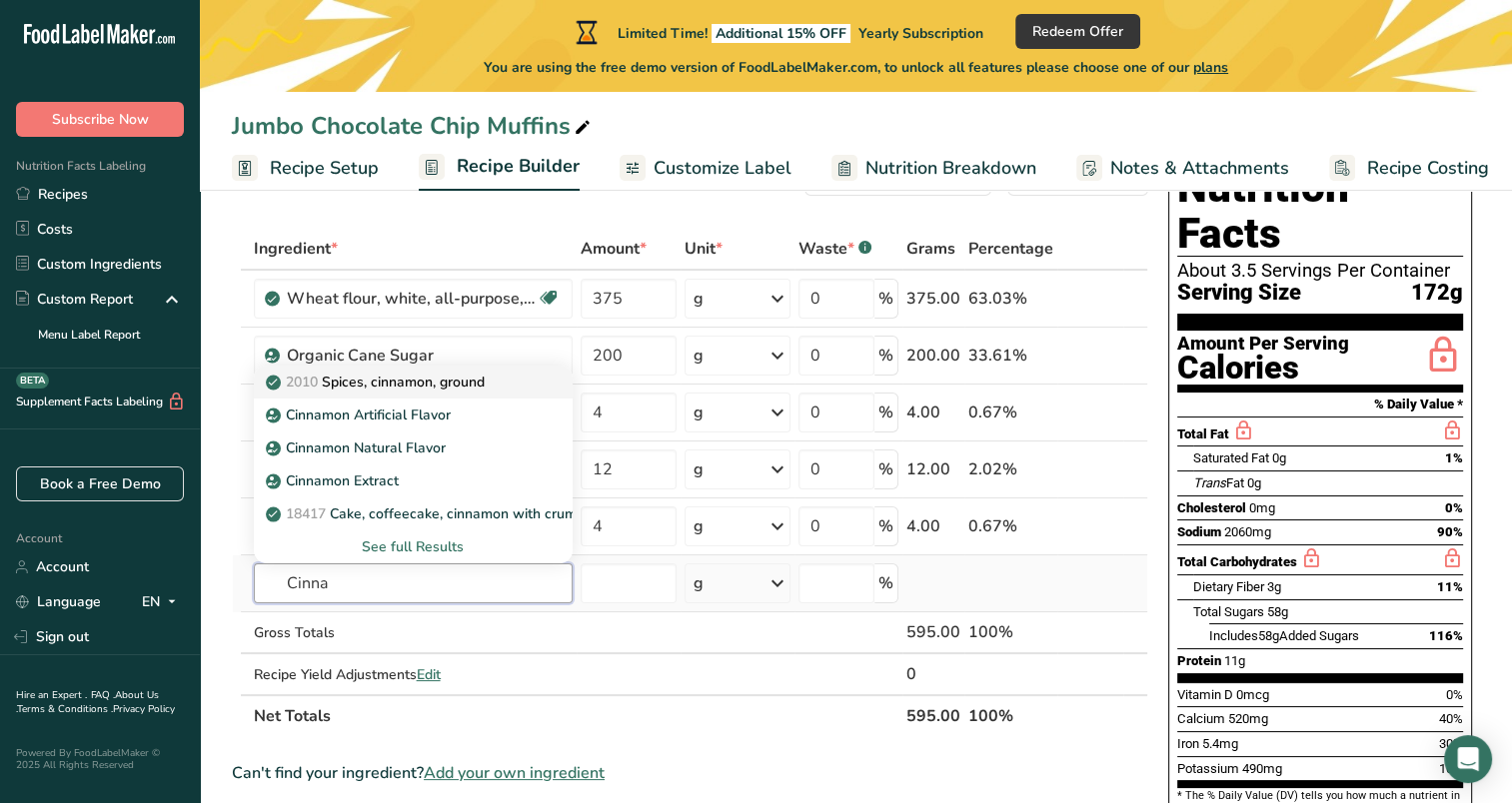 type on "Cinna" 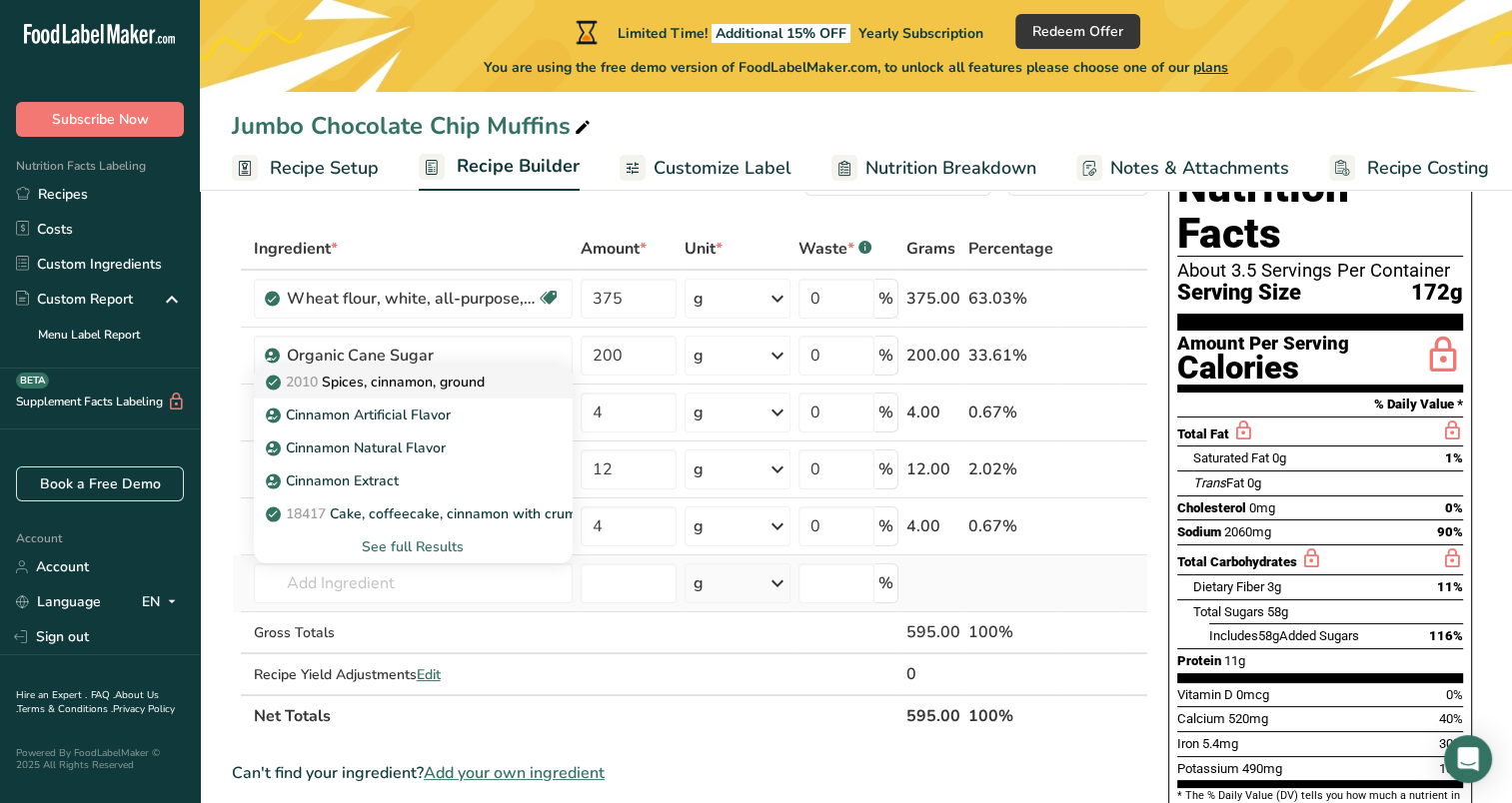 click on "2010
Spices, cinnamon, ground" at bounding box center [377, 382] 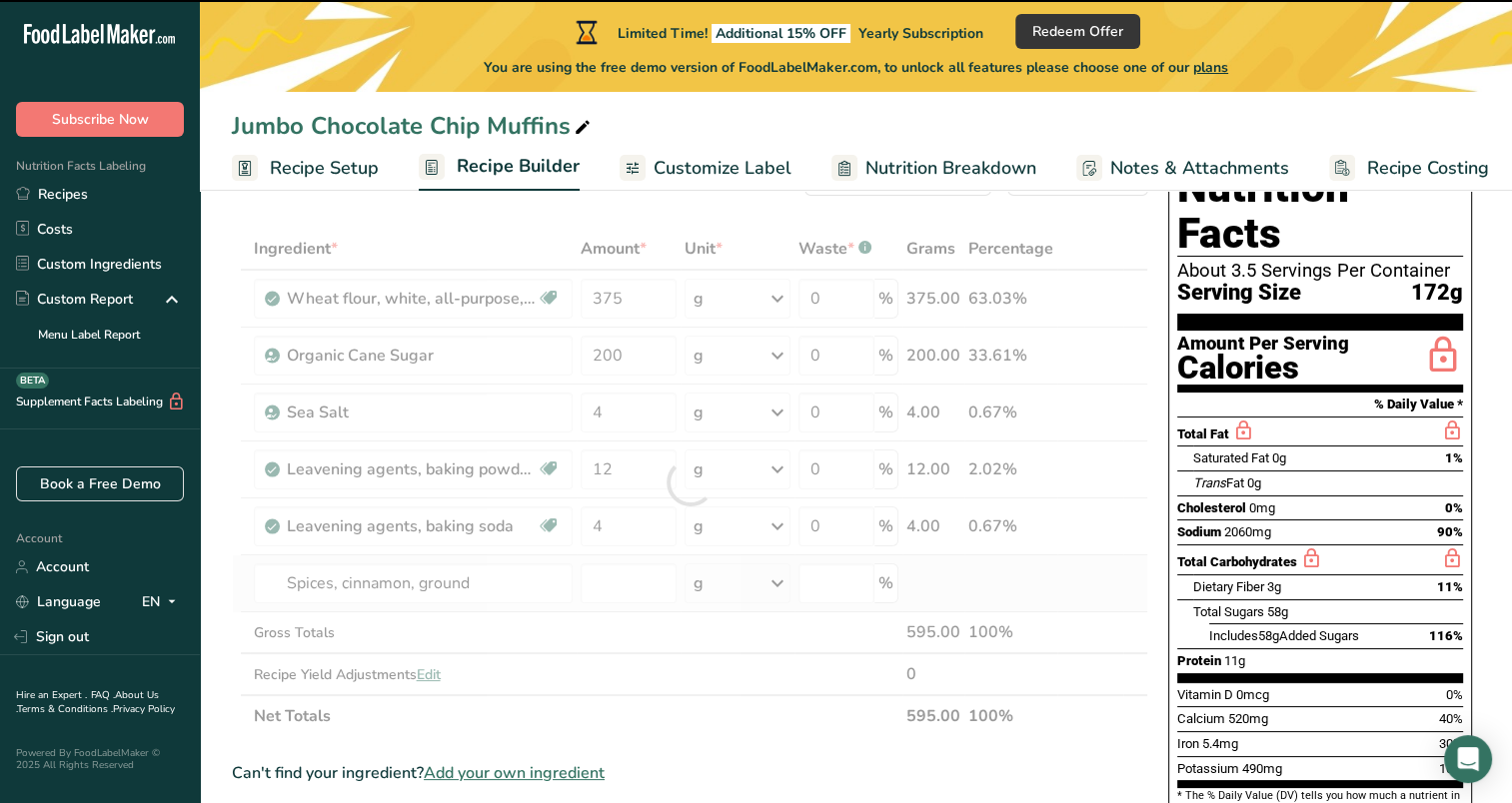 type on "0" 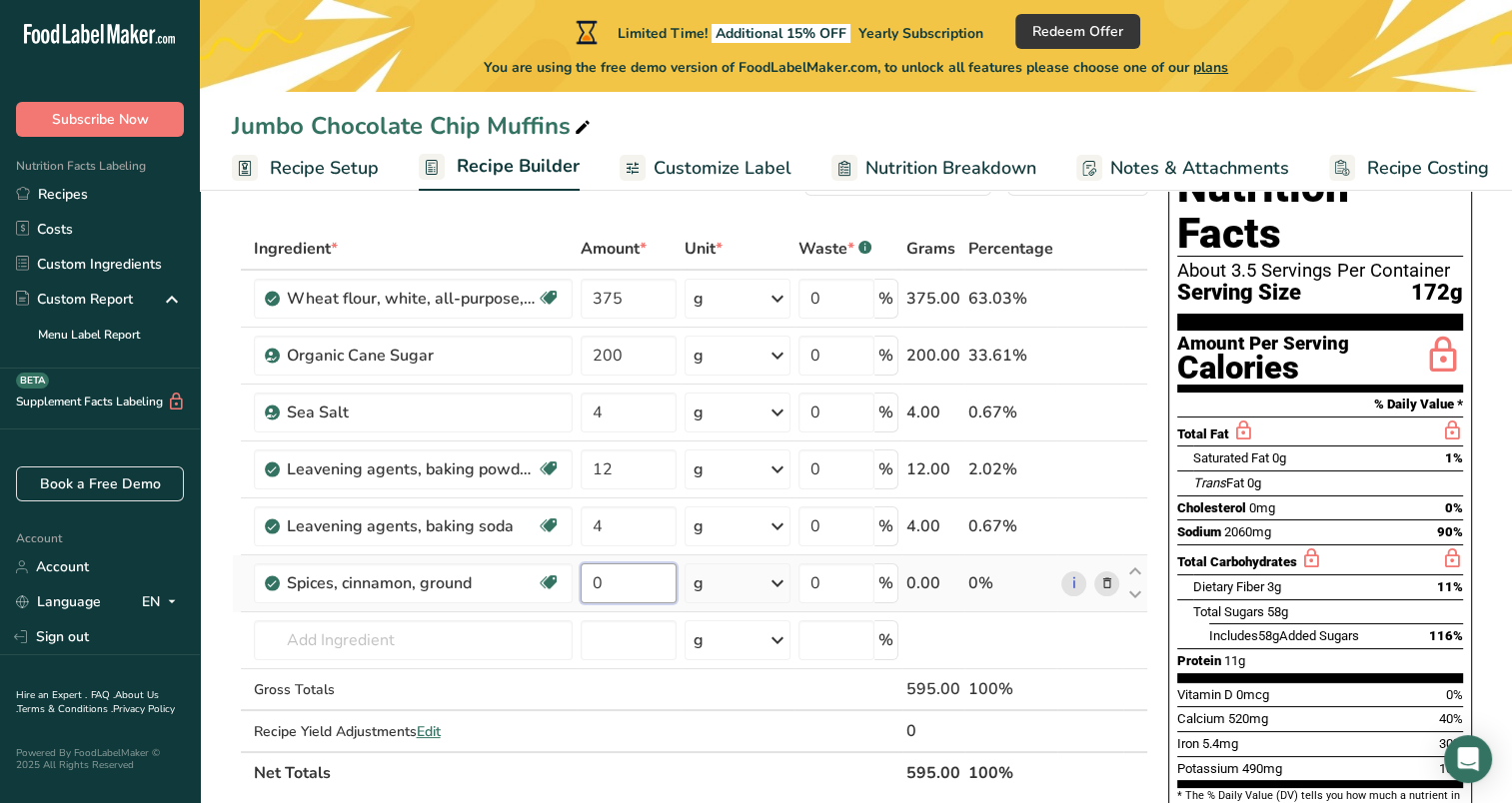 click on "0" at bounding box center [629, 583] 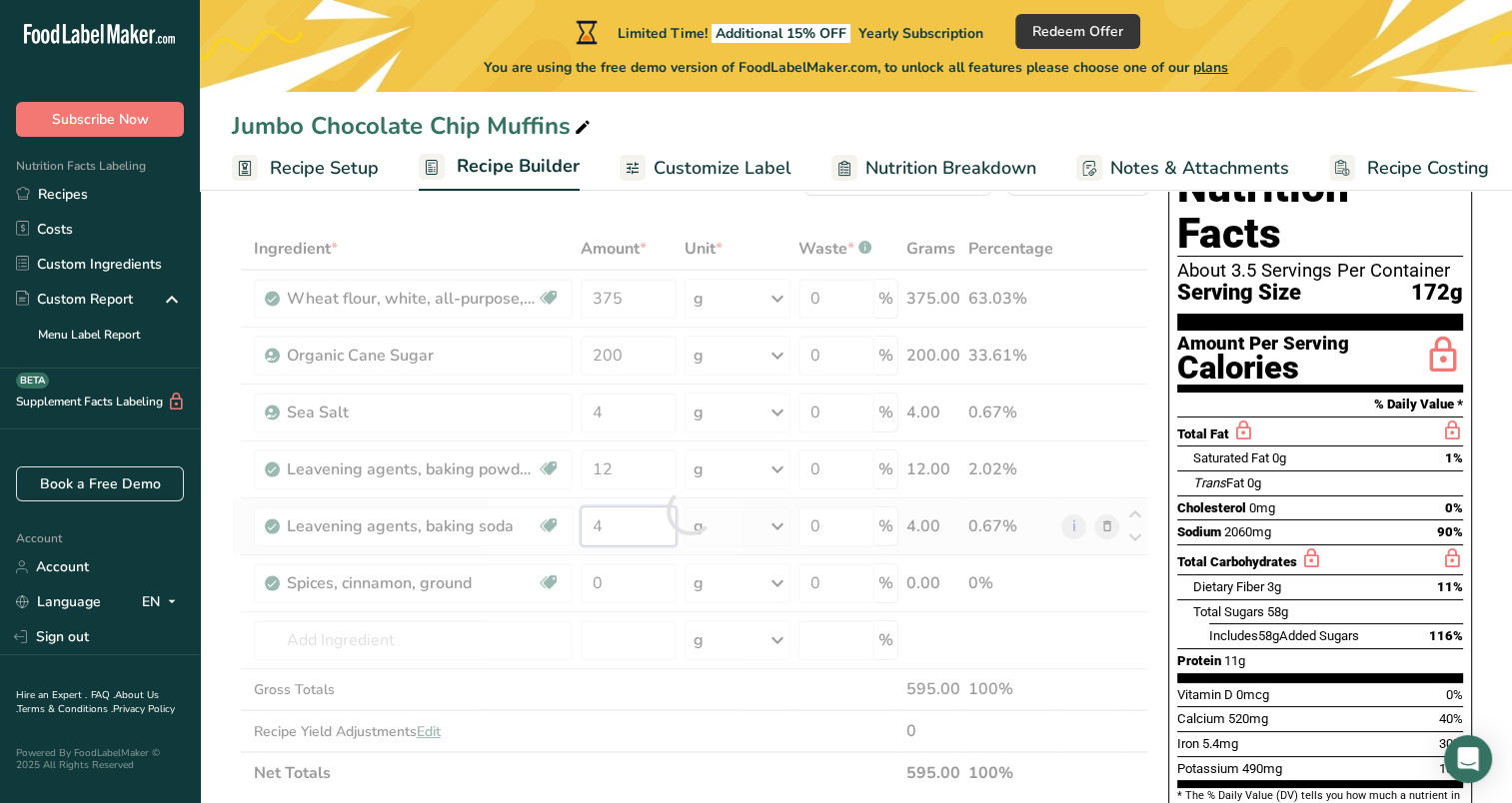 click on "Ingredient *
Amount *
Unit *
Waste *   .a-a{fill:#347362;}.b-a{fill:#fff;}          Grams
Percentage
Wheat flour, white, all-purpose, self-rising, enriched
Dairy free
Vegan
Vegetarian
Soy free
375
g
Portions
1 cup
Weight Units
g
kg
mg
See more
Volume Units
l
Volume units require a density conversion. If you know your ingredient's density enter it below. Otherwise, click on "RIA" our AI Regulatory bot - she will be able to help you
lb/ft3
g/cm3
Confirm
mL
lb/ft3
0" at bounding box center (690, 510) 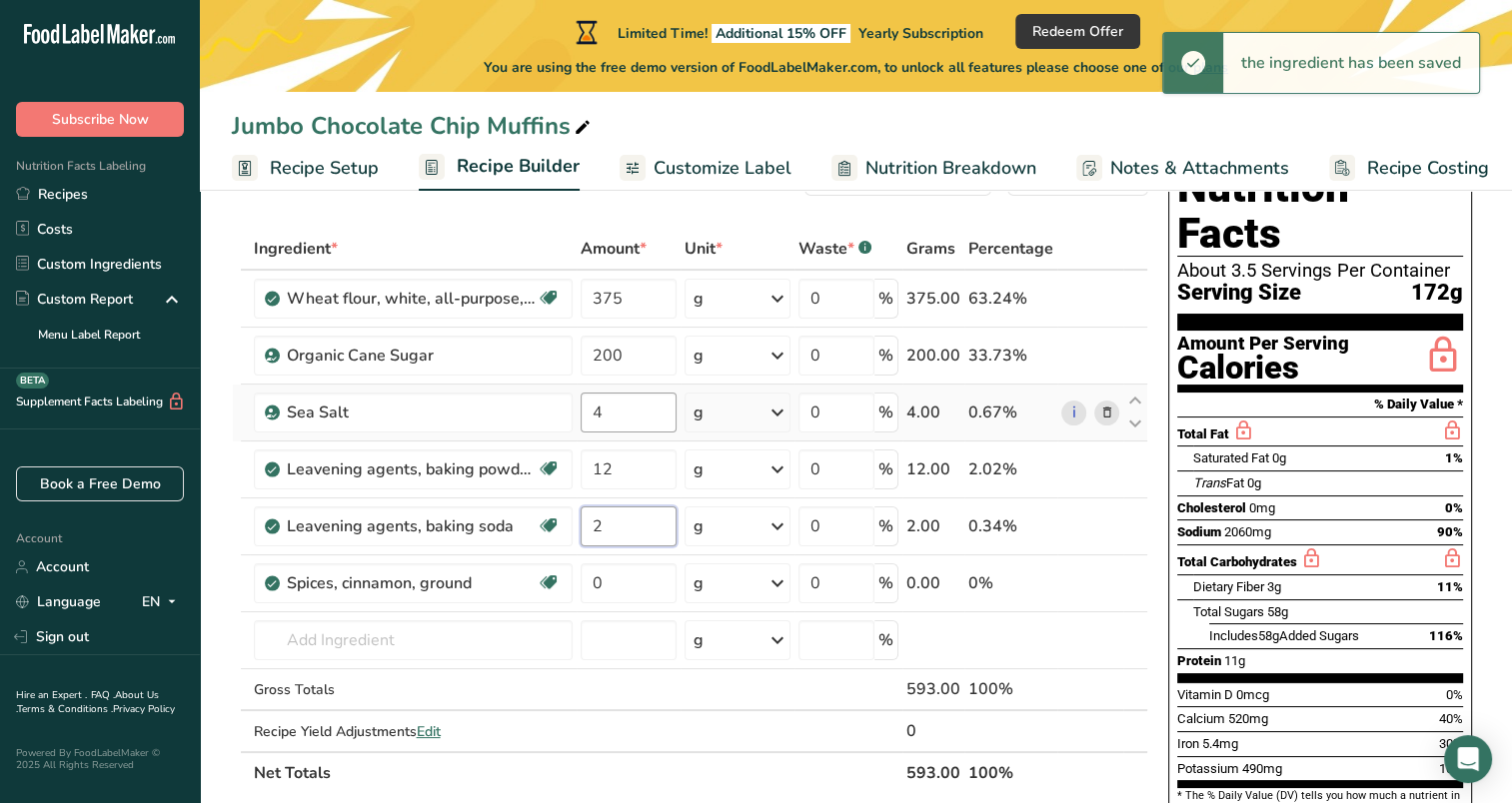 type on "2" 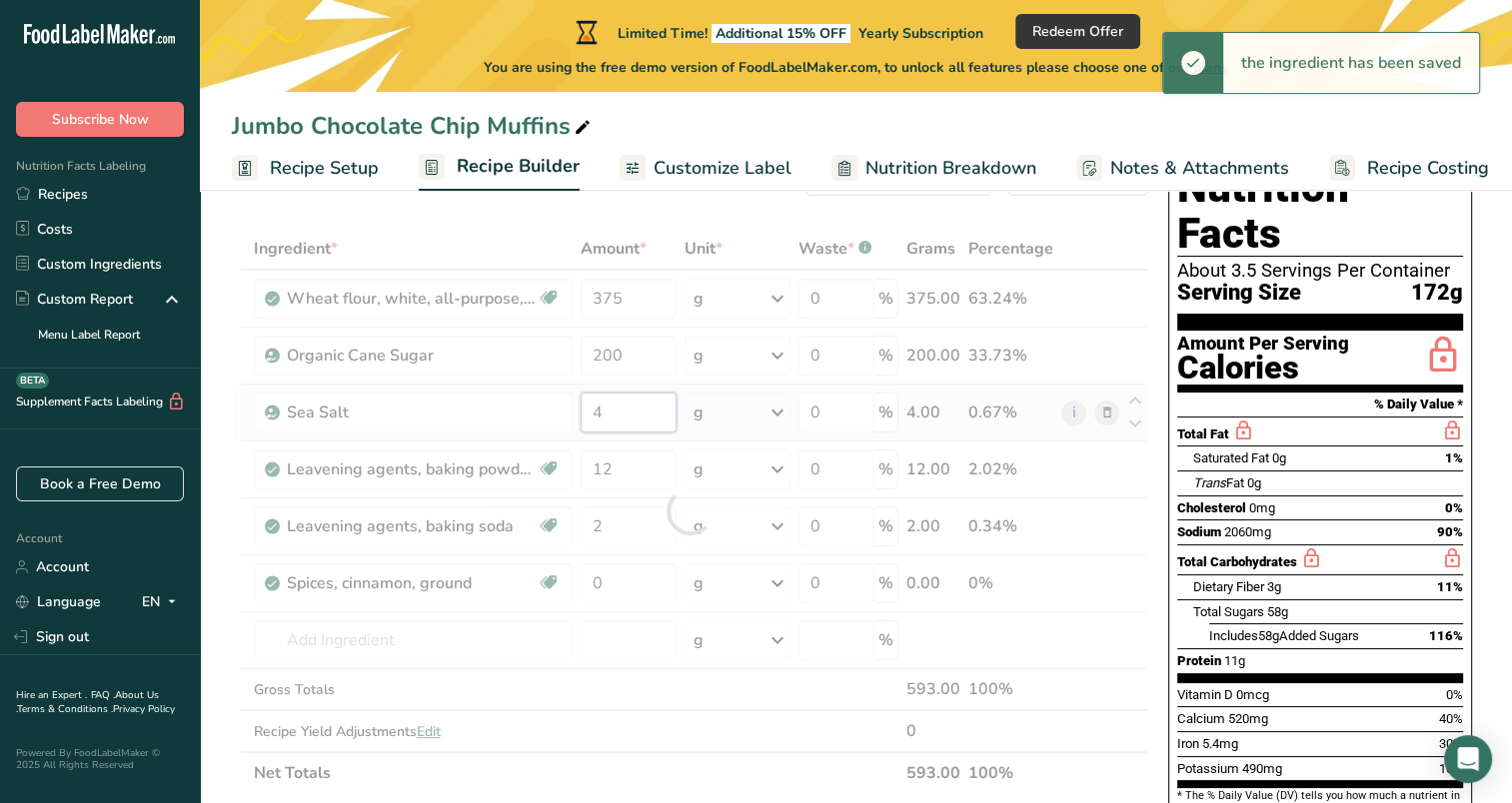 click on "Ingredient *
Amount *
Unit *
Waste *   .a-a{fill:#347362;}.b-a{fill:#fff;}          Grams
Percentage
Wheat flour, white, all-purpose, self-rising, enriched
Dairy free
Vegan
Vegetarian
Soy free
375
g
Portions
1 cup
Weight Units
g
kg
mg
See more
Volume Units
l
Volume units require a density conversion. If you know your ingredient's density enter it below. Otherwise, click on "RIA" our AI Regulatory bot - she will be able to help you
lb/ft3
g/cm3
Confirm
mL
lb/ft3
0" at bounding box center (690, 510) 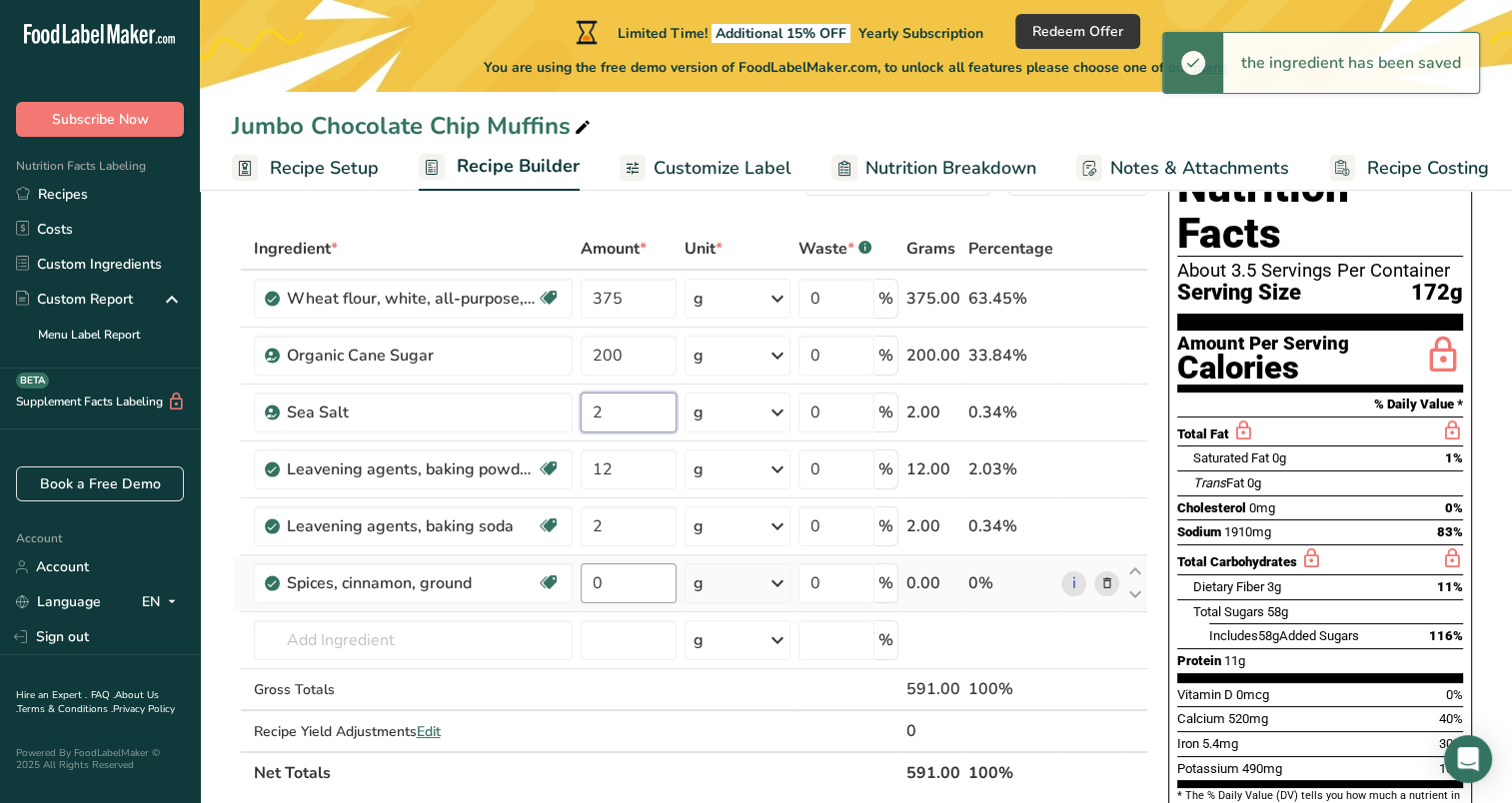 type on "2" 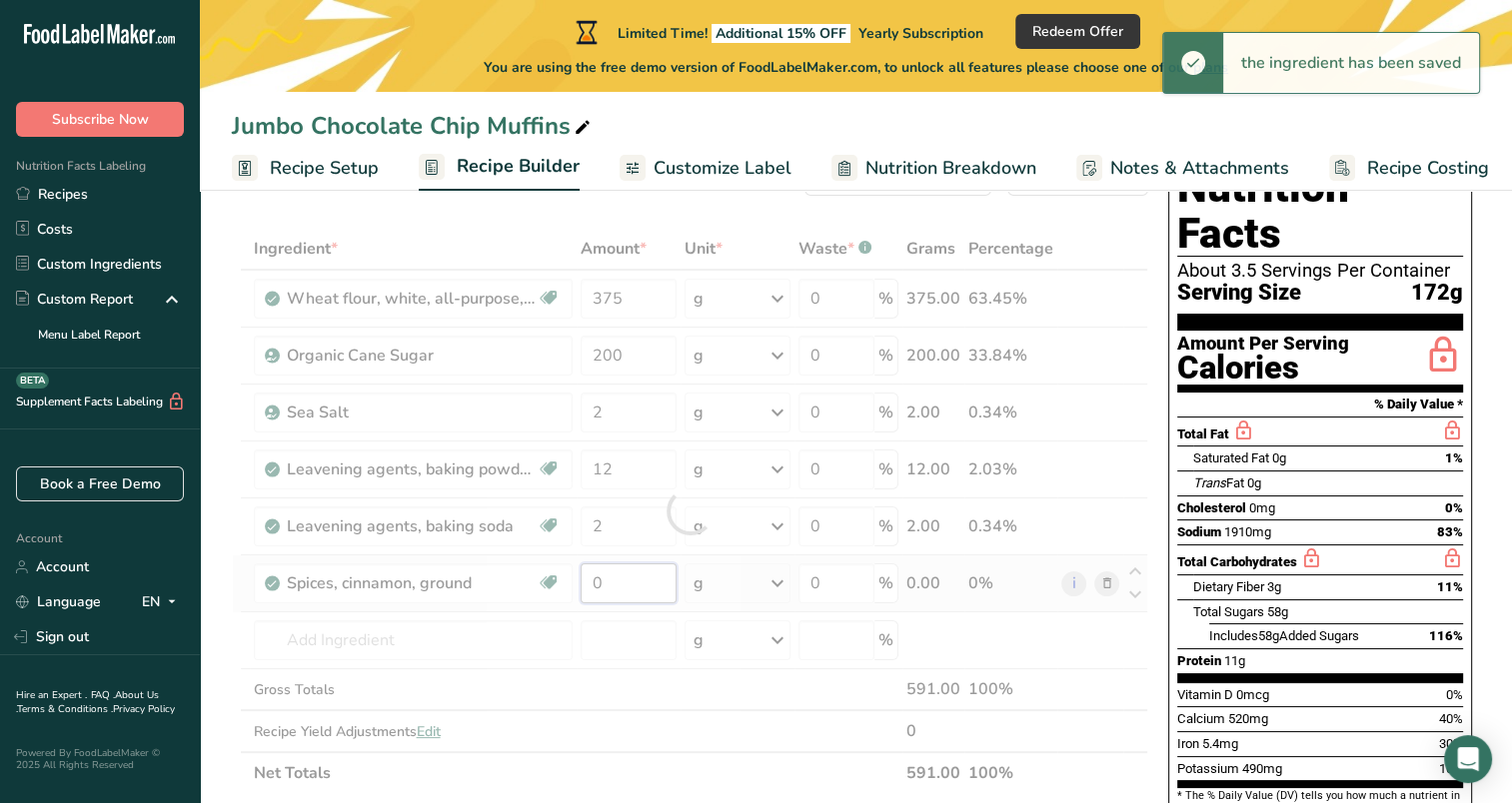 click on "Ingredient *
Amount *
Unit *
Waste *   .a-a{fill:#347362;}.b-a{fill:#fff;}          Grams
Percentage
Wheat flour, white, all-purpose, self-rising, enriched
Dairy free
Vegan
Vegetarian
Soy free
375
g
Portions
1 cup
Weight Units
g
kg
mg
See more
Volume Units
l
Volume units require a density conversion. If you know your ingredient's density enter it below. Otherwise, click on "RIA" our AI Regulatory bot - she will be able to help you
lb/ft3
g/cm3
Confirm
mL
lb/ft3
0" at bounding box center [690, 510] 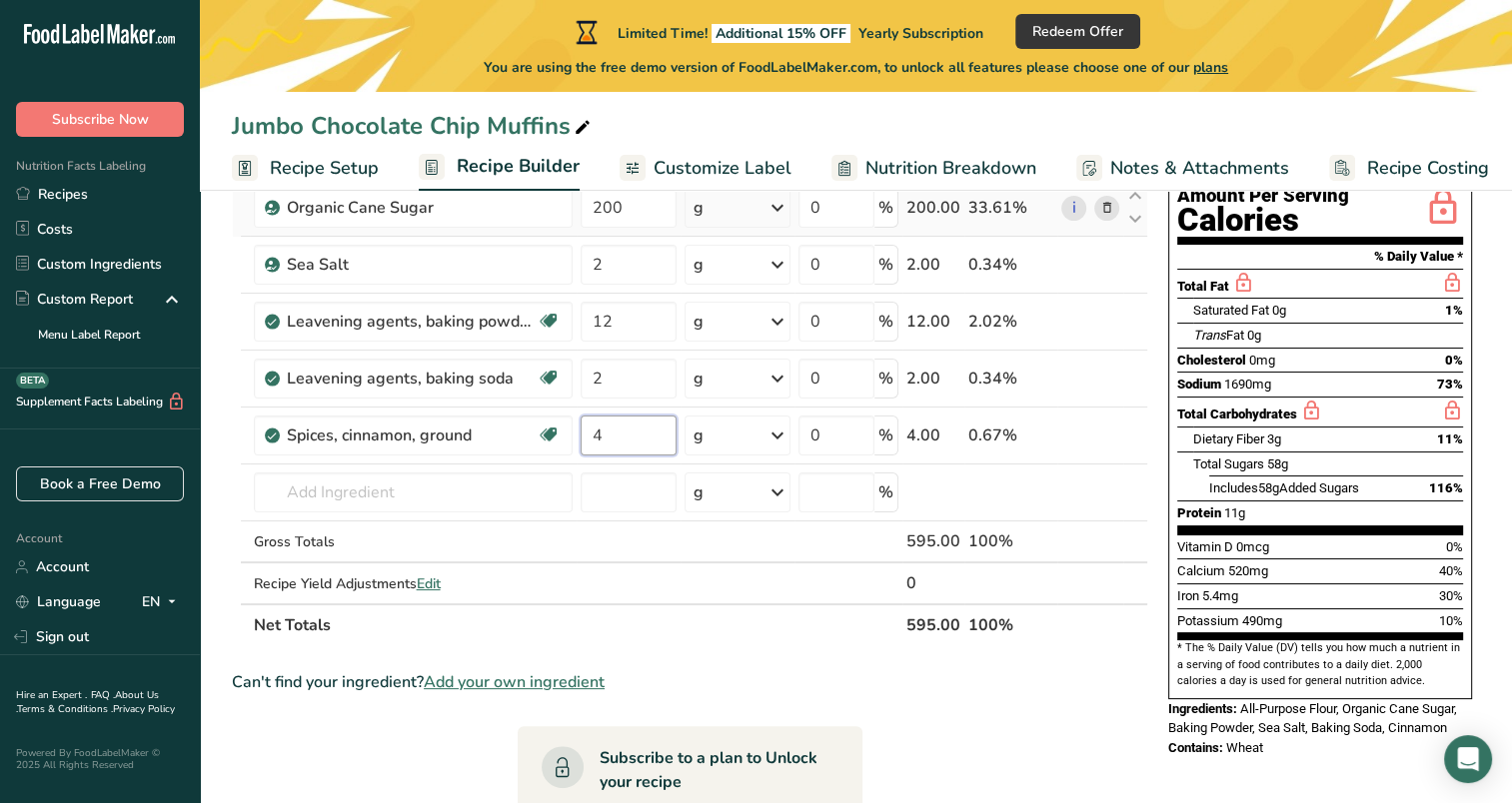 scroll, scrollTop: 0, scrollLeft: 0, axis: both 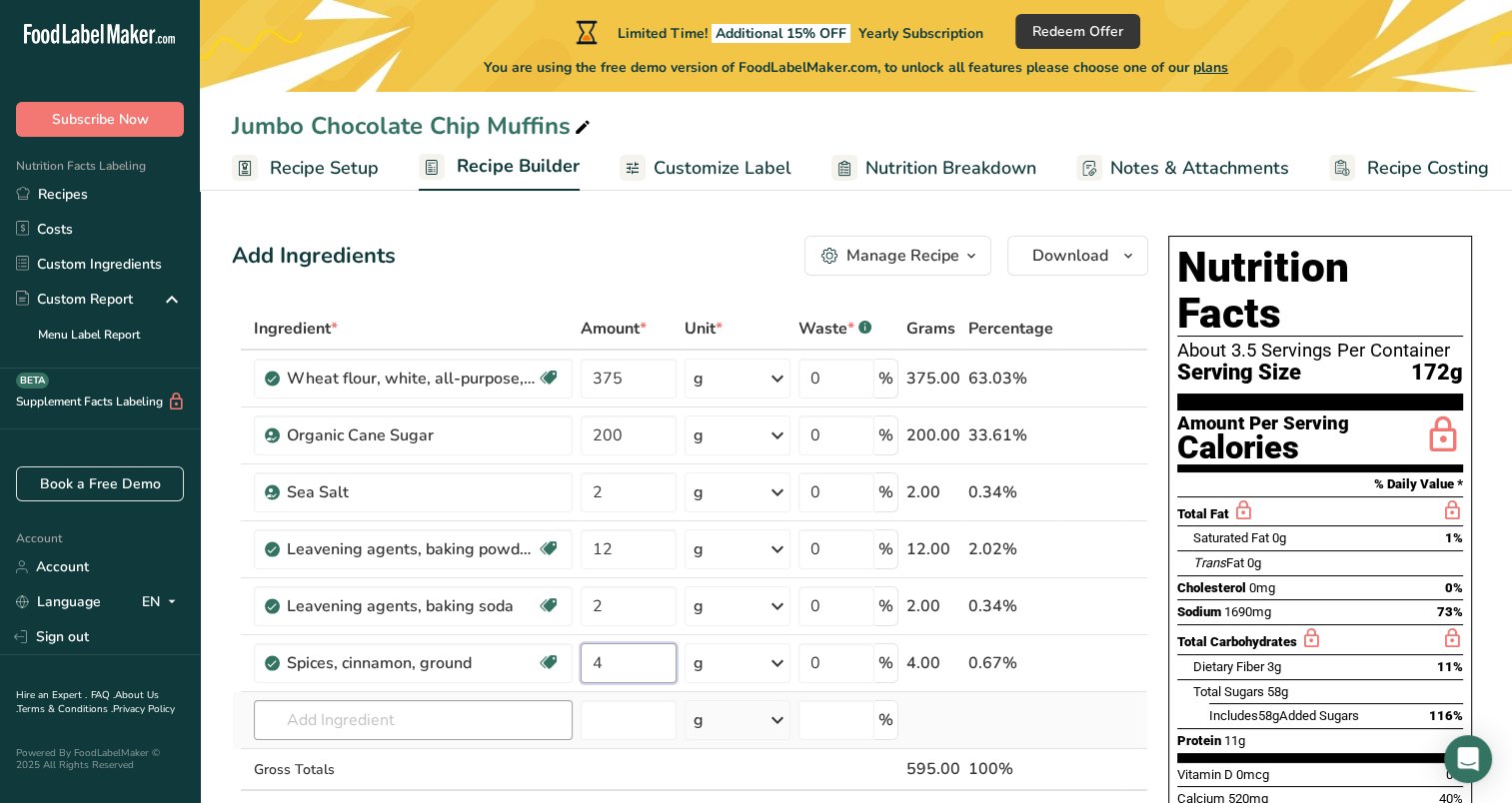 type on "4" 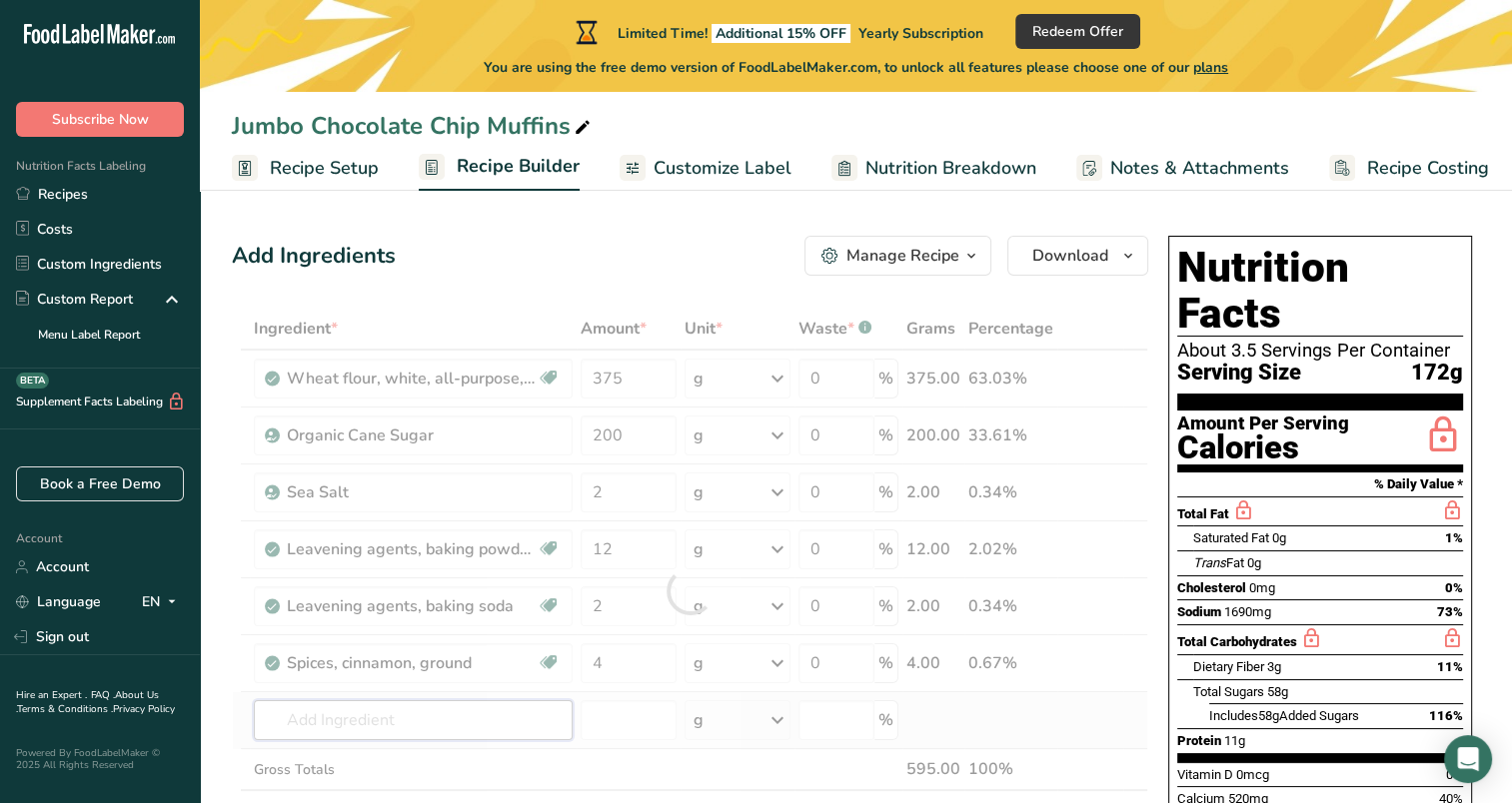 click on "Ingredient *
Amount *
Unit *
Waste *   .a-a{fill:#347362;}.b-a{fill:#fff;}          Grams
Percentage
Wheat flour, white, all-purpose, self-rising, enriched
Dairy free
Vegan
Vegetarian
Soy free
375
g
Portions
1 cup
Weight Units
g
kg
mg
See more
Volume Units
l
Volume units require a density conversion. If you know your ingredient's density enter it below. Otherwise, click on "RIA" our AI Regulatory bot - she will be able to help you
lb/ft3
g/cm3
Confirm
mL
lb/ft3
0" at bounding box center (690, 590) 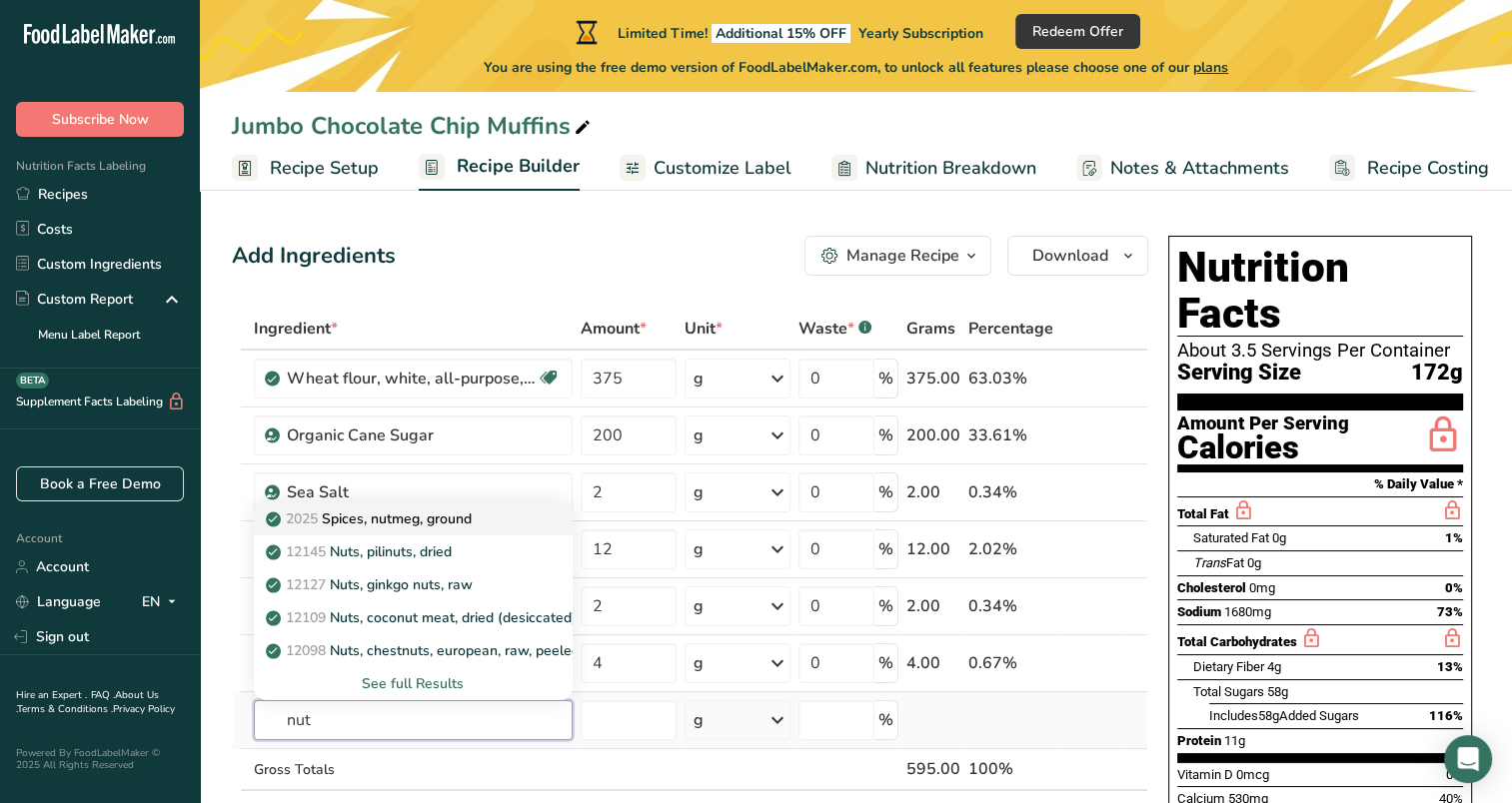 type on "nut" 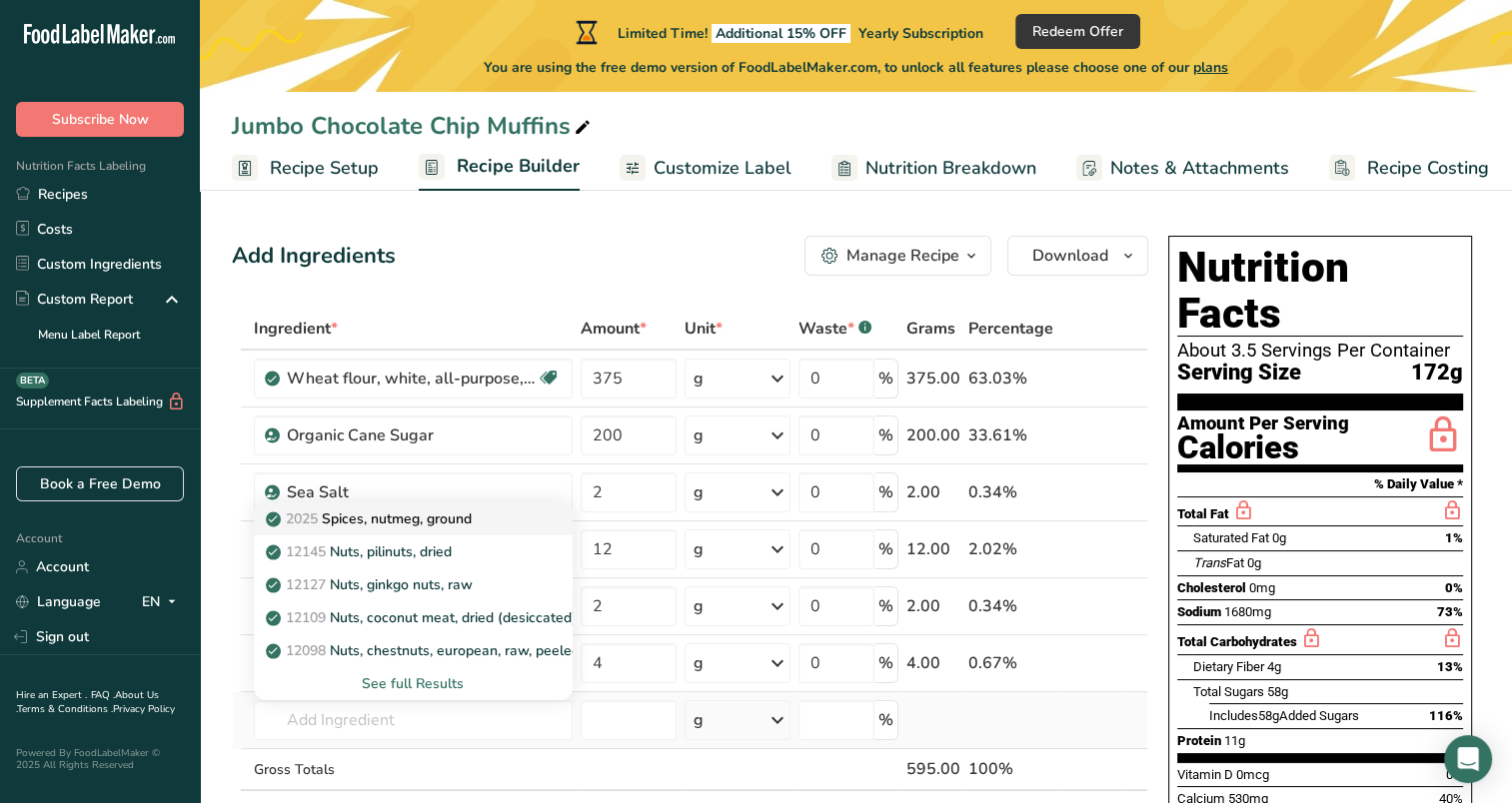 click on "2025
Spices, nutmeg, ground" at bounding box center (397, 518) 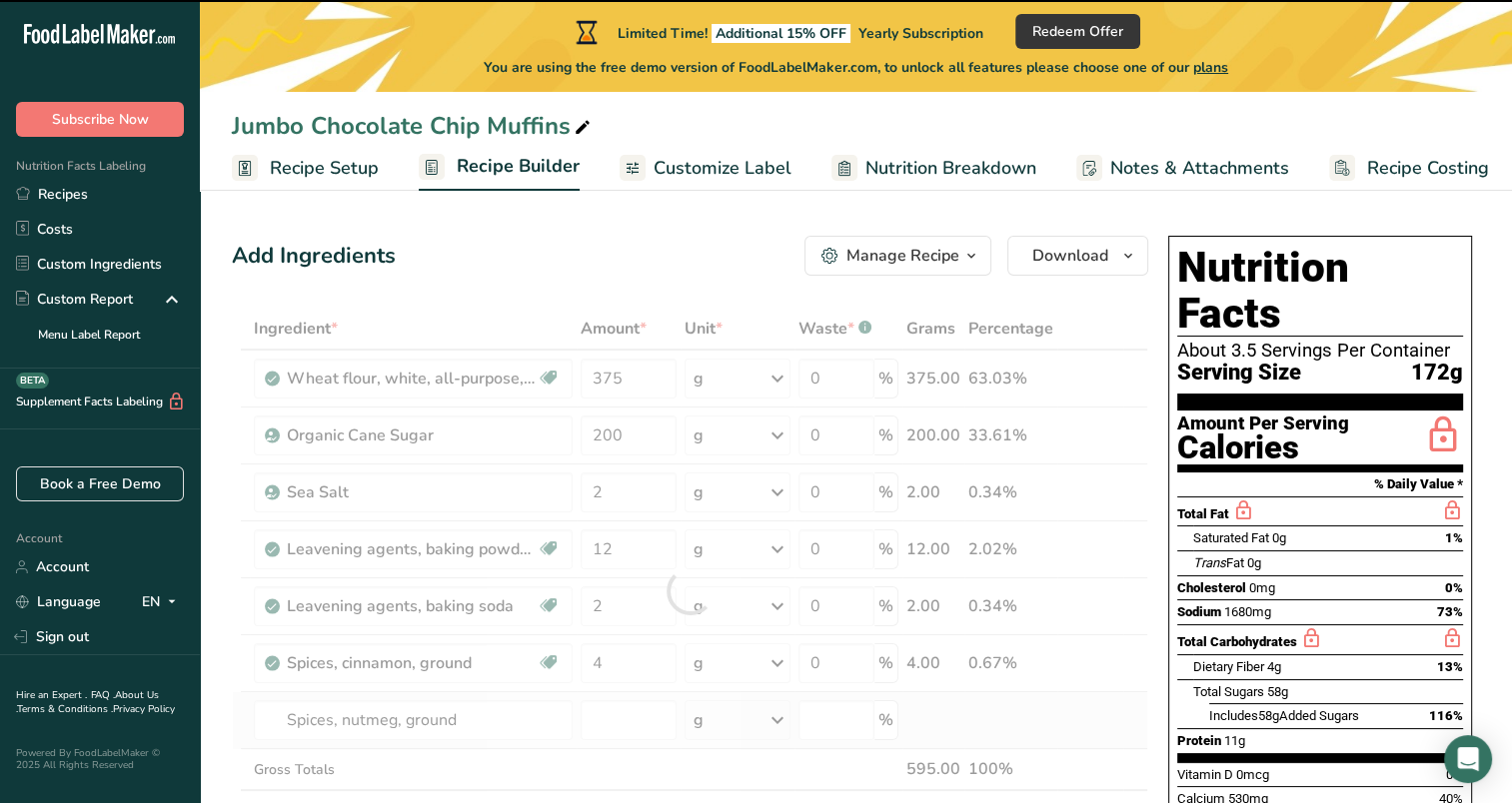 type on "0" 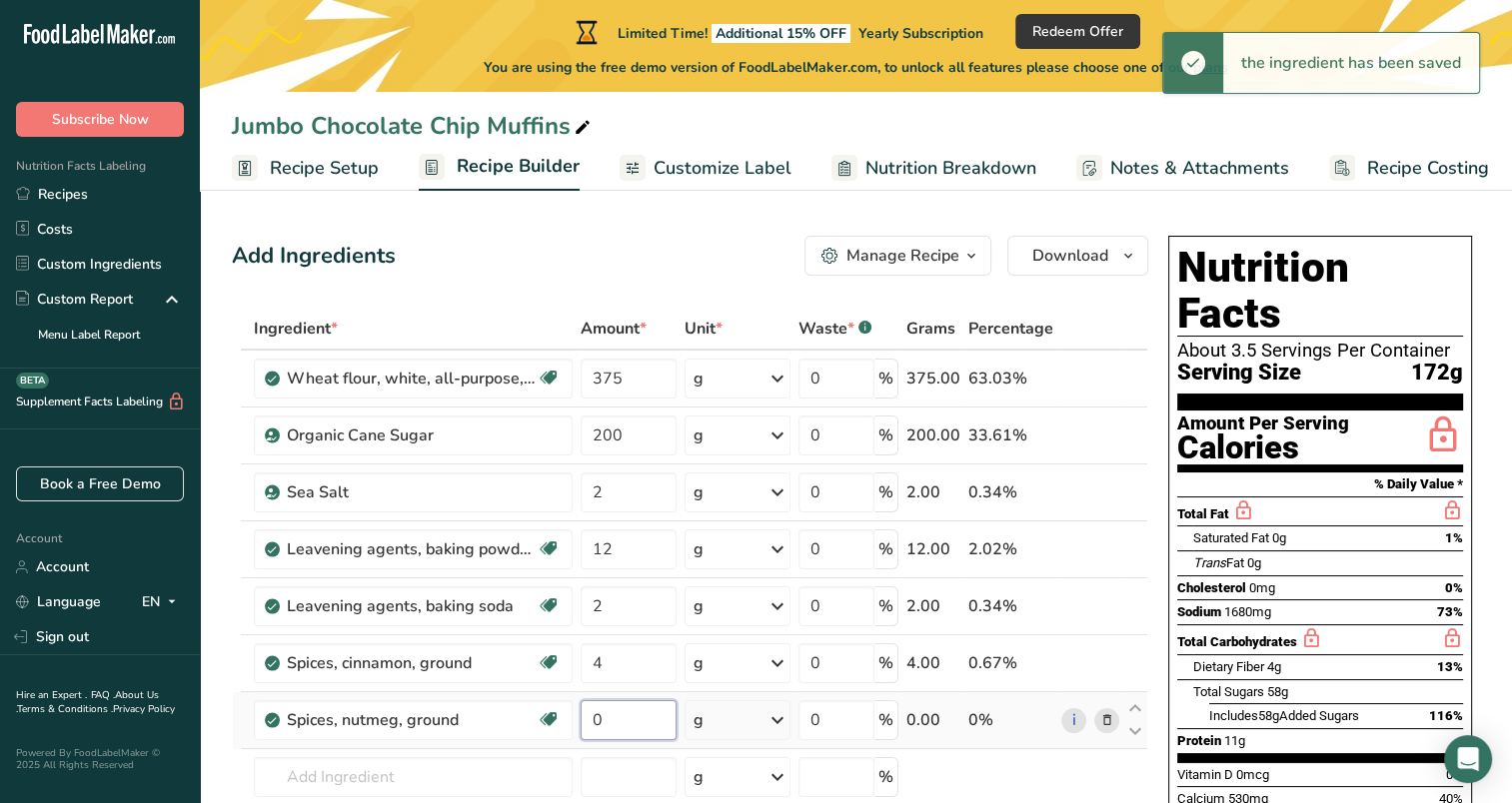 click on "0" at bounding box center [629, 720] 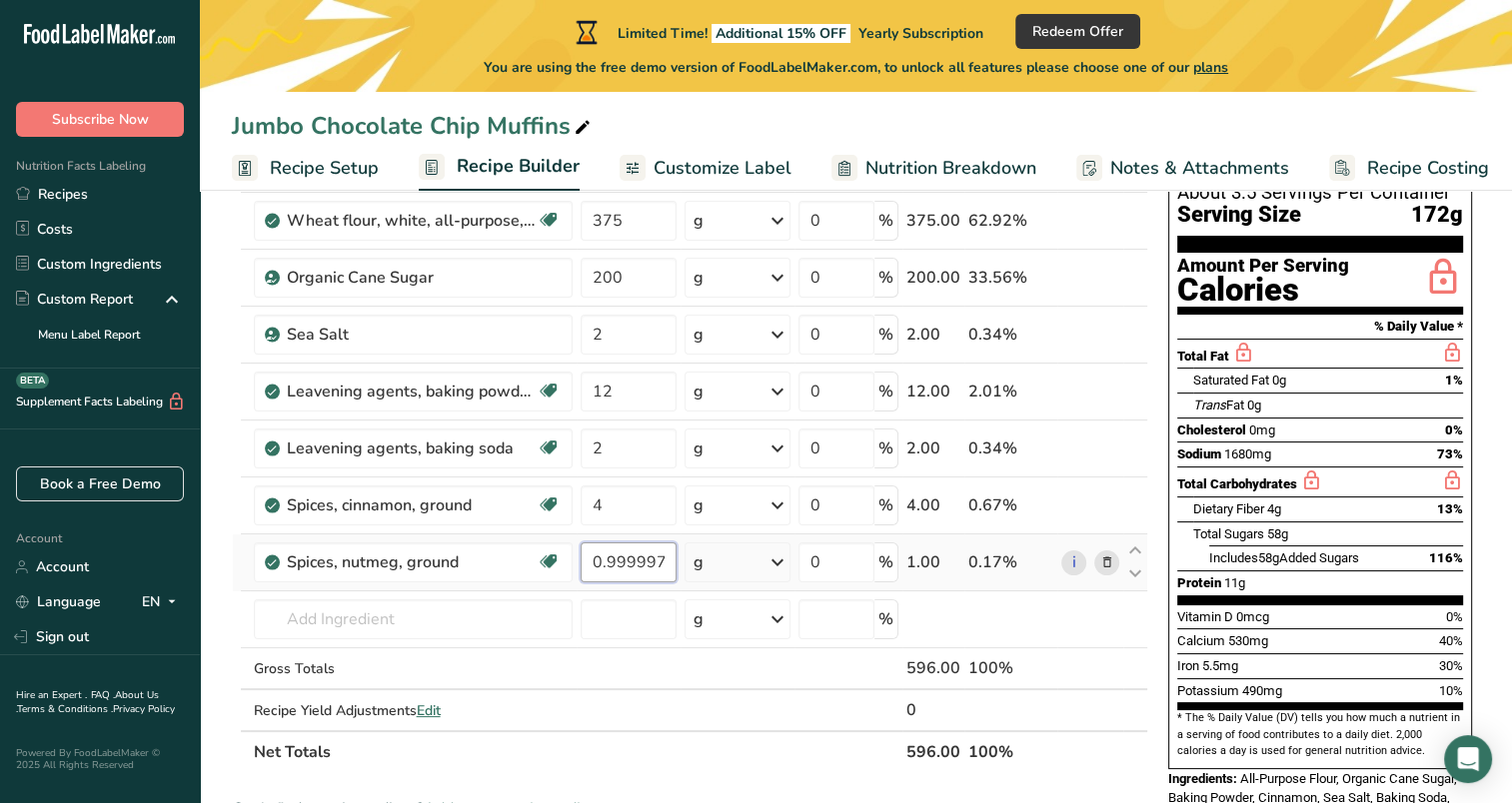 scroll, scrollTop: 167, scrollLeft: 0, axis: vertical 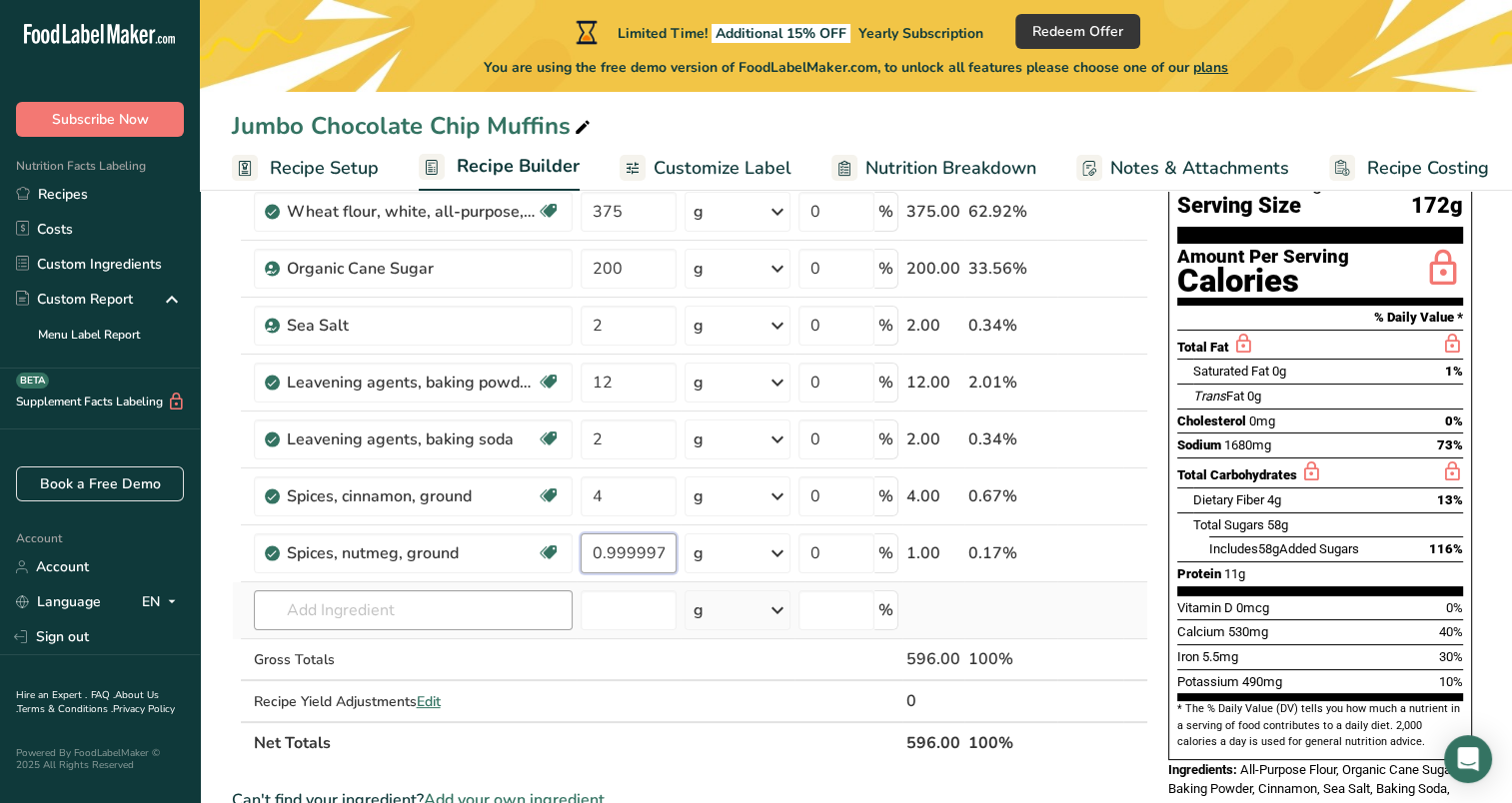 type on "0.999997" 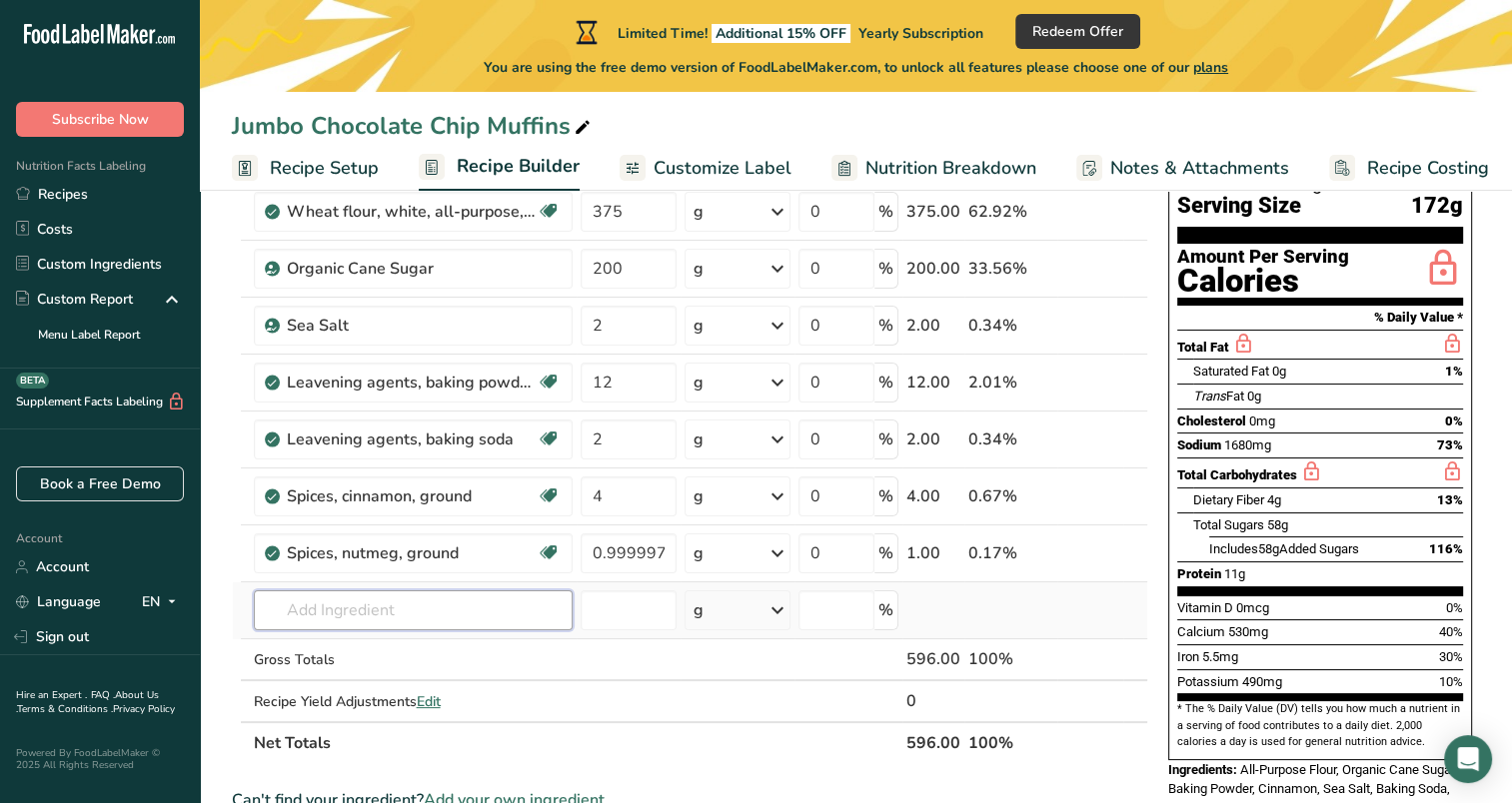 click on "Ingredient *
Amount *
Unit *
Waste *   .a-a{fill:#347362;}.b-a{fill:#fff;}          Grams
Percentage
Wheat flour, white, all-purpose, self-rising, enriched
Dairy free
Vegan
Vegetarian
Soy free
375
g
Portions
1 cup
Weight Units
g
kg
mg
See more
Volume Units
l
Volume units require a density conversion. If you know your ingredient's density enter it below. Otherwise, click on "RIA" our AI Regulatory bot - she will be able to help you
lb/ft3
g/cm3
Confirm
mL
lb/ft3
0" at bounding box center [690, 452] 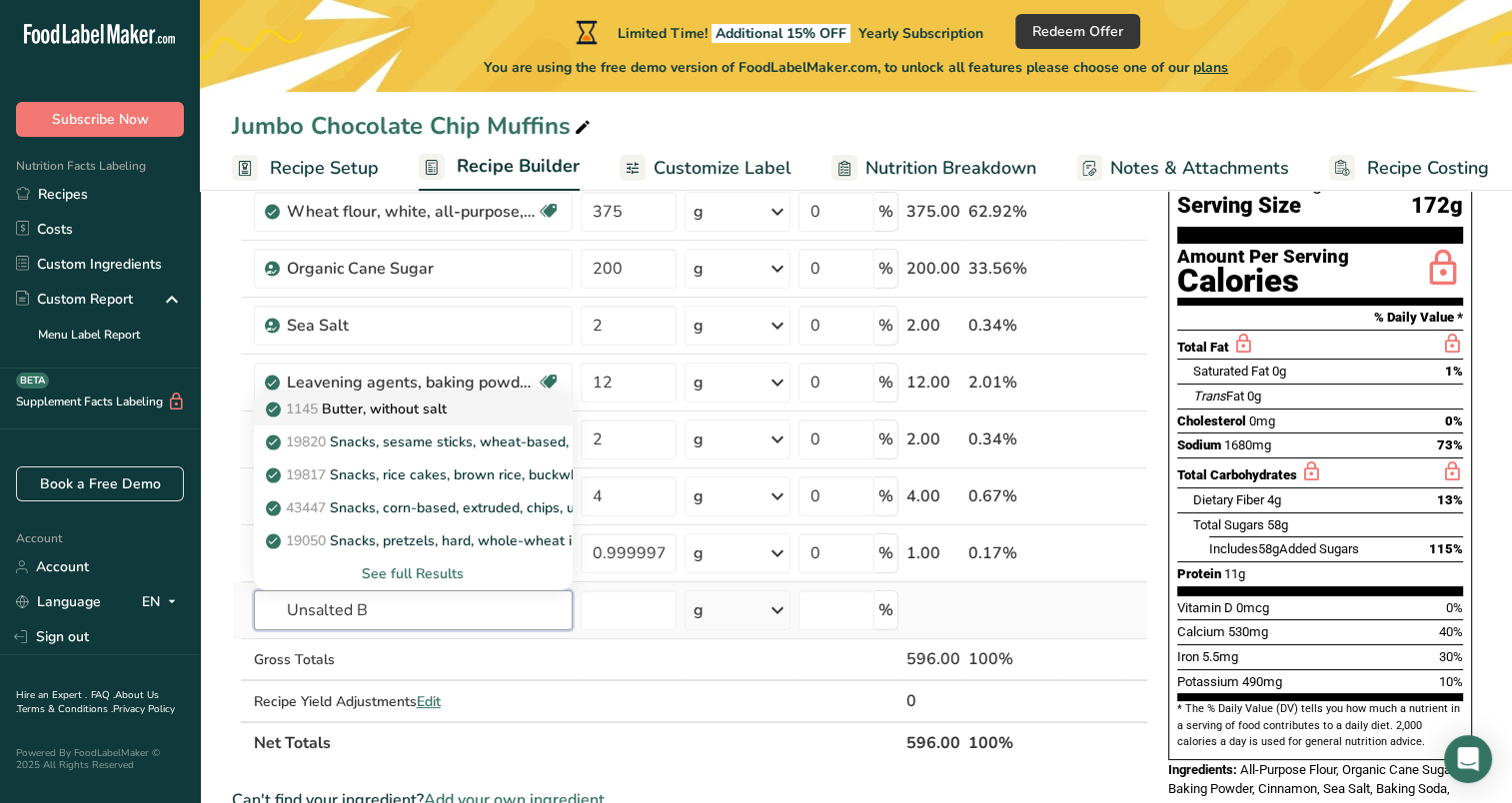 type on "Unsalted B" 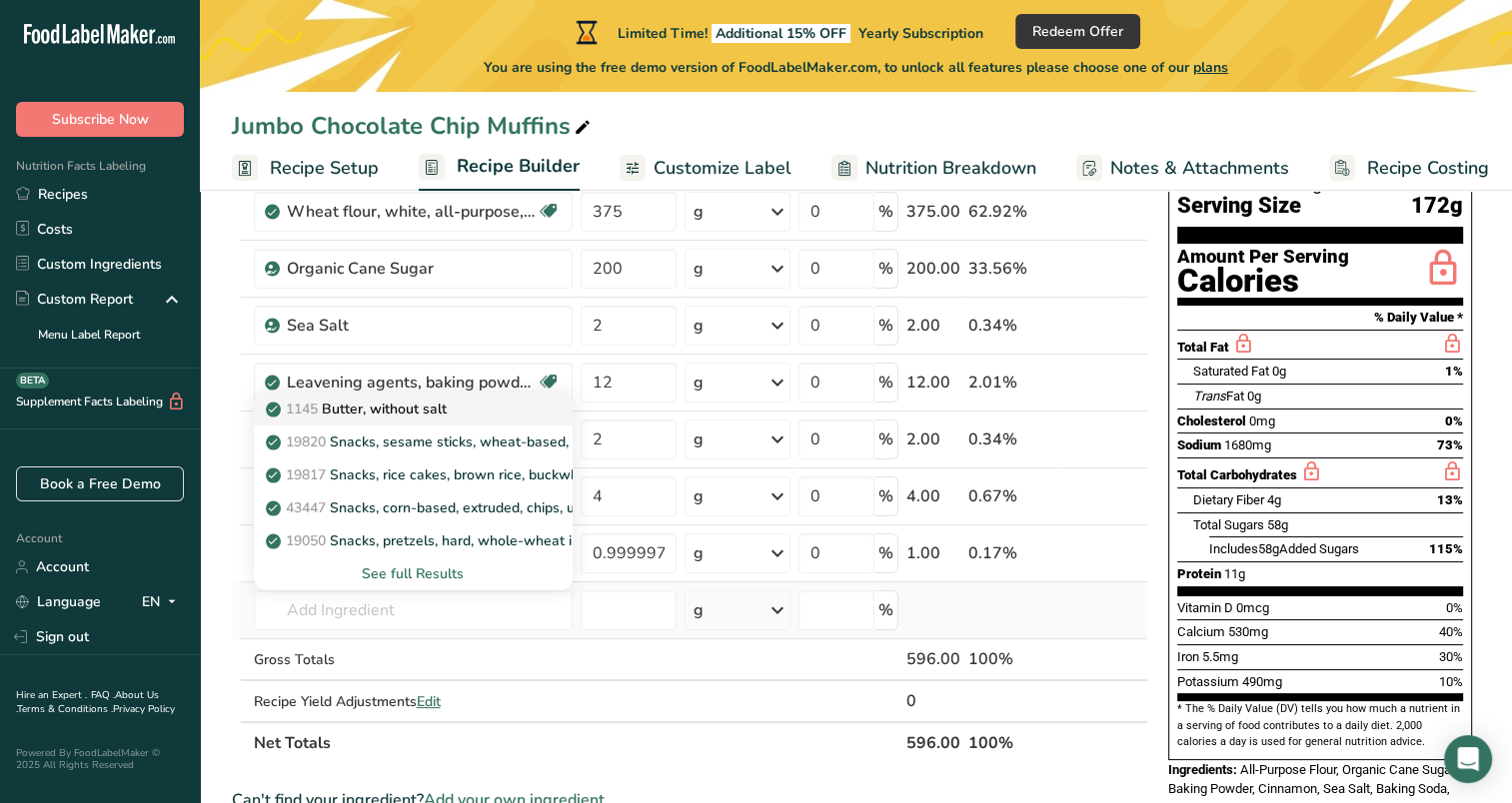 click on "1145
Butter, without salt" at bounding box center [397, 408] 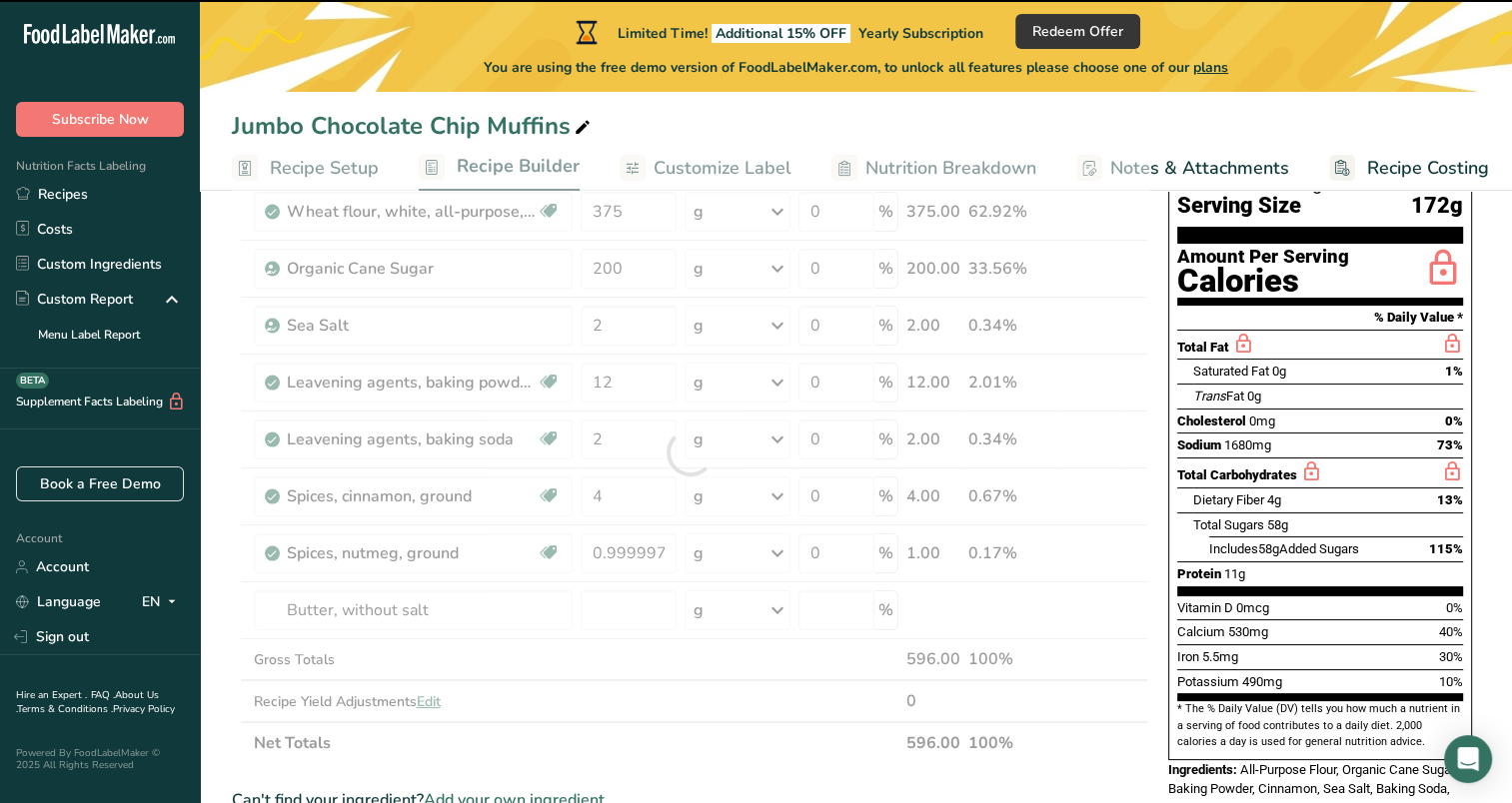 type on "0" 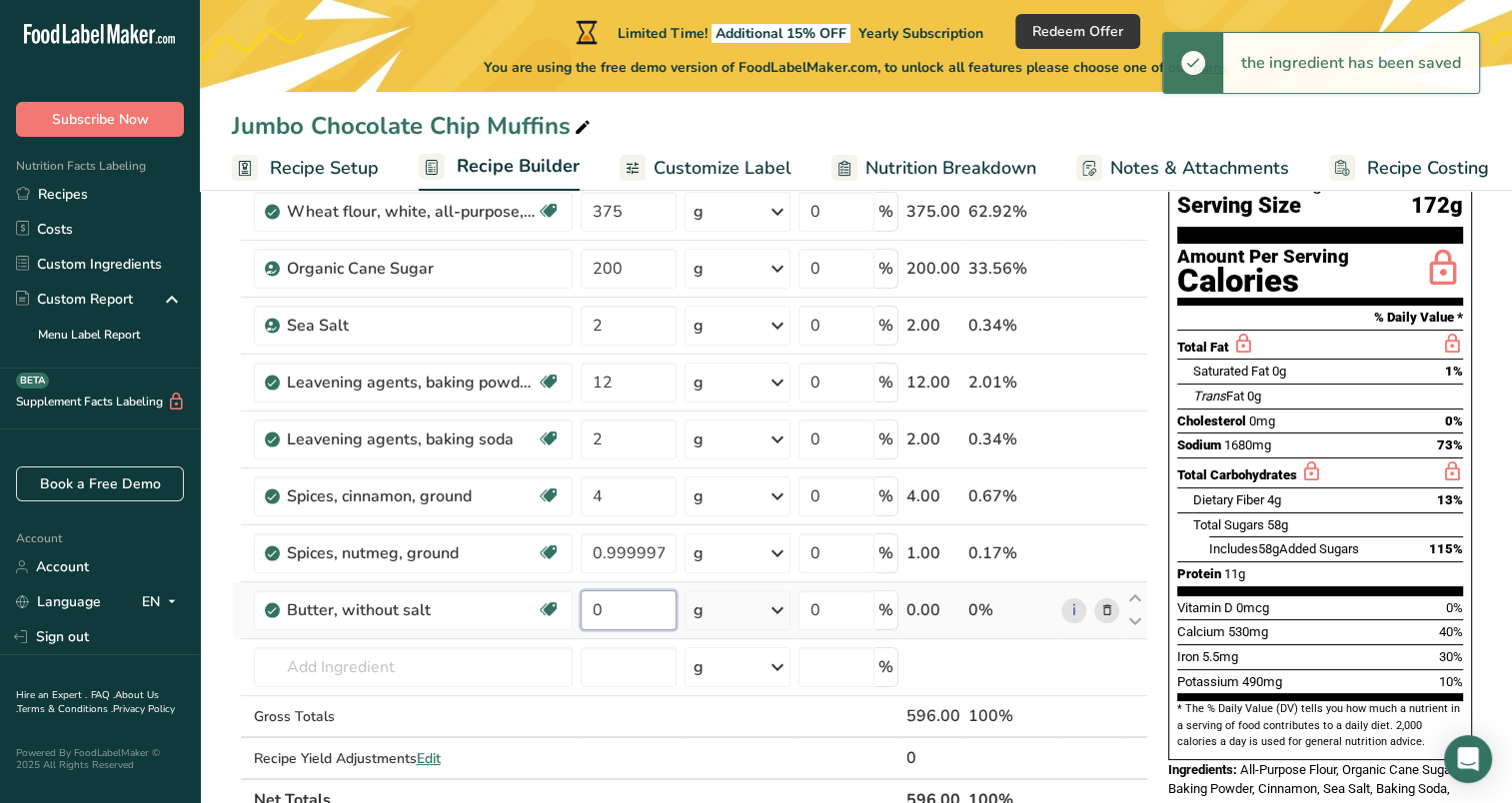 click on "0" at bounding box center (629, 610) 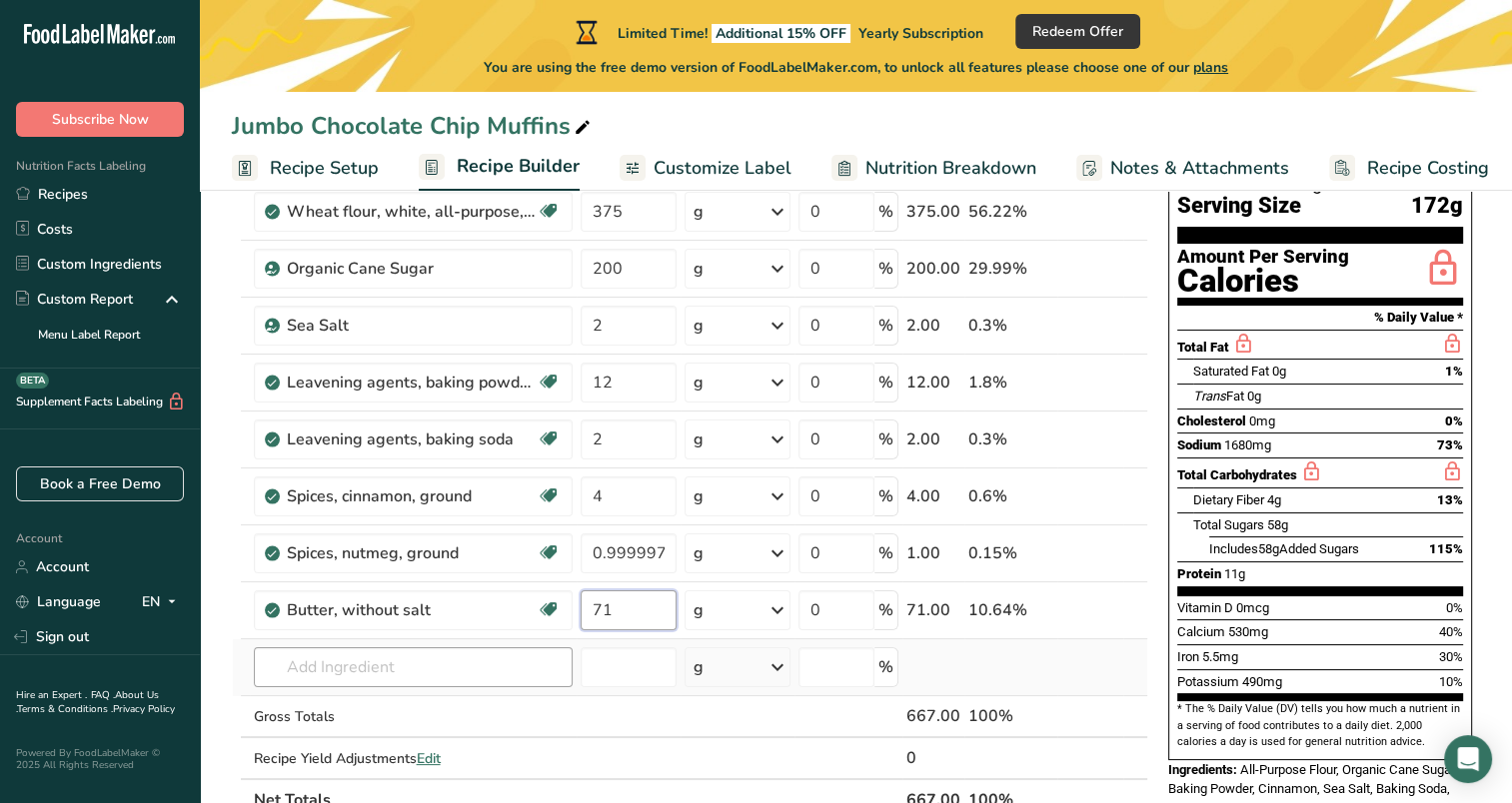 type on "71" 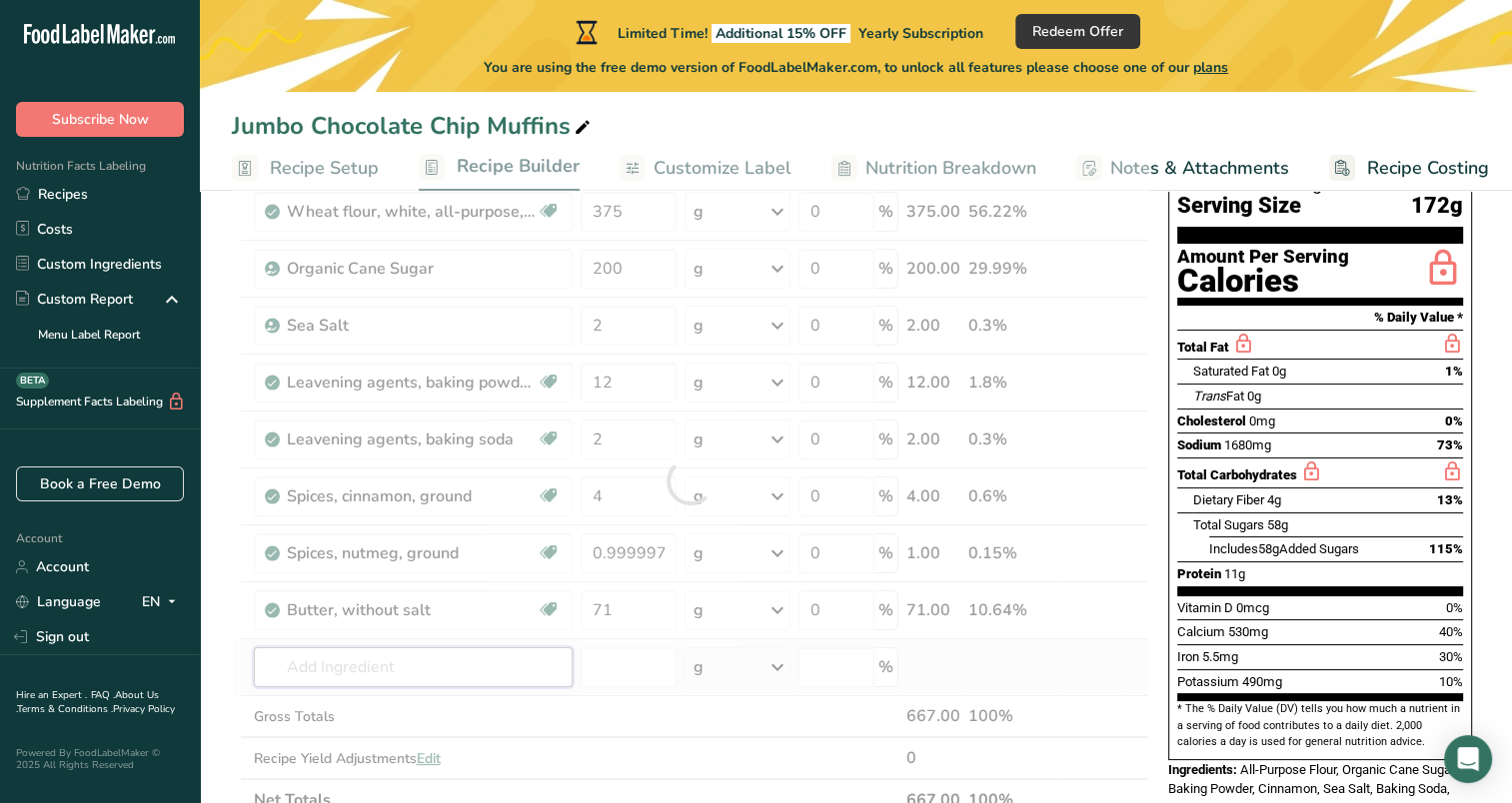 click on "Ingredient *
Amount *
Unit *
Waste *   .a-a{fill:#347362;}.b-a{fill:#fff;}          Grams
Percentage
Wheat flour, white, all-purpose, self-rising, enriched
Dairy free
Vegan
Vegetarian
Soy free
375
g
Portions
1 cup
Weight Units
g
kg
mg
See more
Volume Units
l
Volume units require a density conversion. If you know your ingredient's density enter it below. Otherwise, click on "RIA" our AI Regulatory bot - she will be able to help you
lb/ft3
g/cm3
Confirm
mL
lb/ft3
0" at bounding box center (690, 480) 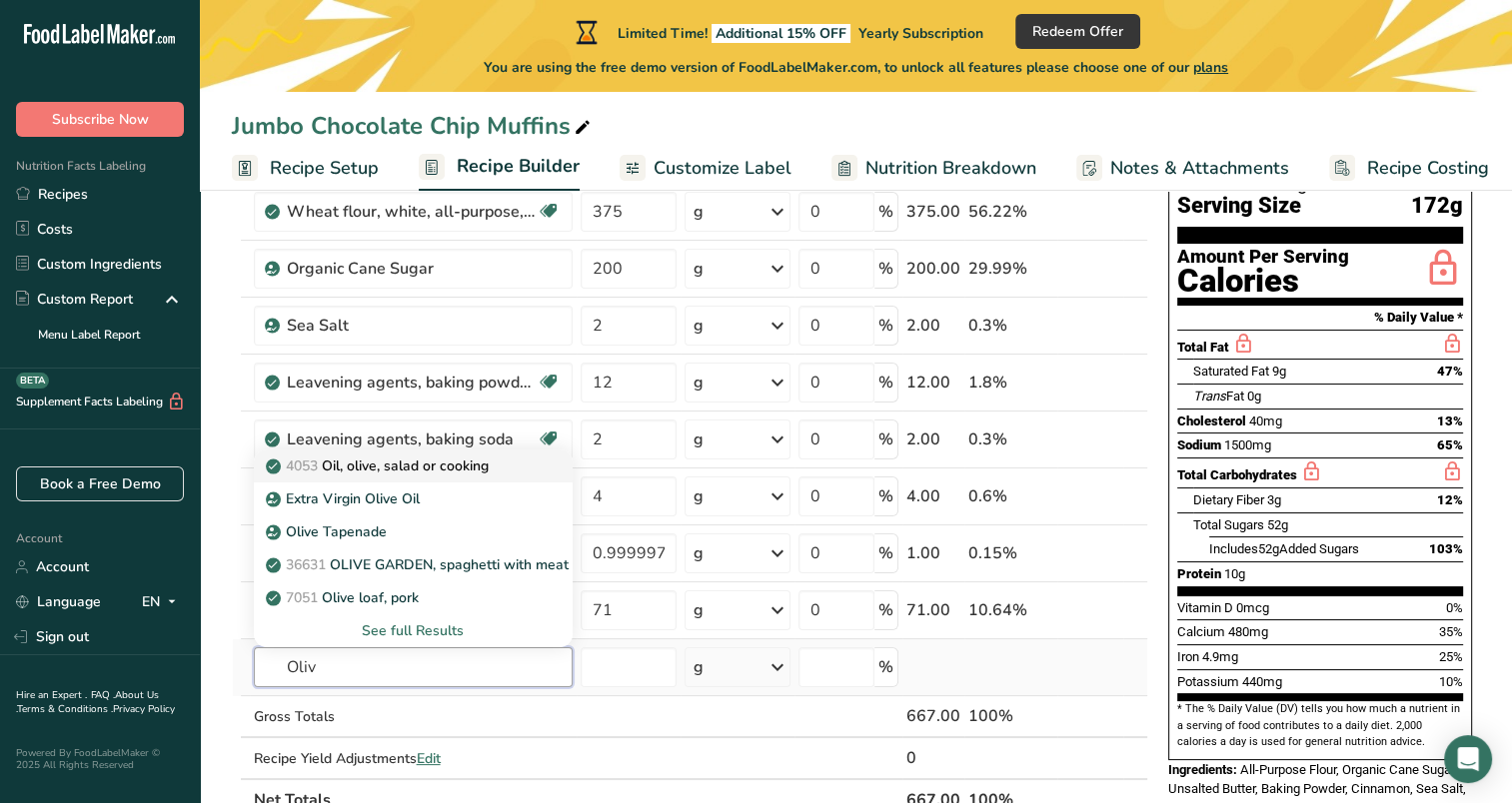 type on "Oliv" 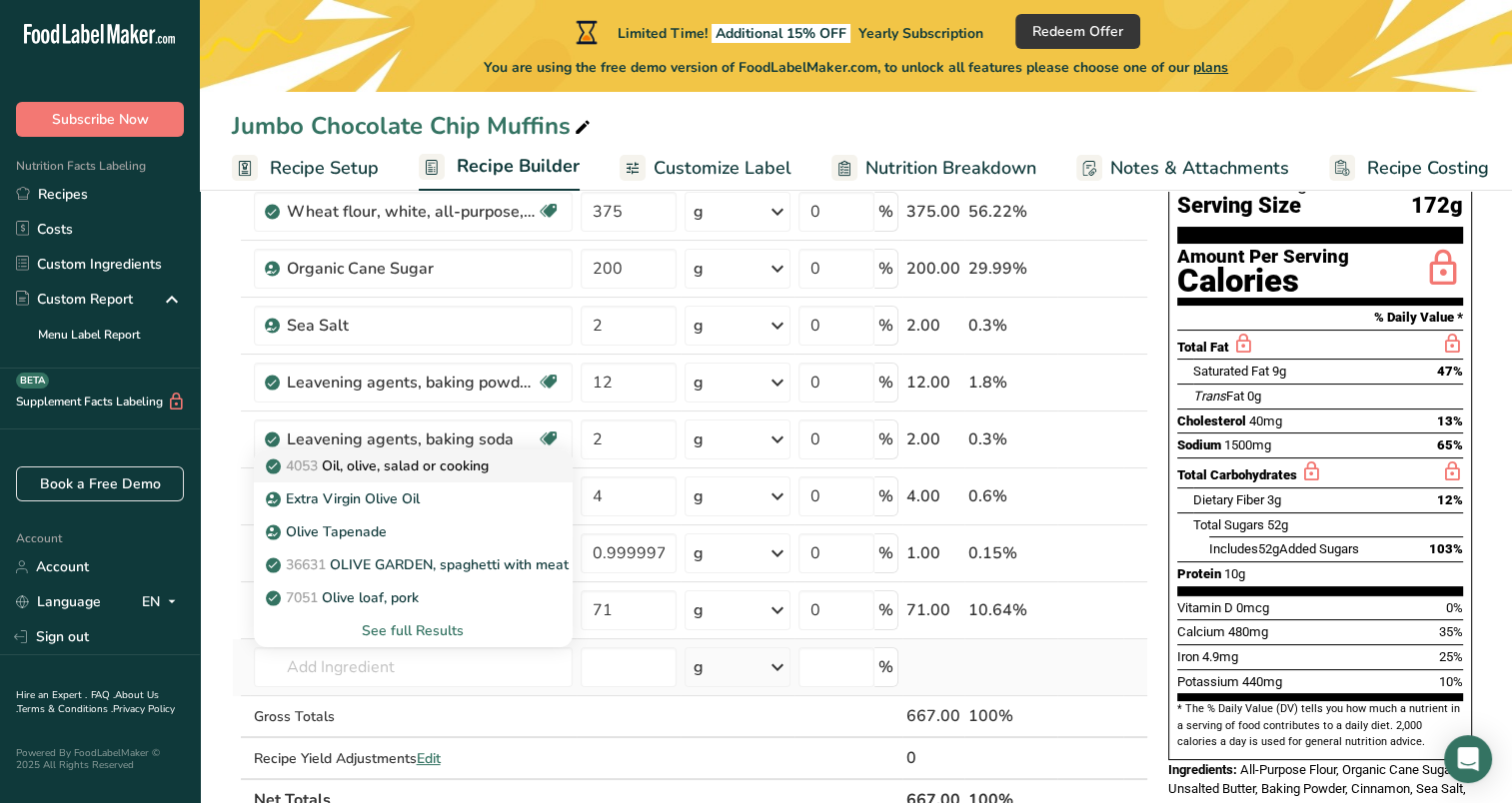 click on "4053
Oil, olive, salad or cooking" at bounding box center (379, 465) 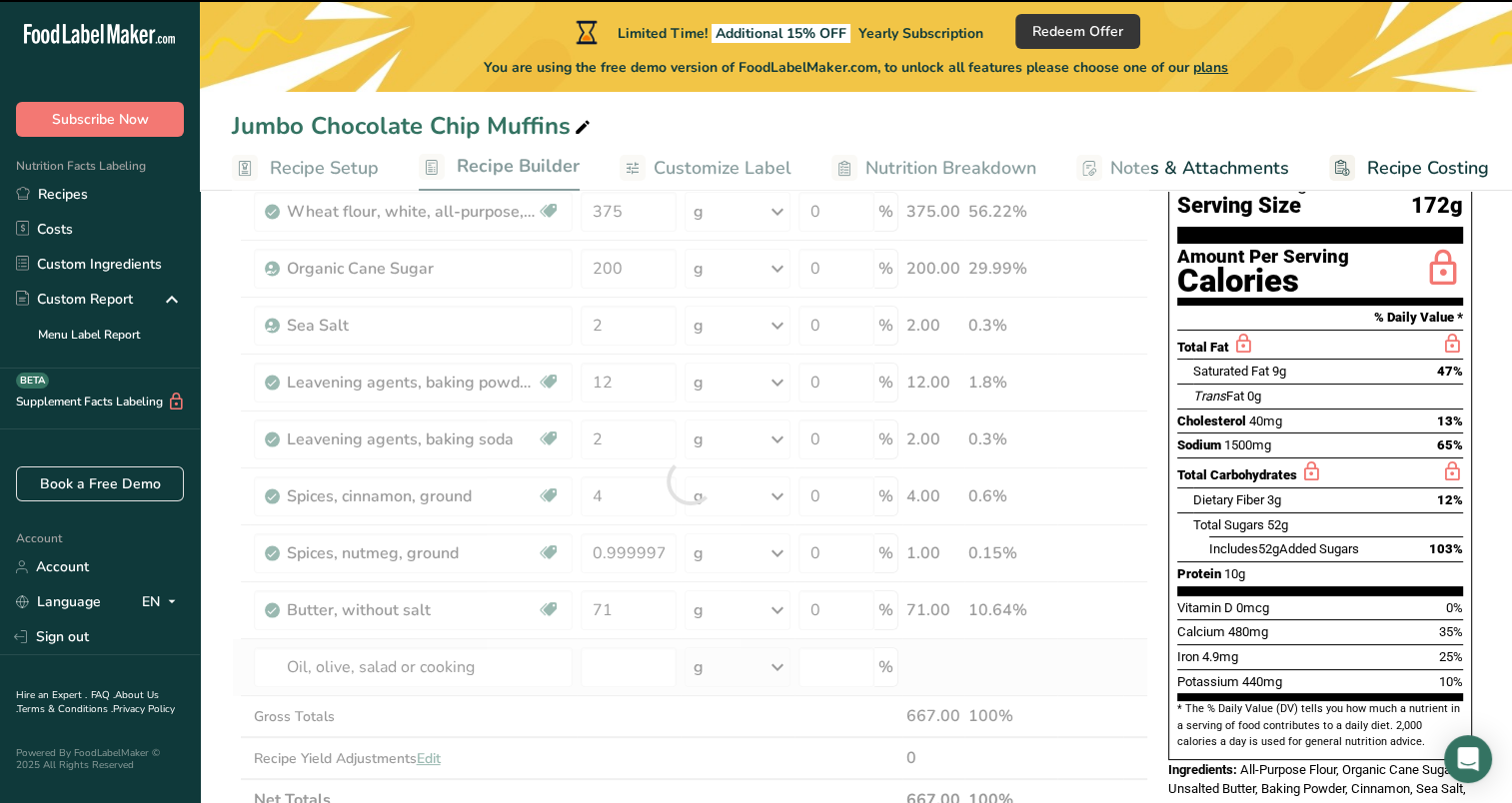 type on "0" 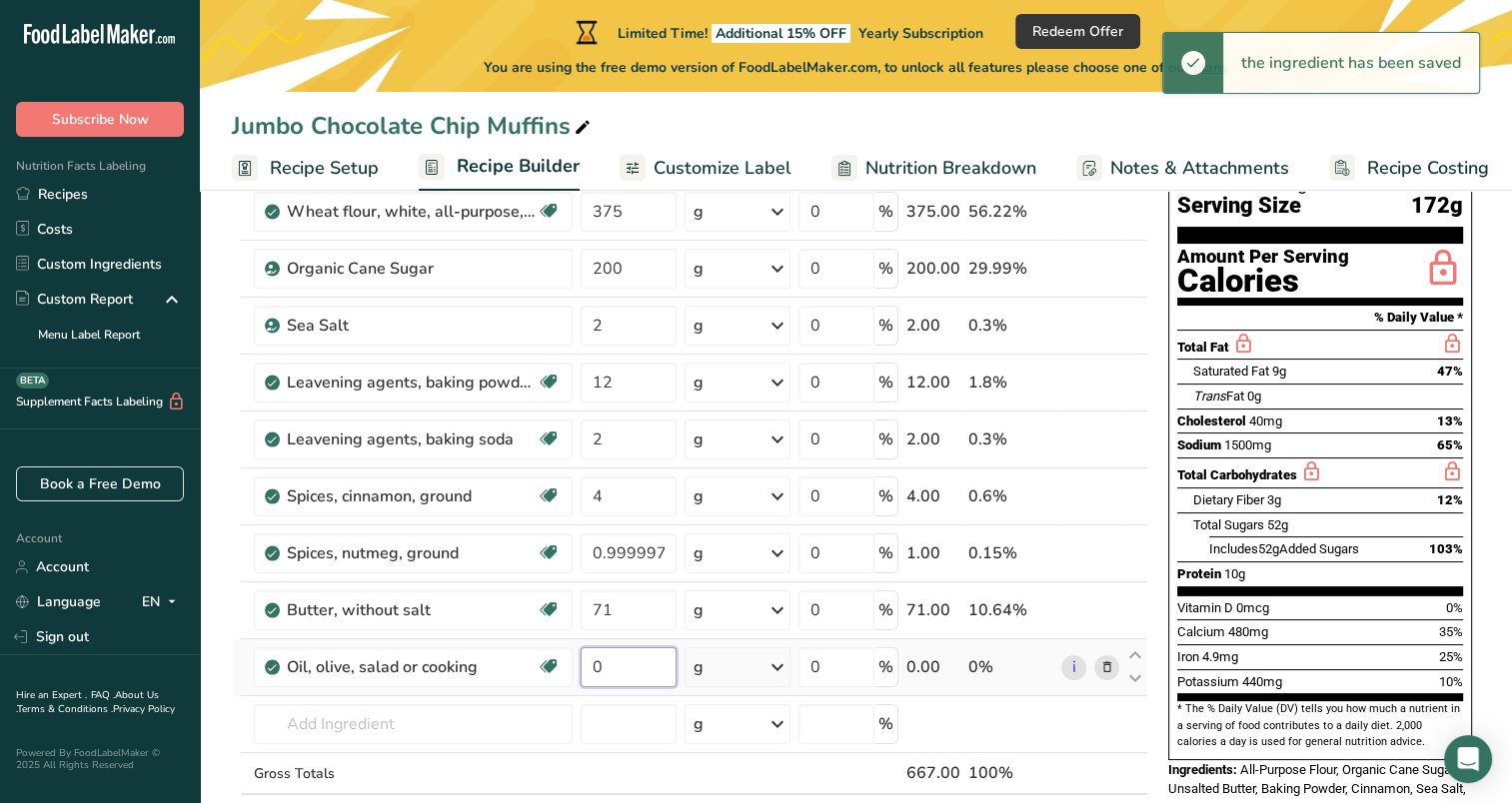 click on "0" at bounding box center [629, 667] 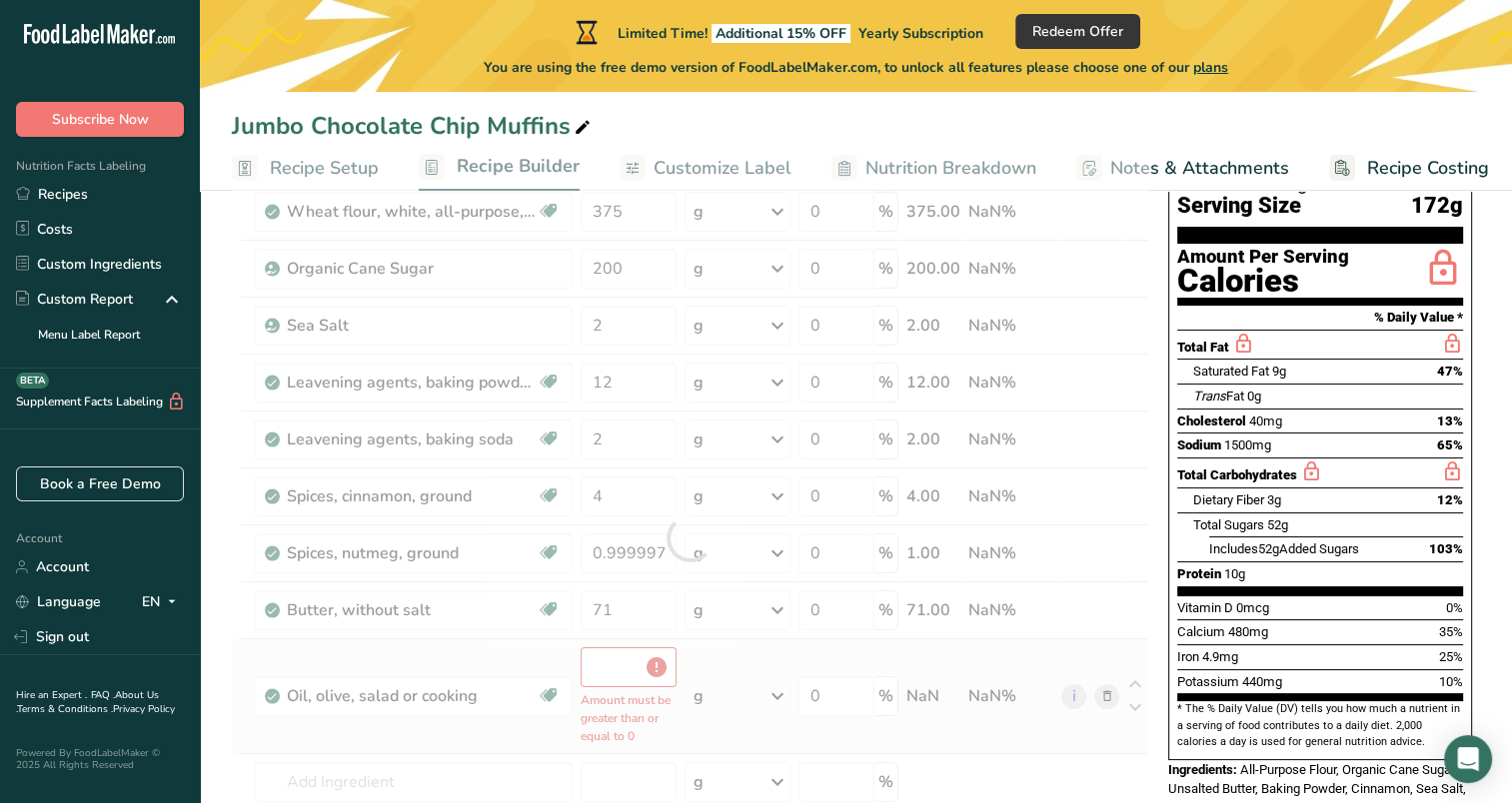 click on "Ingredient *
Amount *
Unit *
Waste *   .a-a{fill:#347362;}.b-a{fill:#fff;}          Grams
Percentage
Wheat flour, white, all-purpose, self-rising, enriched
Dairy free
Vegan
Vegetarian
Soy free
375
g
Portions
1 cup
Weight Units
g
kg
mg
See more
Volume Units
l
Volume units require a density conversion. If you know your ingredient's density enter it below. Otherwise, click on "RIA" our AI Regulatory bot - she will be able to help you
lb/ft3
g/cm3
Confirm
mL
lb/ft3
0" at bounding box center [690, 538] 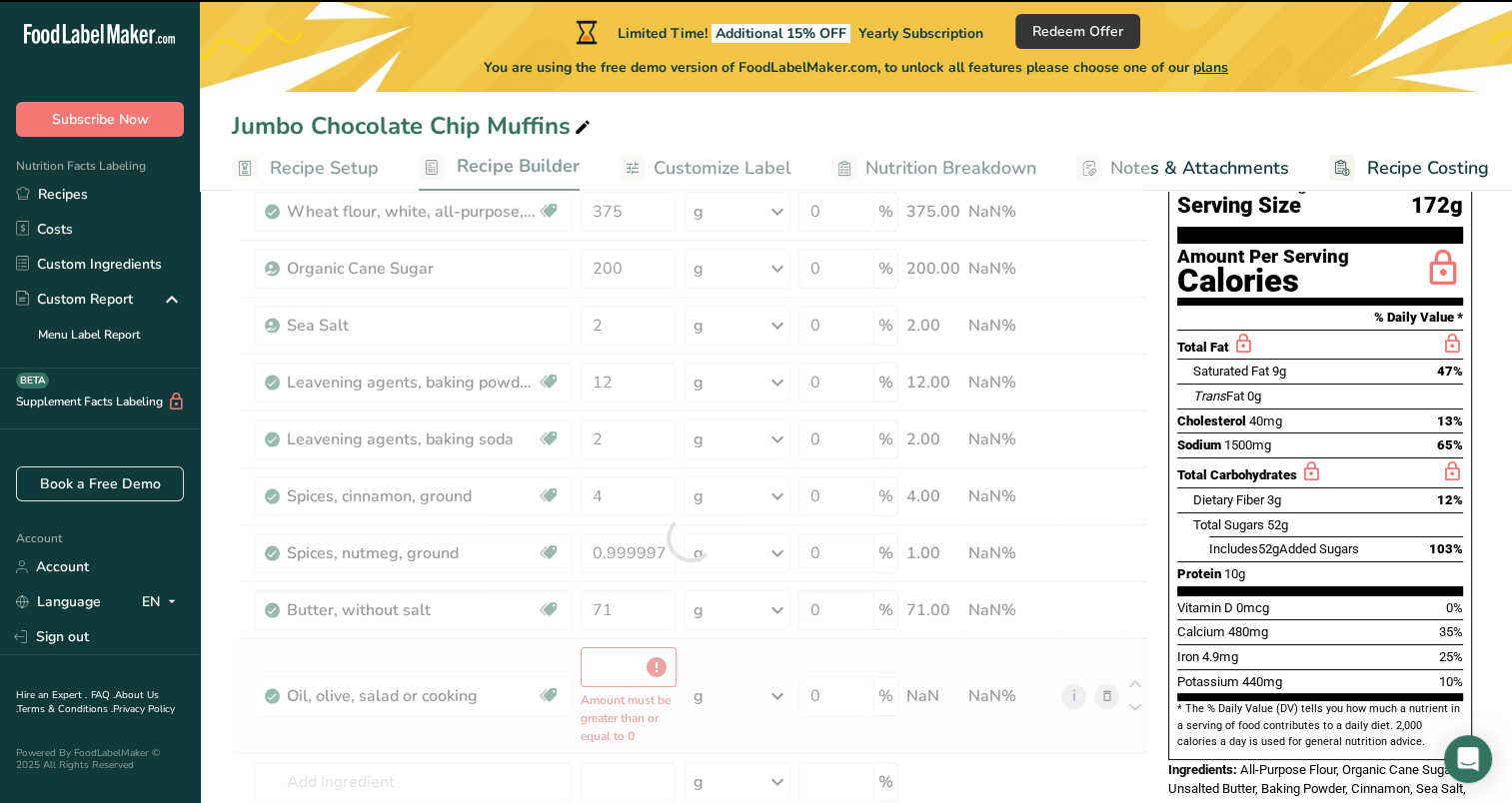 click at bounding box center (690, 538) 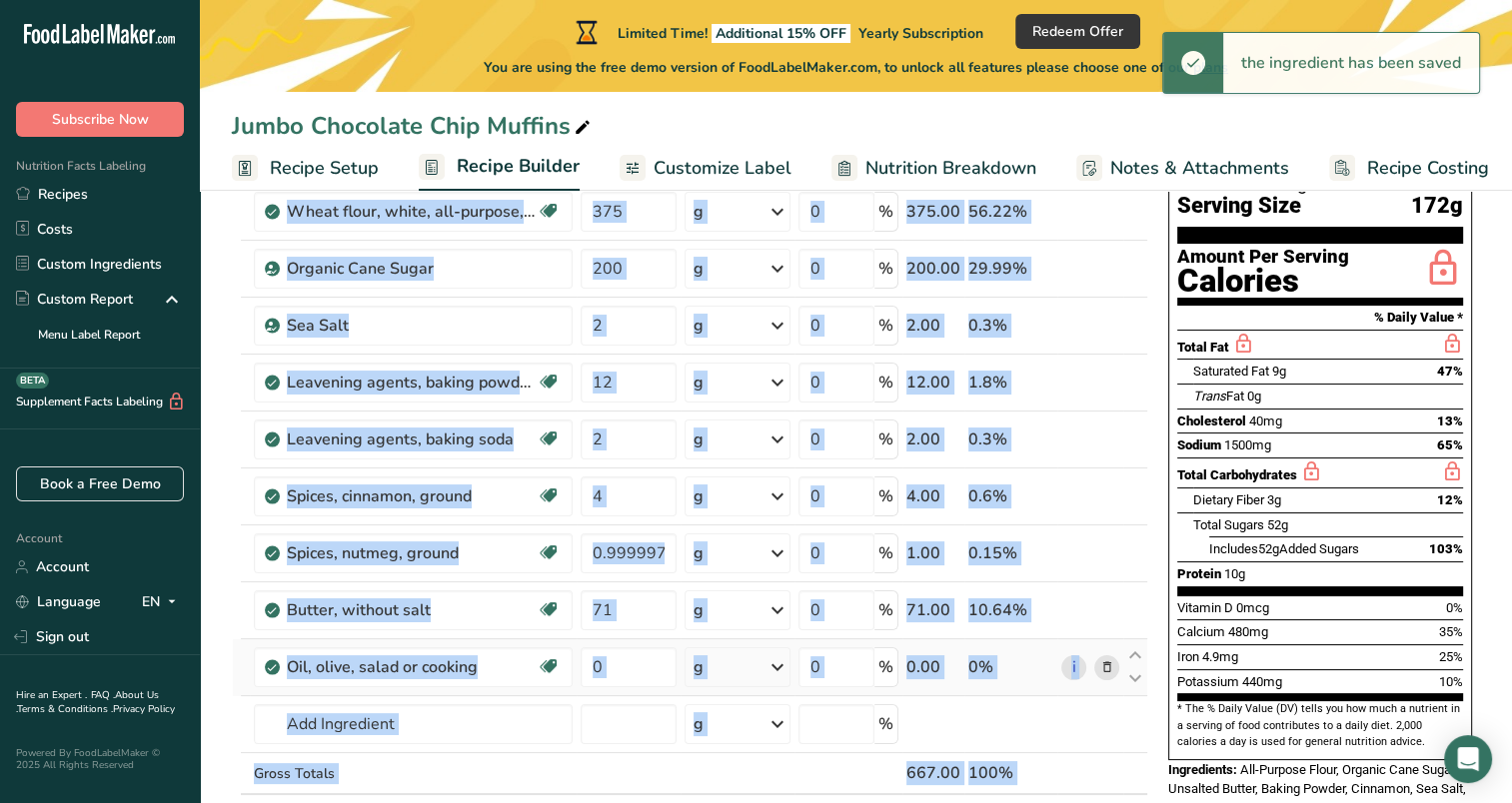 click at bounding box center [777, 667] 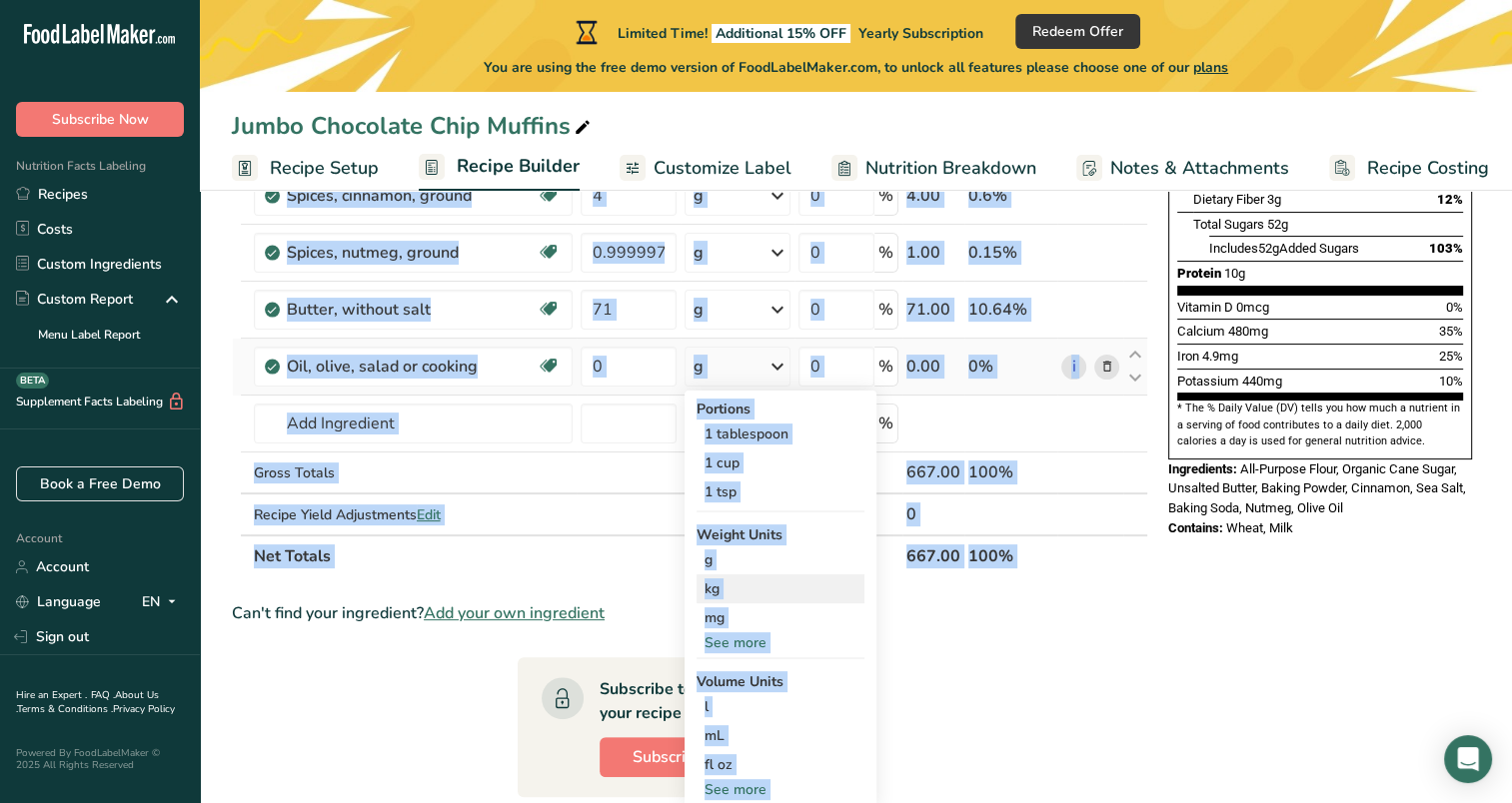 scroll, scrollTop: 469, scrollLeft: 0, axis: vertical 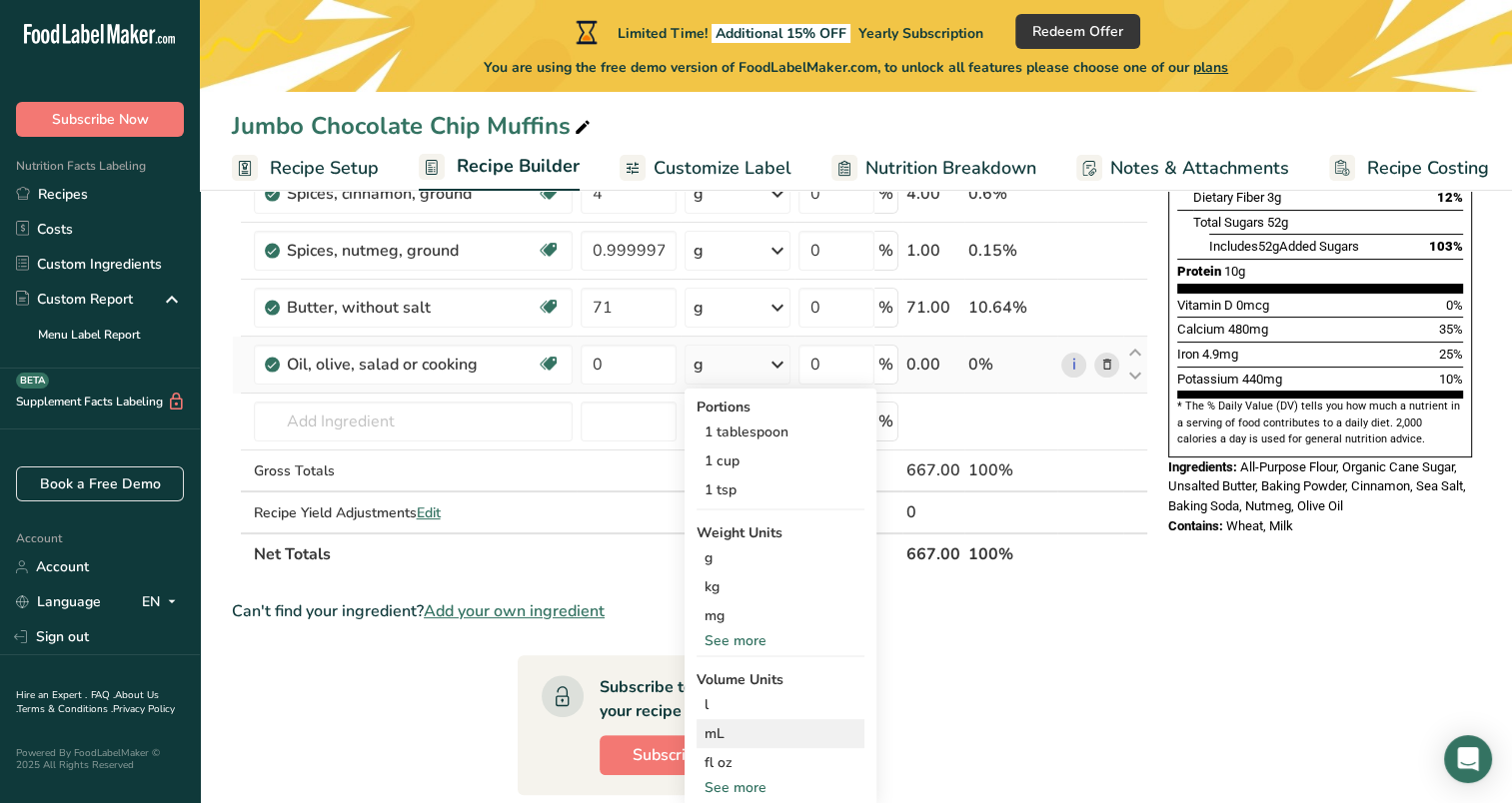 click on "mL" at bounding box center [780, 733] 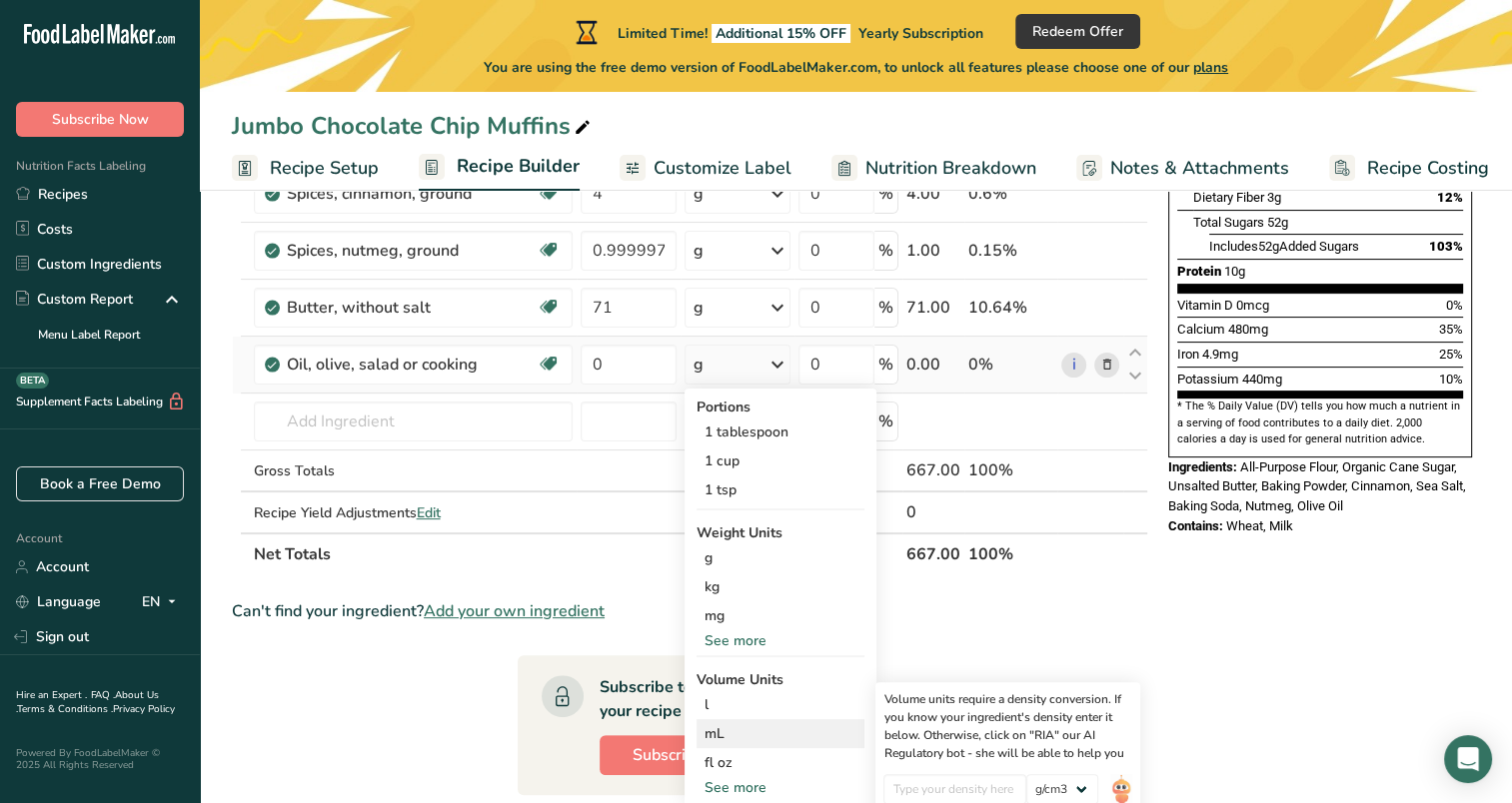 click on "mL" at bounding box center [780, 733] 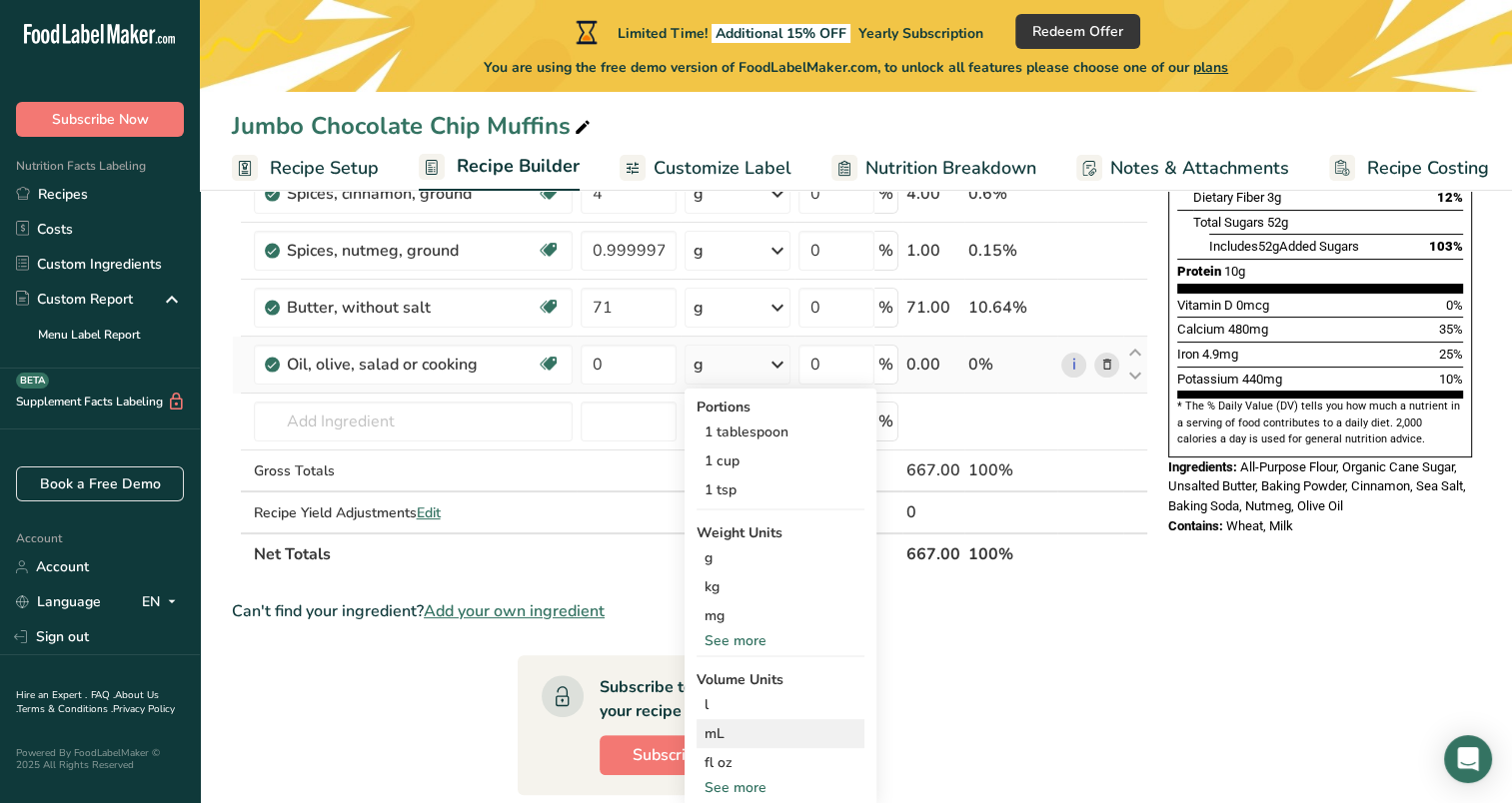 click on "mL" at bounding box center (780, 733) 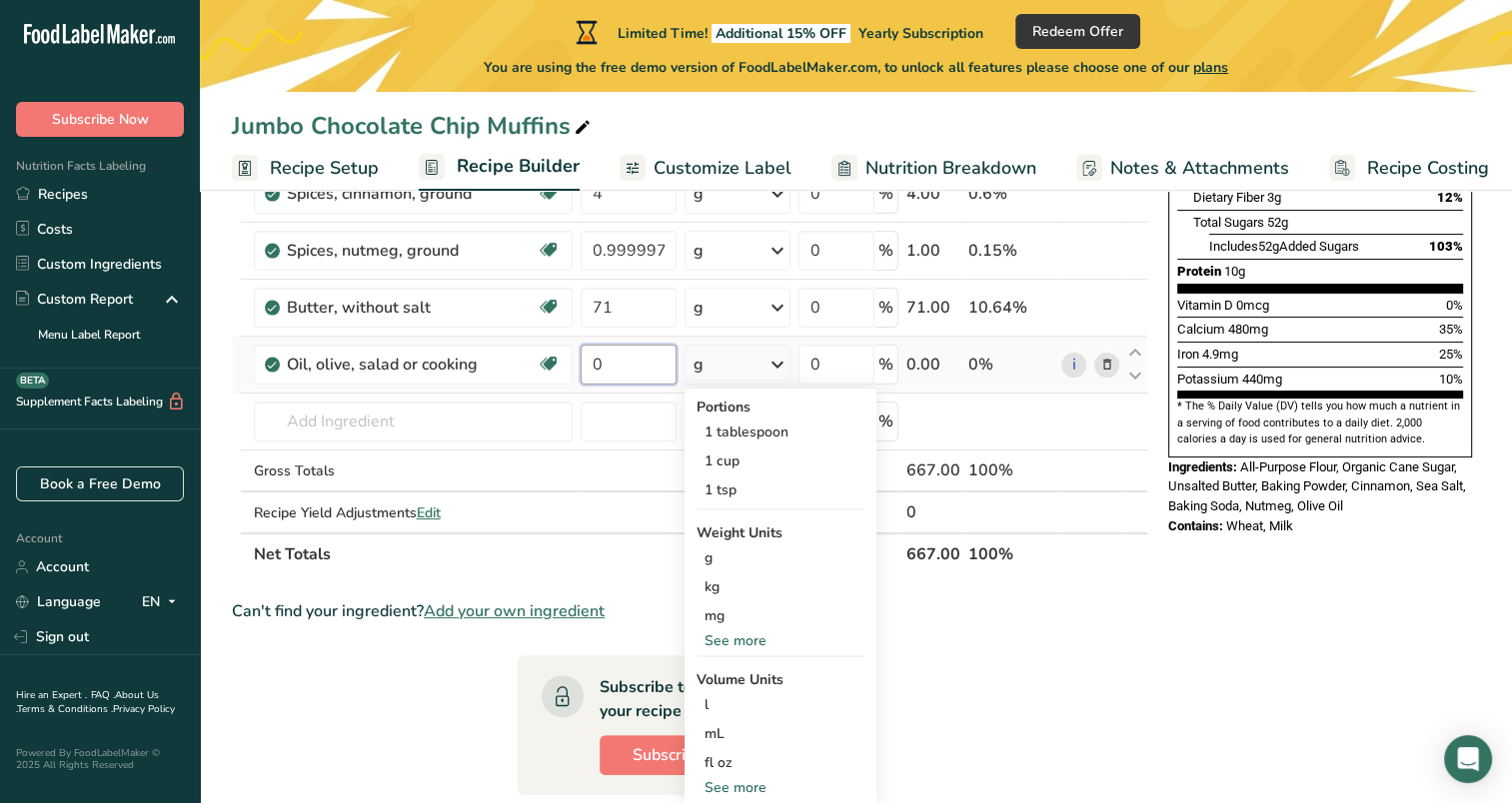 click on "0" at bounding box center [629, 365] 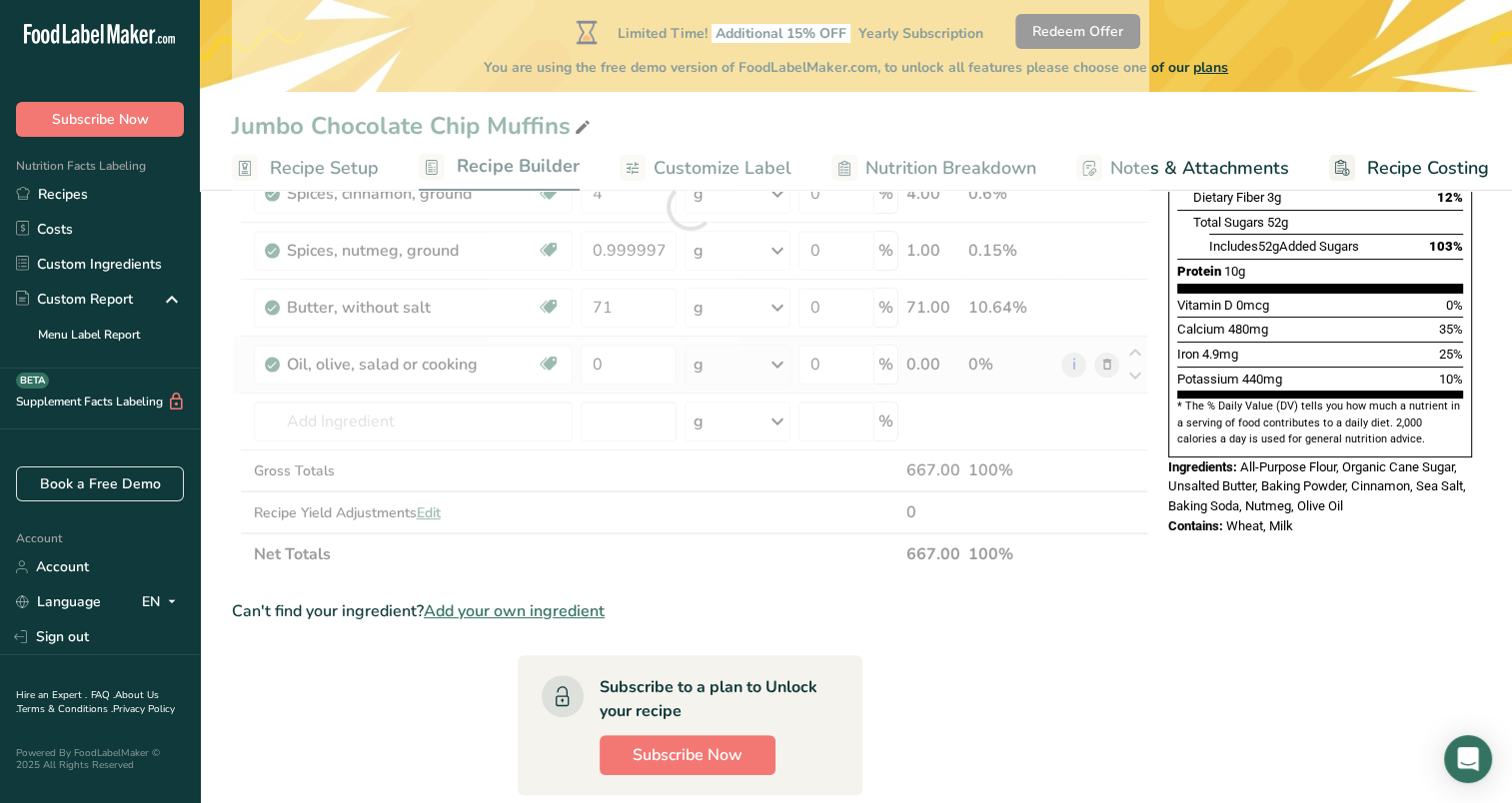 click on "Ingredient *
Amount *
Unit *
Waste *   .a-a{fill:#347362;}.b-a{fill:#fff;}          Grams
Percentage
Wheat flour, white, all-purpose, self-rising, enriched
Dairy free
Vegan
Vegetarian
Soy free
375
g
Portions
1 cup
Weight Units
g
kg
mg
See more
Volume Units
l
Volume units require a density conversion. If you know your ingredient's density enter it below. Otherwise, click on "RIA" our AI Regulatory bot - she will be able to help you
lb/ft3
g/cm3
Confirm
mL
lb/ft3
0" at bounding box center (690, 207) 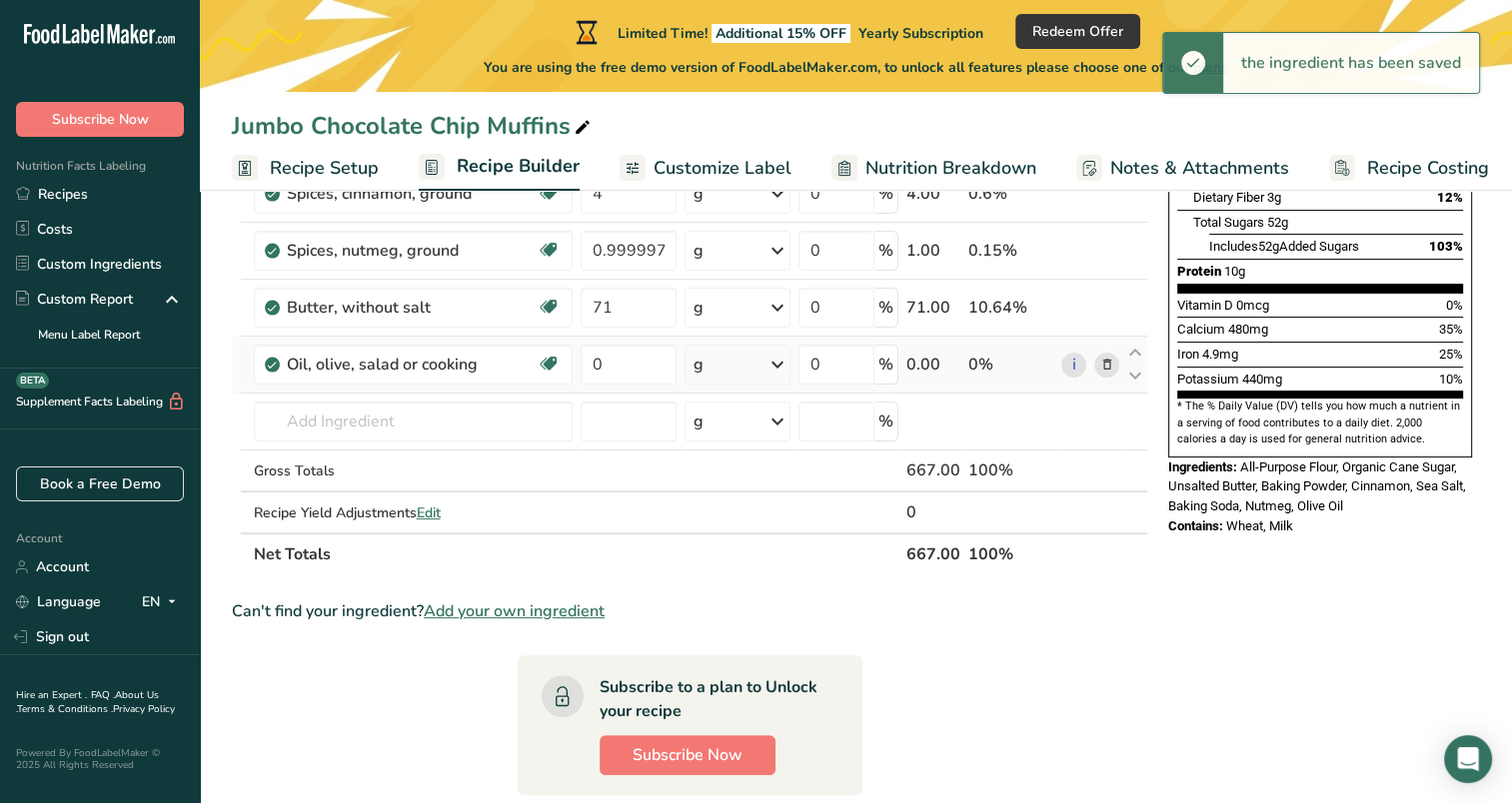 click at bounding box center [777, 365] 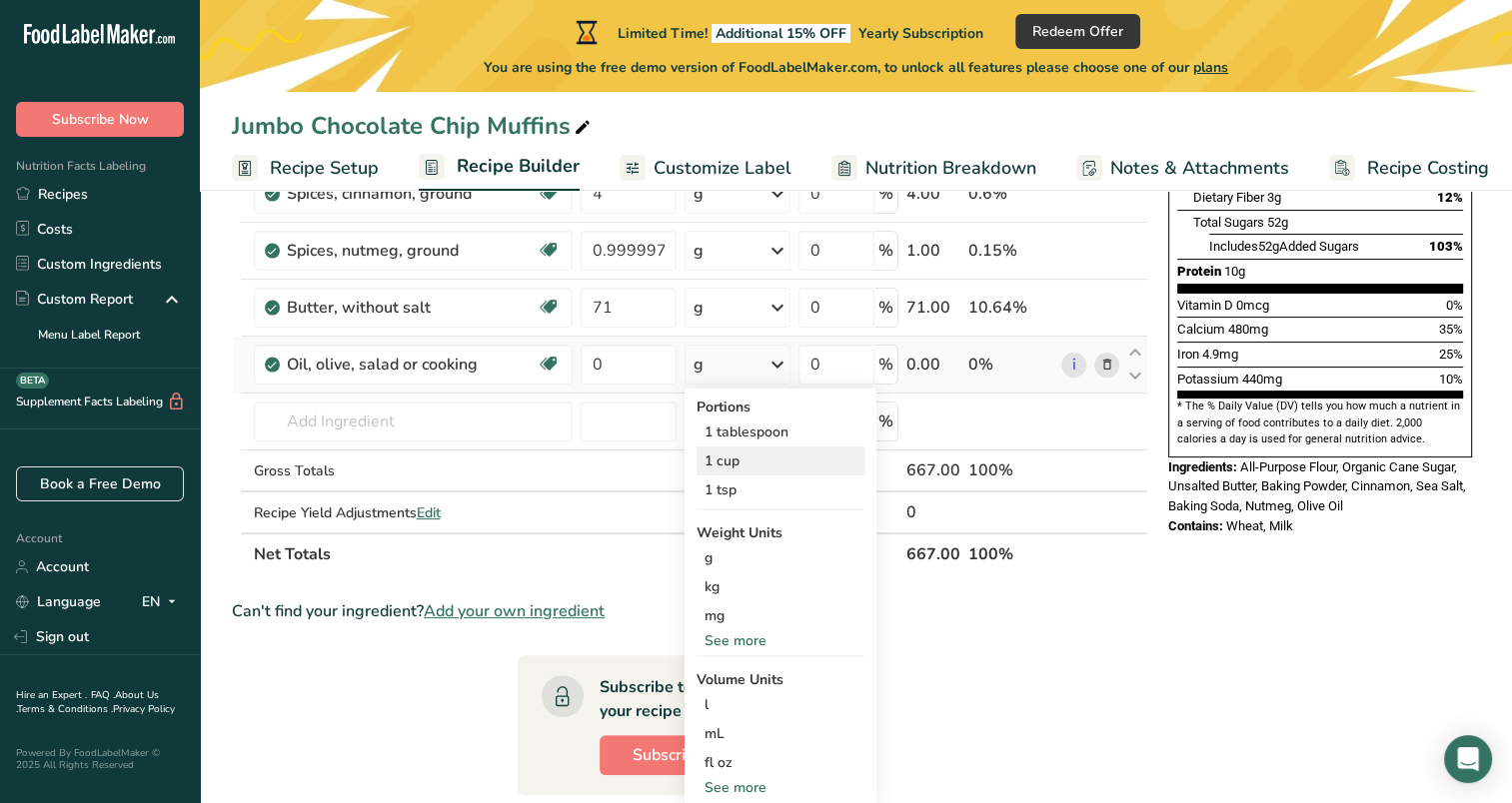 click on "1 cup" at bounding box center [780, 460] 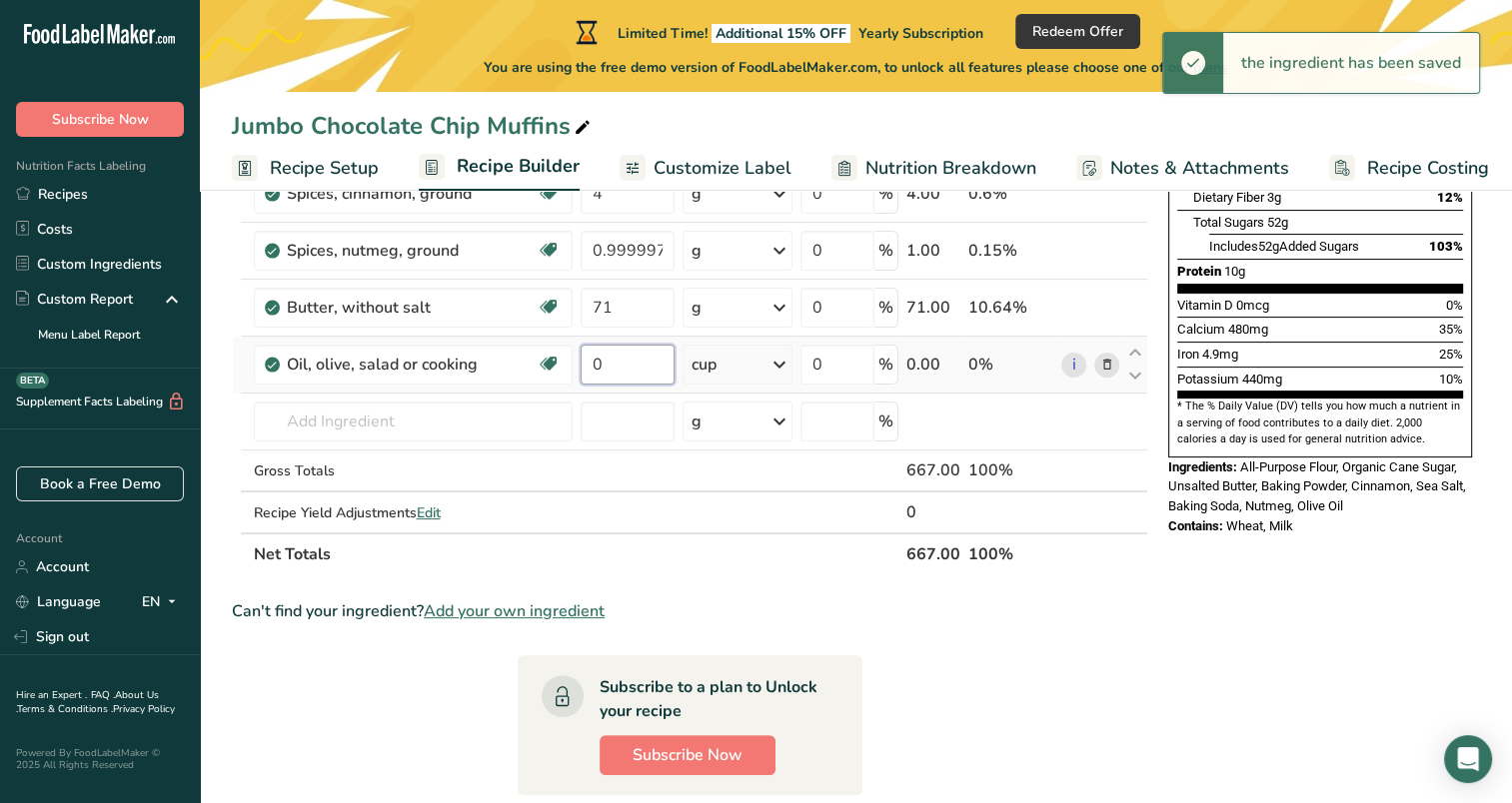 click on "0" at bounding box center [628, 365] 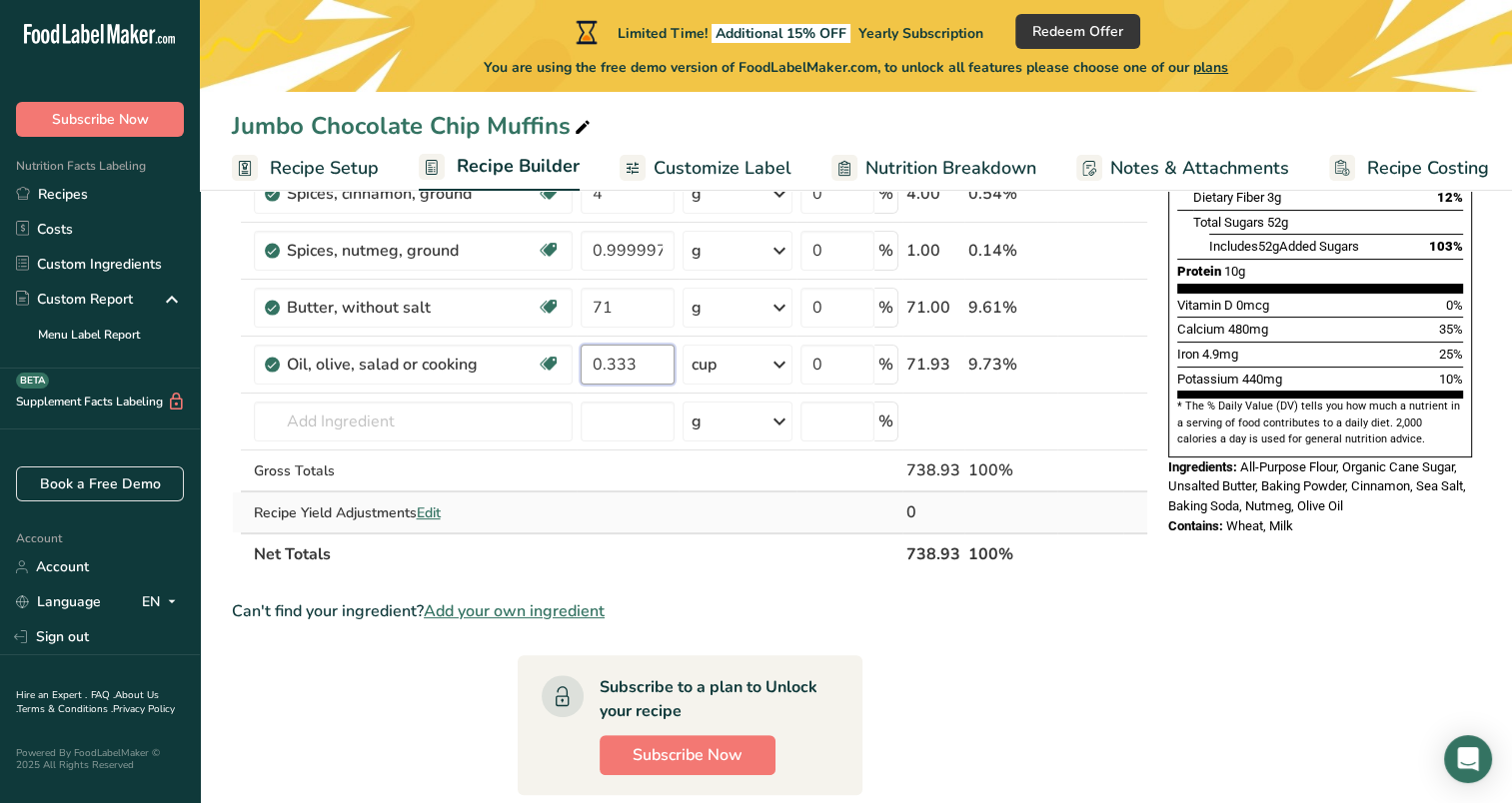 type on "0.333" 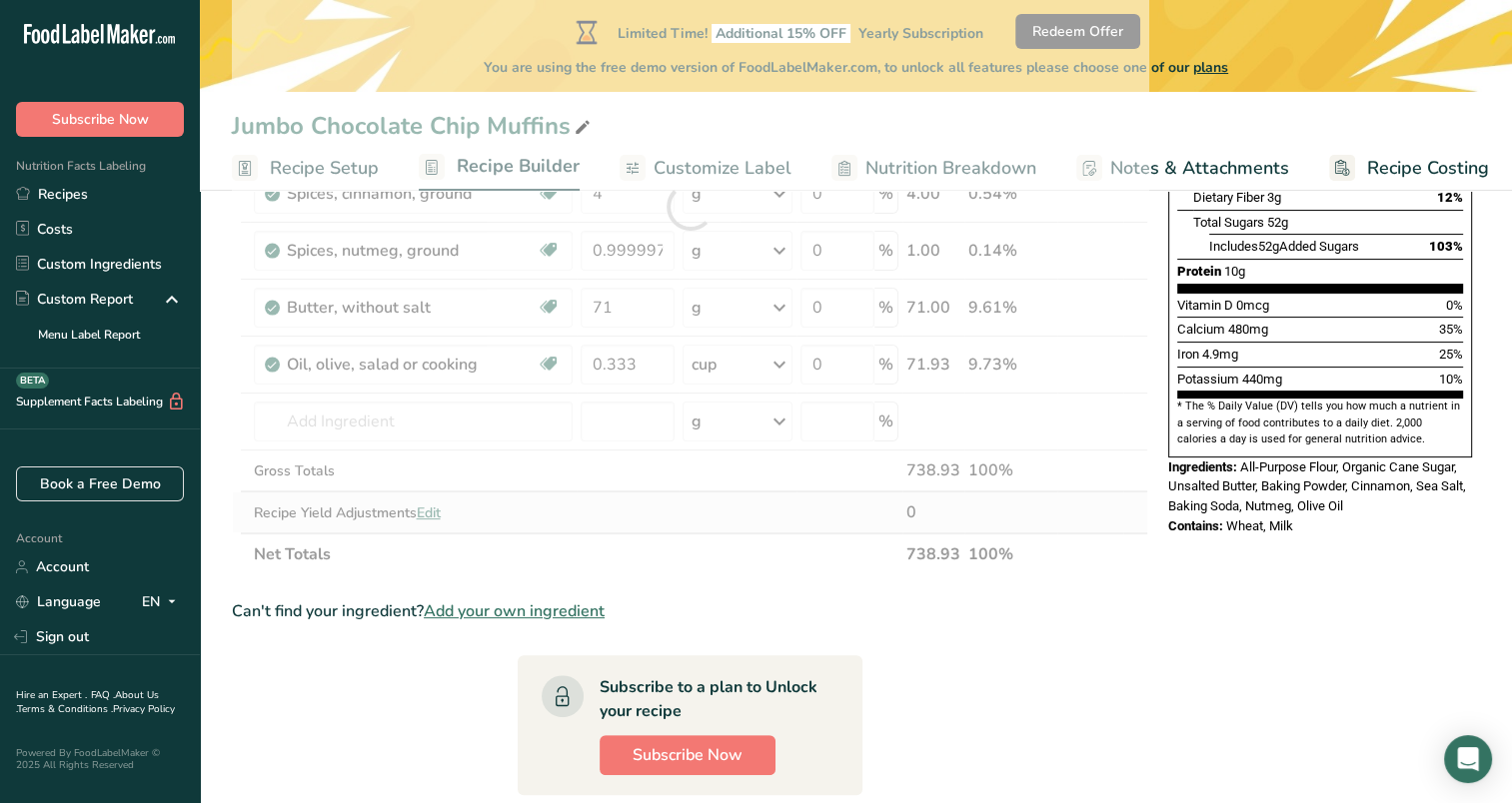 click on "Ingredient *
Amount *
Unit *
Waste *   .a-a{fill:#347362;}.b-a{fill:#fff;}          Grams
Percentage
Wheat flour, white, all-purpose, self-rising, enriched
Dairy free
Vegan
Vegetarian
Soy free
375
g
Portions
1 cup
Weight Units
g
kg
mg
See more
Volume Units
l
Volume units require a density conversion. If you know your ingredient's density enter it below. Otherwise, click on "RIA" our AI Regulatory bot - she will be able to help you
lb/ft3
g/cm3
Confirm
mL
lb/ft3
0" at bounding box center [690, 207] 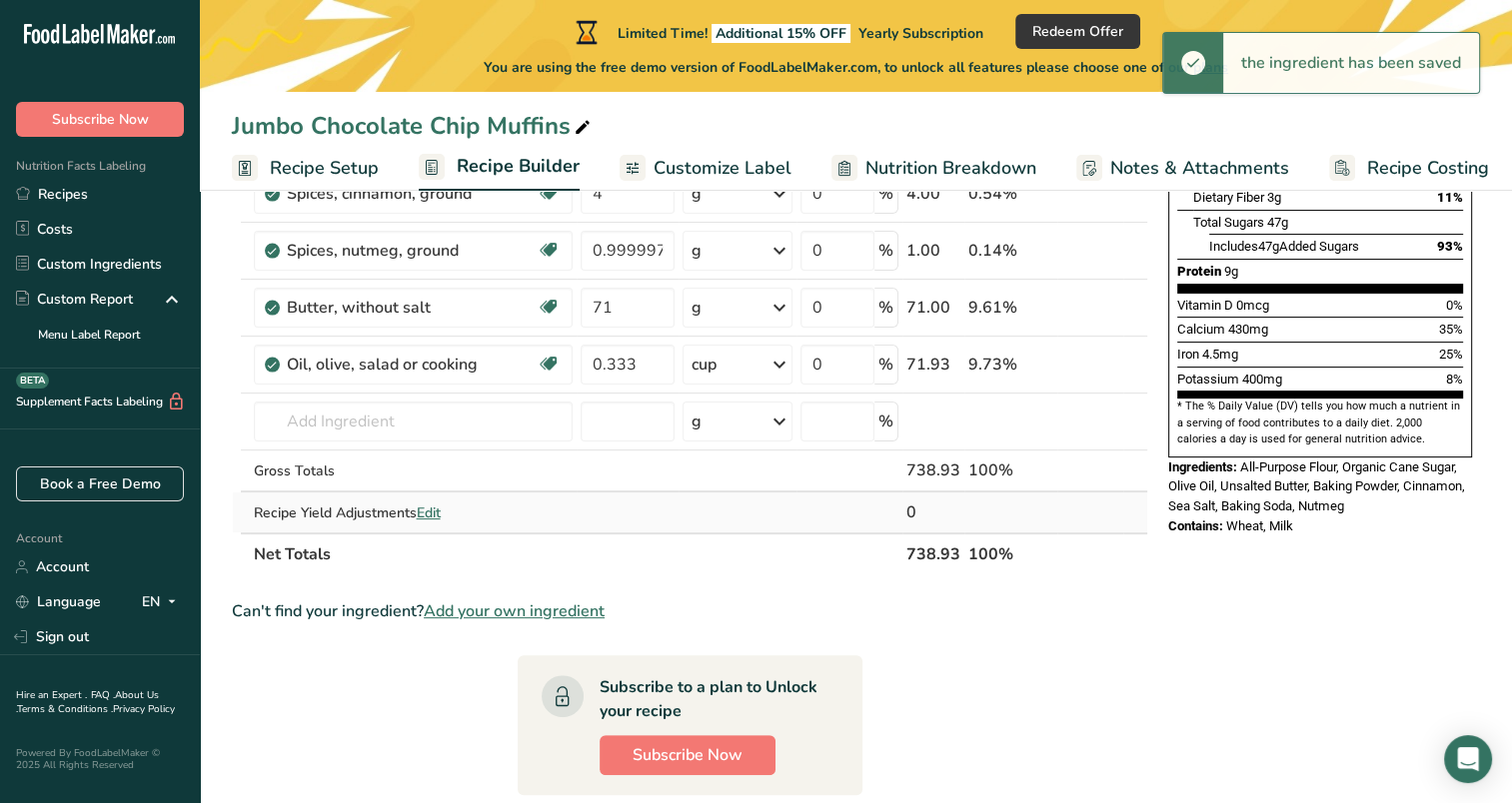 click on "Edit" at bounding box center (429, 512) 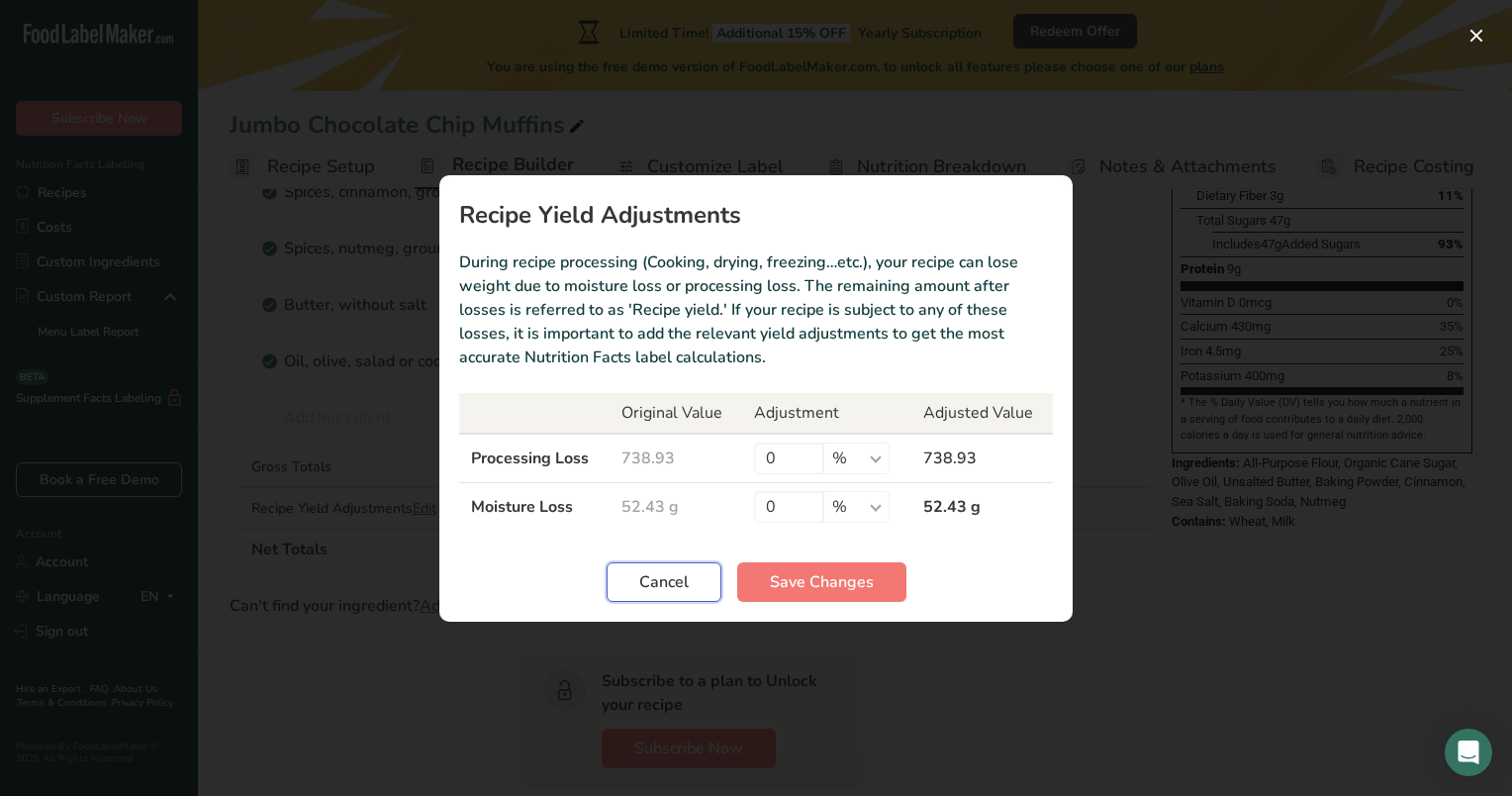 click on "Cancel" at bounding box center (664, 582) 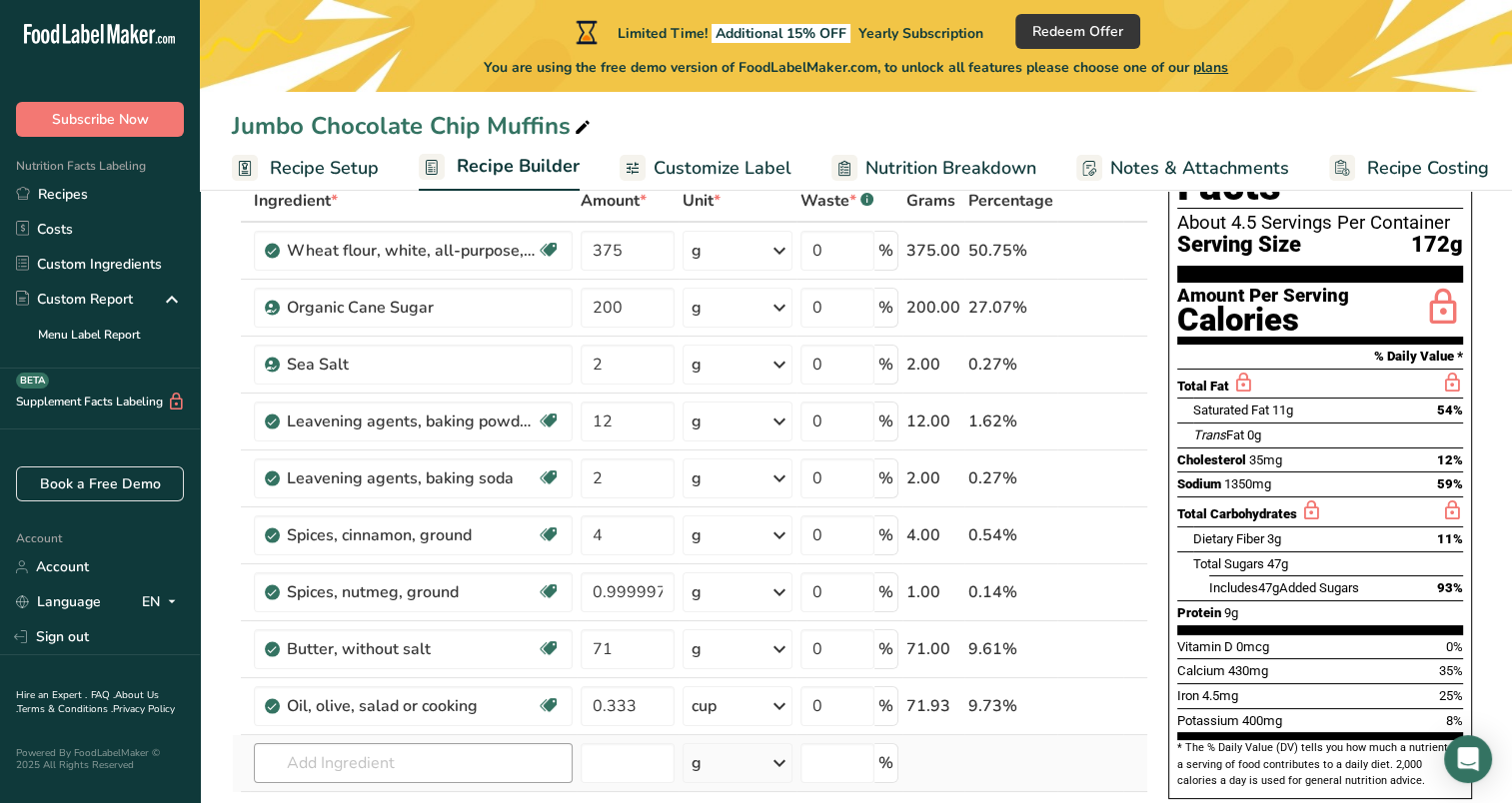 scroll, scrollTop: 0, scrollLeft: 0, axis: both 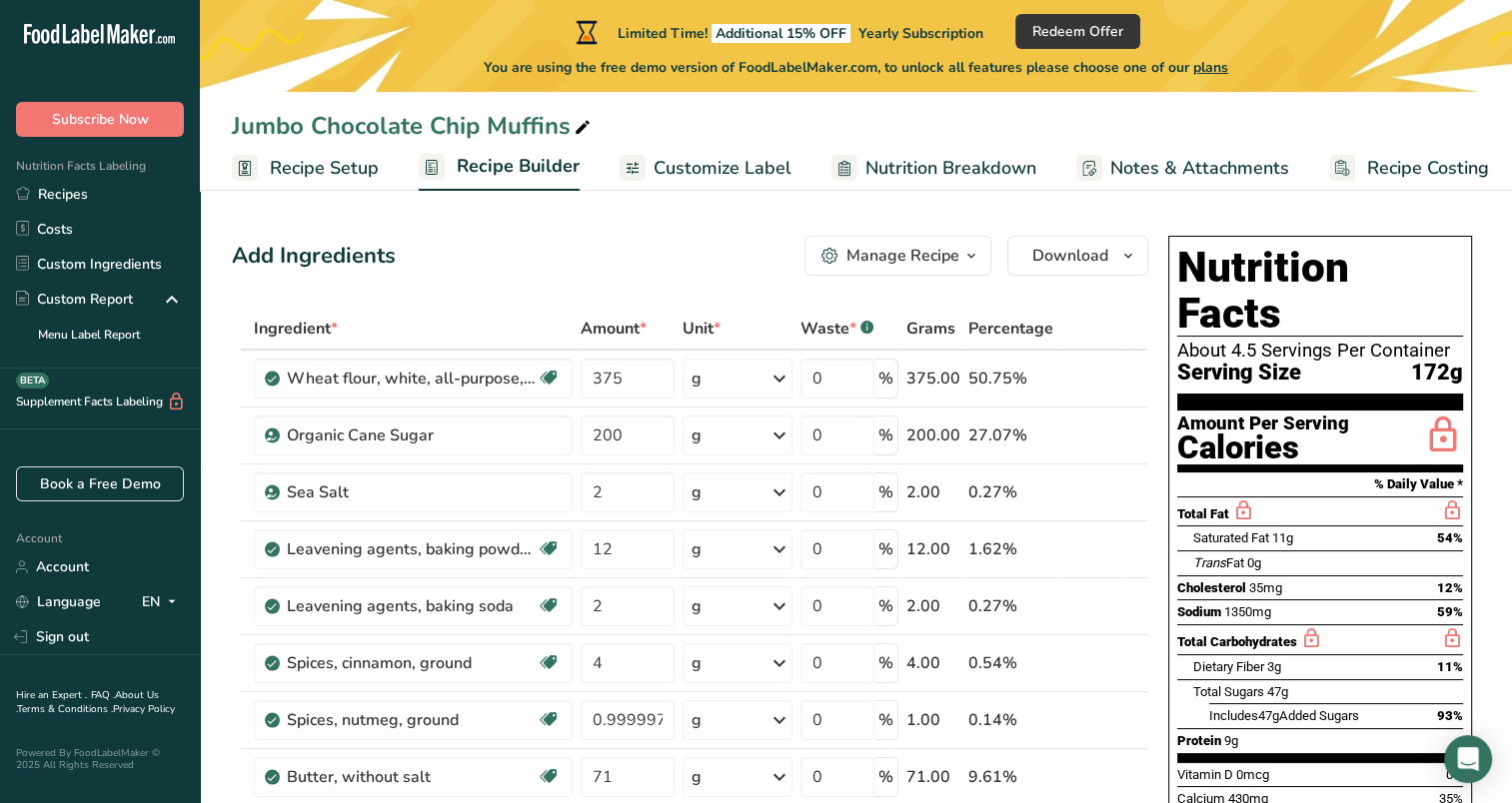 click on "Recipe Setup" at bounding box center (324, 168) 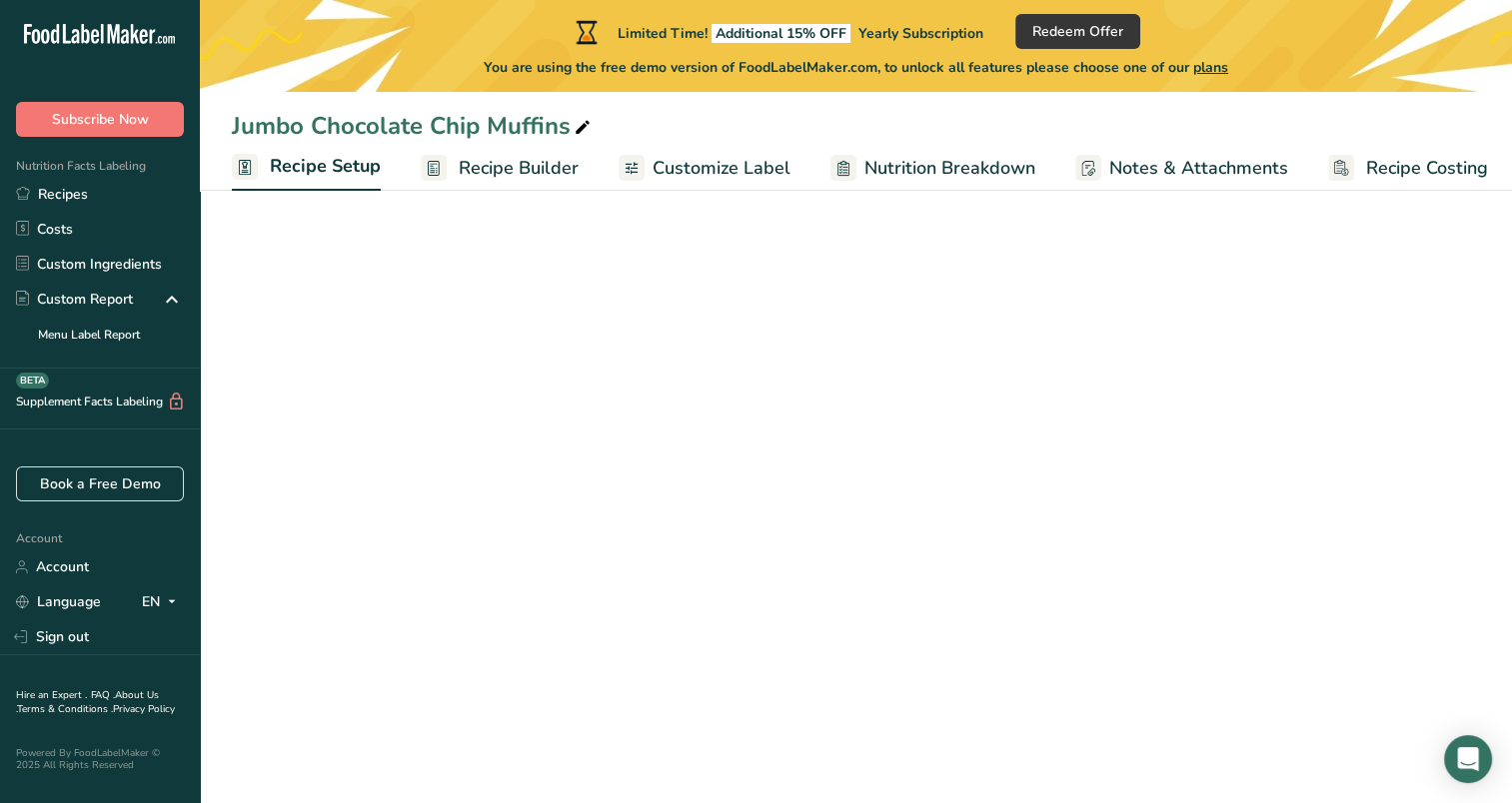 scroll, scrollTop: 0, scrollLeft: 7, axis: horizontal 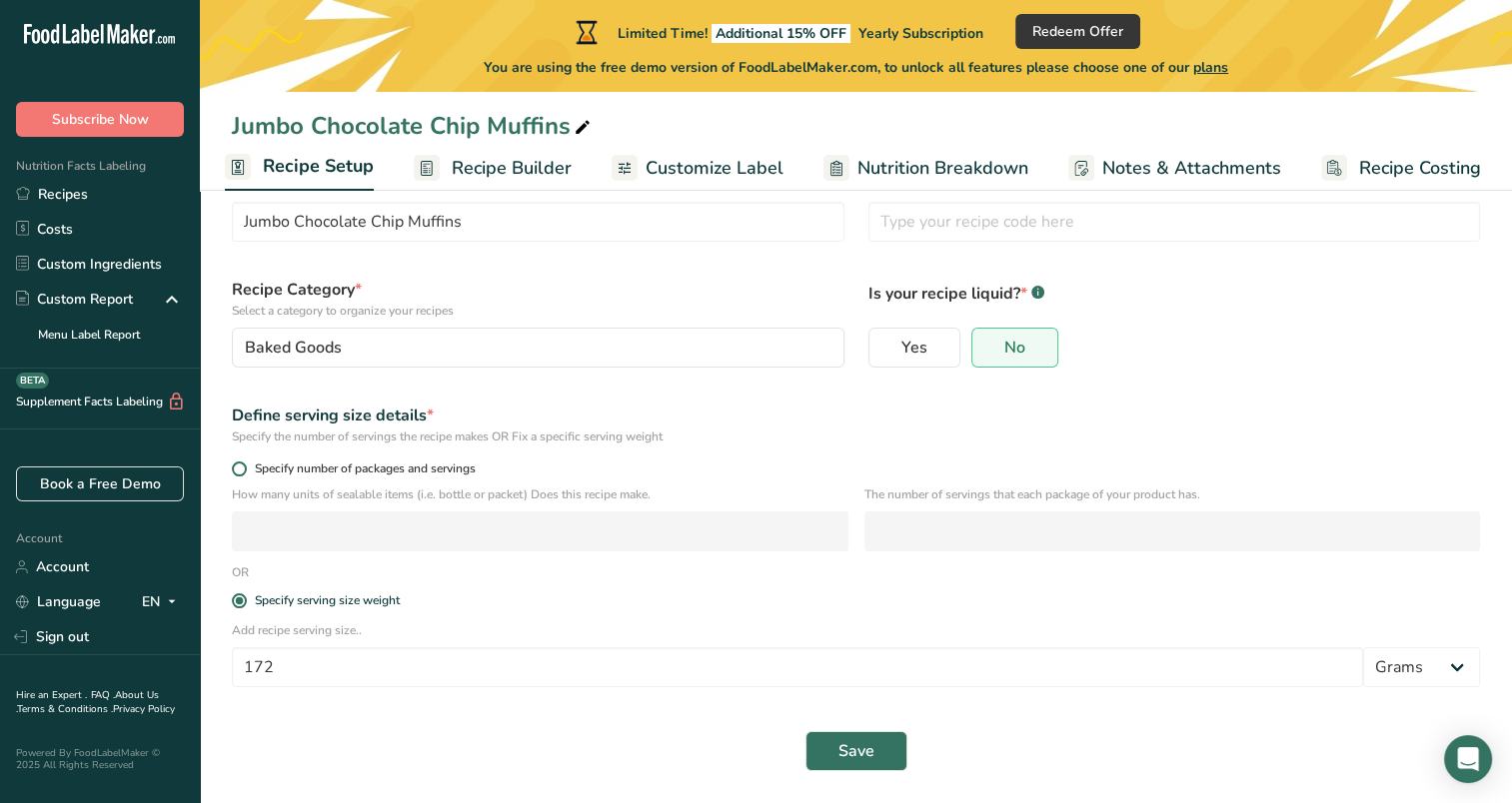 click at bounding box center (239, 468) 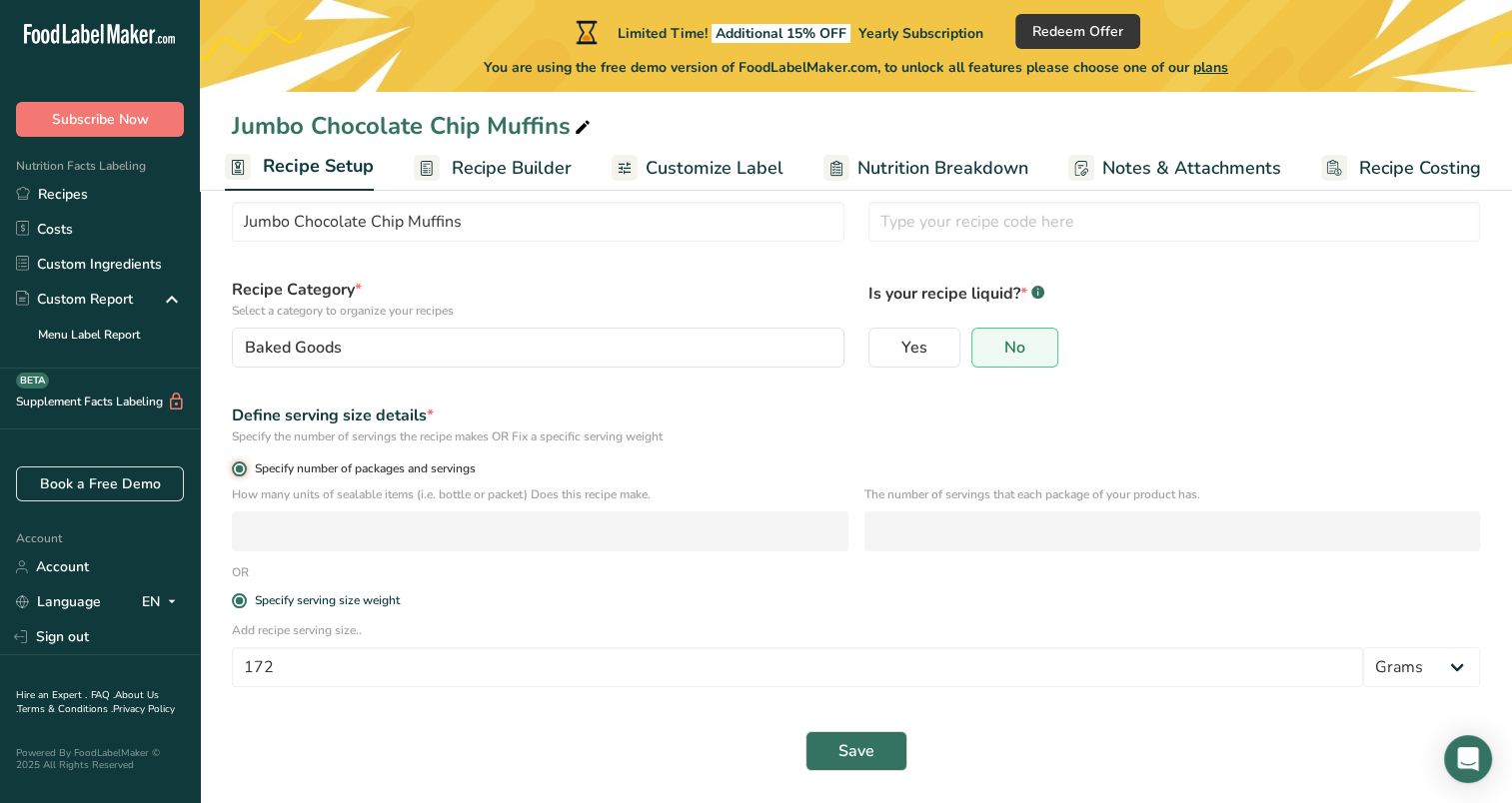 radio on "false" 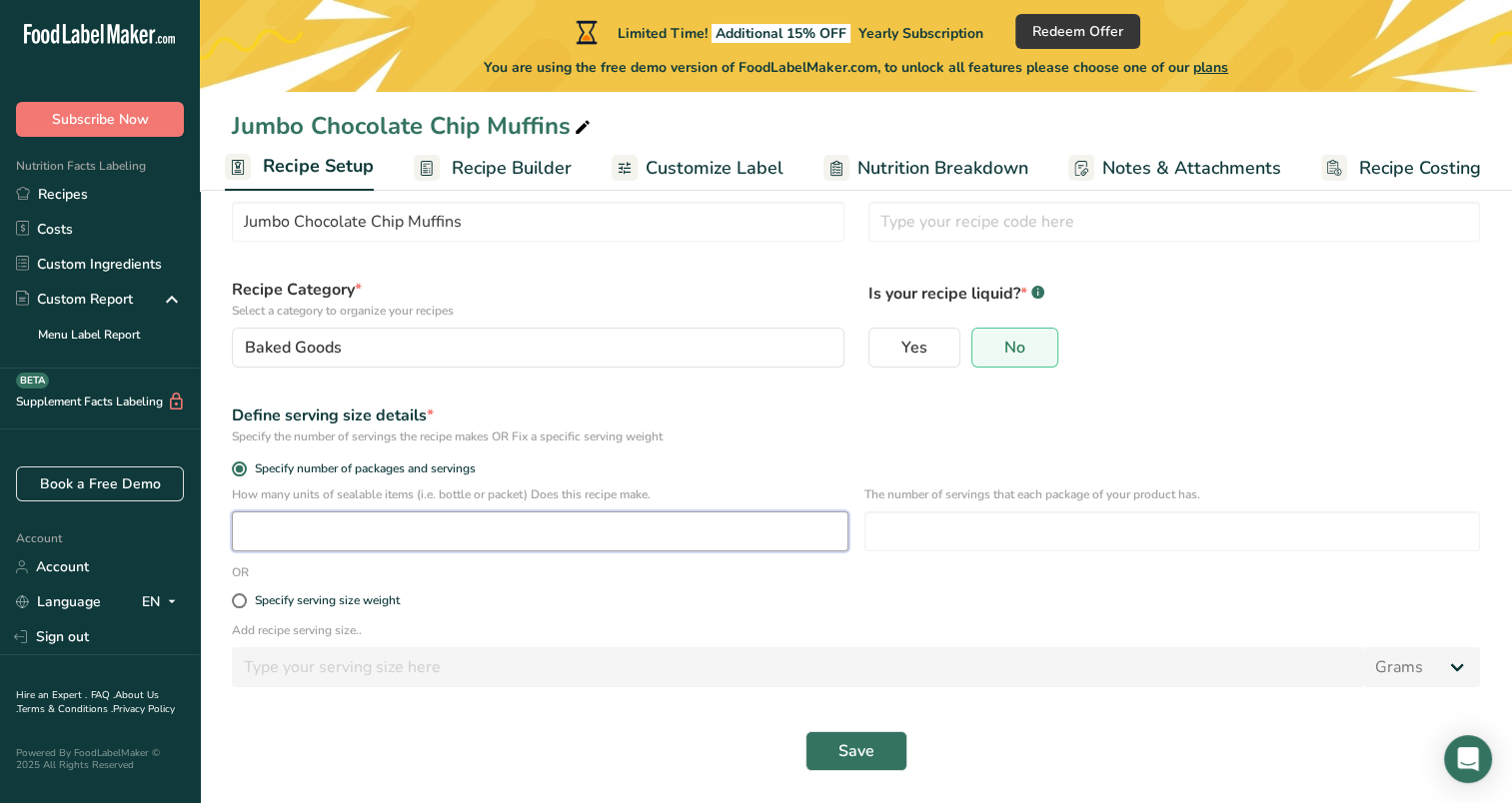 click at bounding box center [540, 531] 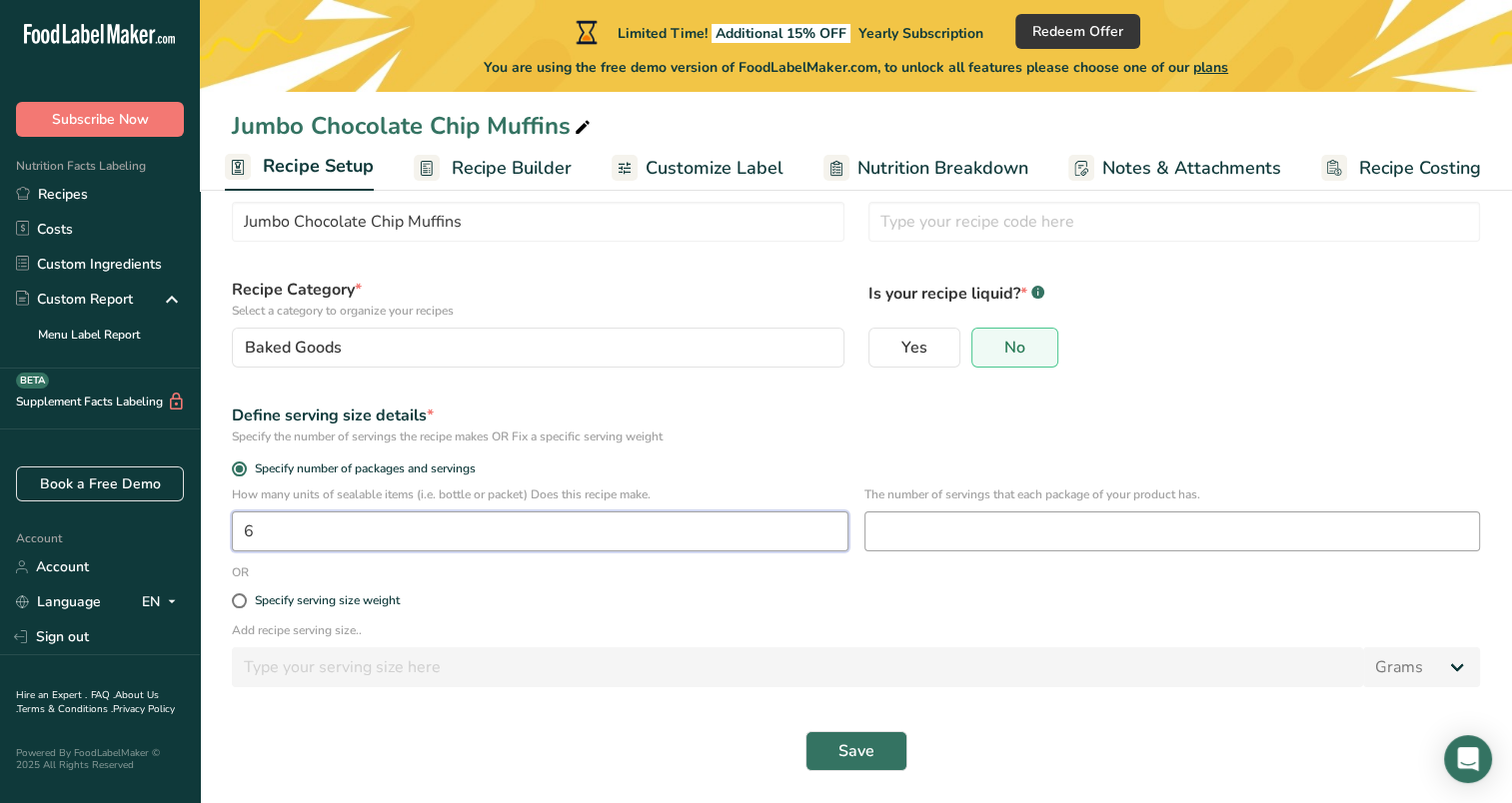 type on "6" 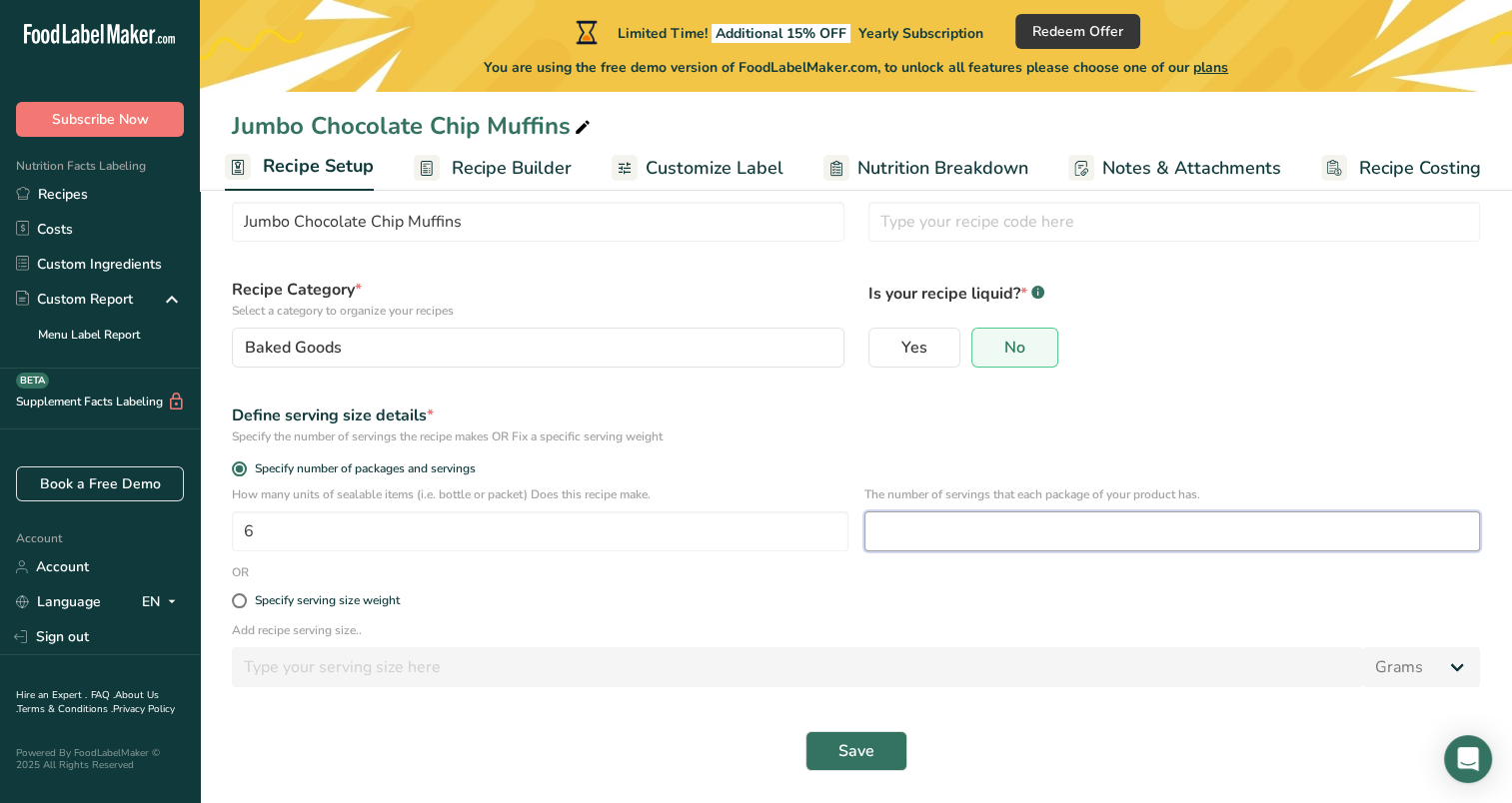 click at bounding box center [1172, 531] 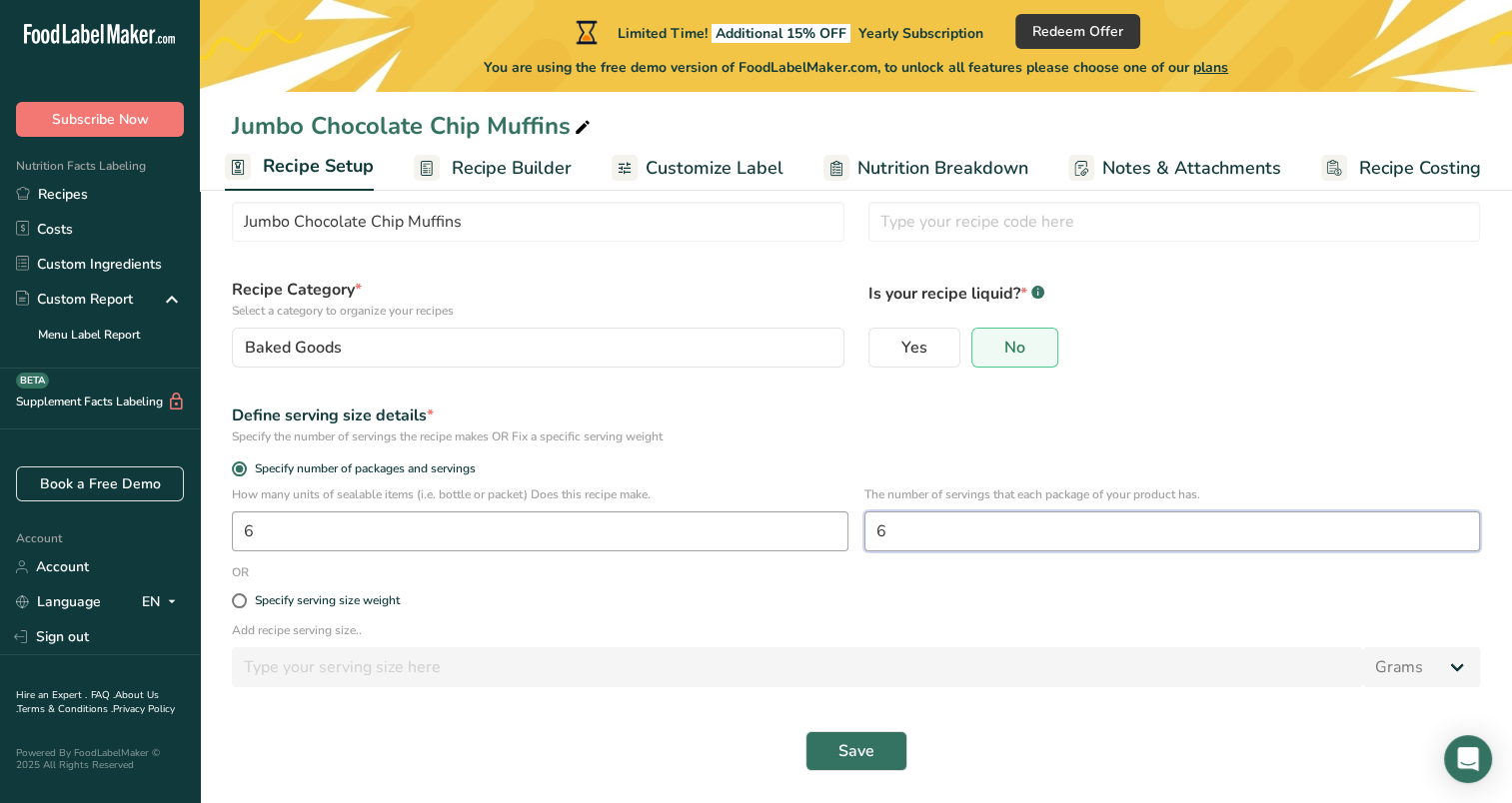 type on "6" 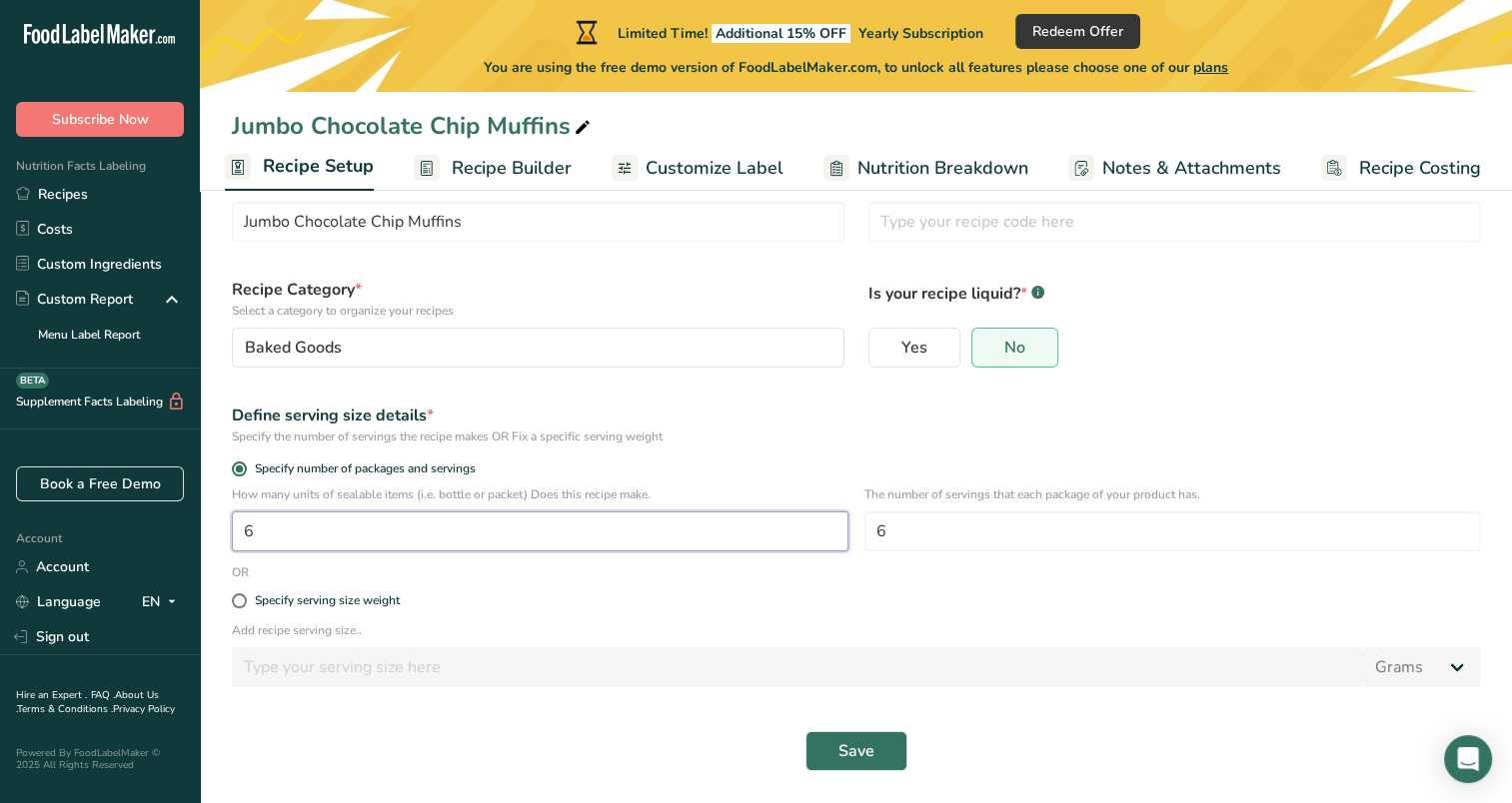 click on "6" at bounding box center [540, 531] 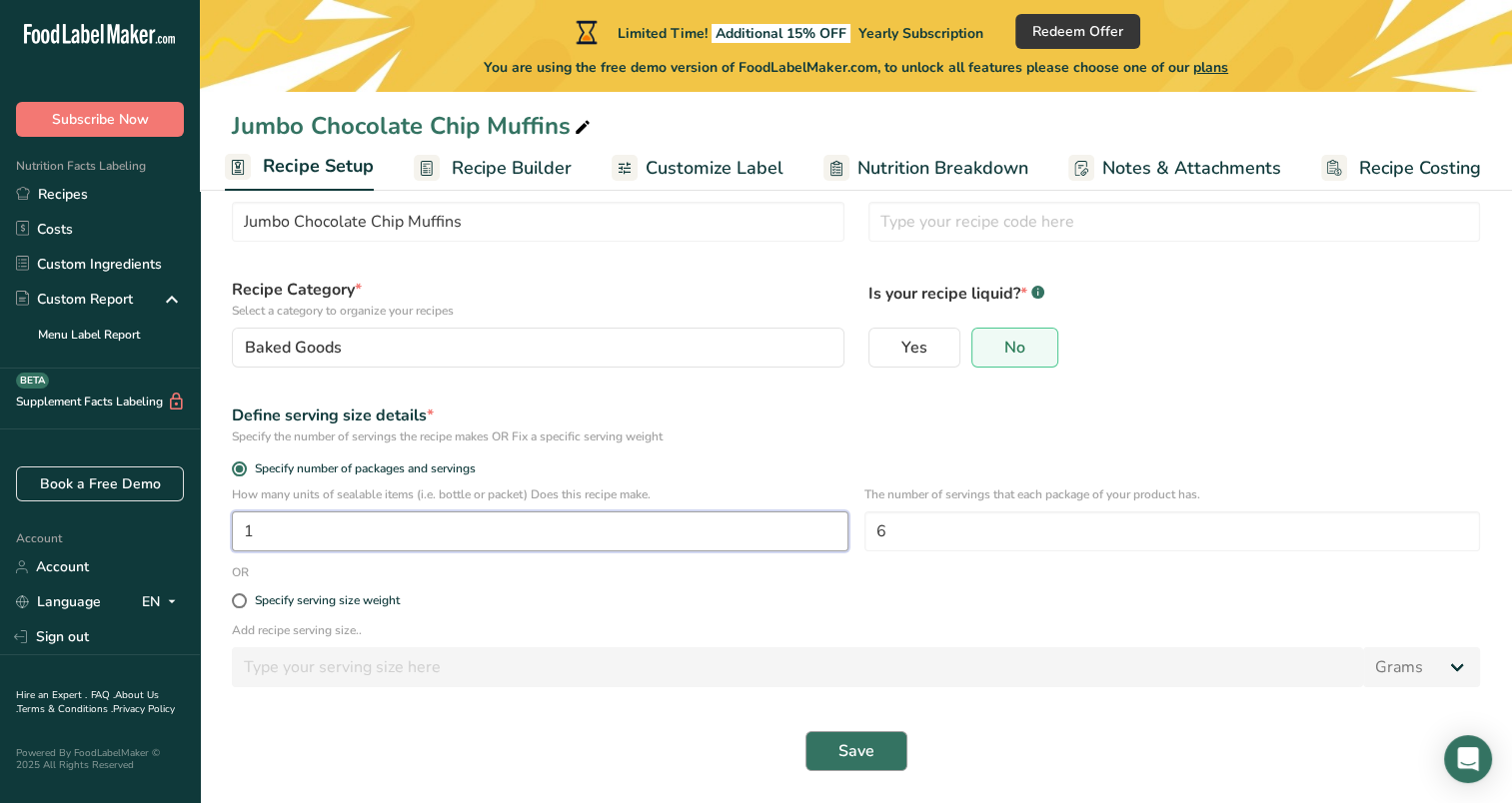 type on "1" 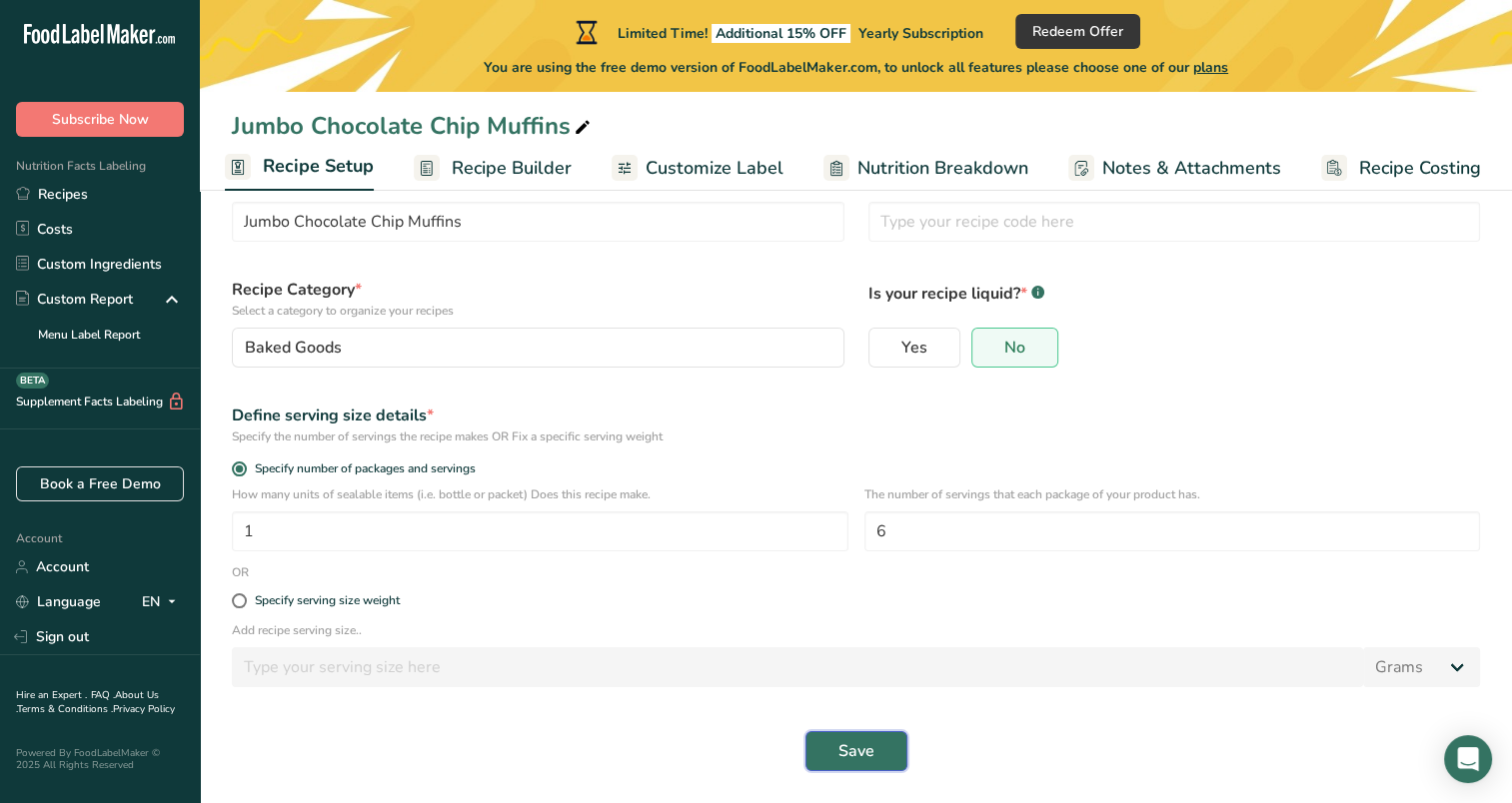 click on "Save" at bounding box center (856, 751) 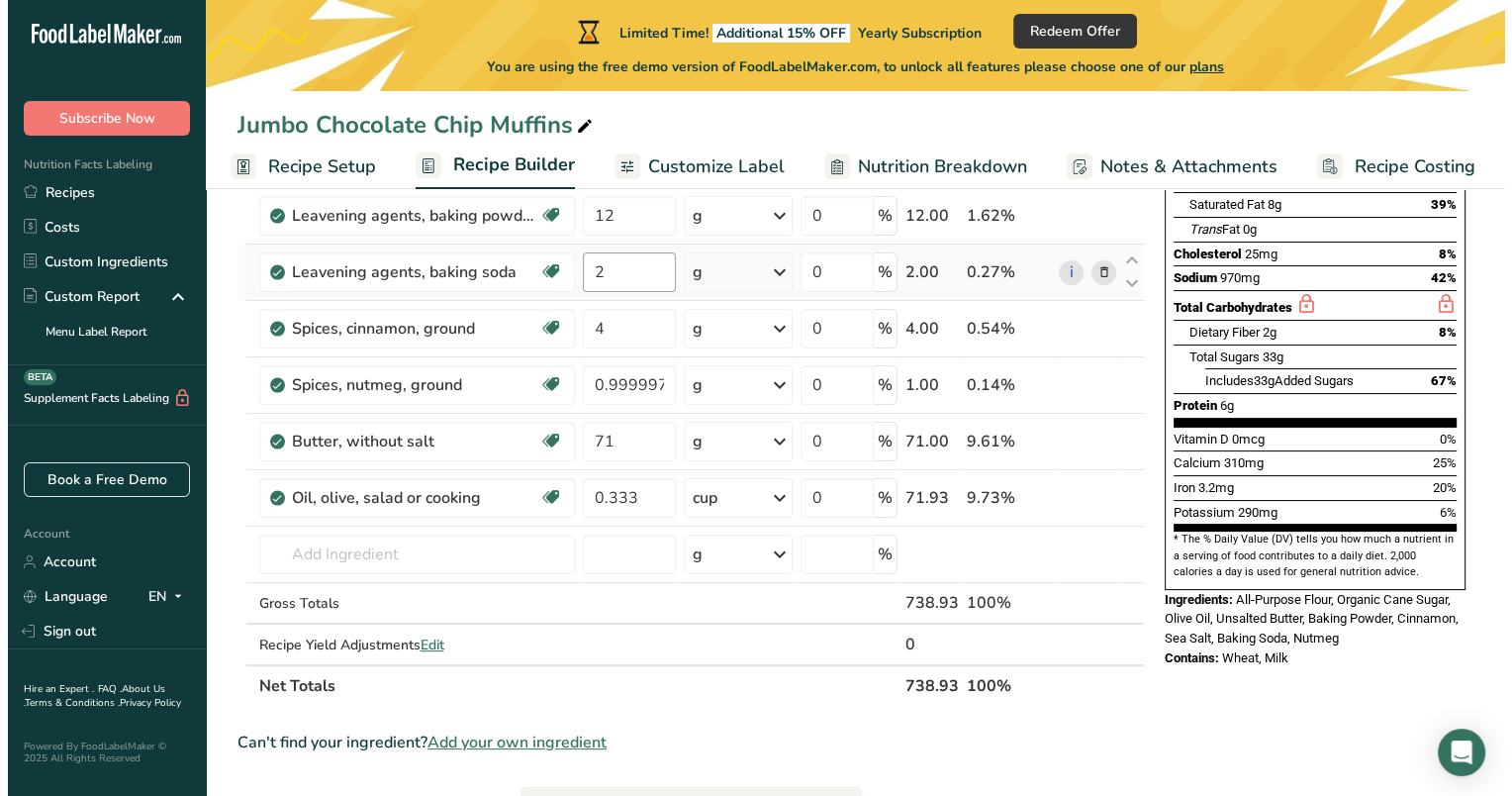 scroll, scrollTop: 341, scrollLeft: 0, axis: vertical 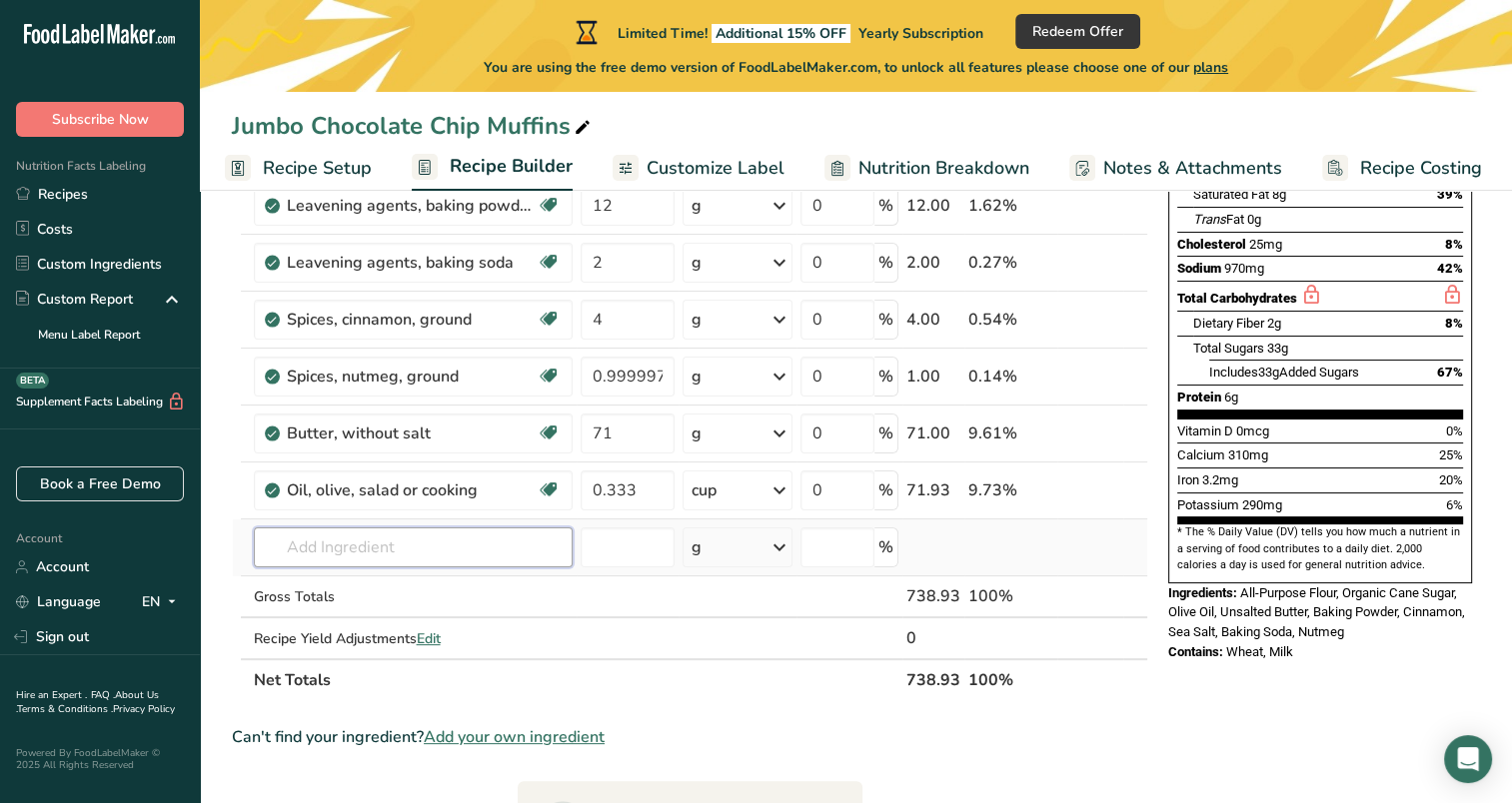 click at bounding box center (413, 547) 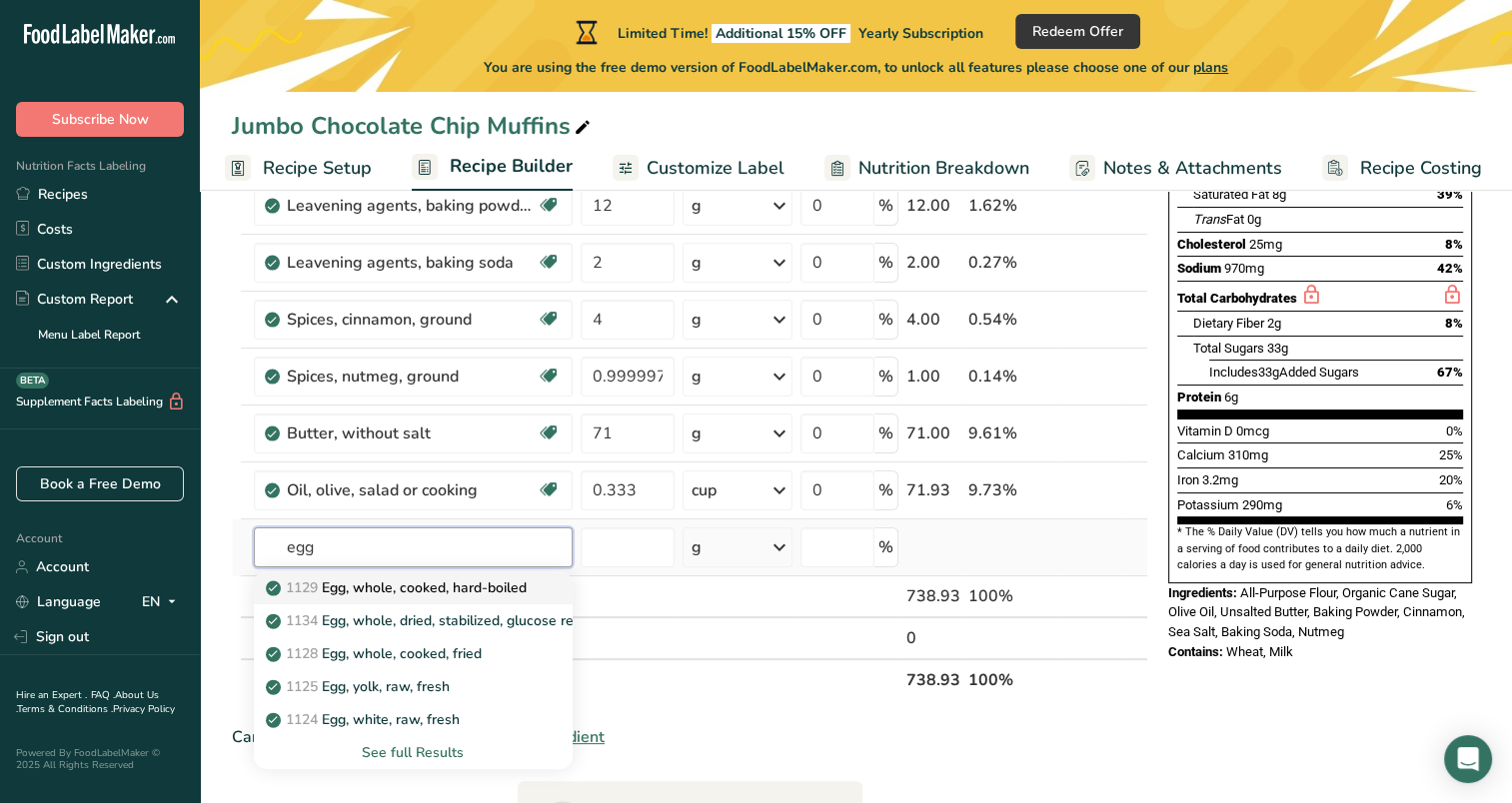 type on "egg" 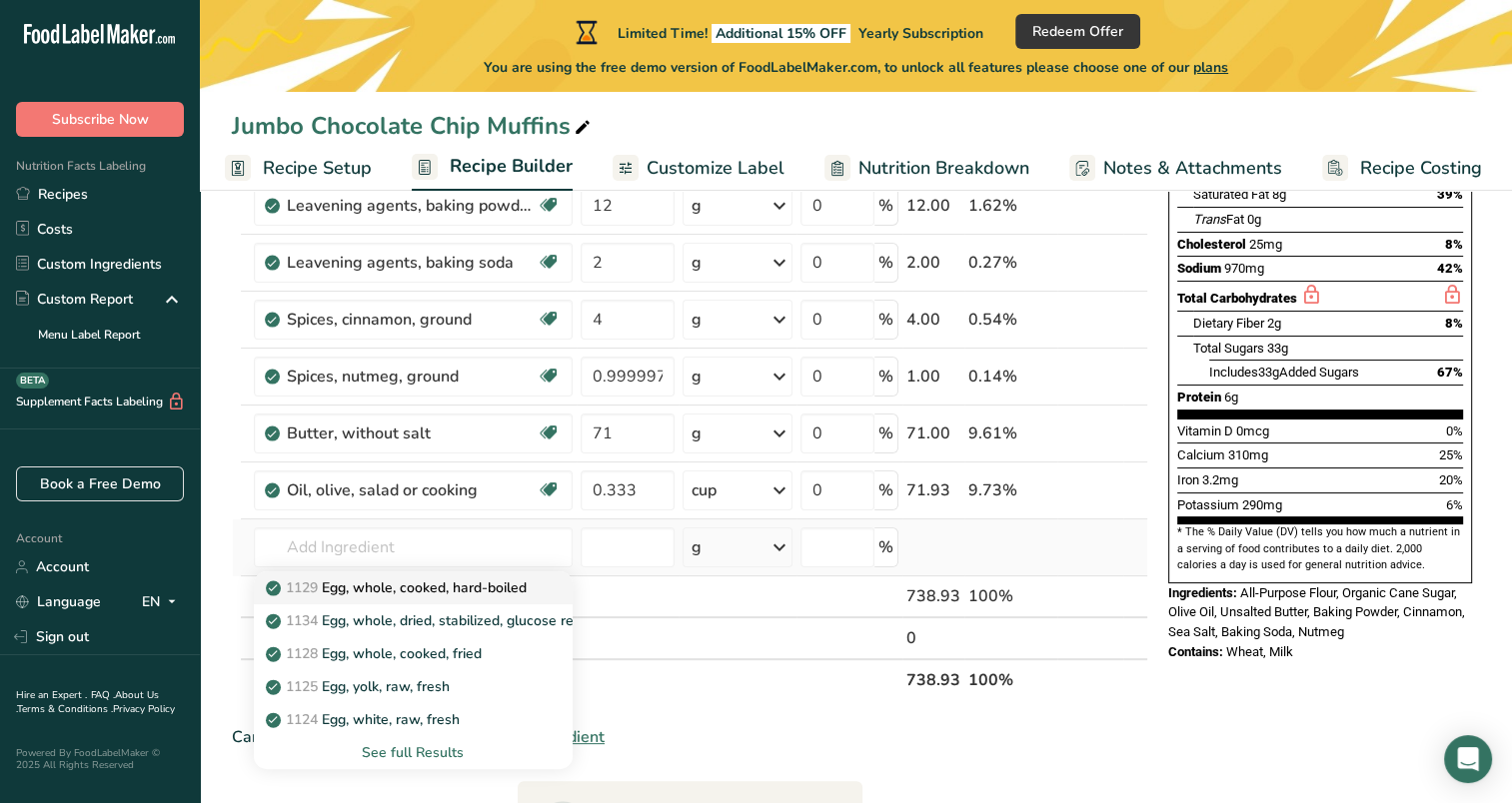 click on "1129
Egg, whole, cooked, hard-boiled" at bounding box center [398, 587] 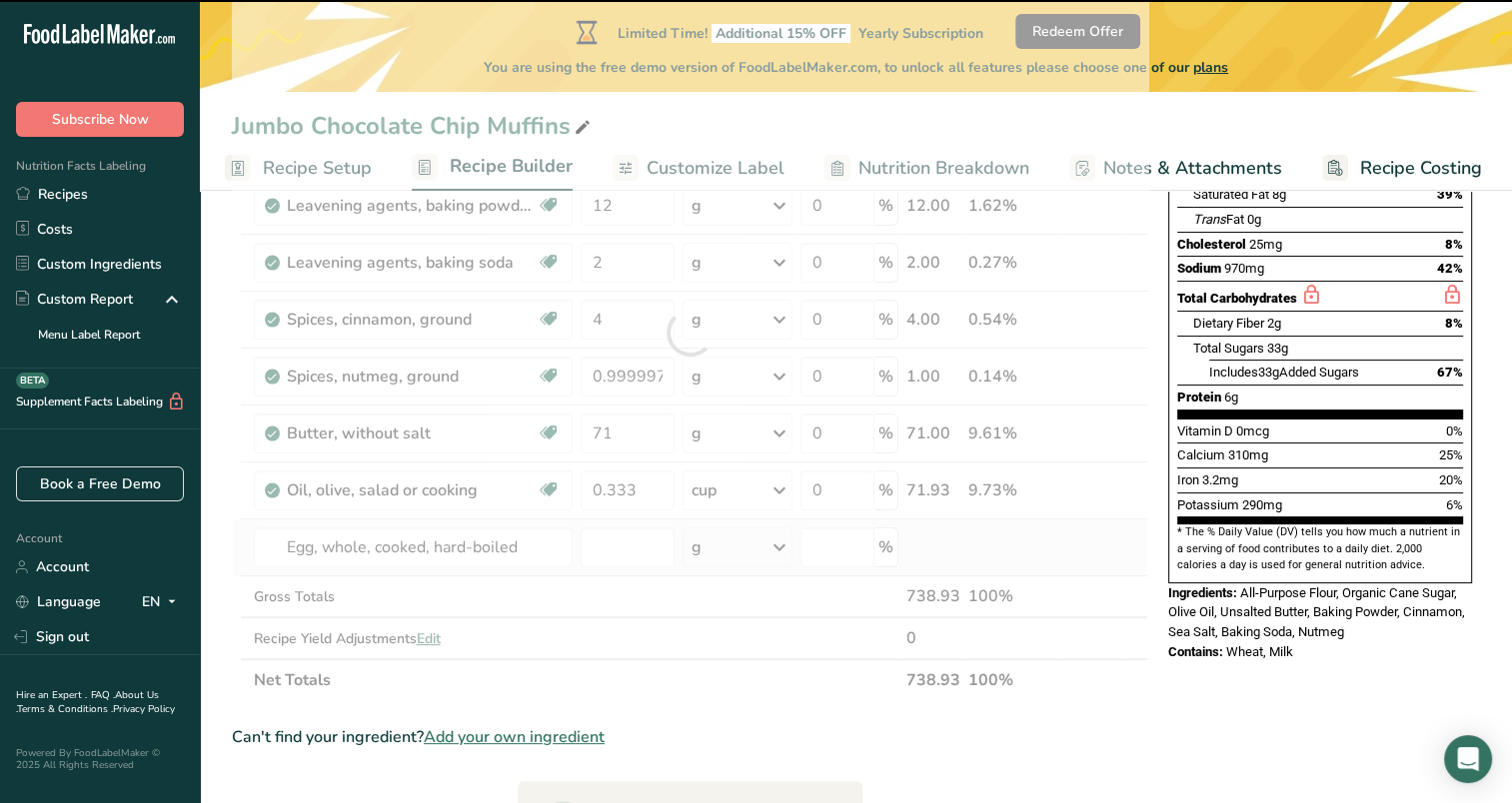 type on "0" 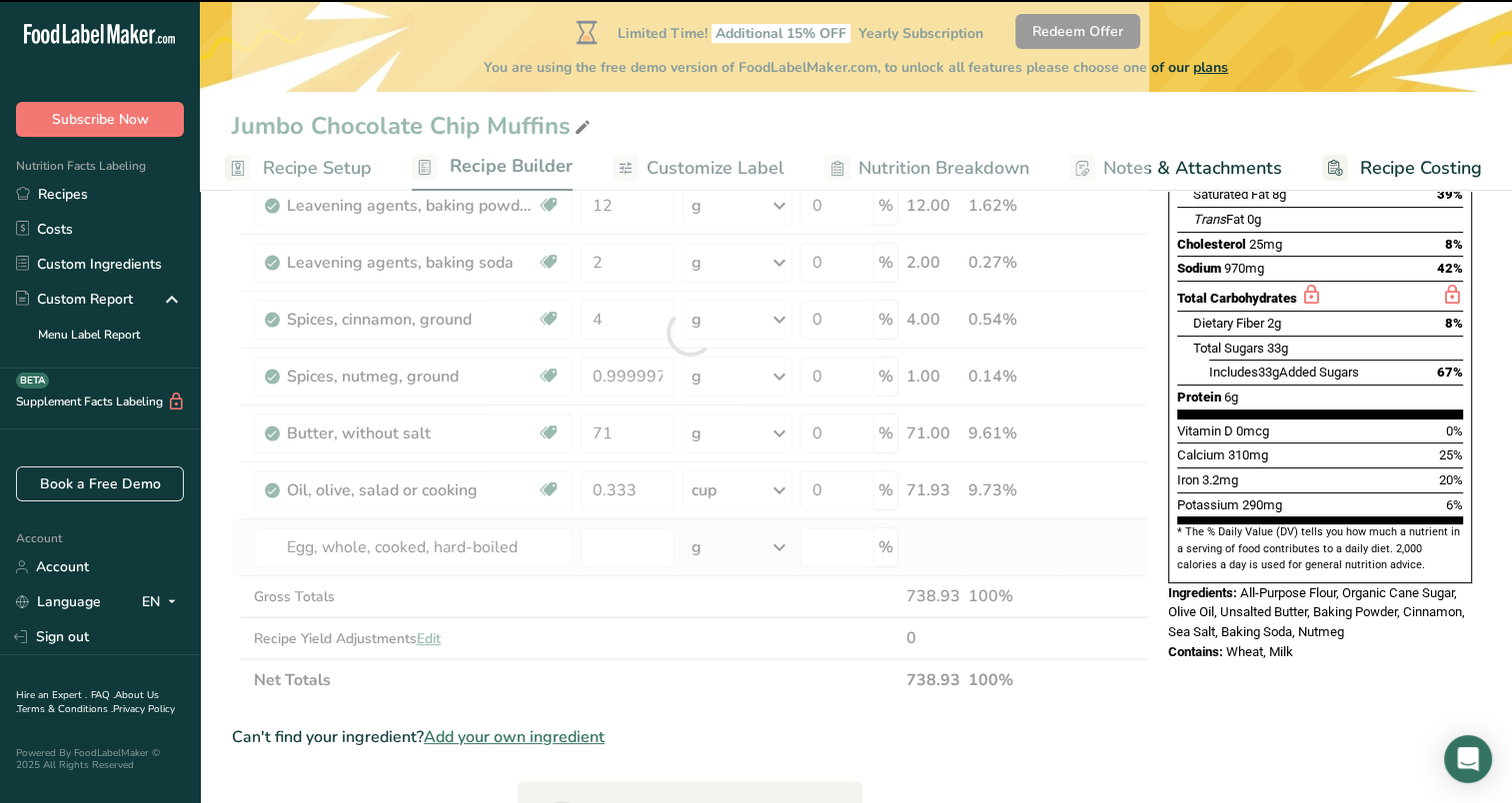type on "0" 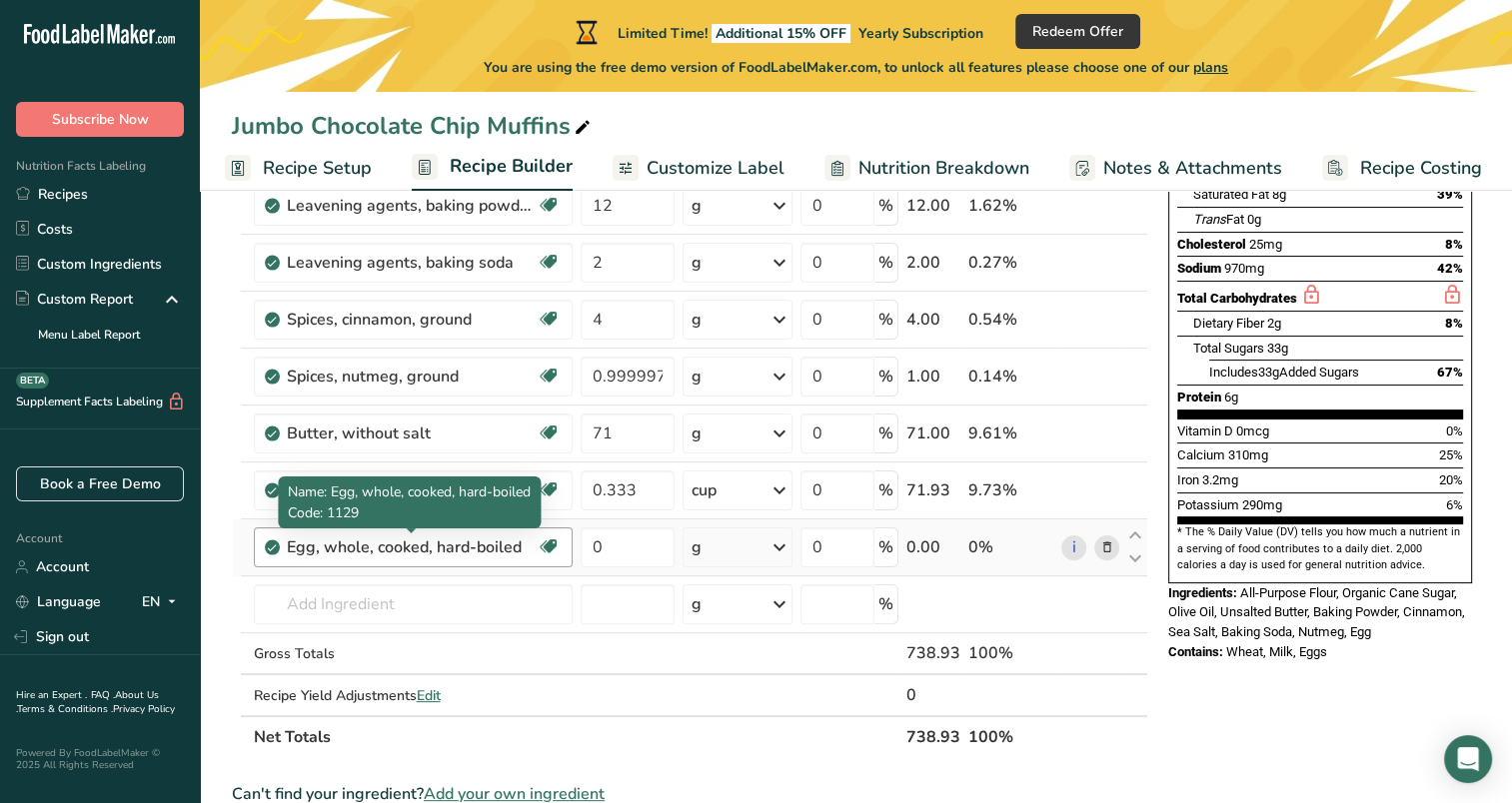 click on "Egg, whole, cooked, hard-boiled" at bounding box center [412, 547] 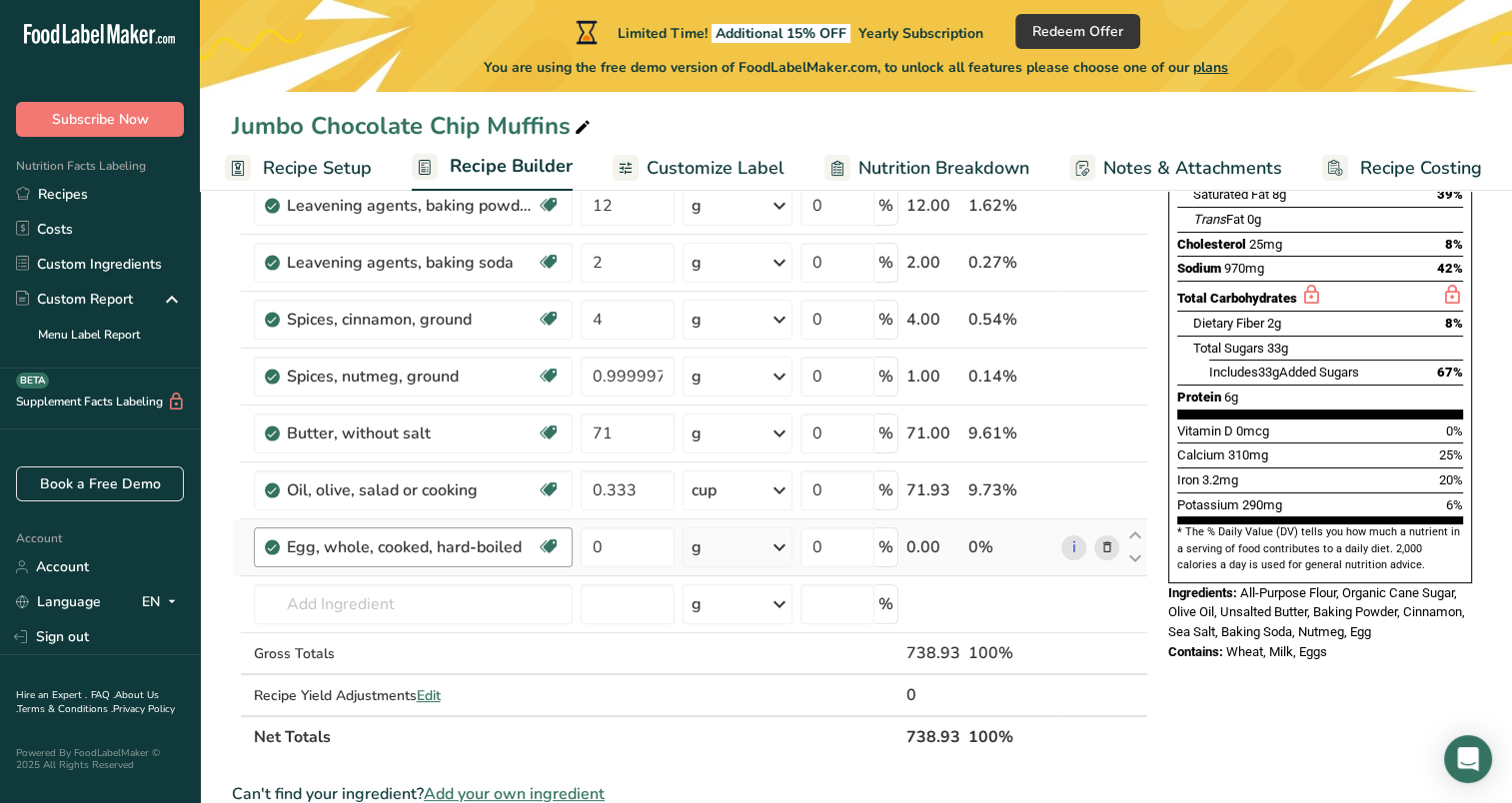 click on "Egg, whole, cooked, hard-boiled" at bounding box center [412, 547] 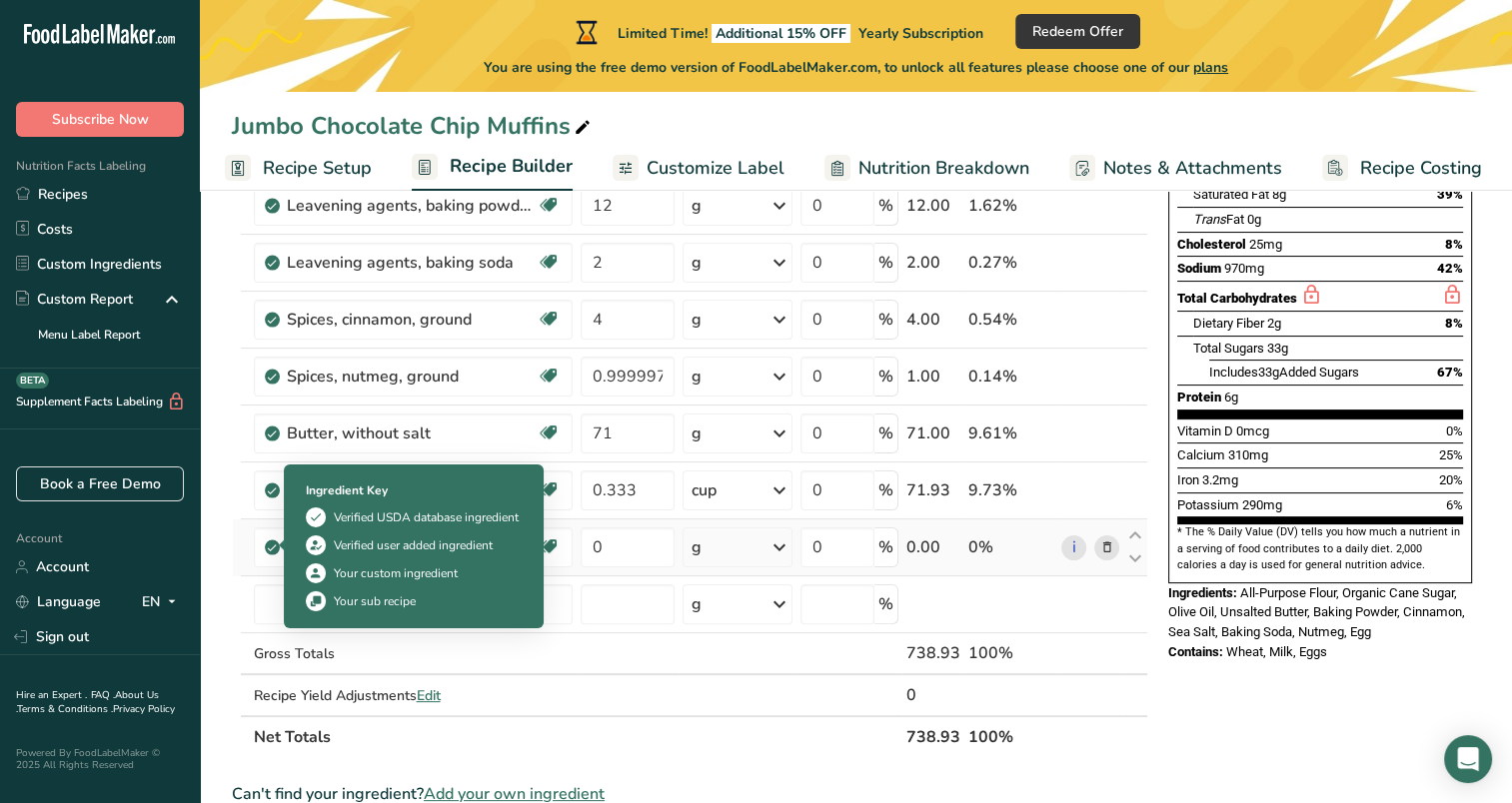 click at bounding box center [272, 547] 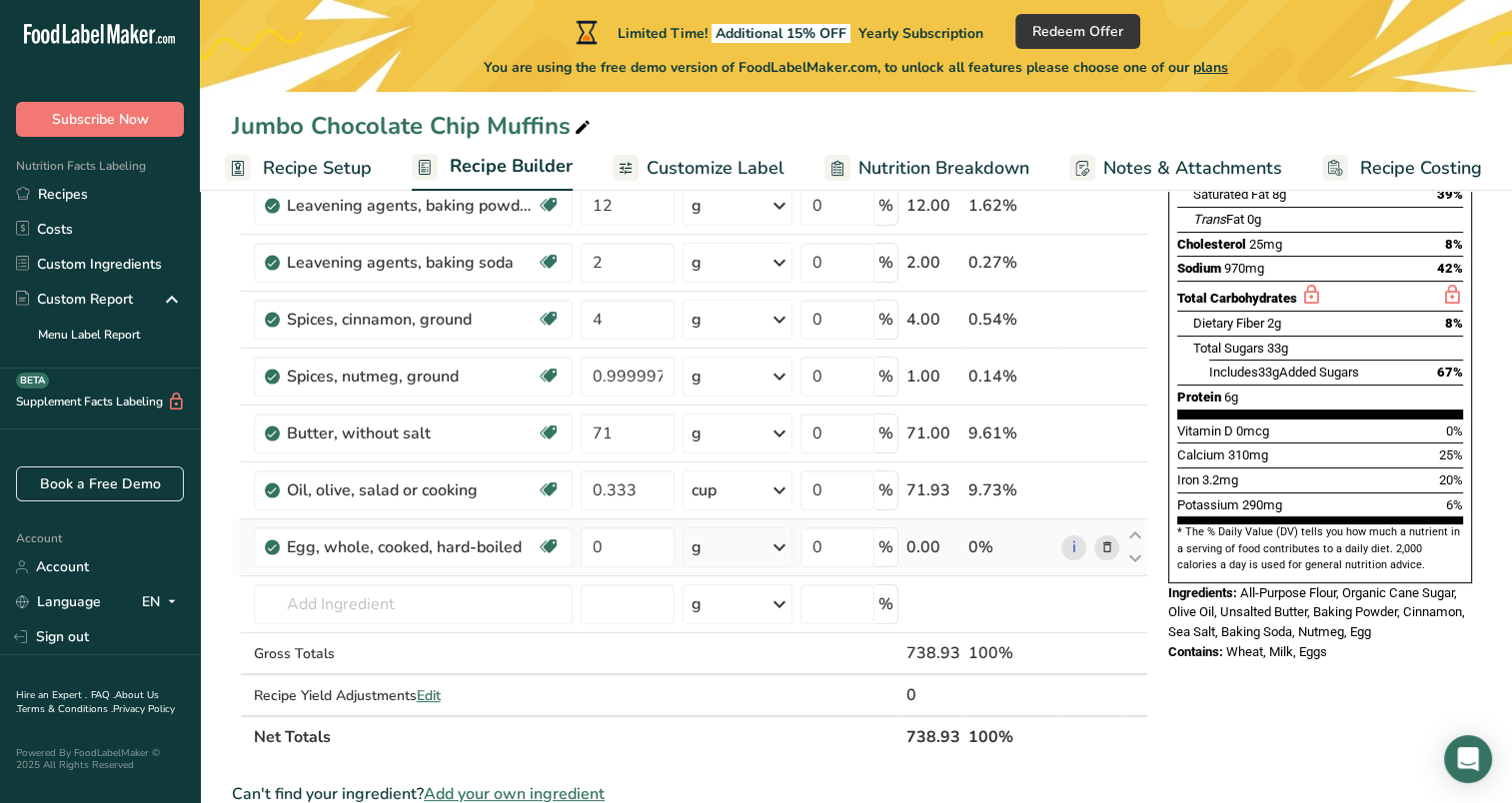 click at bounding box center [1106, 547] 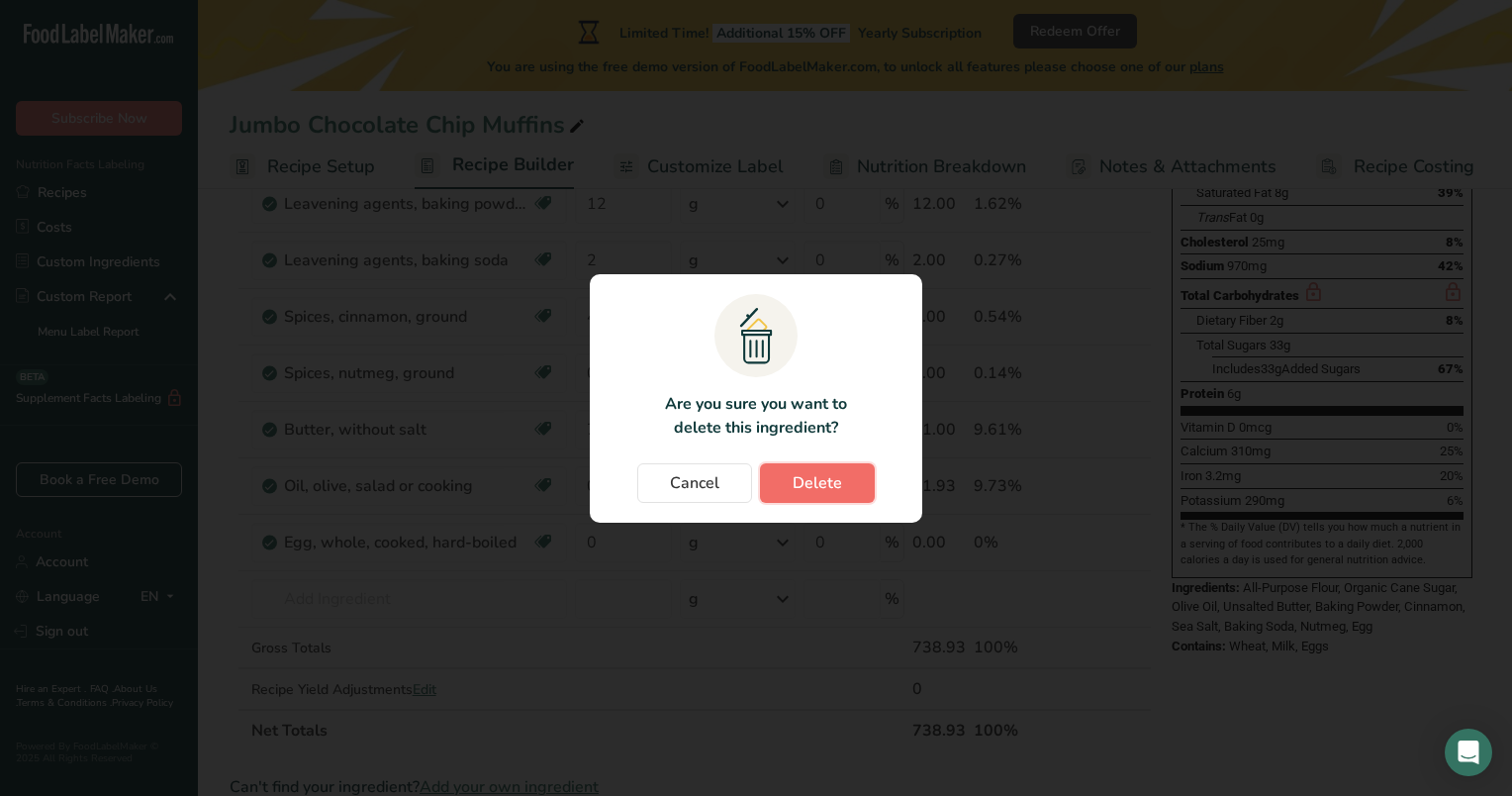 click on "Delete" at bounding box center (817, 483) 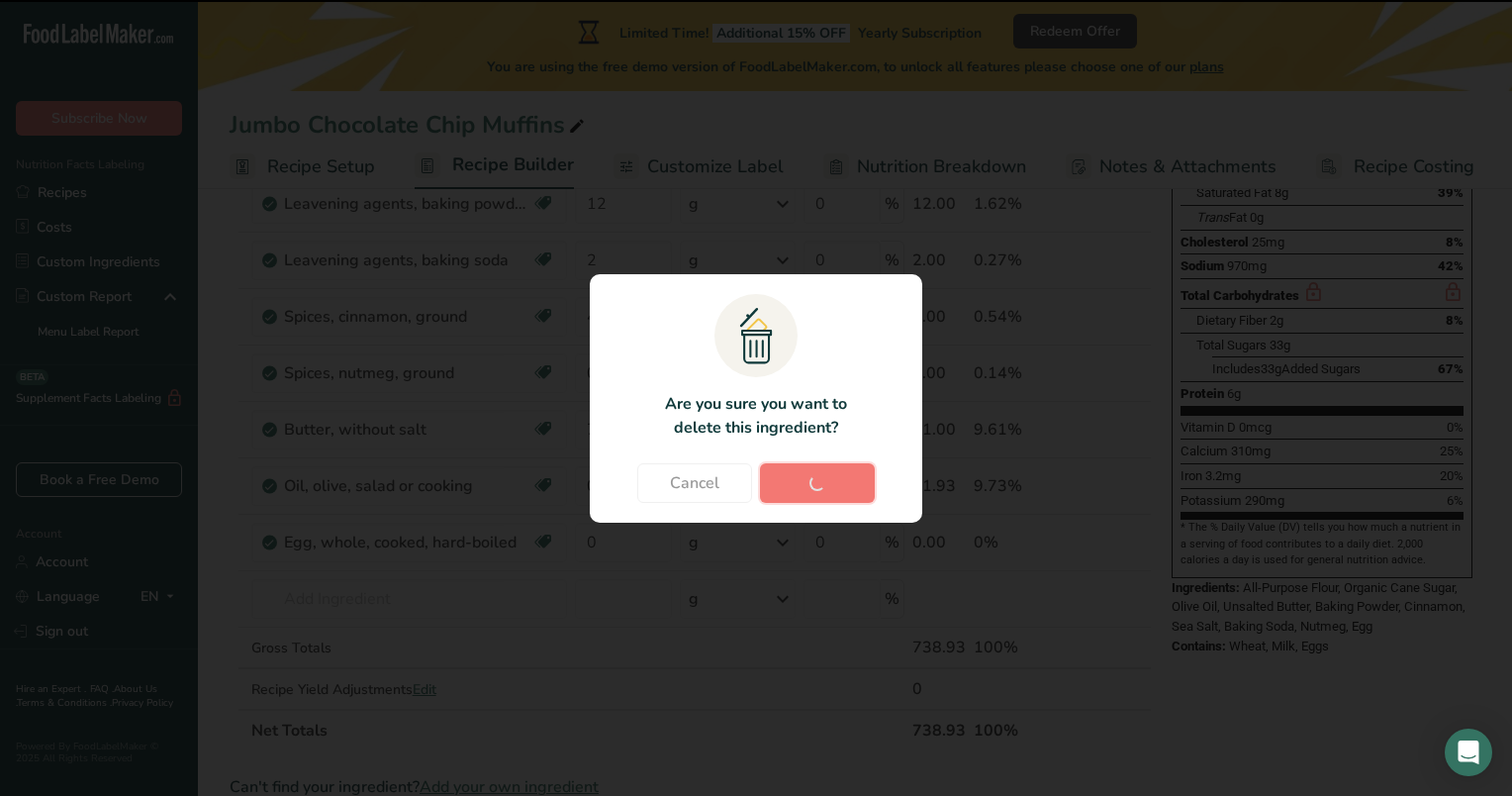 type 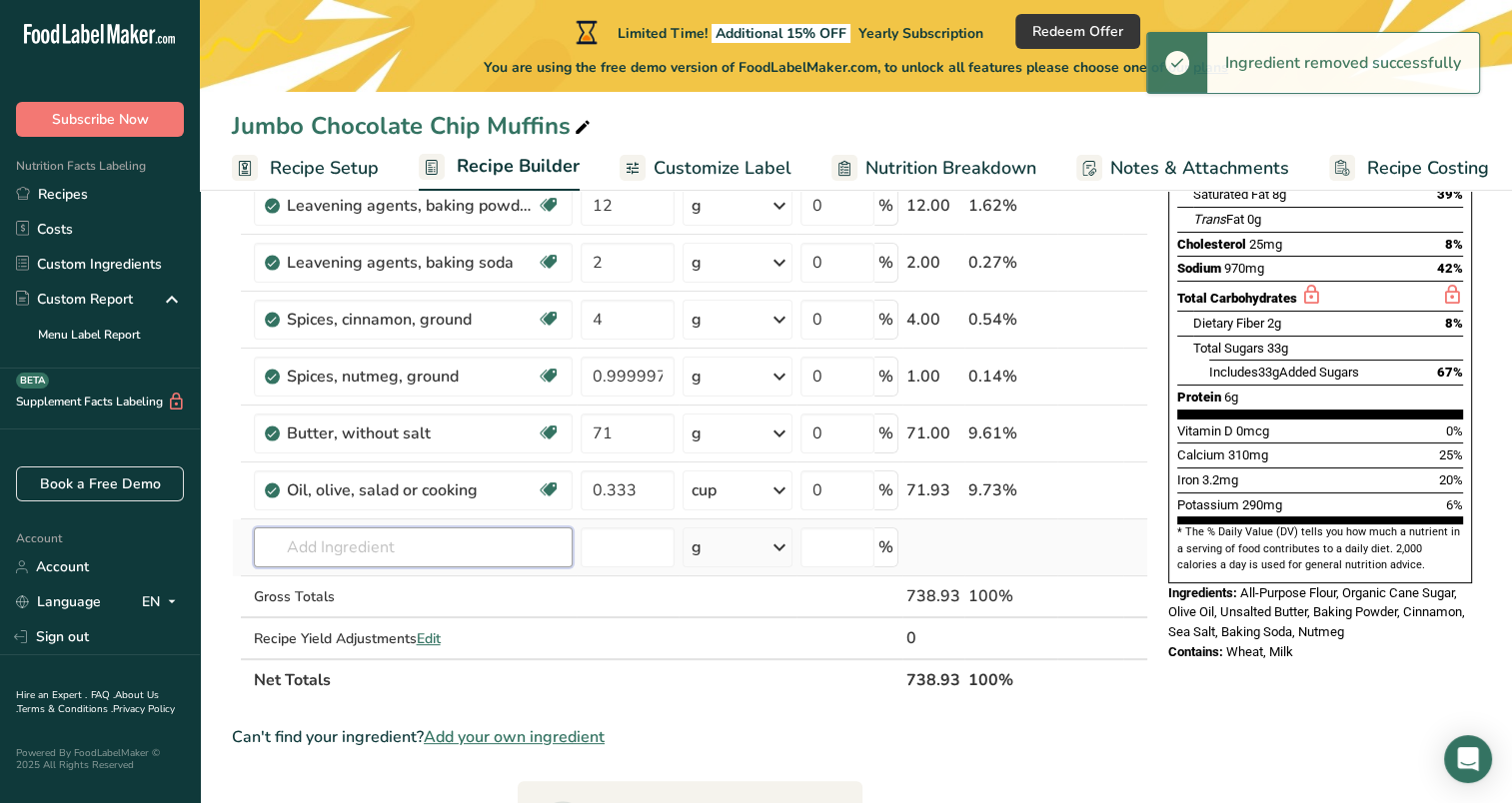 click at bounding box center [413, 547] 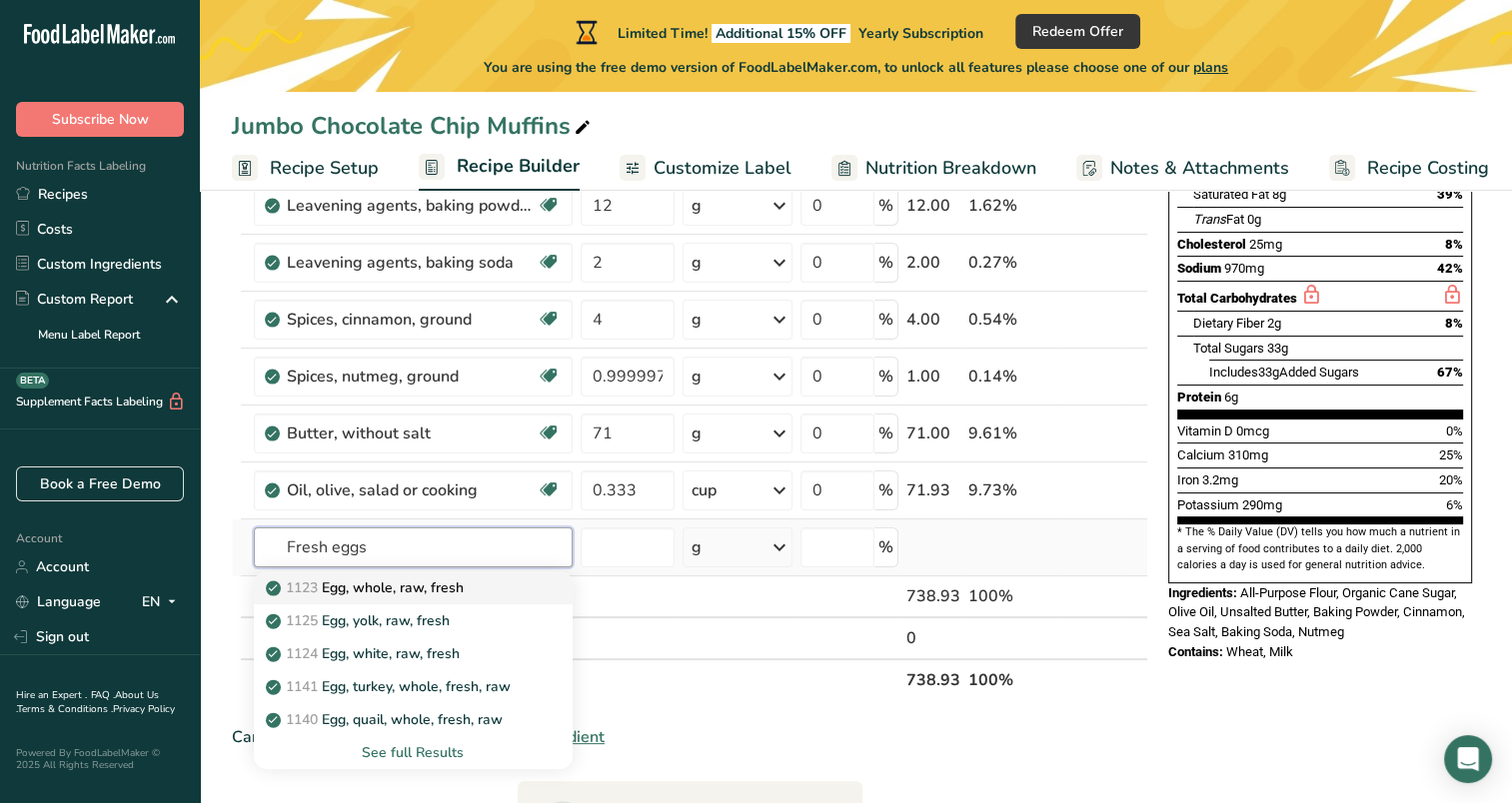 type on "Fresh eggs" 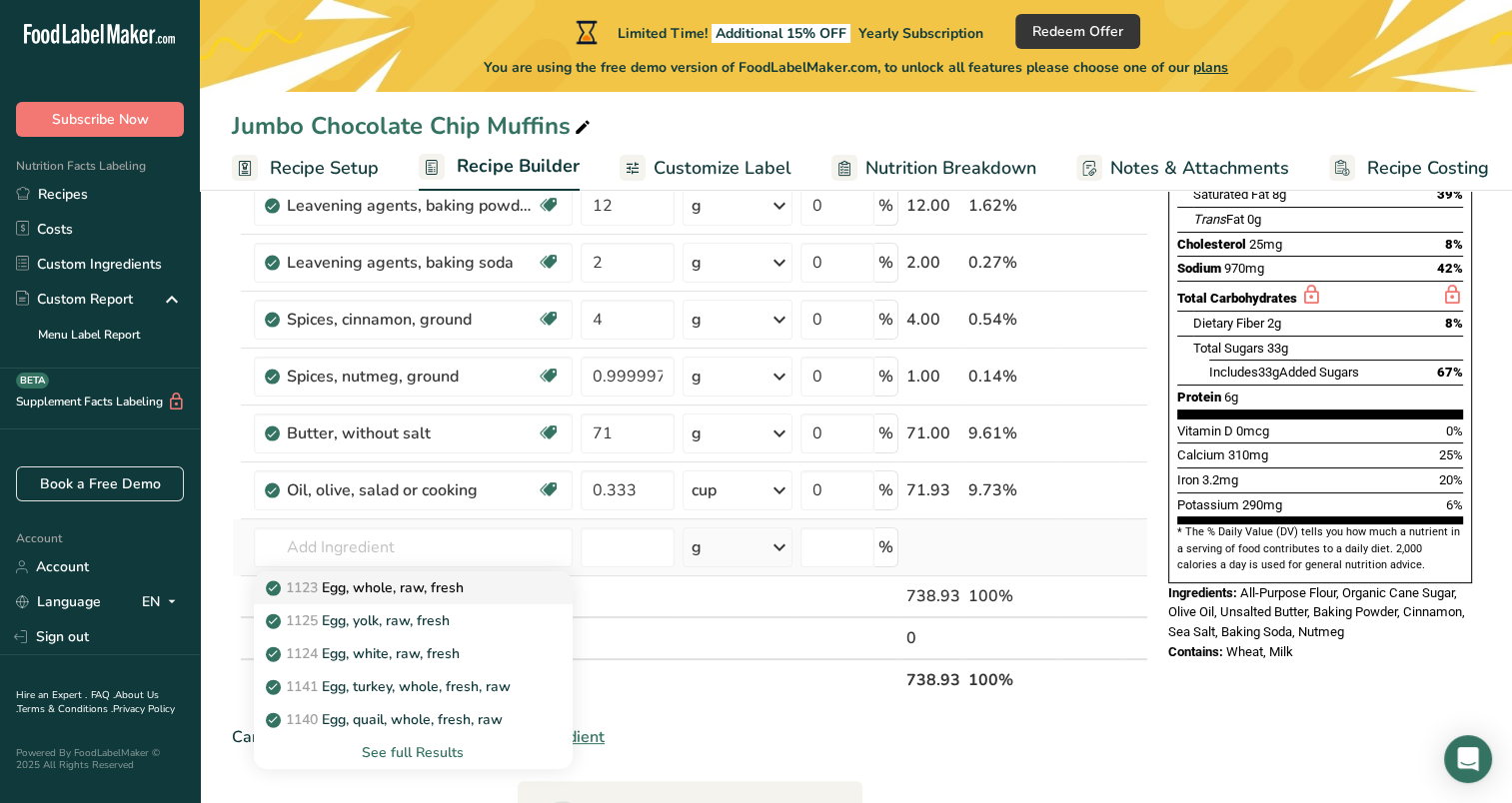 click on "1123
Egg, whole, raw, fresh" at bounding box center [367, 587] 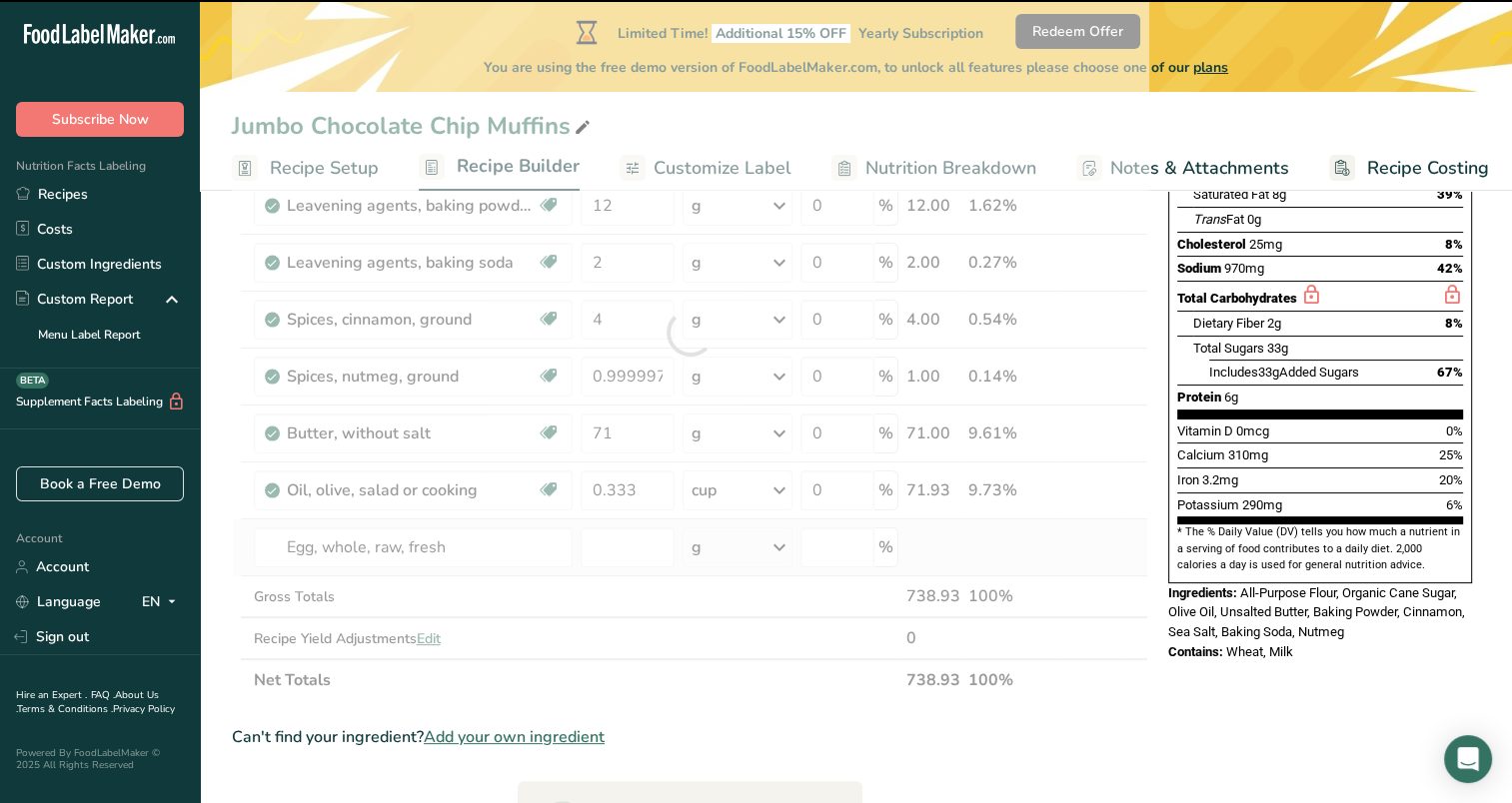 type on "0" 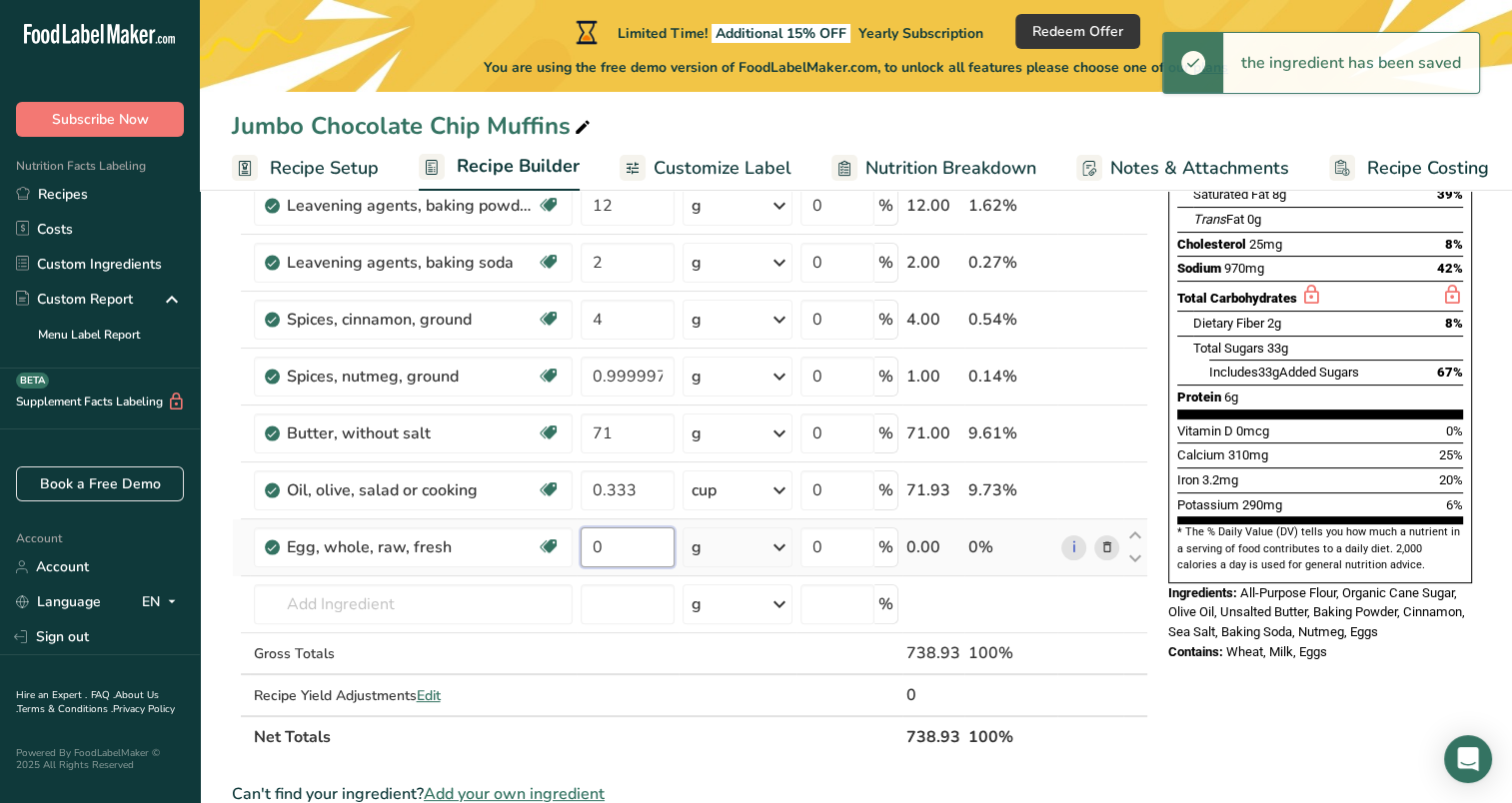click on "0" at bounding box center (628, 547) 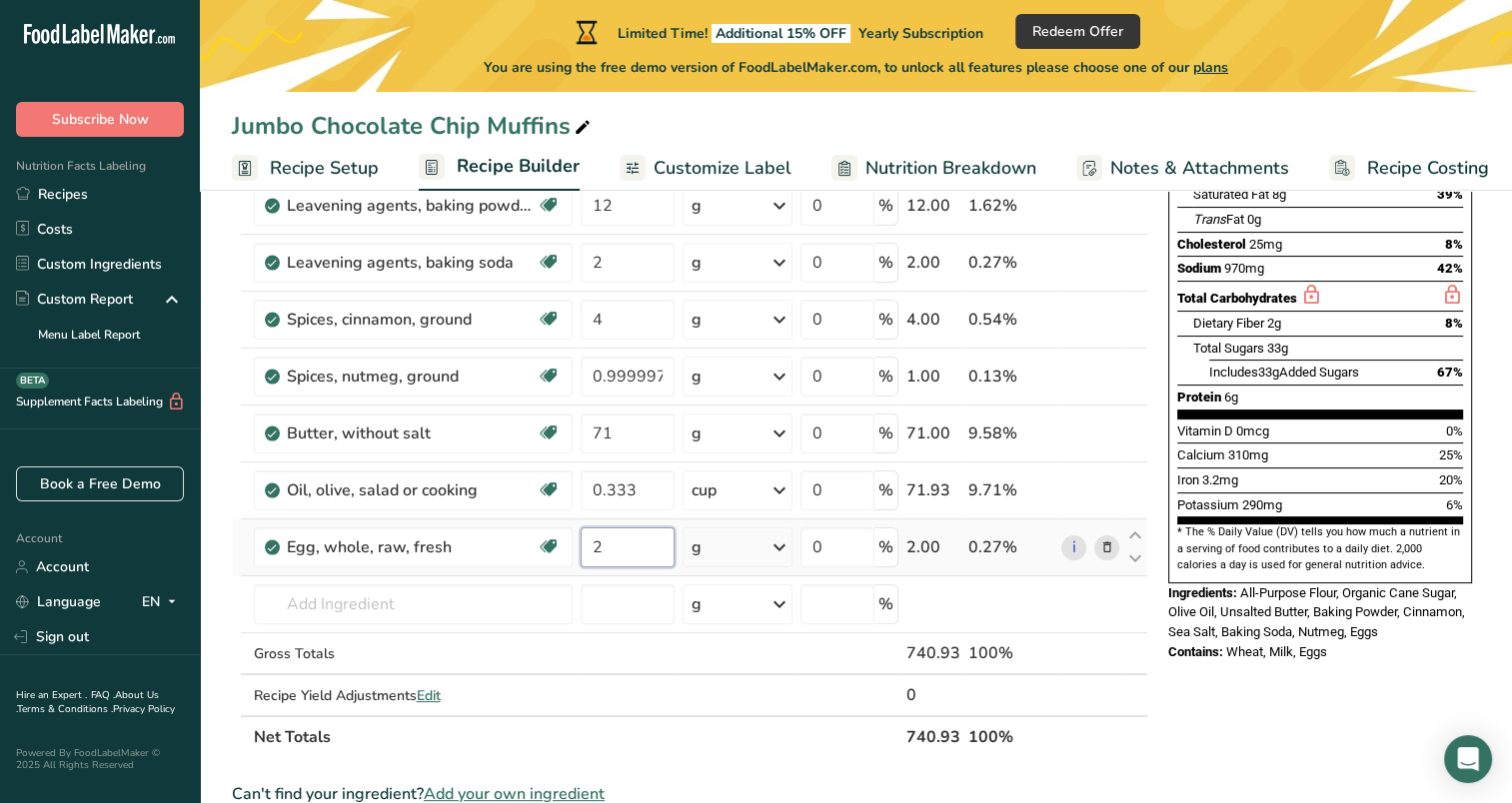 type on "2" 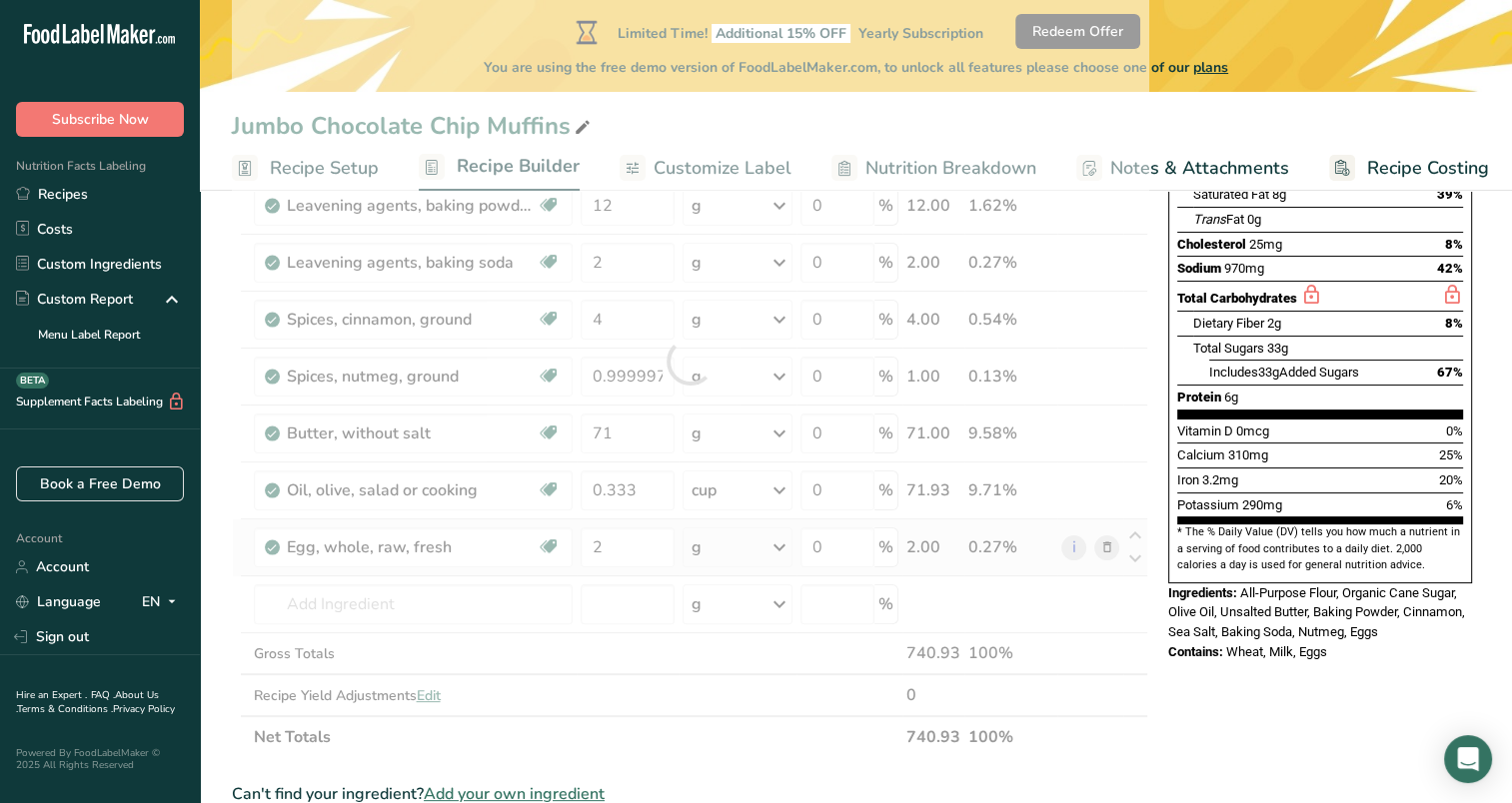 click on "Ingredient *
Amount *
Unit *
Waste *   .a-a{fill:#347362;}.b-a{fill:#fff;}          Grams
Percentage
Wheat flour, white, all-purpose, self-rising, enriched
Dairy free
Vegan
Vegetarian
Soy free
375
g
Portions
1 cup
Weight Units
g
kg
mg
See more
Volume Units
l
Volume units require a density conversion. If you know your ingredient's density enter it below. Otherwise, click on "RIA" our AI Regulatory bot - she will be able to help you
lb/ft3
g/cm3
Confirm
mL
lb/ft3
0" at bounding box center [690, 361] 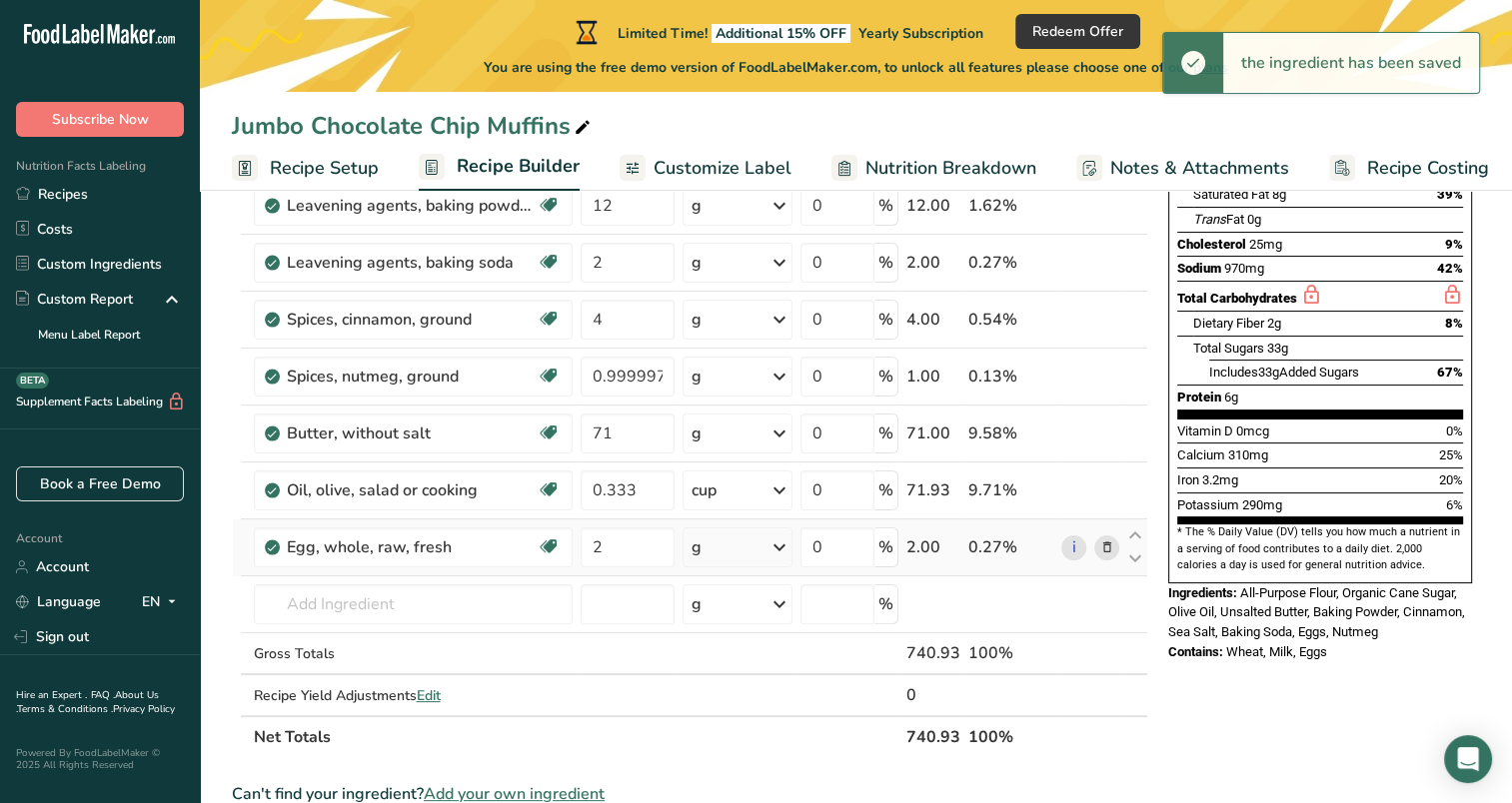 click at bounding box center (779, 547) 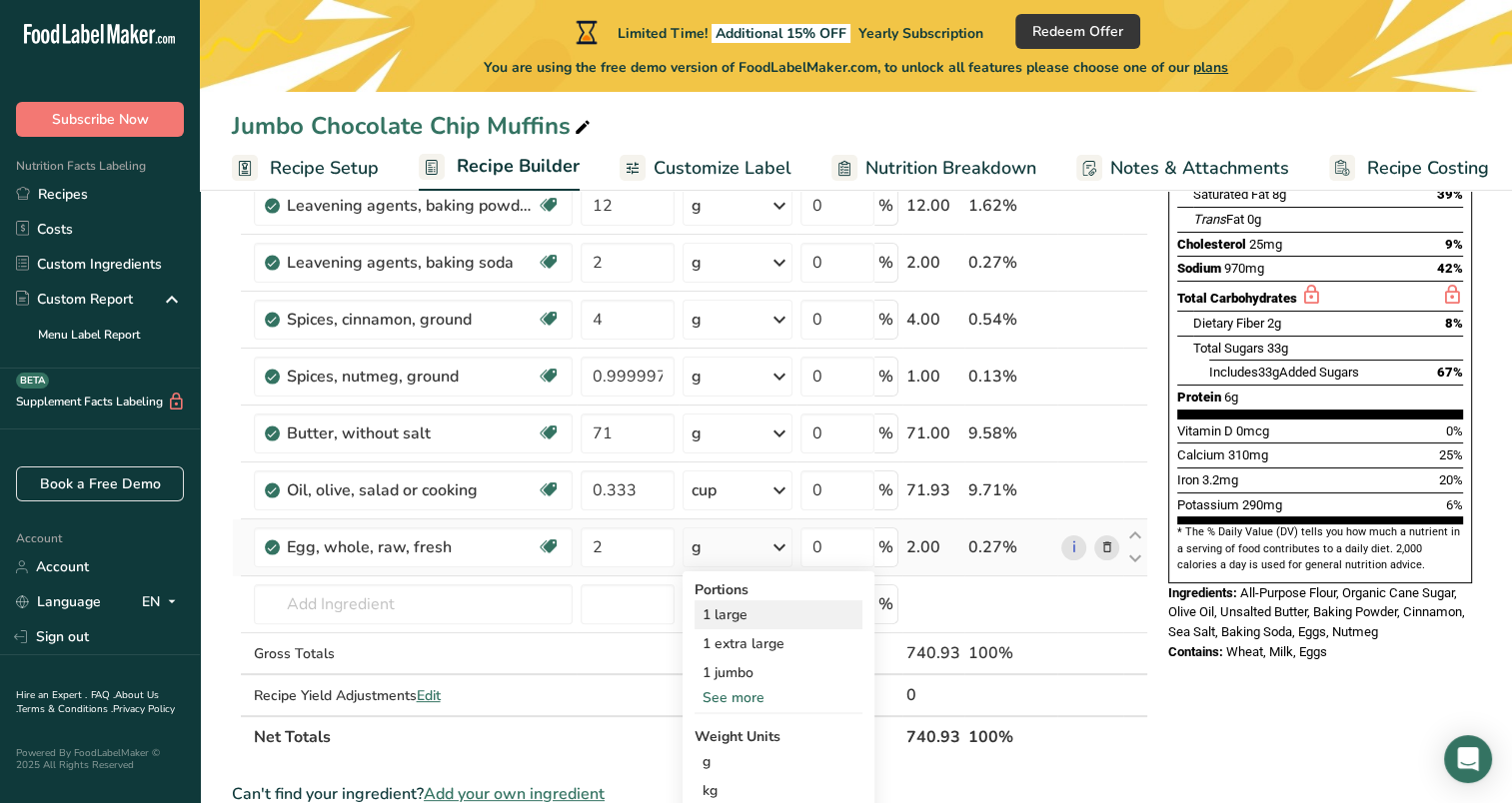 click on "1 large" at bounding box center (778, 614) 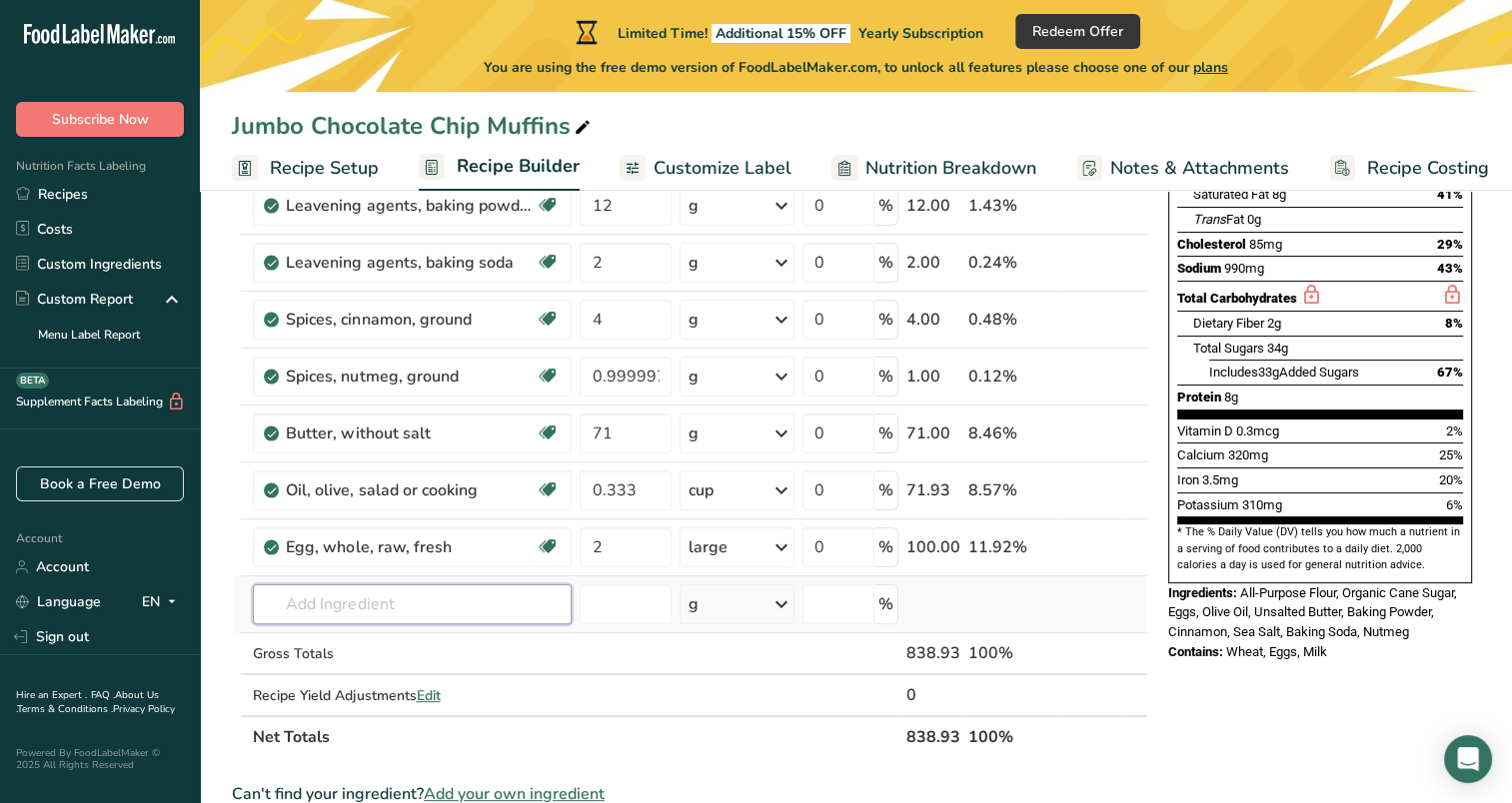 click at bounding box center (412, 604) 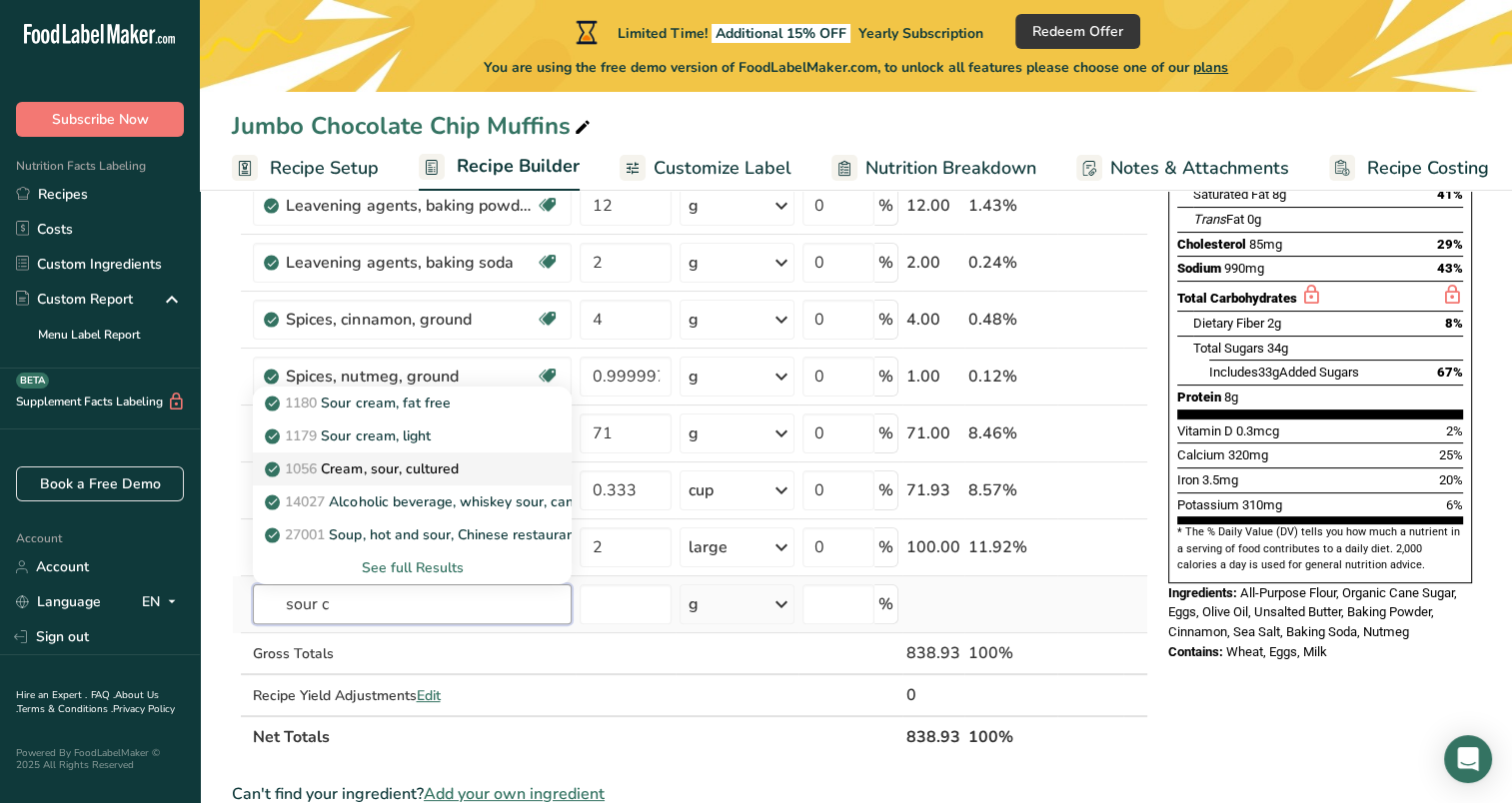 type on "sour c" 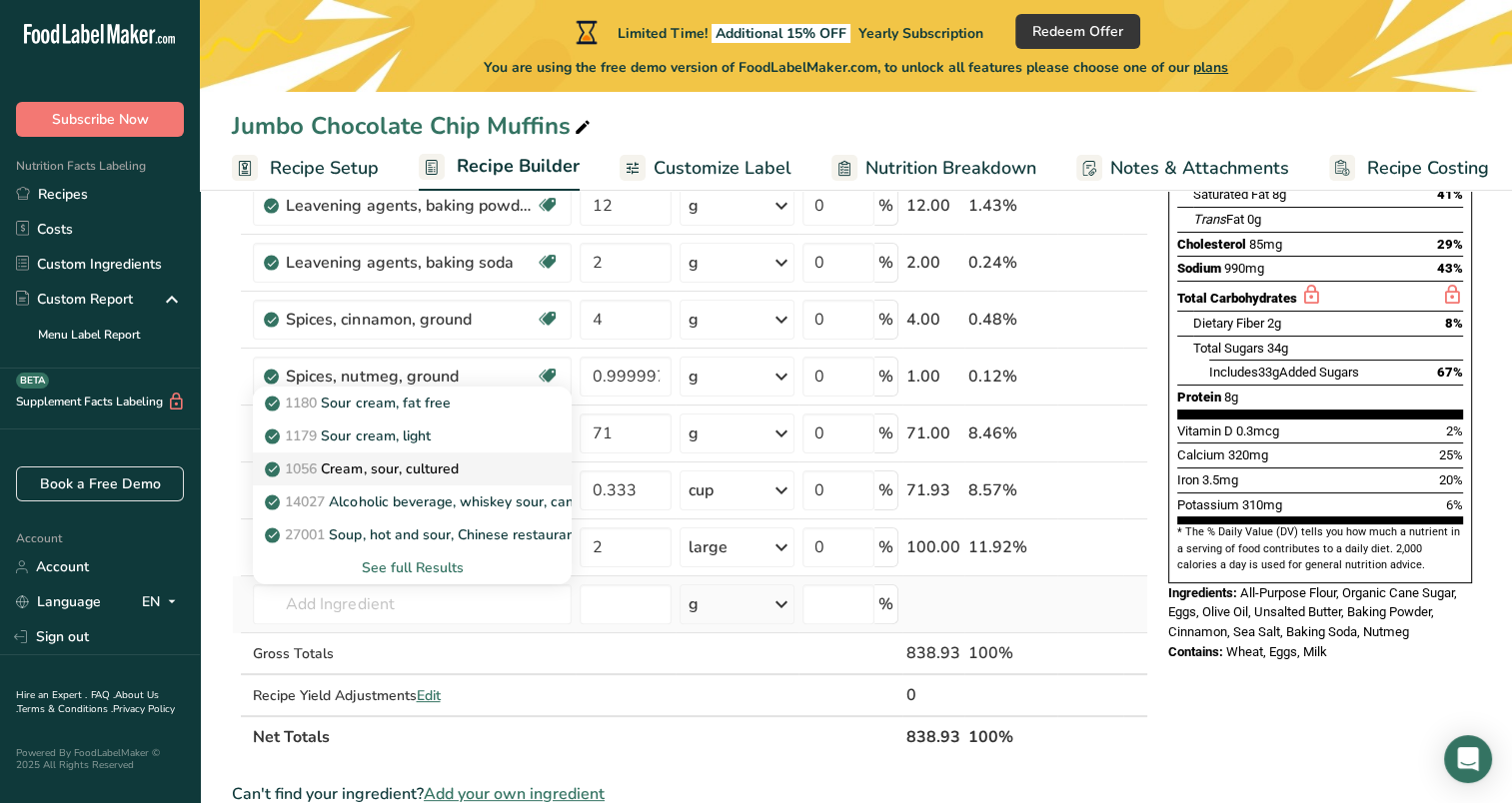 click on "1056
Cream, sour, cultured" at bounding box center [363, 468] 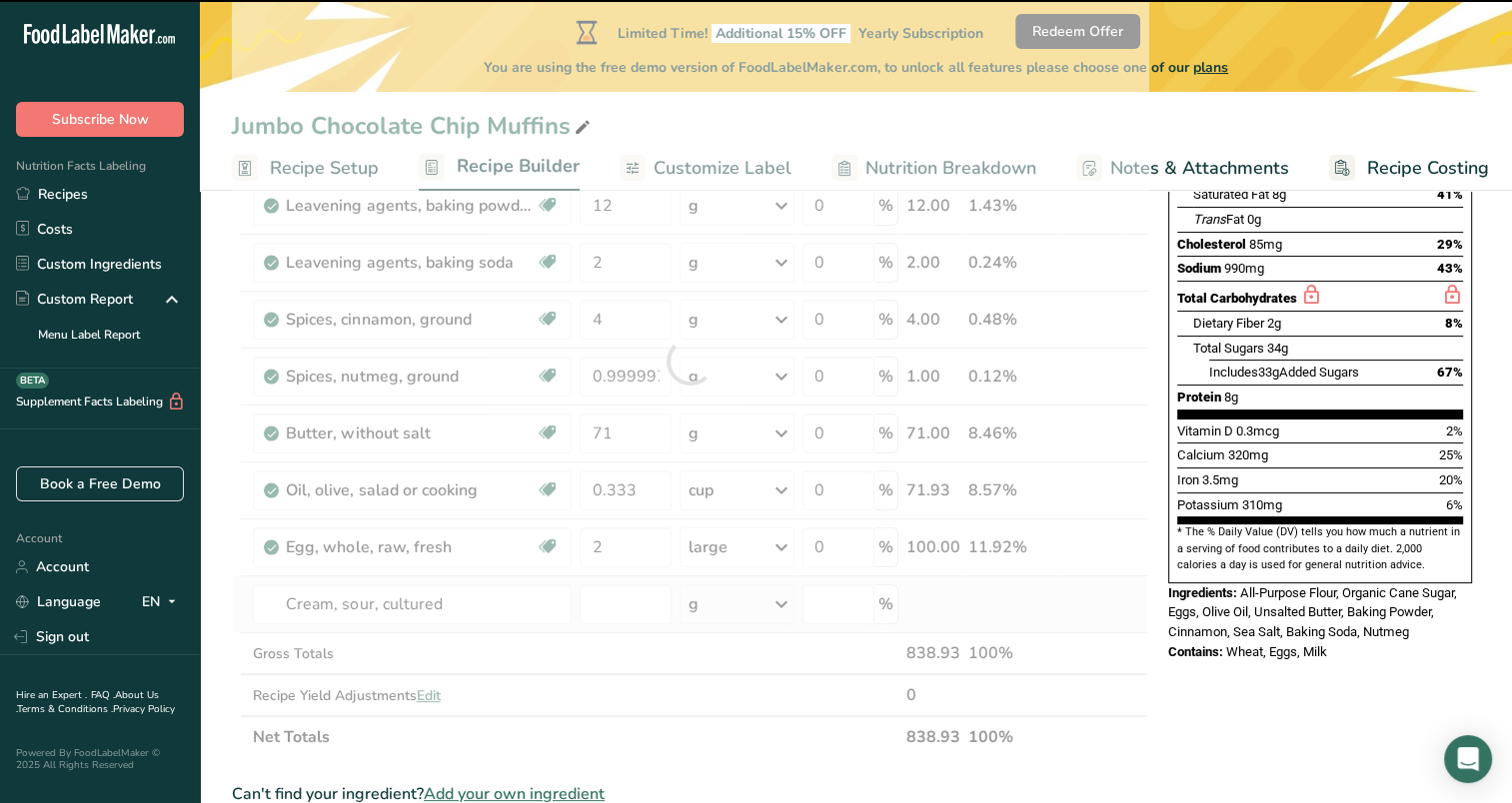 type on "0" 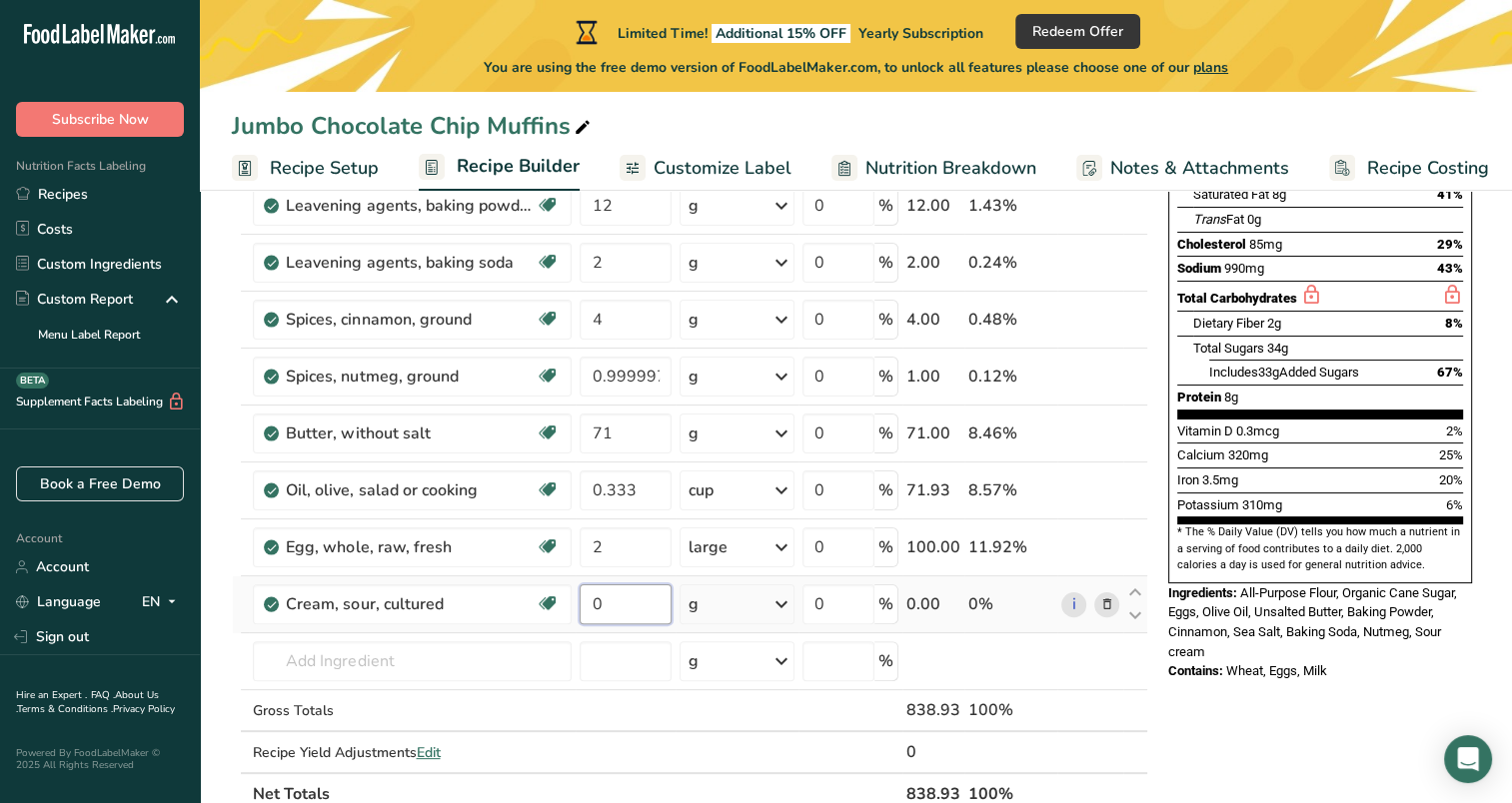 click on "0" at bounding box center [626, 604] 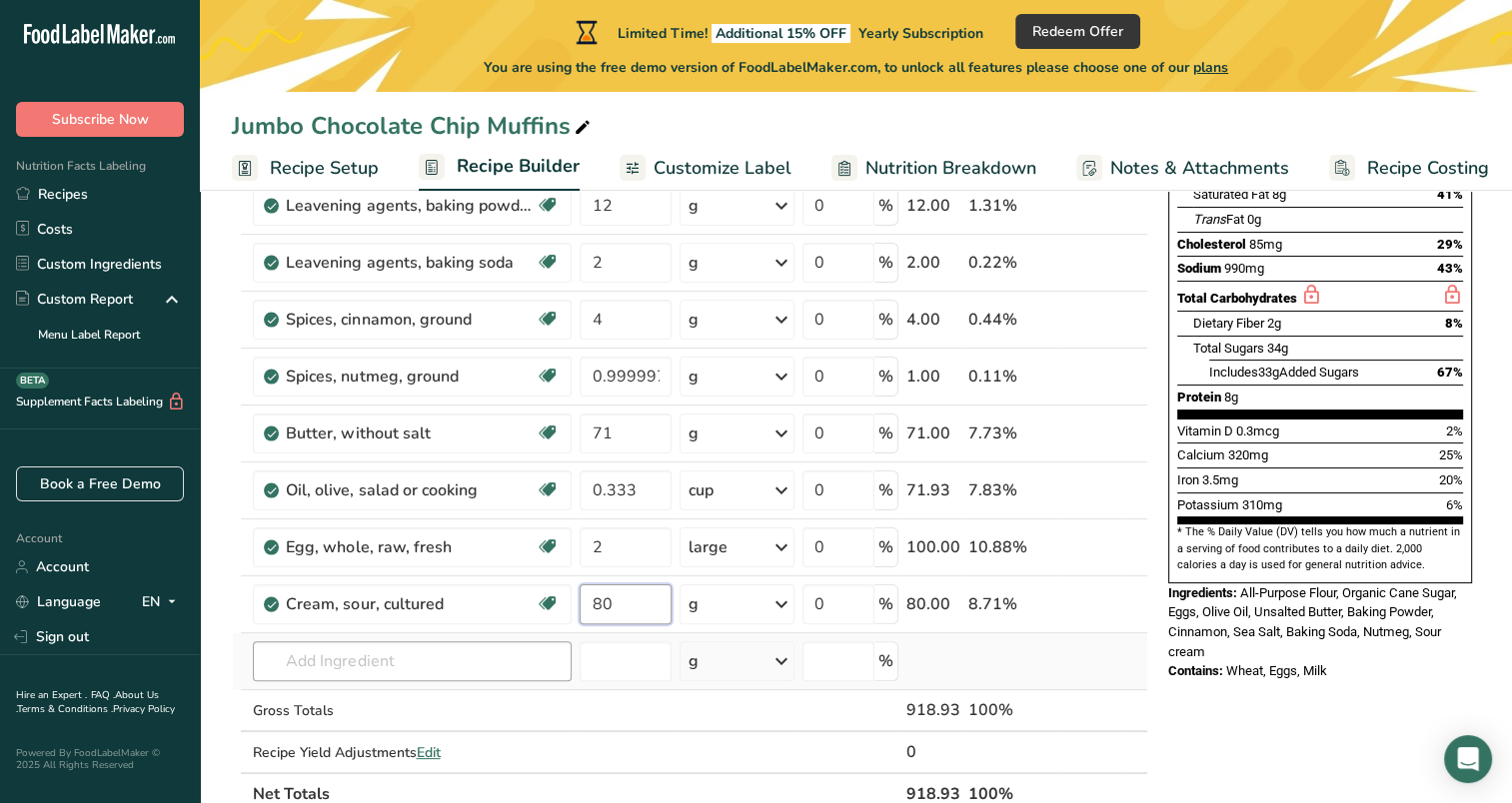 type on "80" 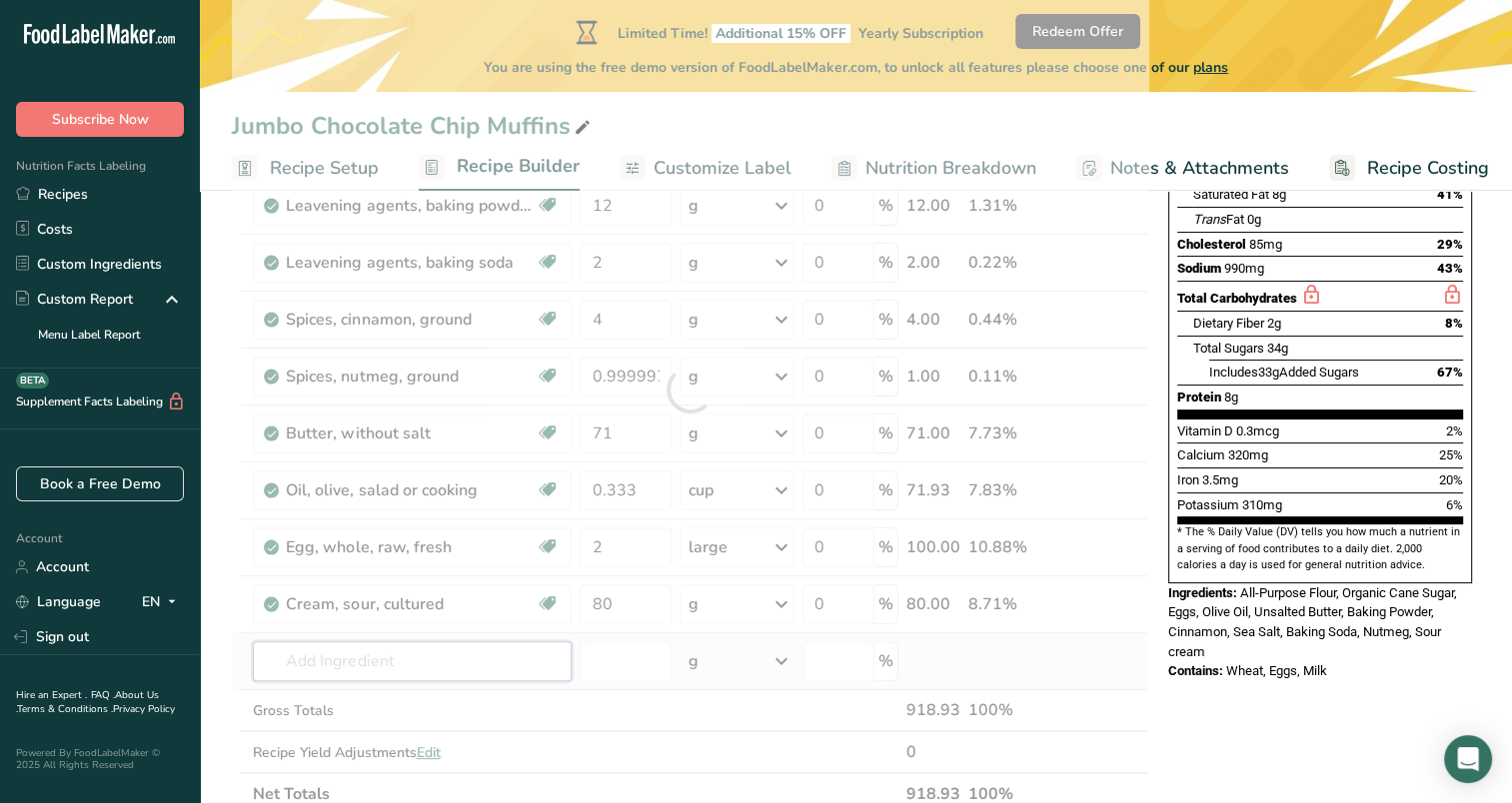 click on "Ingredient *
Amount *
Unit *
Waste *   .a-a{fill:#347362;}.b-a{fill:#fff;}          Grams
Percentage
Wheat flour, white, all-purpose, self-rising, enriched
Dairy free
Vegan
Vegetarian
Soy free
375
g
Portions
1 cup
Weight Units
g
kg
mg
See more
Volume Units
l
Volume units require a density conversion. If you know your ingredient's density enter it below. Otherwise, click on "RIA" our AI Regulatory bot - she will be able to help you
lb/ft3
g/cm3
Confirm
mL
lb/ft3
0" at bounding box center [690, 390] 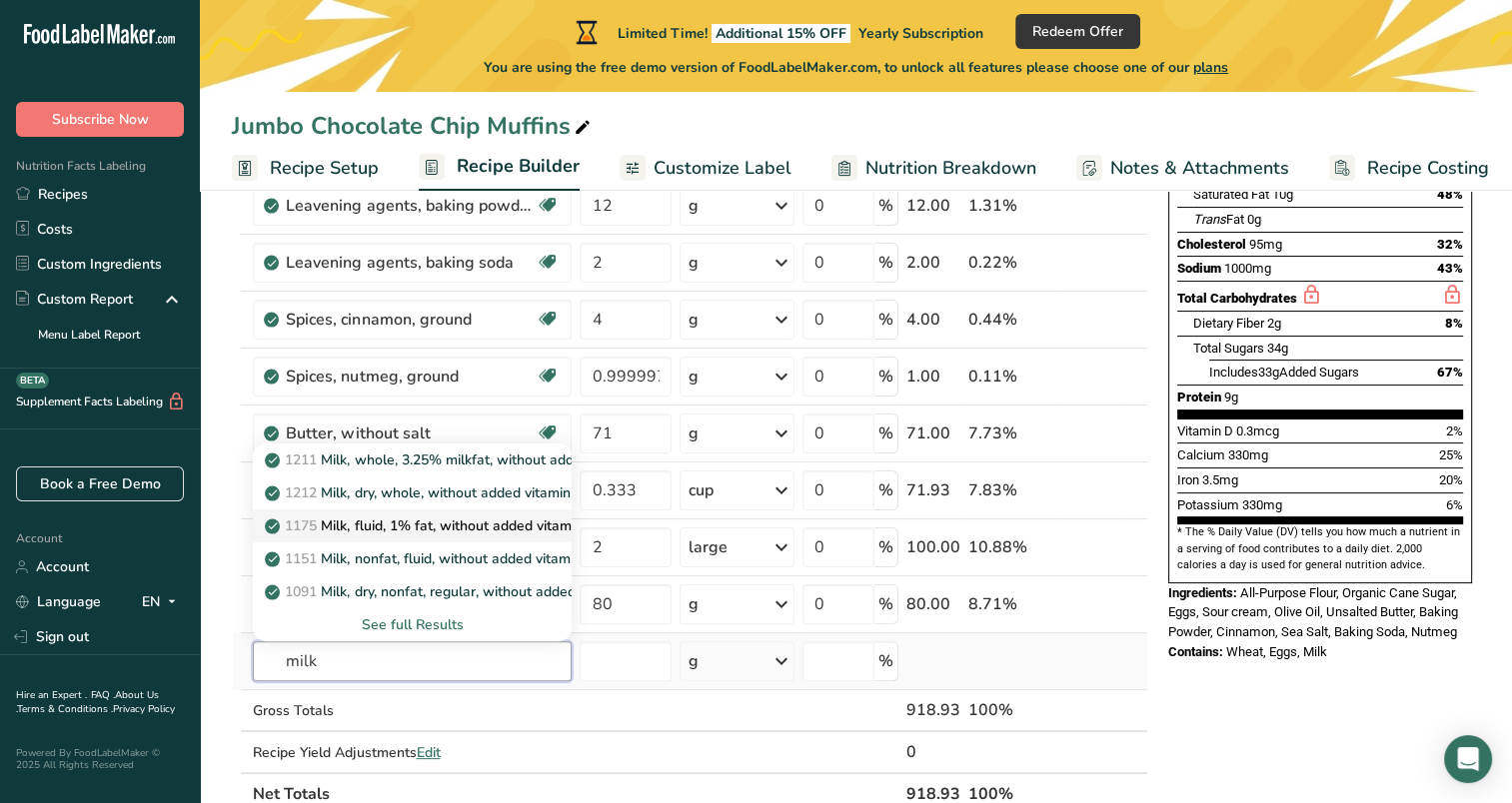 type on "milk" 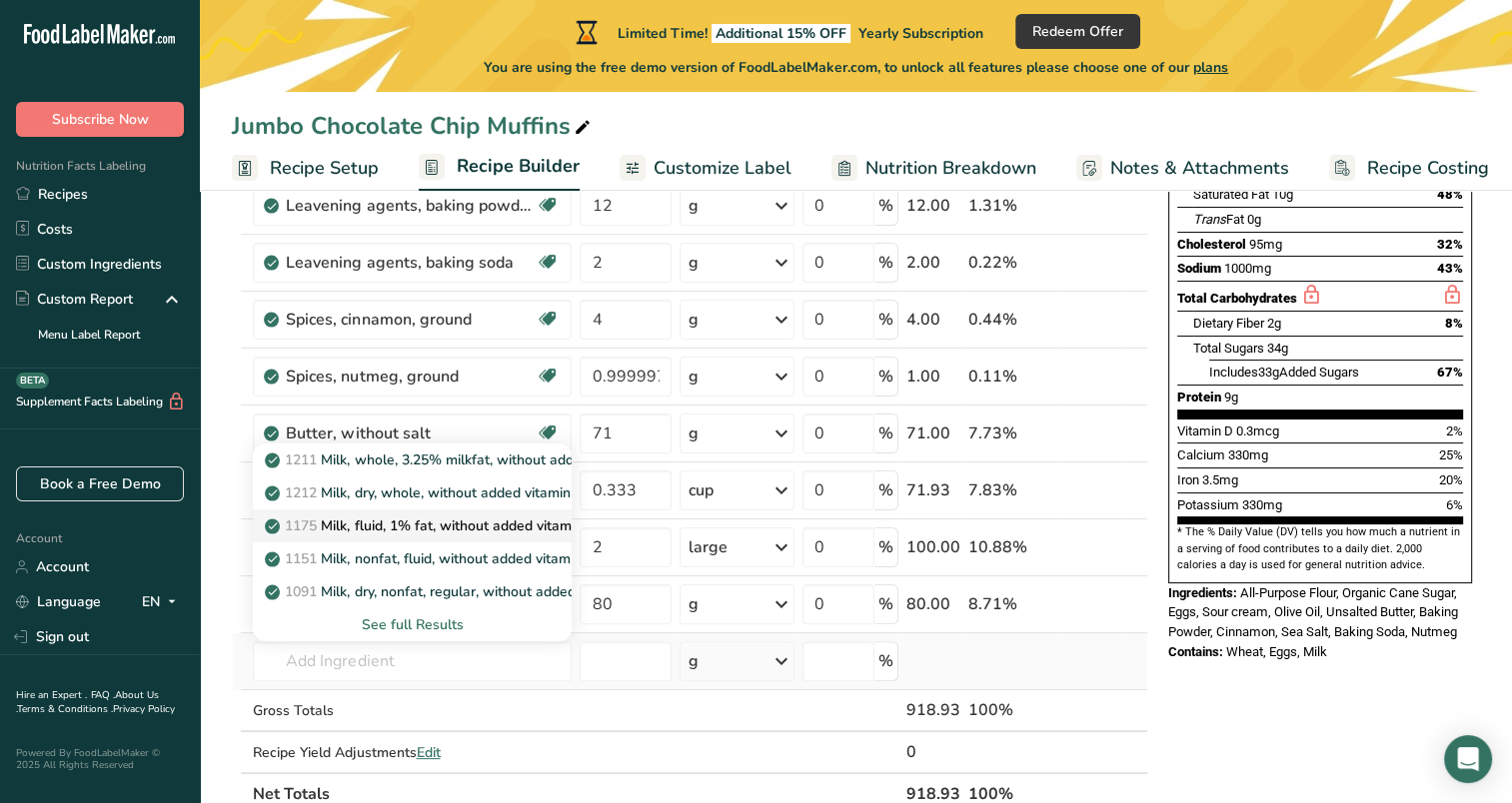 click on "1175
Milk, fluid, 1% fat, without added vitamin A and vitamin D" at bounding box center [479, 525] 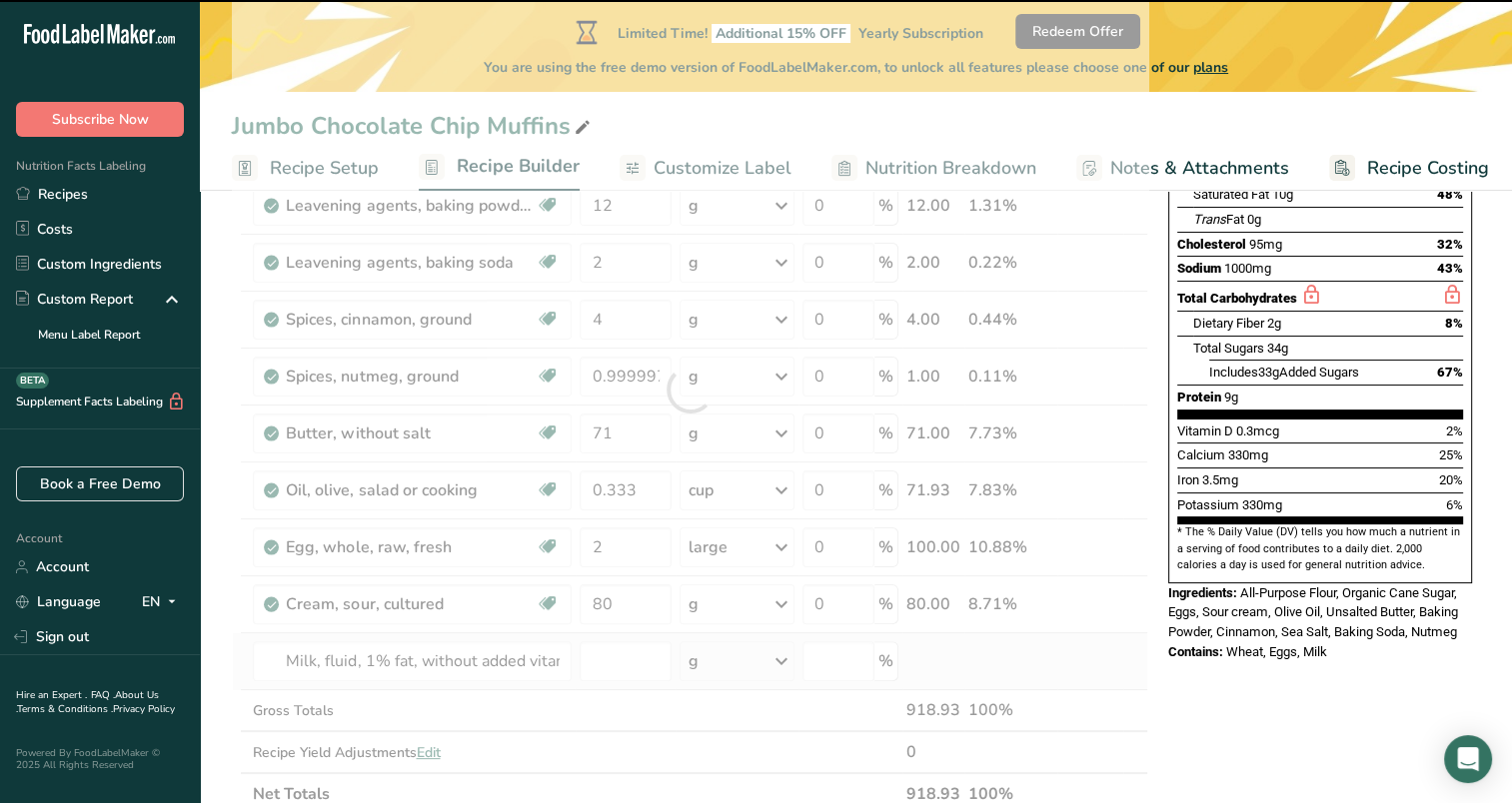 type on "0" 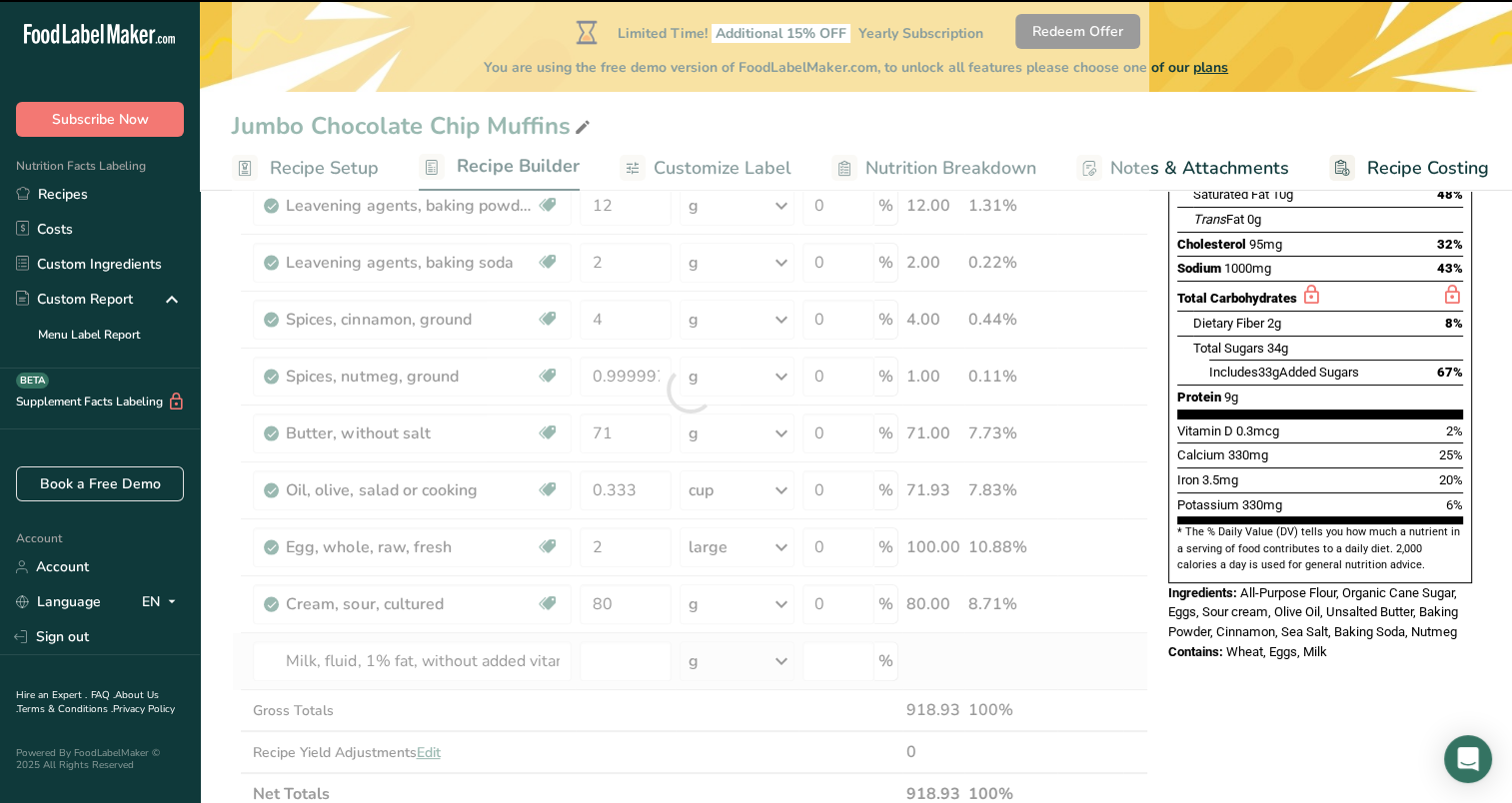 type on "0" 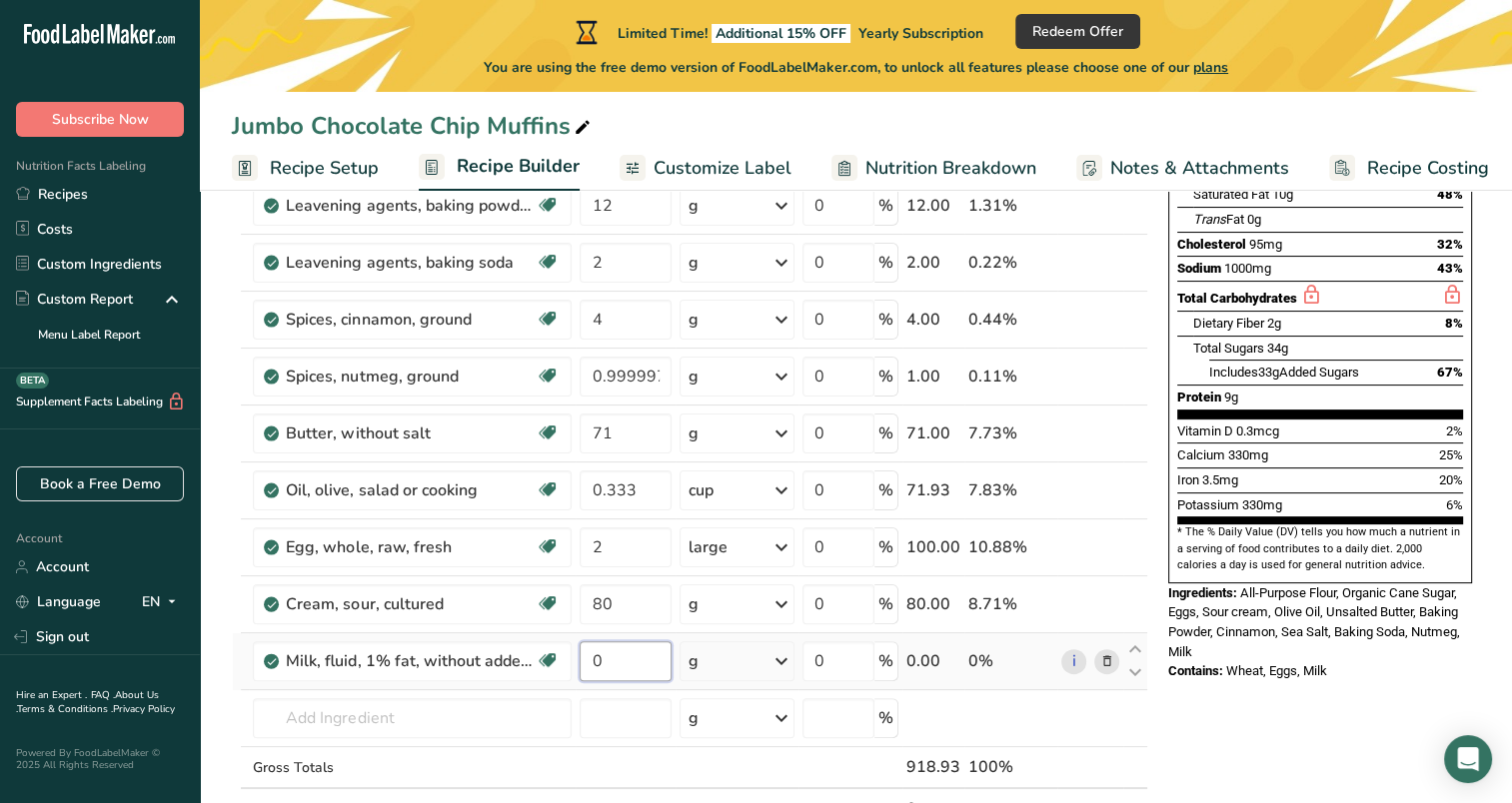 click on "0" at bounding box center (626, 661) 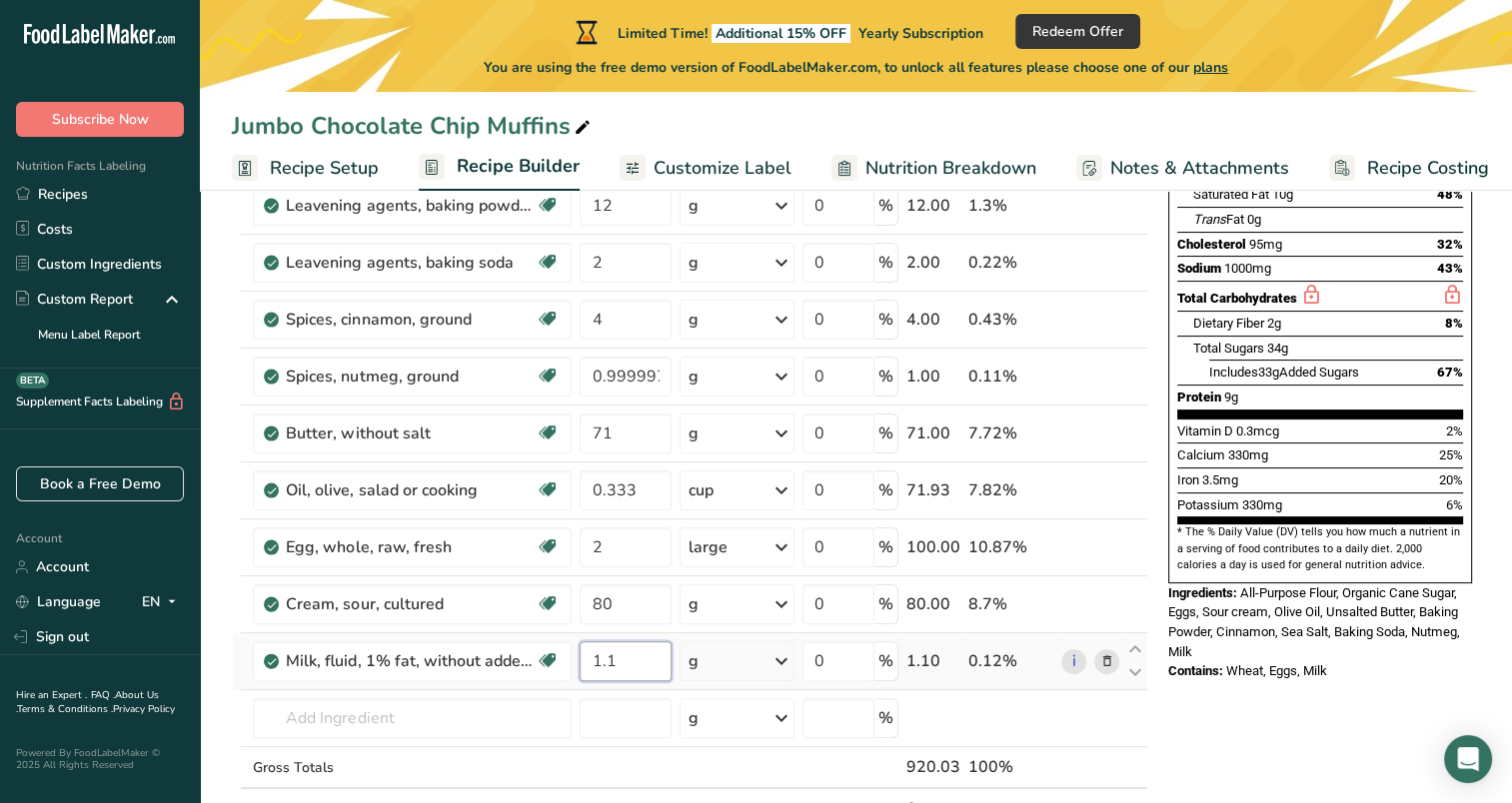 type on "1" 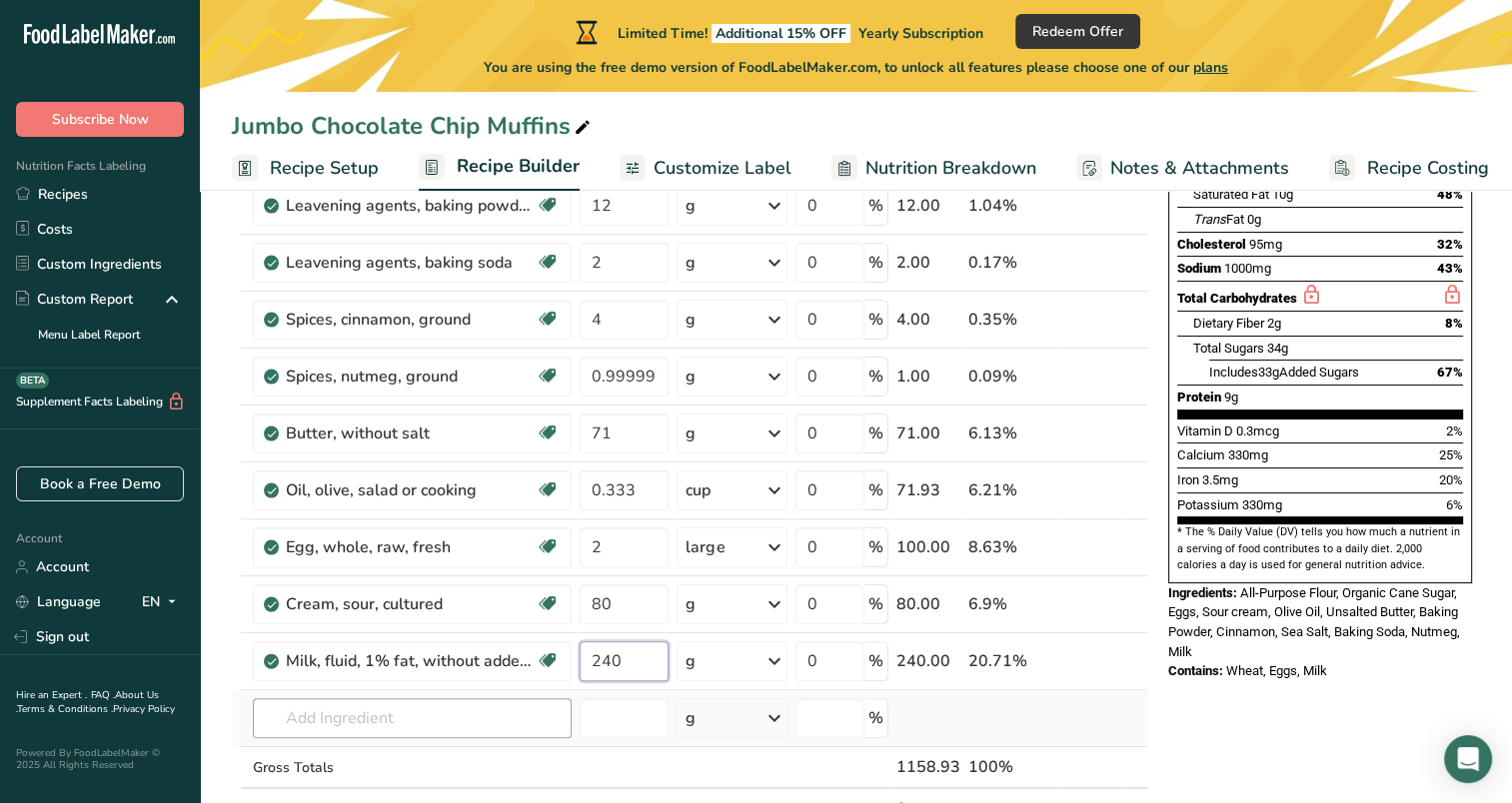 type on "240" 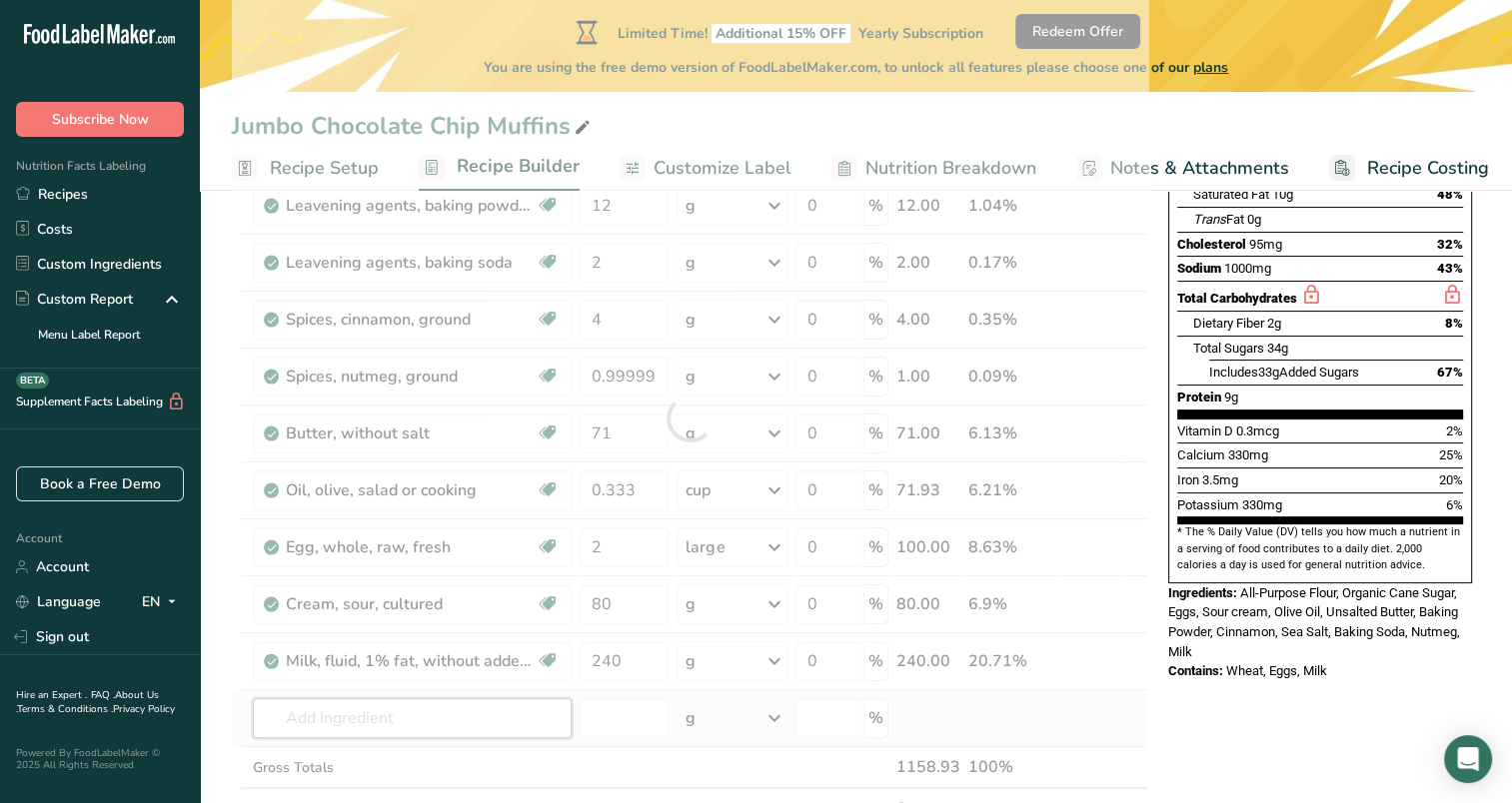 click on "Ingredient *
Amount *
Unit *
Waste *   .a-a{fill:#347362;}.b-a{fill:#fff;}          Grams
Percentage
Wheat flour, white, all-purpose, self-rising, enriched
Dairy free
Vegan
Vegetarian
Soy free
375
g
Portions
1 cup
Weight Units
g
kg
mg
See more
Volume Units
l
Volume units require a density conversion. If you know your ingredient's density enter it below. Otherwise, click on "RIA" our AI Regulatory bot - she will be able to help you
lb/ft3
g/cm3
Confirm
mL
lb/ft3
0" at bounding box center (690, 417) 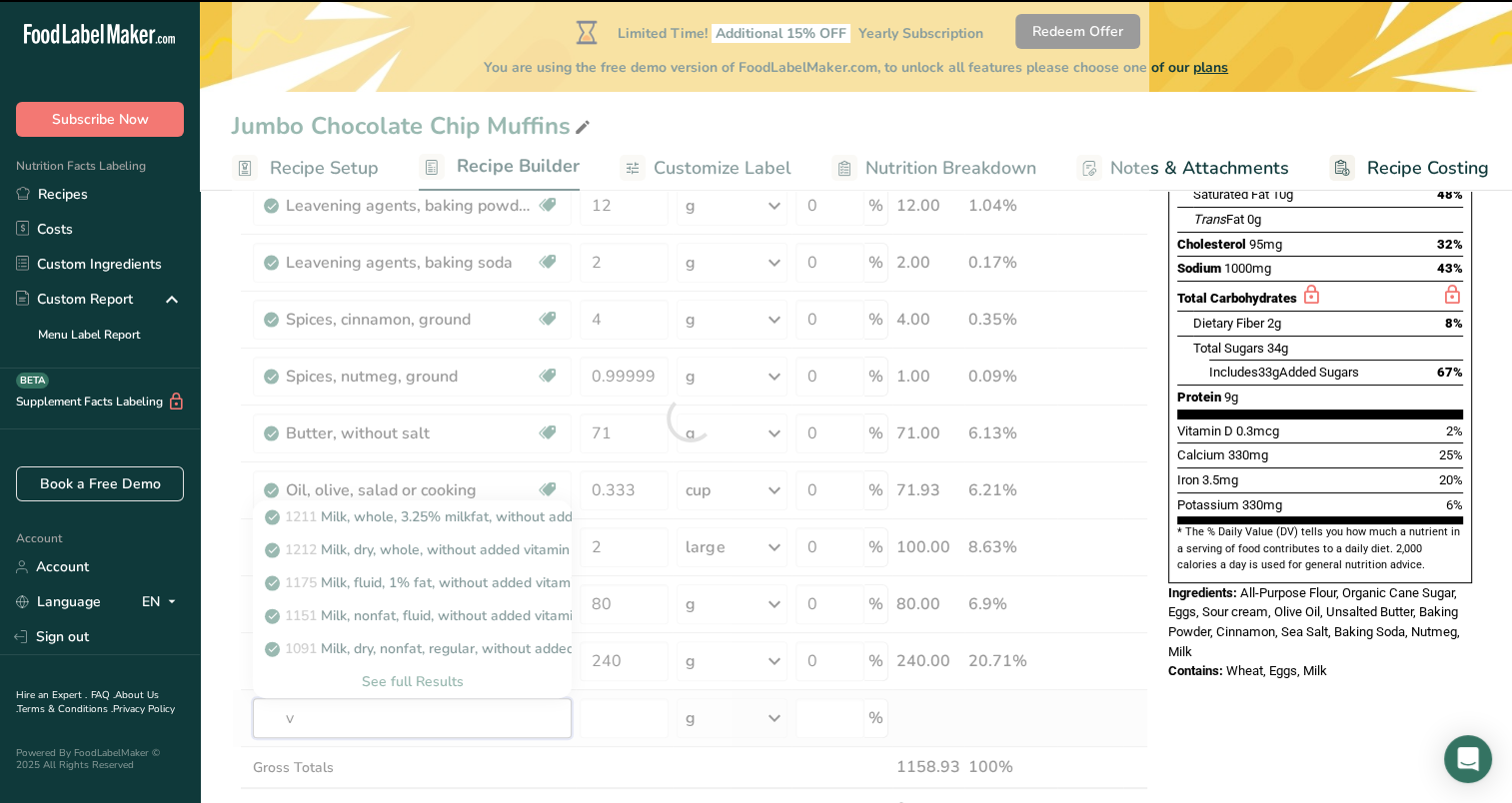 type on "va" 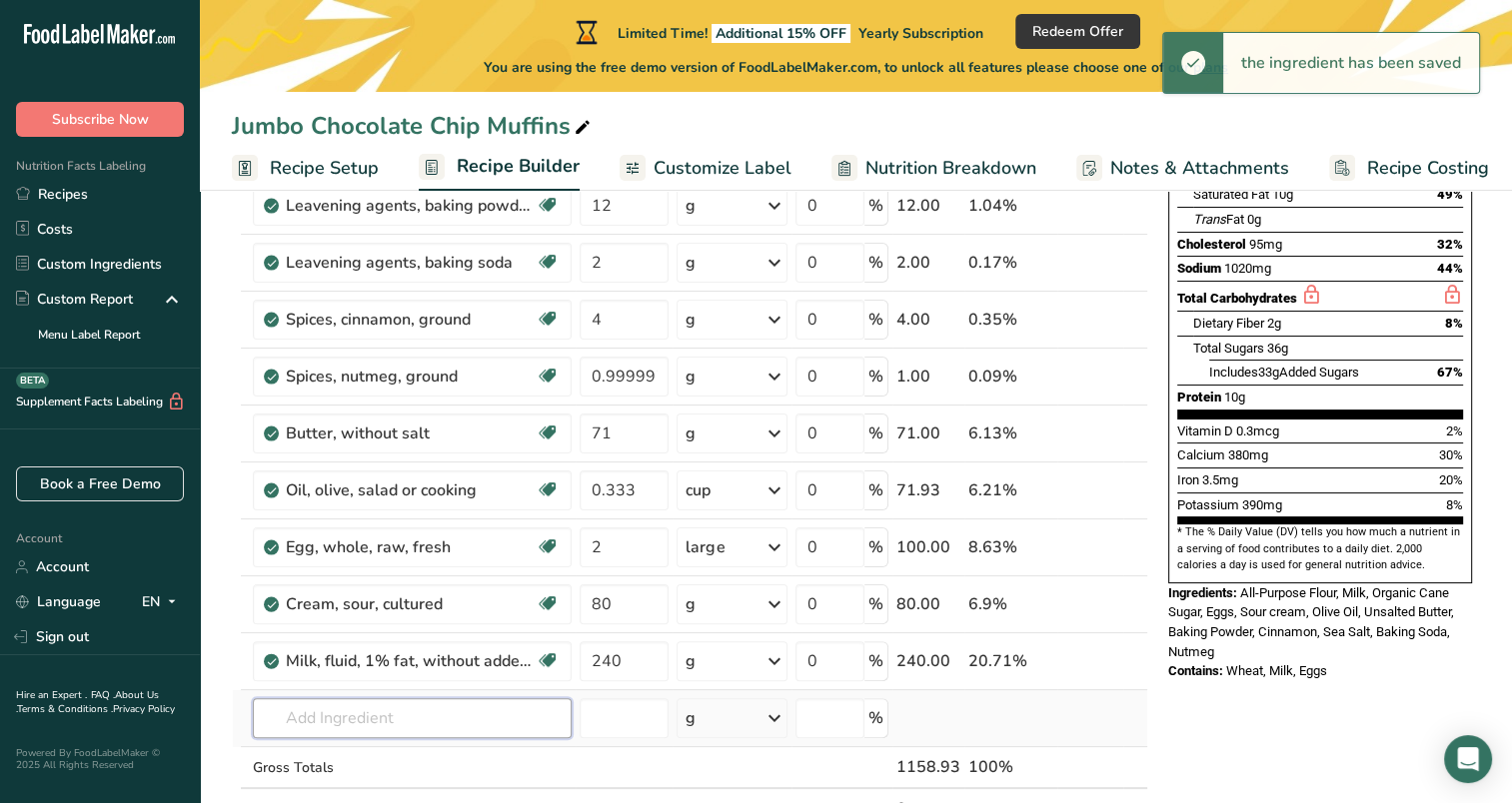click at bounding box center [412, 718] 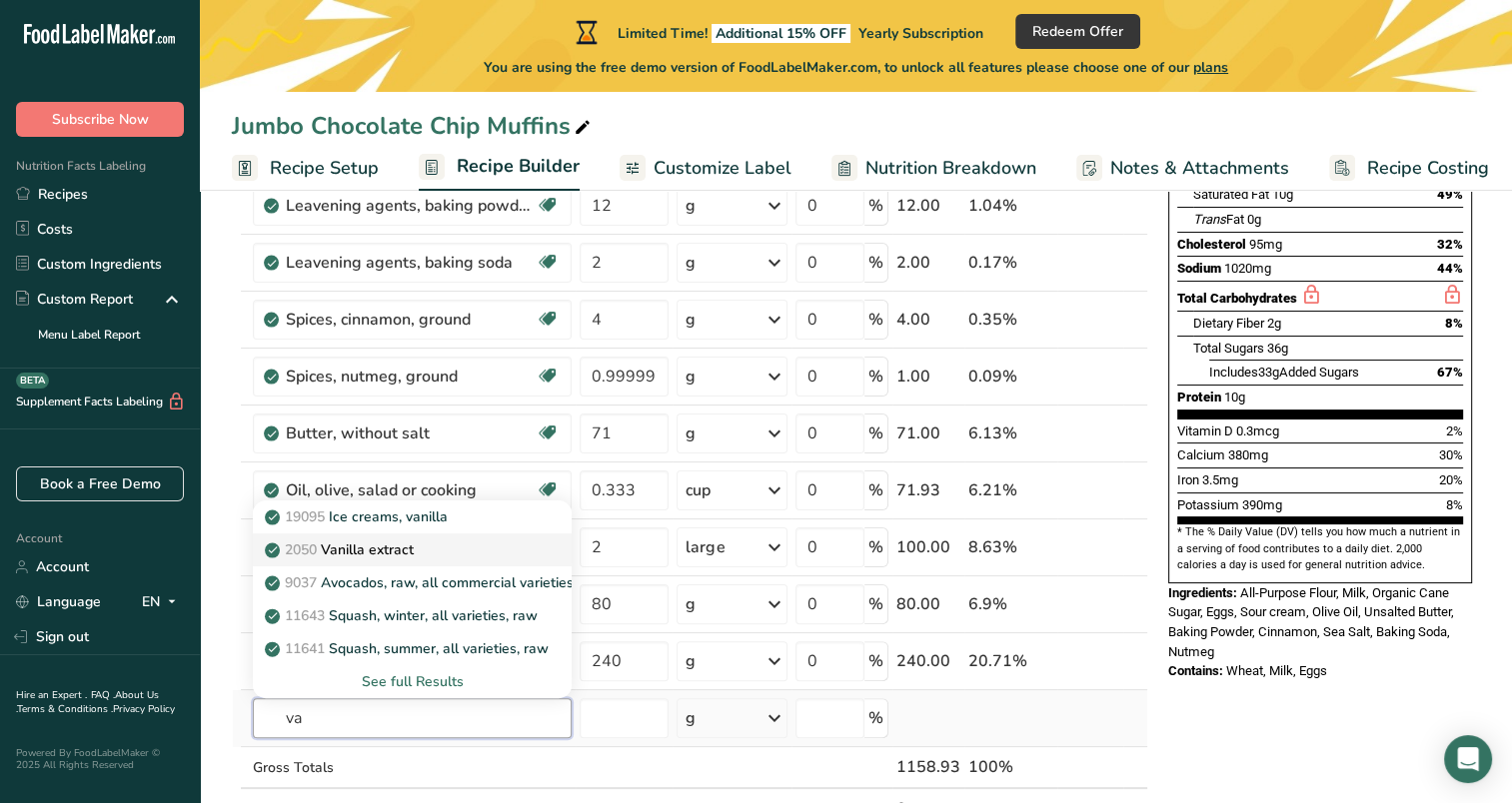 type on "va" 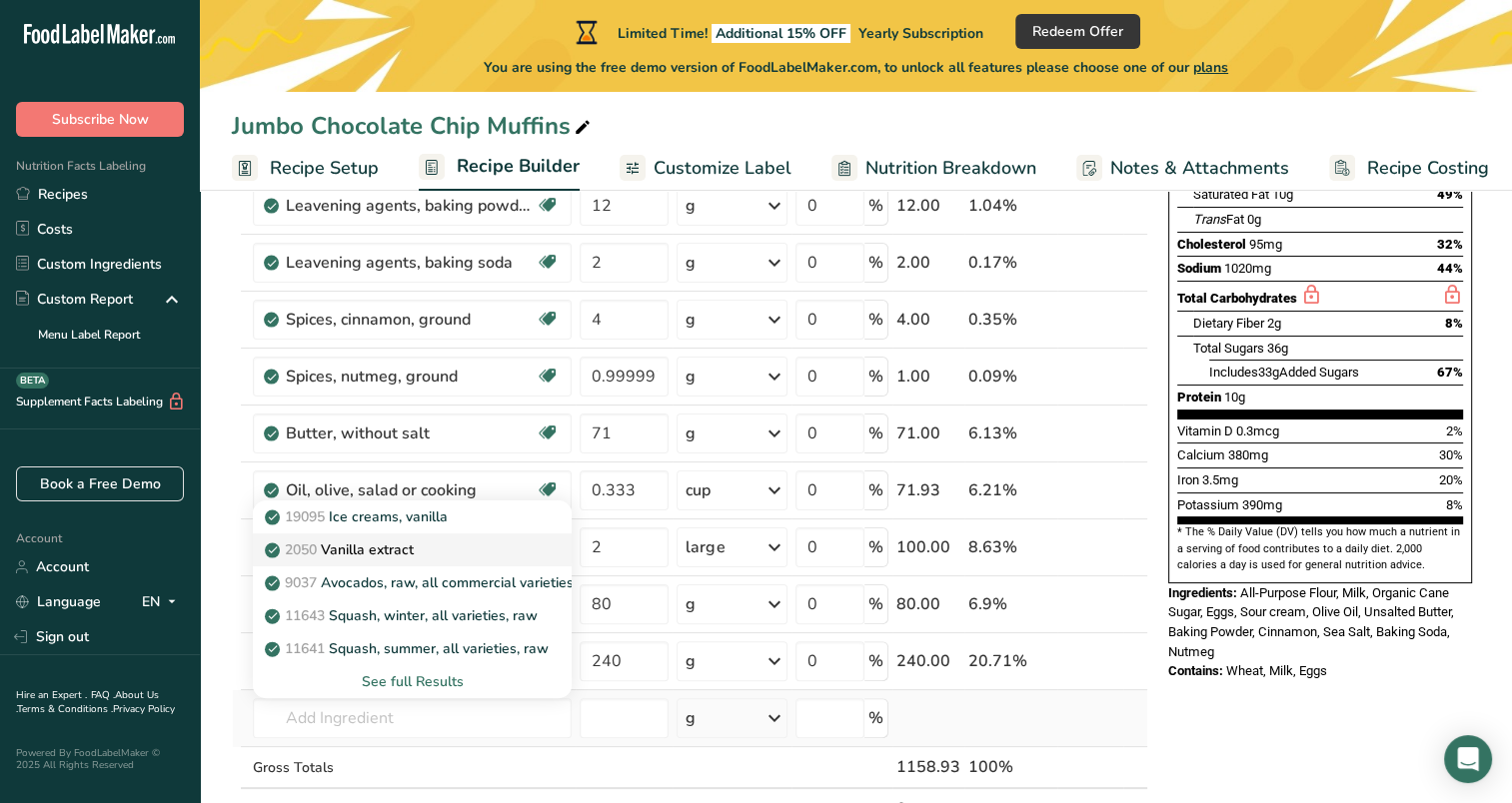 click on "2050
Vanilla extract" at bounding box center (341, 549) 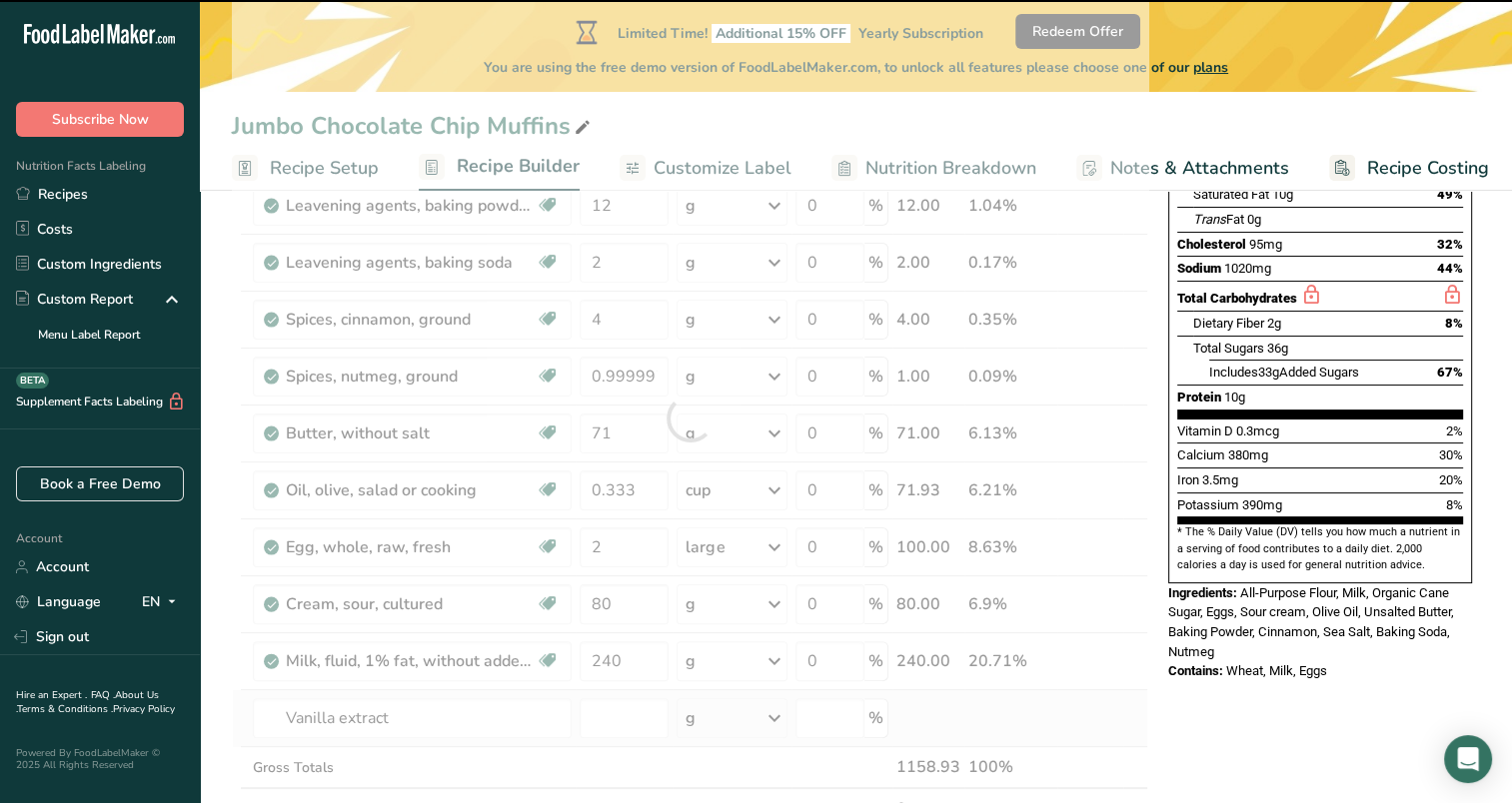 type on "0" 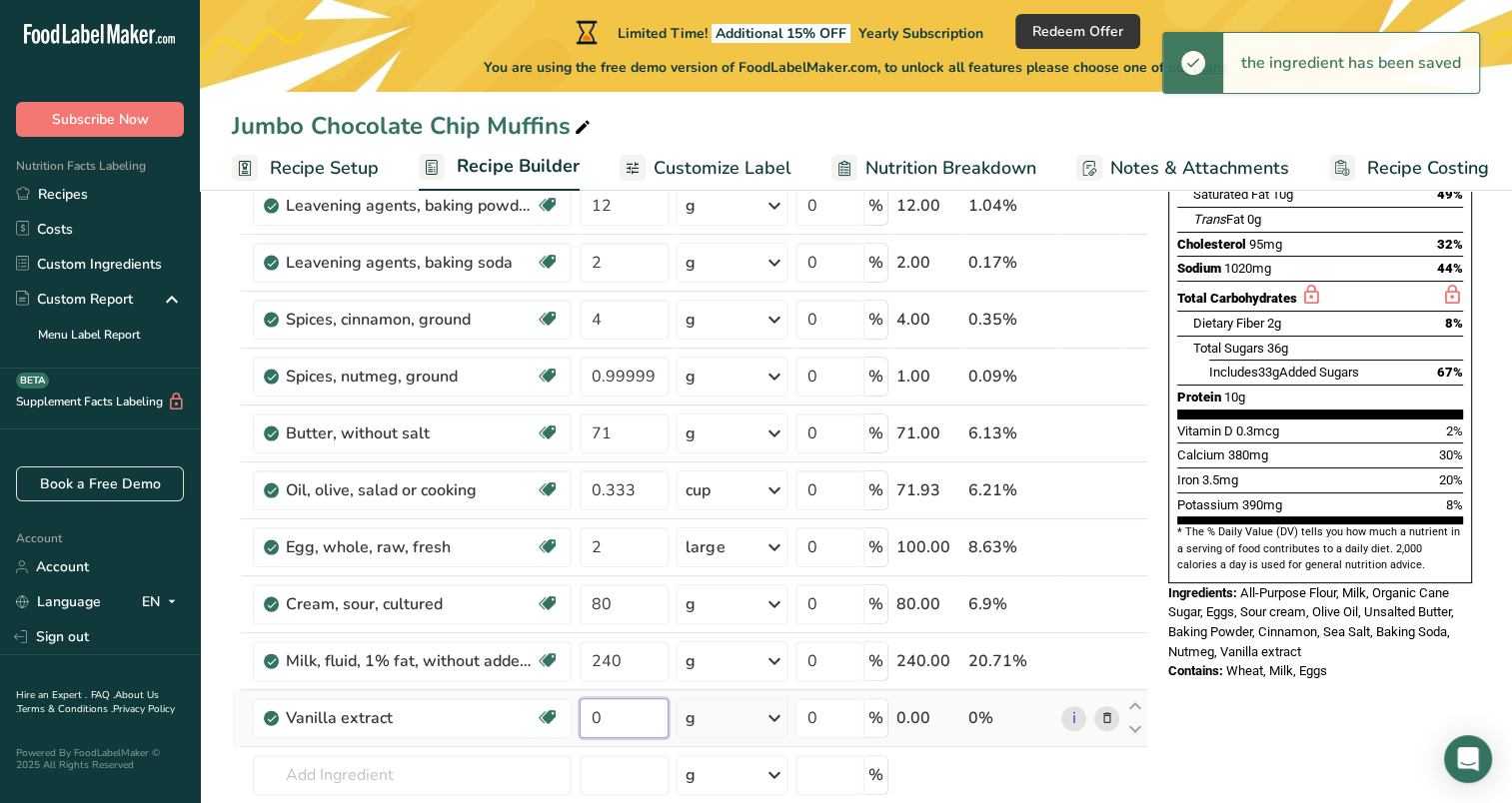 click on "0" at bounding box center [624, 718] 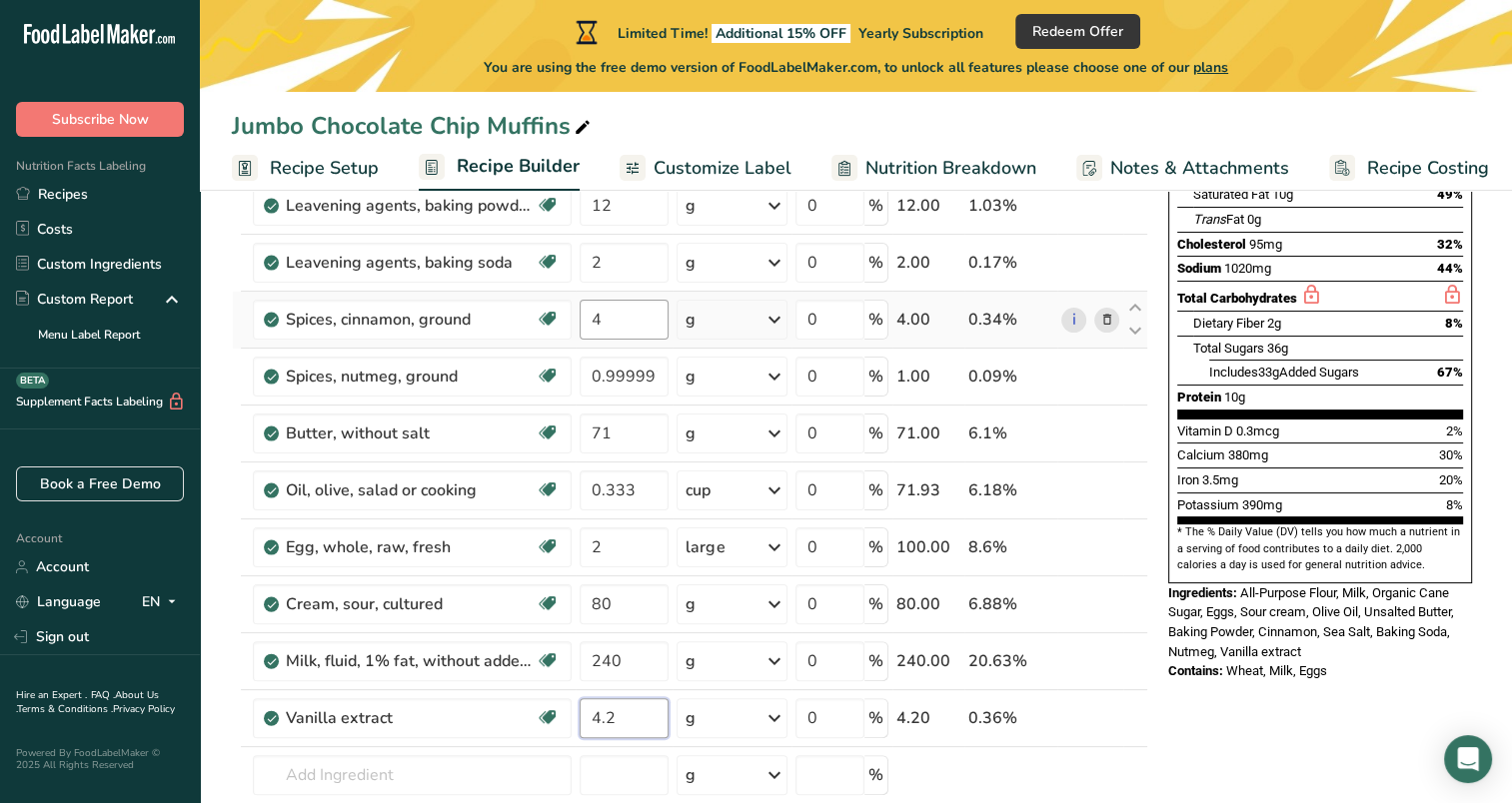 type on "4.2" 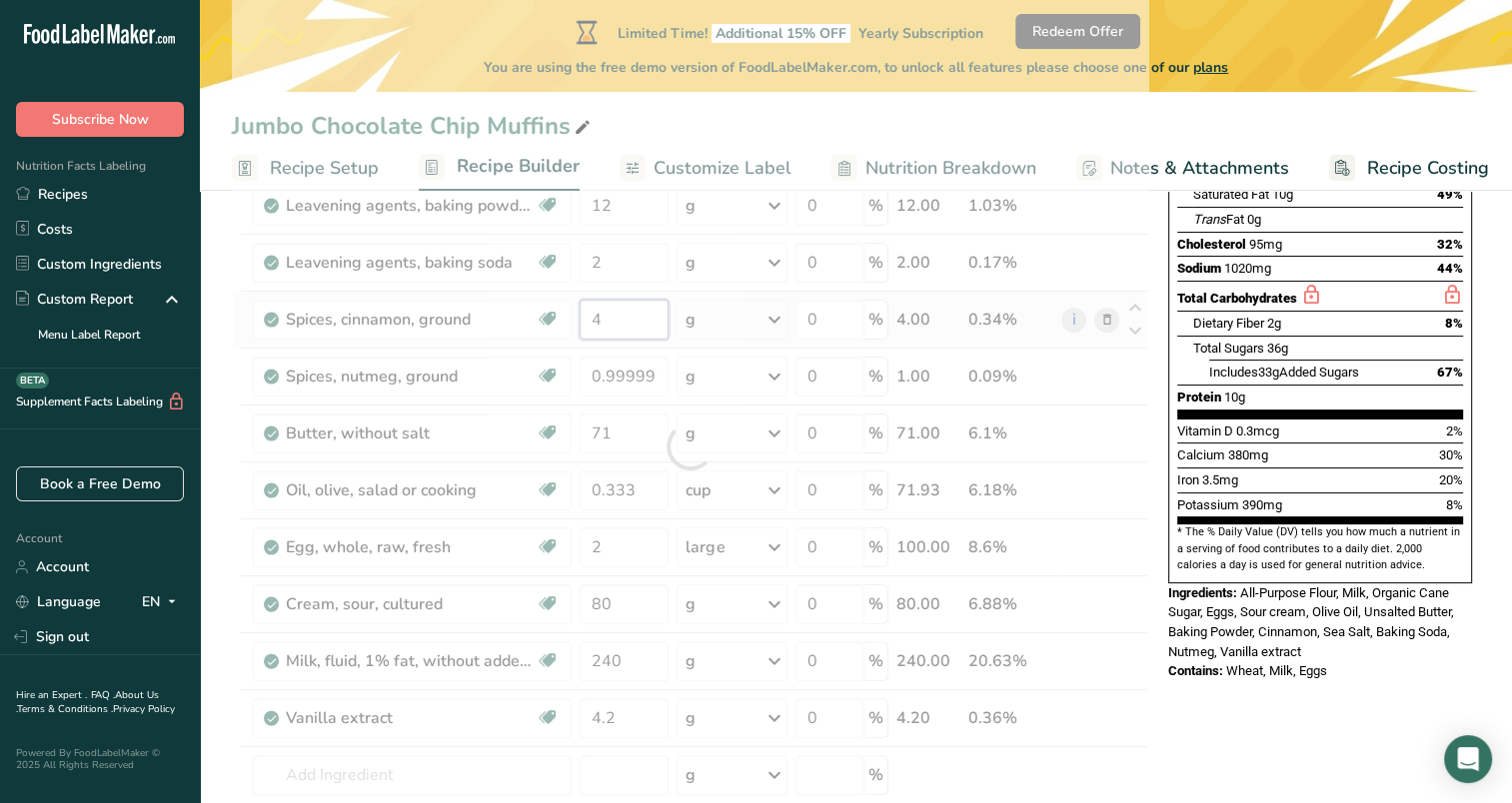 click on "Ingredient *
Amount *
Unit *
Waste *   .a-a{fill:#347362;}.b-a{fill:#fff;}          Grams
Percentage
Wheat flour, white, all-purpose, self-rising, enriched
Dairy free
Vegan
Vegetarian
Soy free
375
g
Portions
1 cup
Weight Units
g
kg
mg
See more
Volume Units
l
Volume units require a density conversion. If you know your ingredient's density enter it below. Otherwise, click on "RIA" our AI Regulatory bot - she will be able to help you
lb/ft3
g/cm3
Confirm
mL
lb/ft3
0" at bounding box center (690, 446) 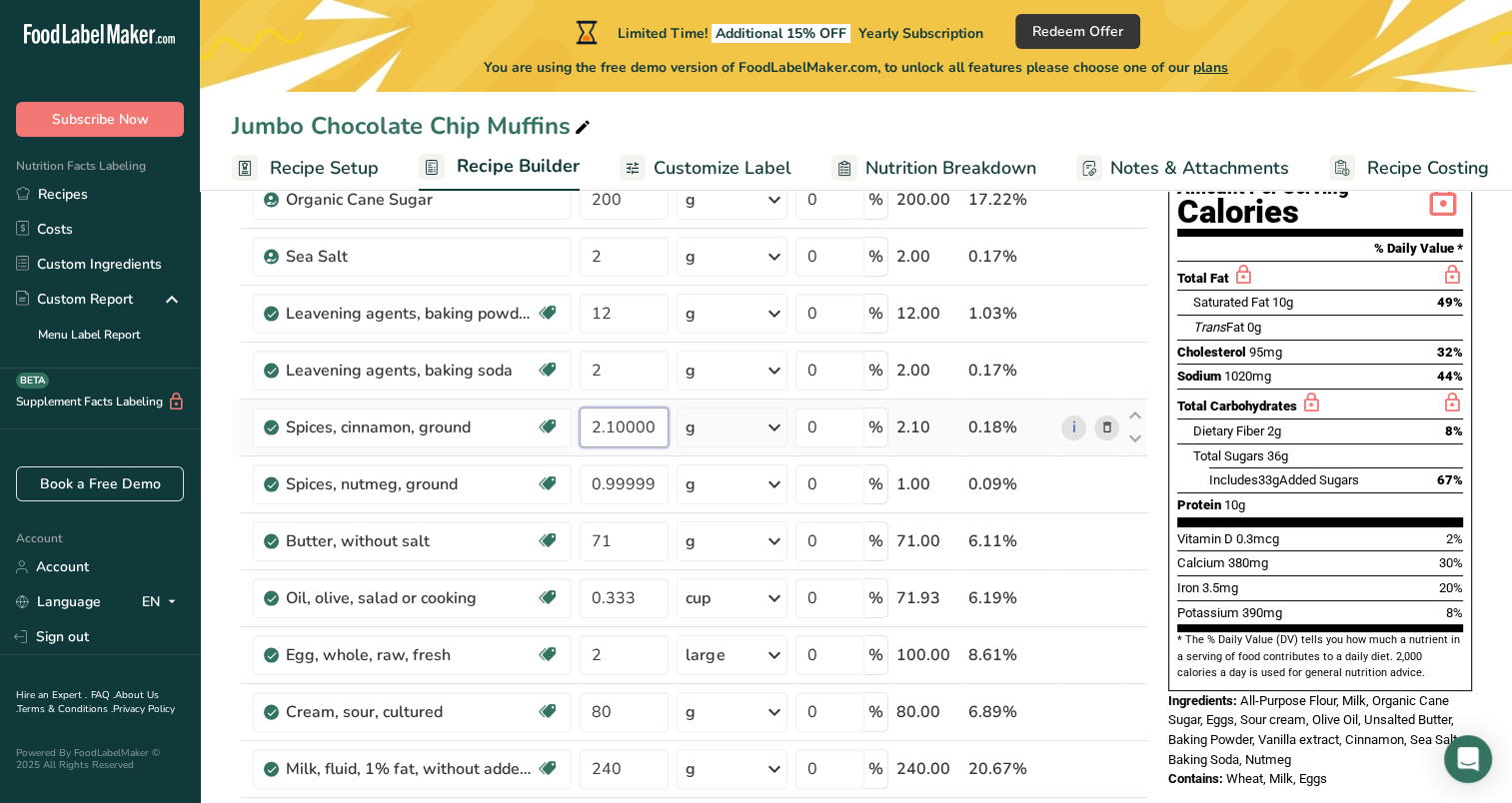 scroll, scrollTop: 231, scrollLeft: 0, axis: vertical 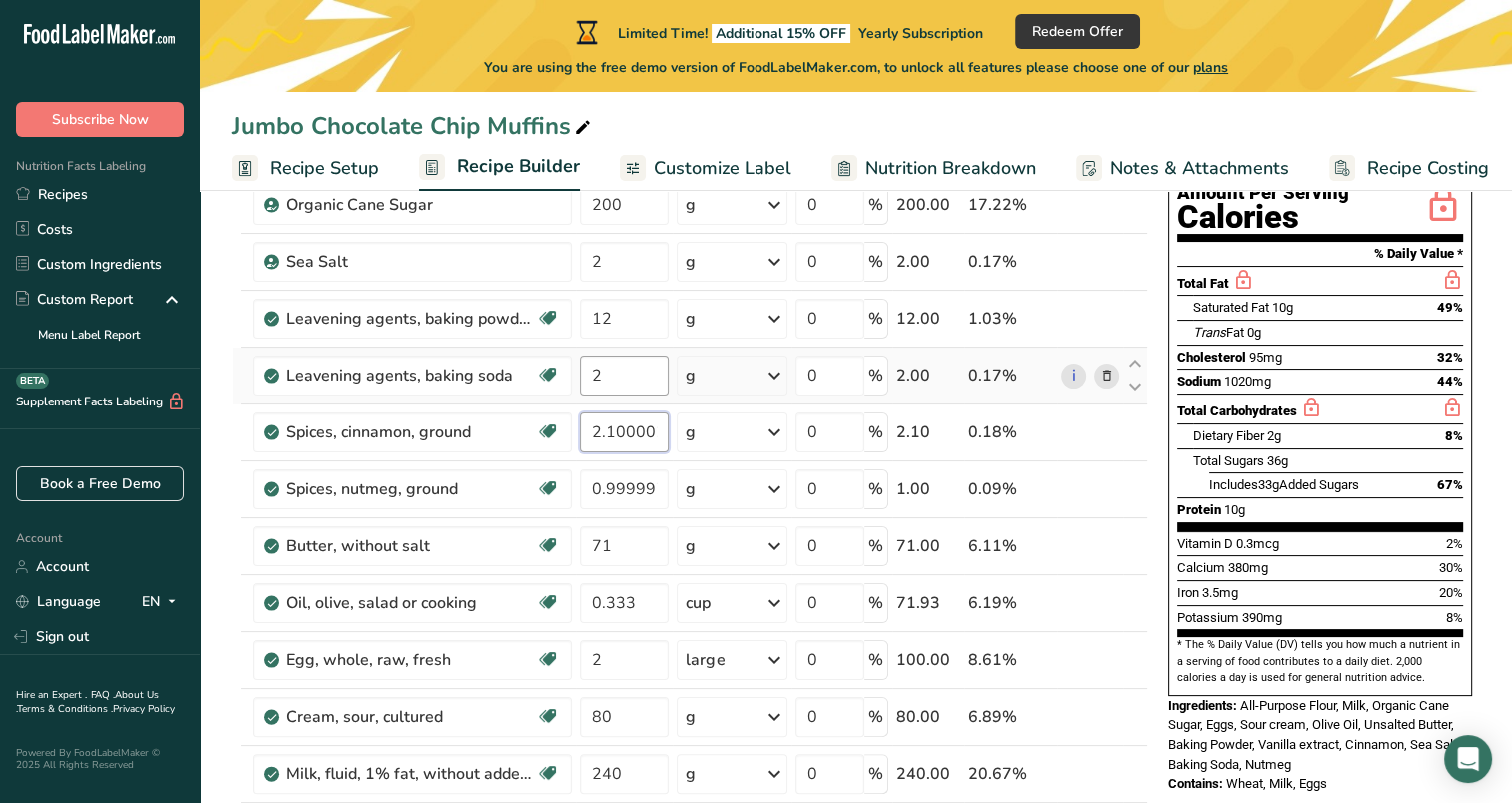 type on "2.100002" 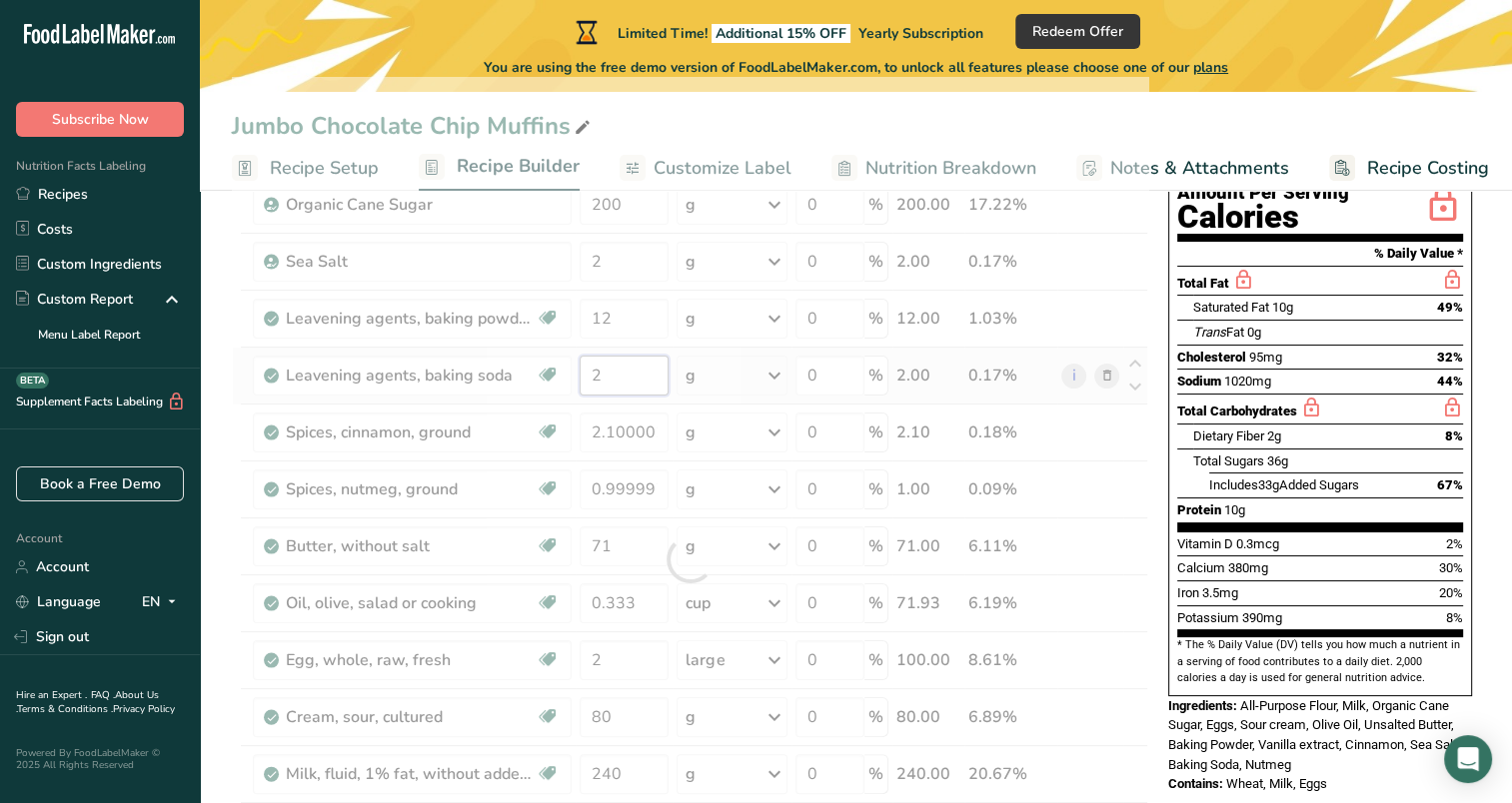click on "Ingredient *
Amount *
Unit *
Waste *   .a-a{fill:#347362;}.b-a{fill:#fff;}          Grams
Percentage
Wheat flour, white, all-purpose, self-rising, enriched
Dairy free
Vegan
Vegetarian
Soy free
375
g
Portions
1 cup
Weight Units
g
kg
mg
See more
Volume Units
l
Volume units require a density conversion. If you know your ingredient's density enter it below. Otherwise, click on "RIA" our AI Regulatory bot - she will be able to help you
lb/ft3
g/cm3
Confirm
mL
lb/ft3
0" at bounding box center [690, 559] 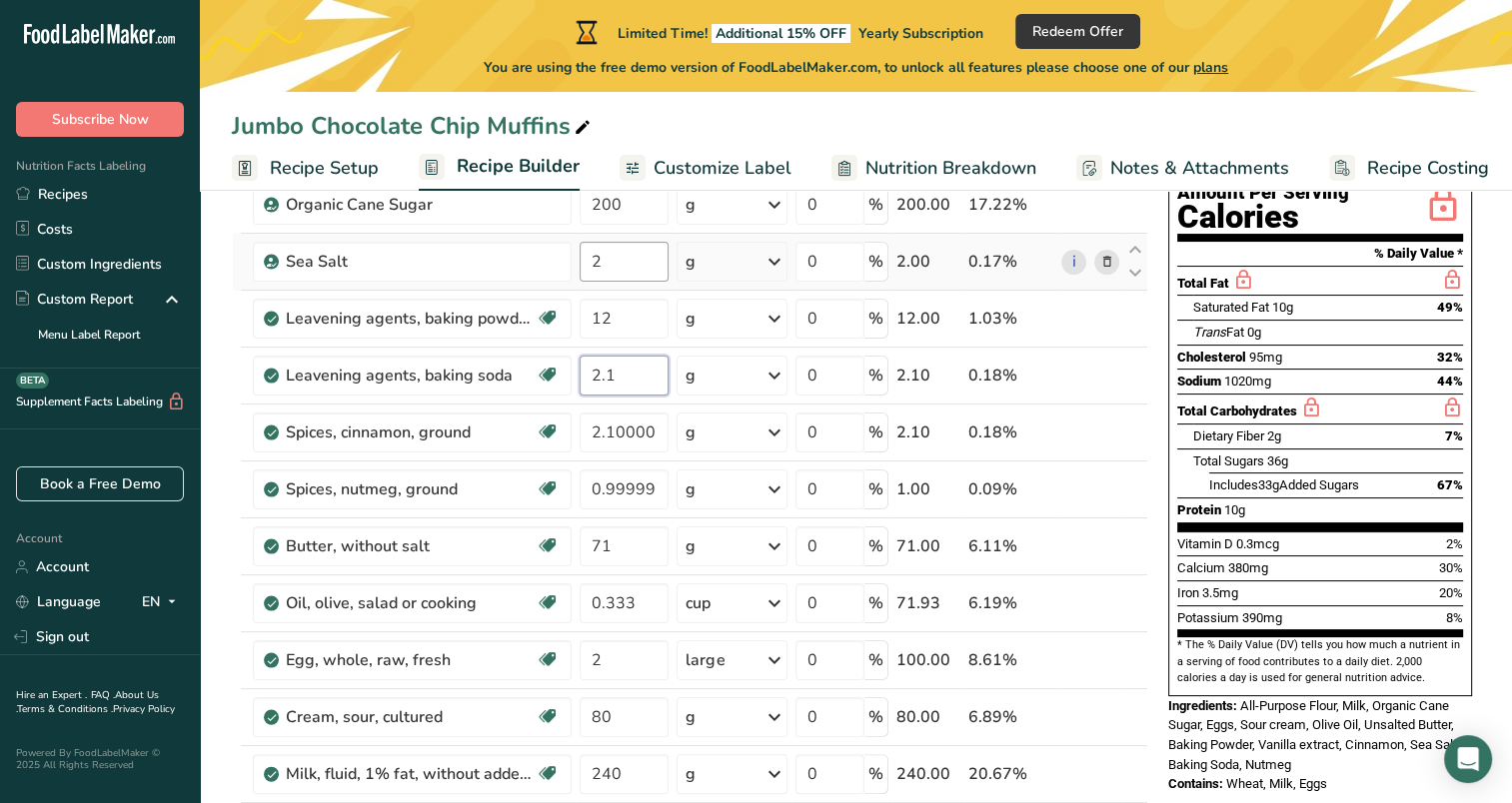 type on "2.1" 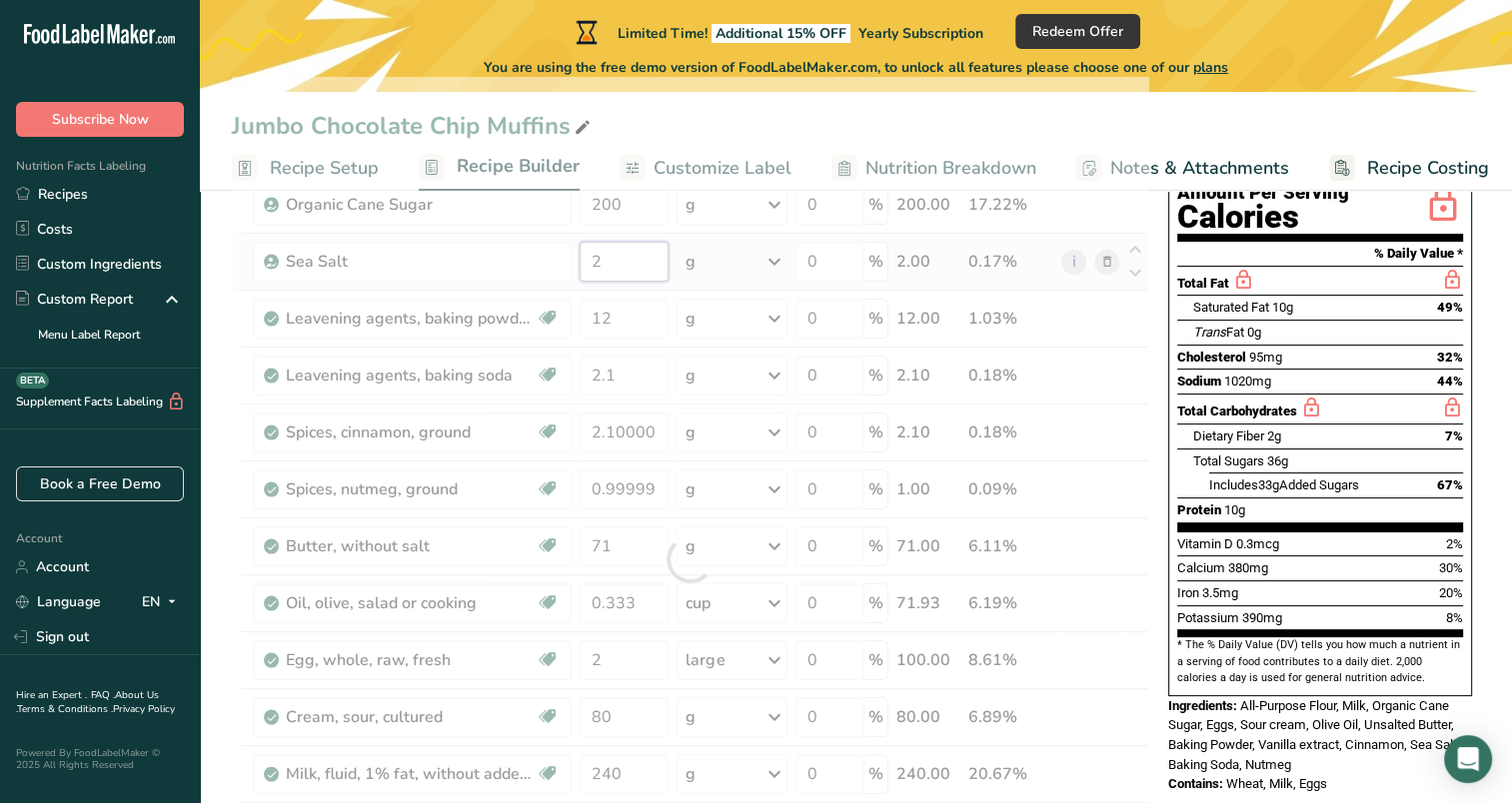 click on "Ingredient *
Amount *
Unit *
Waste *   .a-a{fill:#347362;}.b-a{fill:#fff;}          Grams
Percentage
Wheat flour, white, all-purpose, self-rising, enriched
Dairy free
Vegan
Vegetarian
Soy free
375
g
Portions
1 cup
Weight Units
g
kg
mg
See more
Volume Units
l
Volume units require a density conversion. If you know your ingredient's density enter it below. Otherwise, click on "RIA" our AI Regulatory bot - she will be able to help you
lb/ft3
g/cm3
Confirm
mL
lb/ft3
0" at bounding box center [690, 559] 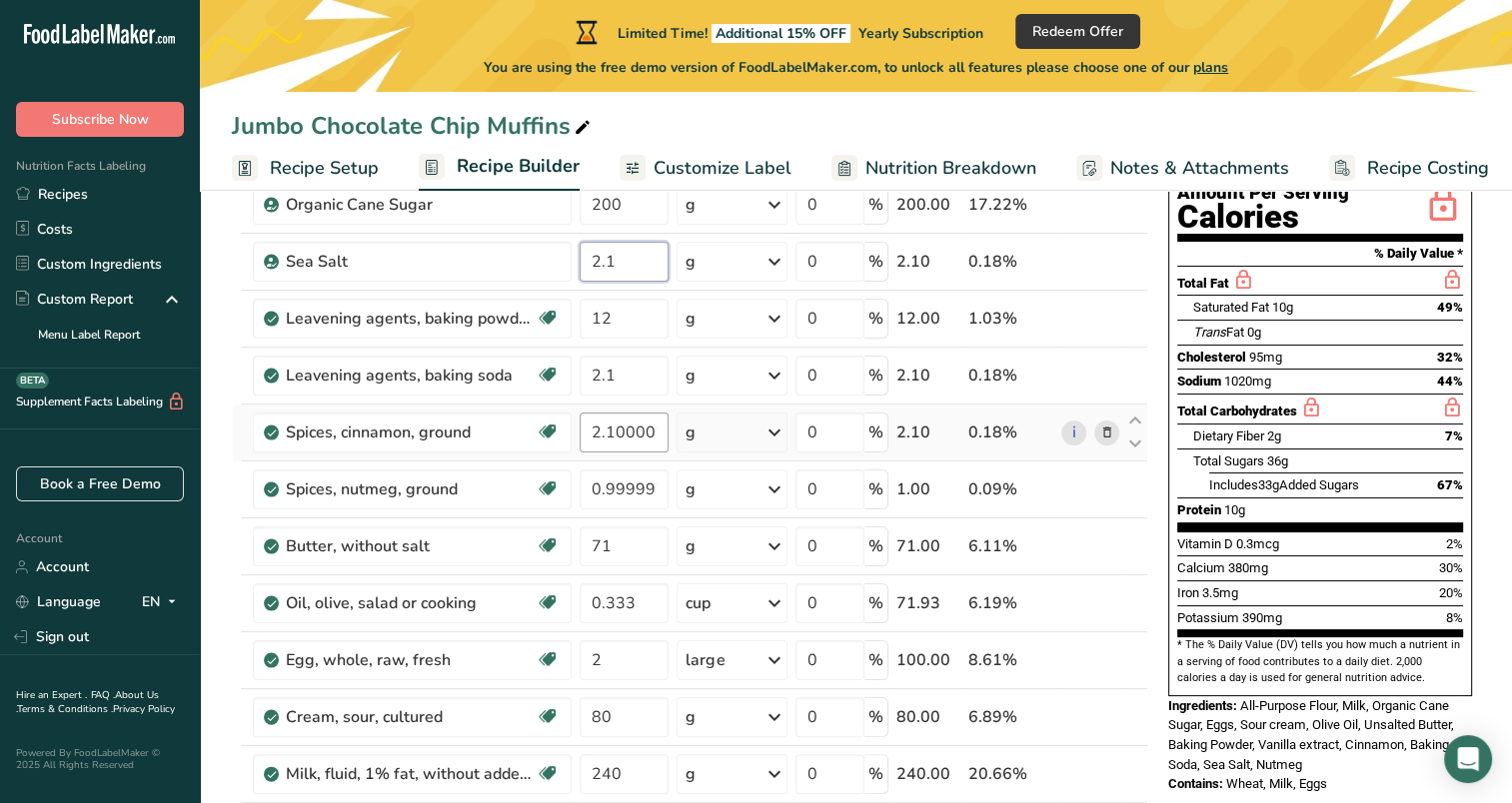 type on "2.1" 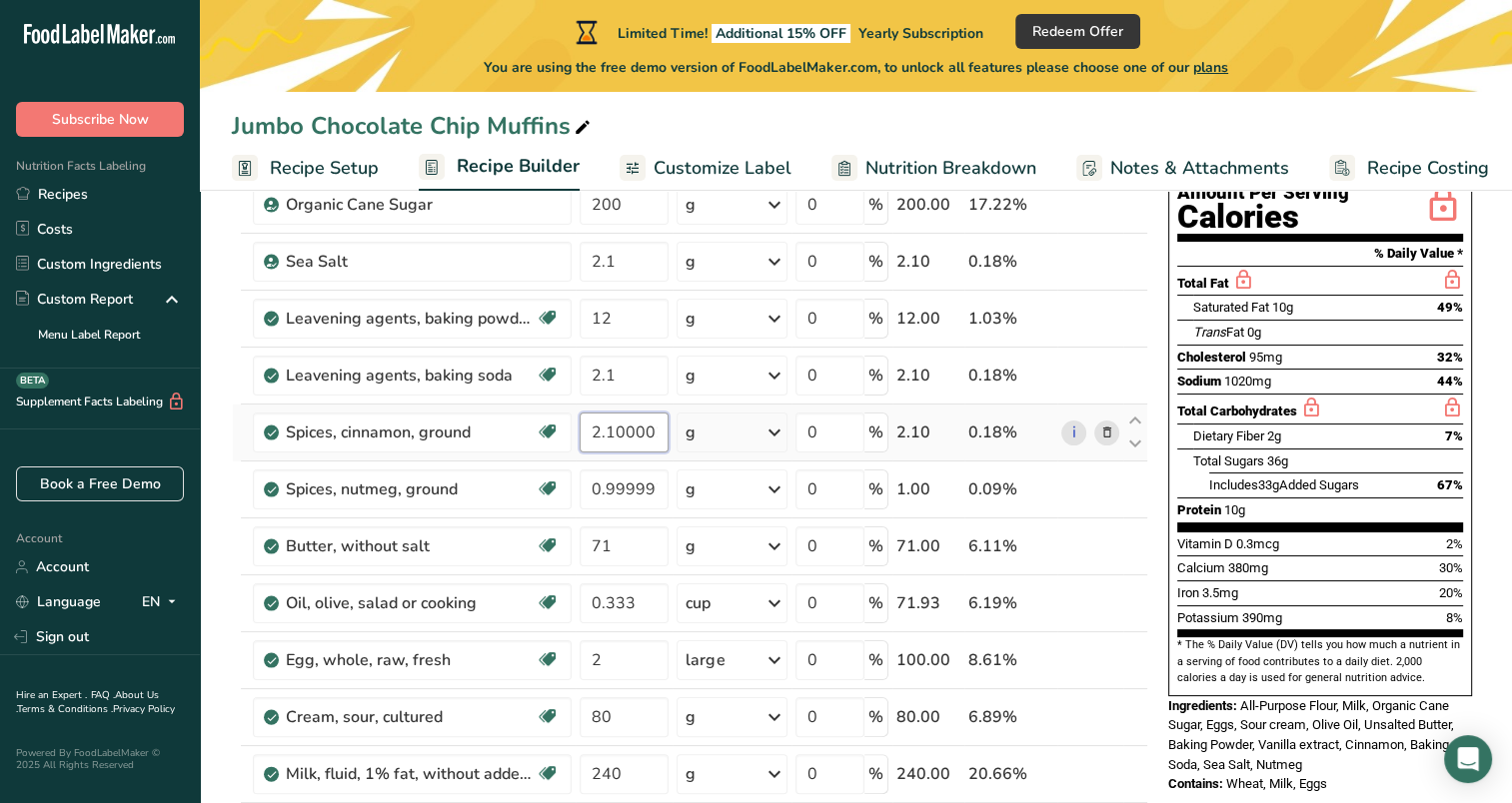 click on "Ingredient *
Amount *
Unit *
Waste *   .a-a{fill:#347362;}.b-a{fill:#fff;}          Grams
Percentage
Wheat flour, white, all-purpose, self-rising, enriched
Dairy free
Vegan
Vegetarian
Soy free
375
g
Portions
1 cup
Weight Units
g
kg
mg
See more
Volume Units
l
Volume units require a density conversion. If you know your ingredient's density enter it below. Otherwise, click on "RIA" our AI Regulatory bot - she will be able to help you
lb/ft3
g/cm3
Confirm
mL
lb/ft3
0" at bounding box center (690, 559) 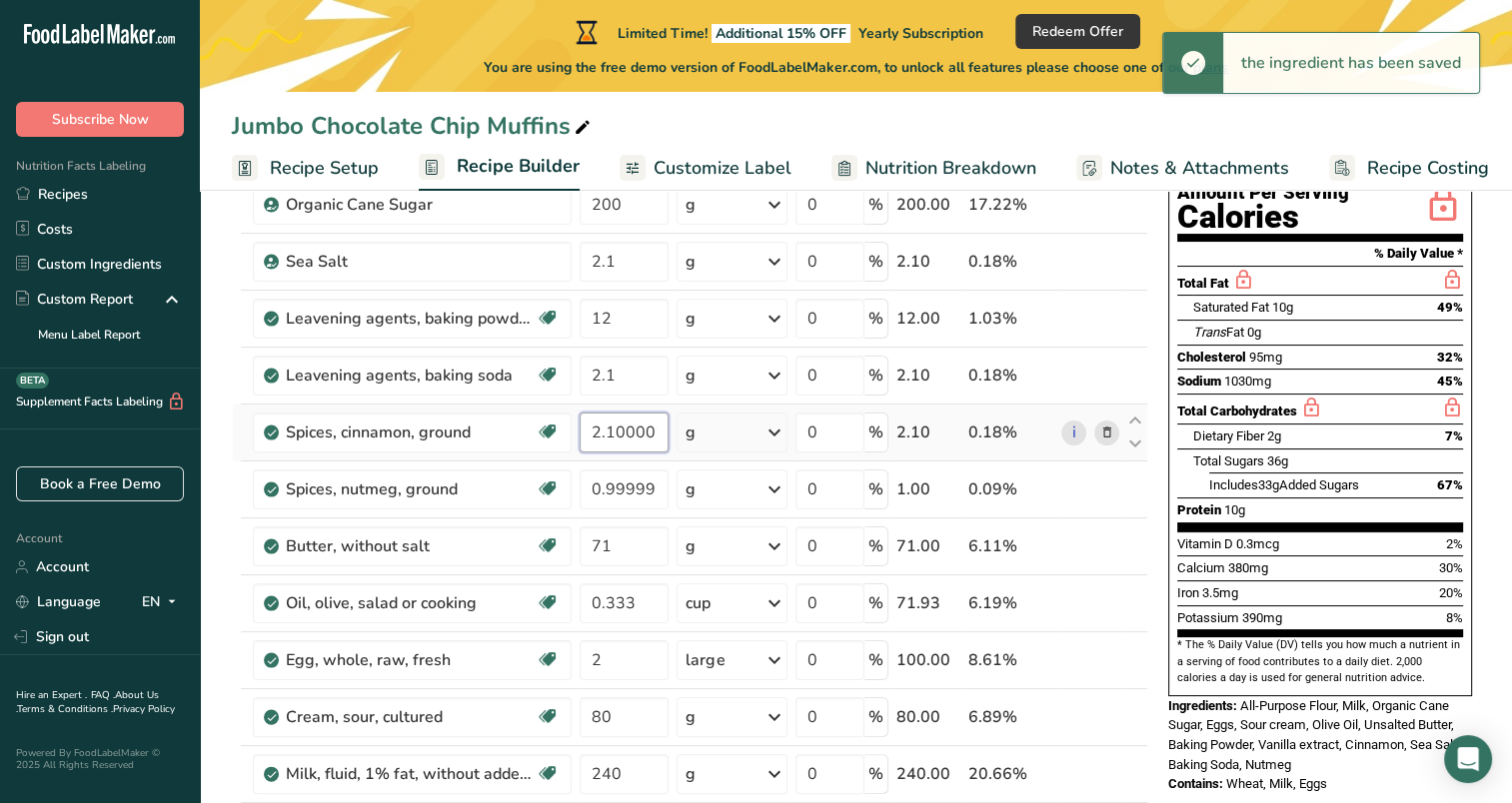 click on "2.100002" at bounding box center (624, 432) 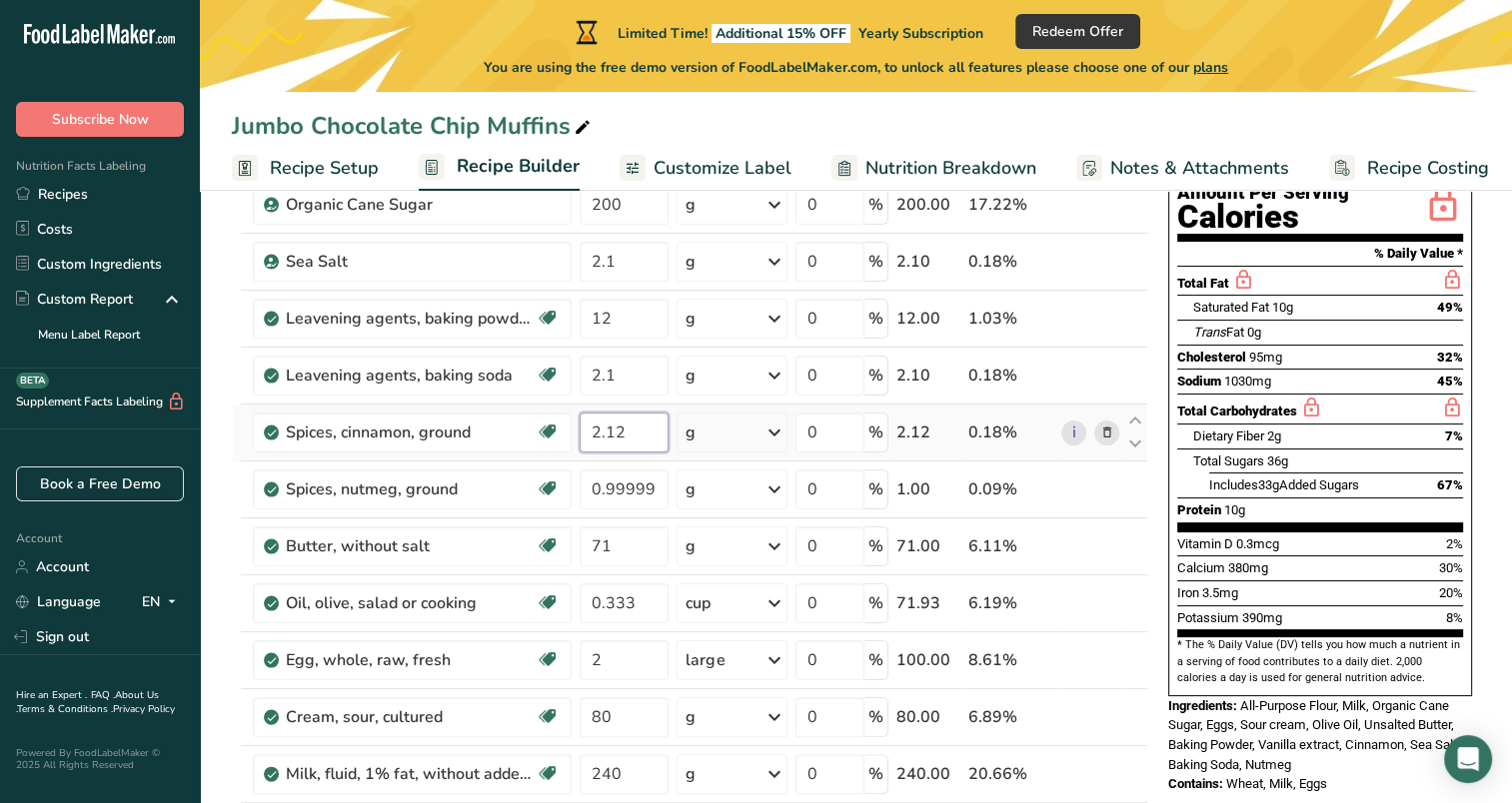 click on "2.12" at bounding box center [624, 432] 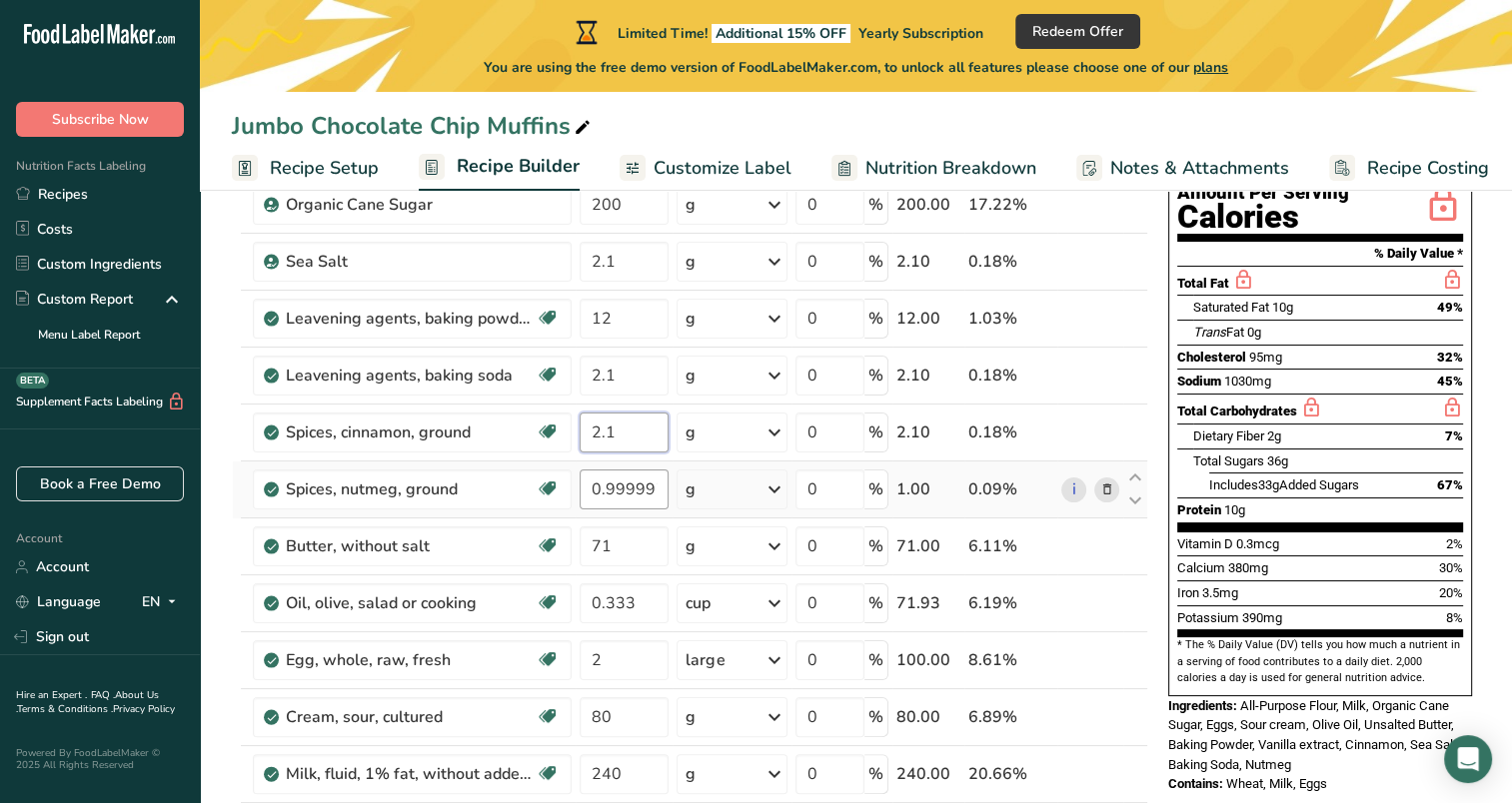 type on "2.1" 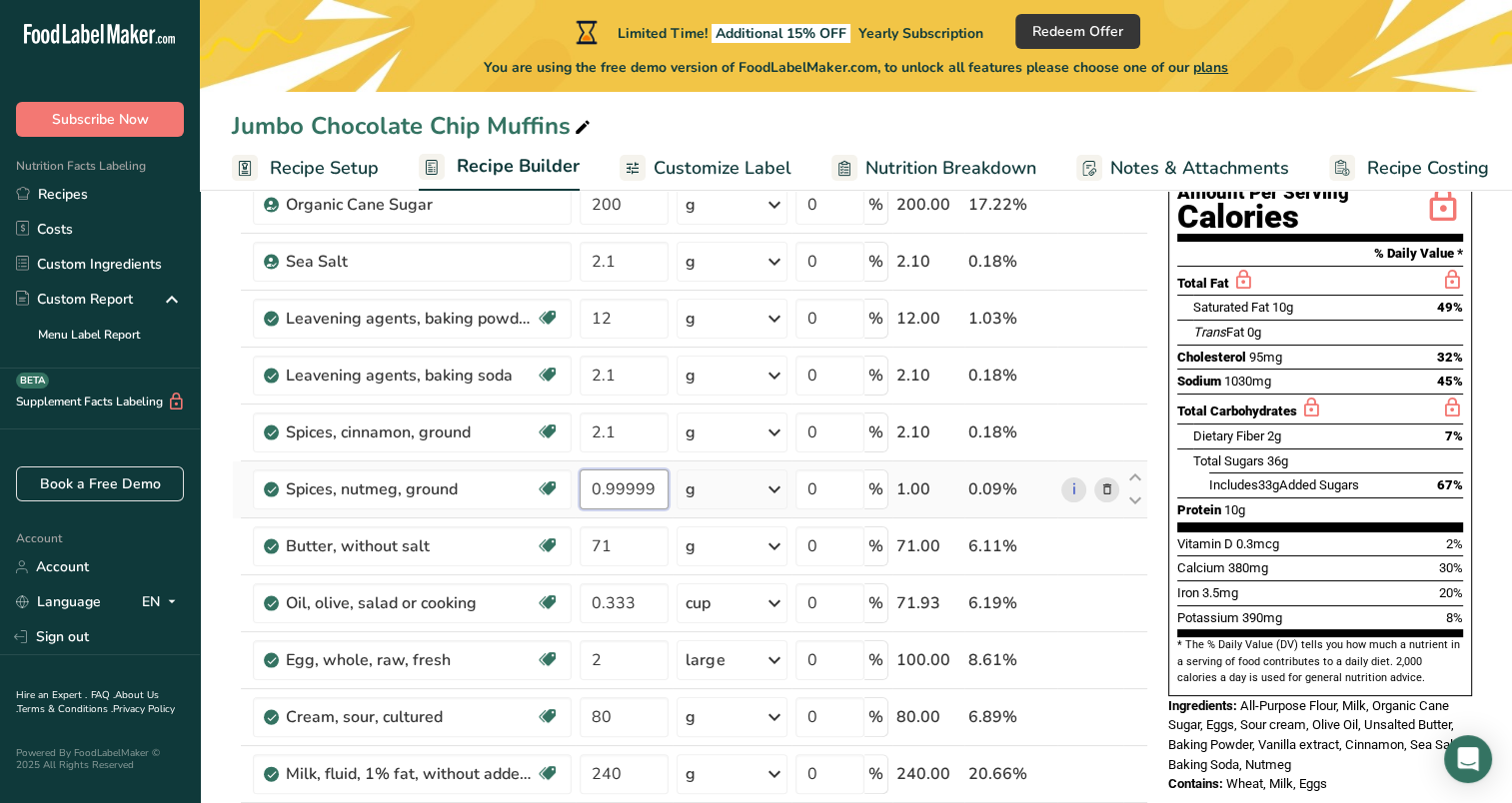 click on "Ingredient *
Amount *
Unit *
Waste *   .a-a{fill:#347362;}.b-a{fill:#fff;}          Grams
Percentage
Wheat flour, white, all-purpose, self-rising, enriched
Dairy free
Vegan
Vegetarian
Soy free
375
g
Portions
1 cup
Weight Units
g
kg
mg
See more
Volume Units
l
Volume units require a density conversion. If you know your ingredient's density enter it below. Otherwise, click on "RIA" our AI Regulatory bot - she will be able to help you
lb/ft3
g/cm3
Confirm
mL
lb/ft3
0" at bounding box center (690, 559) 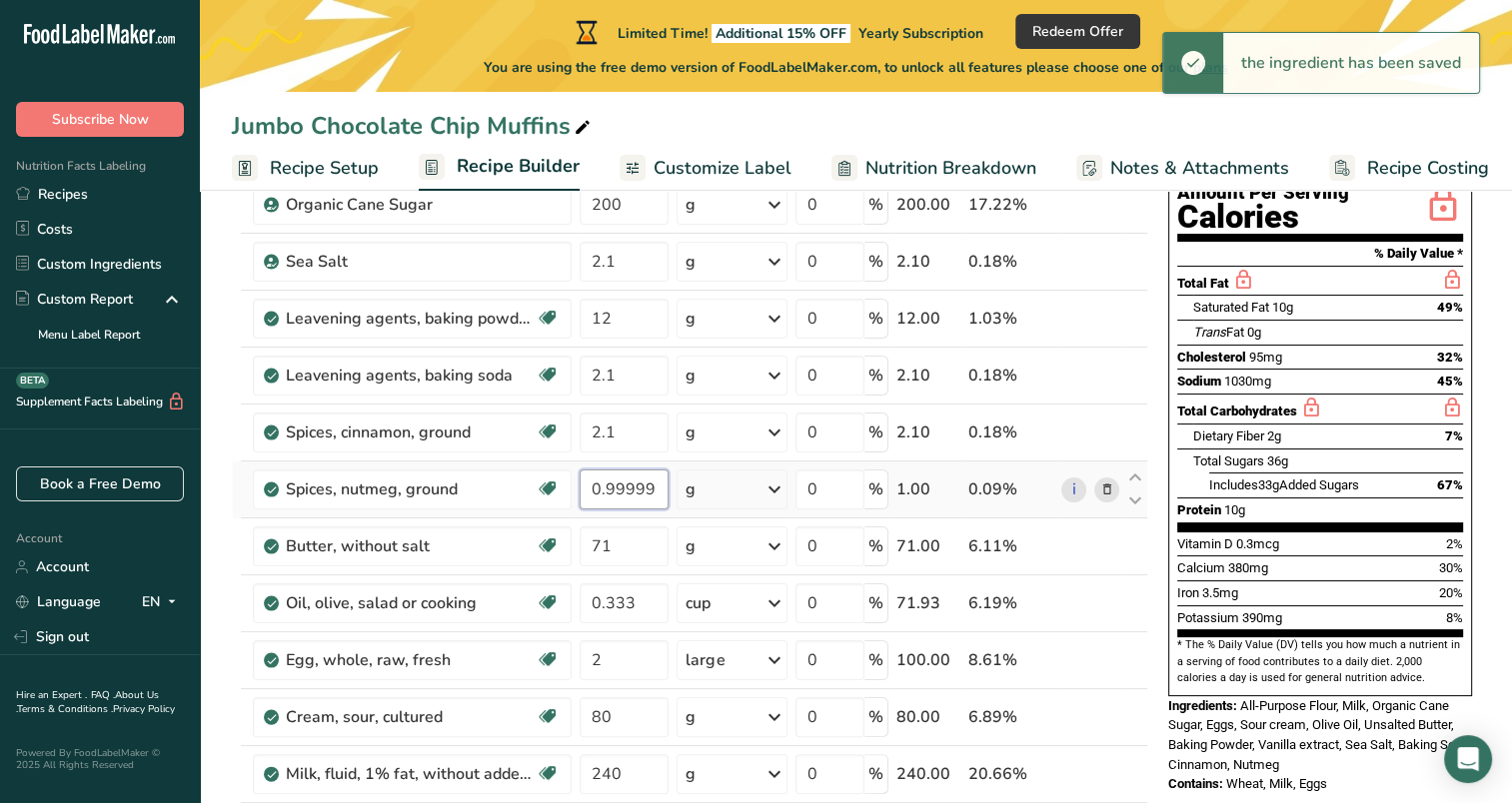 click on "0.999997" at bounding box center [624, 489] 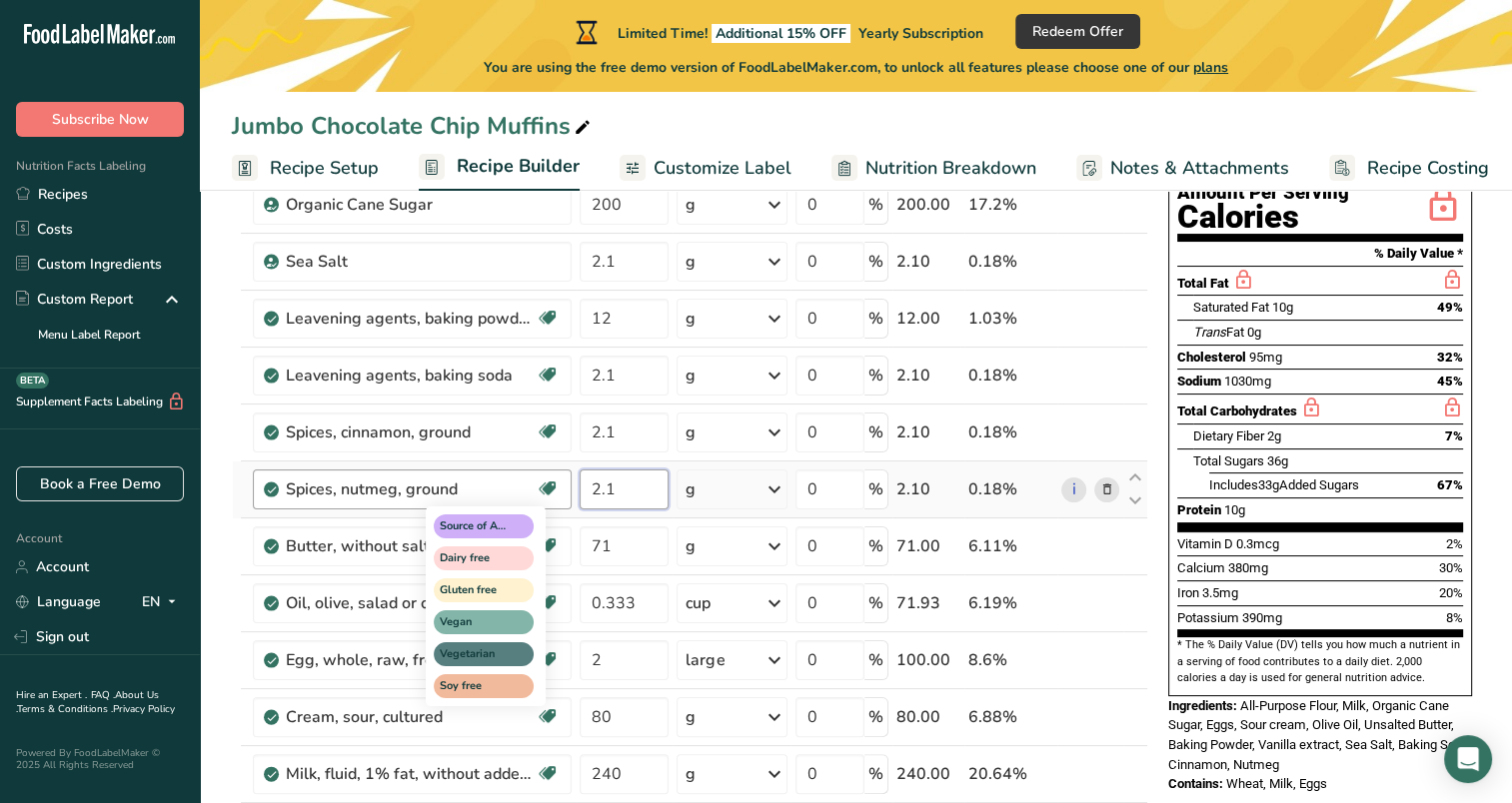 type on "2.1" 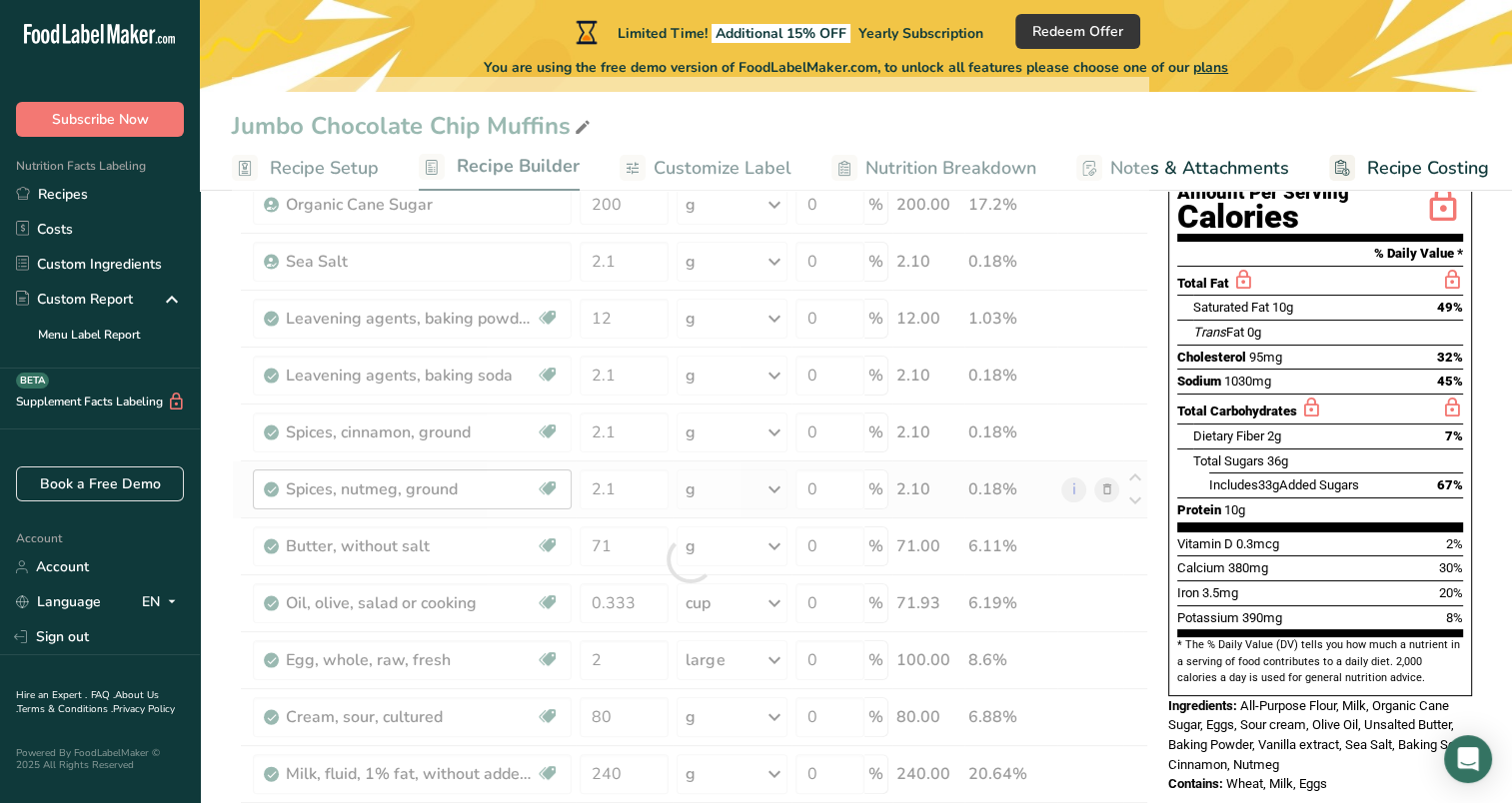 click on "Ingredient *
Amount *
Unit *
Waste *   .a-a{fill:#347362;}.b-a{fill:#fff;}          Grams
Percentage
Wheat flour, white, all-purpose, self-rising, enriched
Dairy free
Vegan
Vegetarian
Soy free
375
g
Portions
1 cup
Weight Units
g
kg
mg
See more
Volume Units
l
Volume units require a density conversion. If you know your ingredient's density enter it below. Otherwise, click on "RIA" our AI Regulatory bot - she will be able to help you
lb/ft3
g/cm3
Confirm
mL
lb/ft3
0" at bounding box center (690, 559) 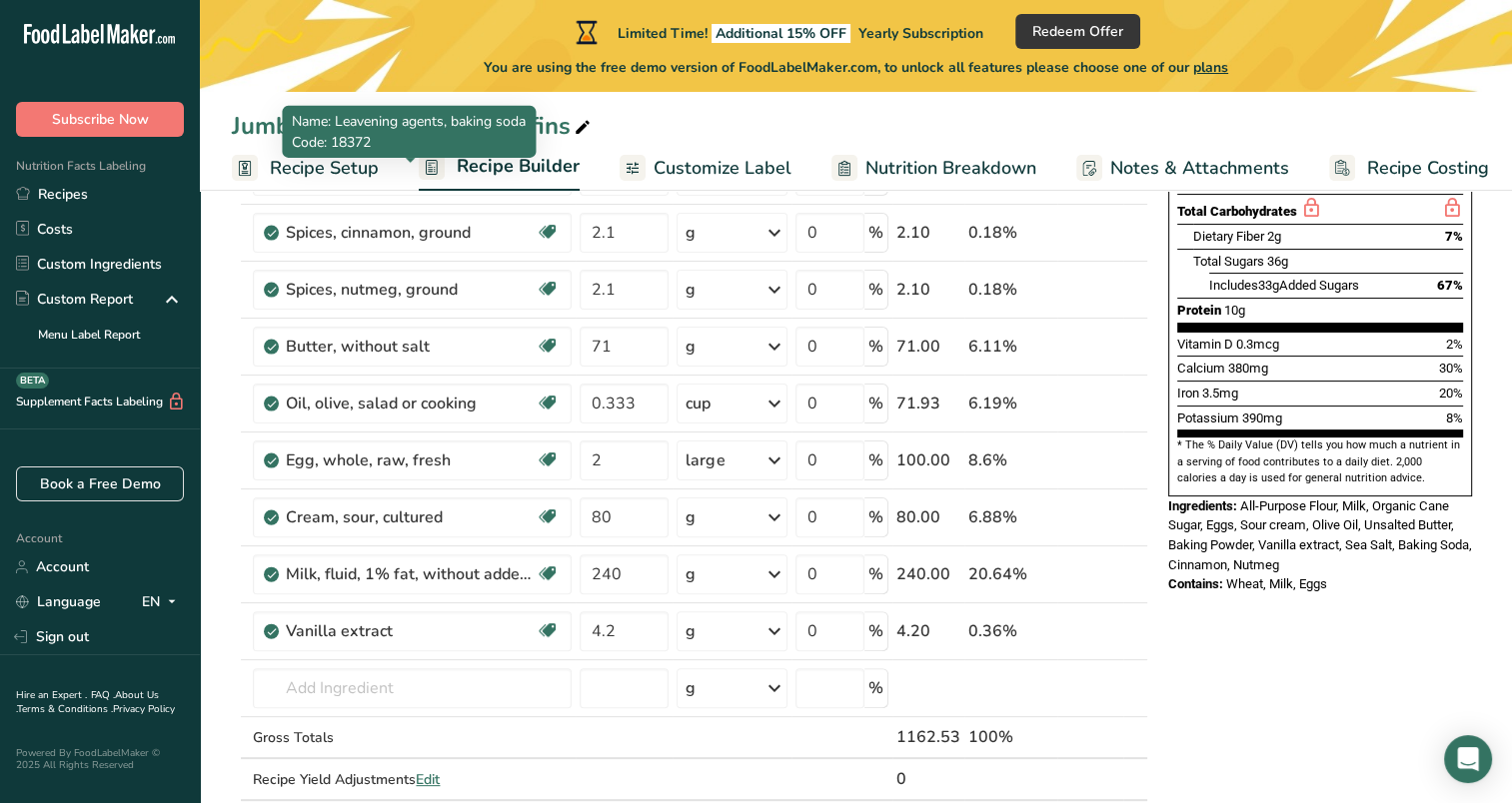 scroll, scrollTop: 432, scrollLeft: 0, axis: vertical 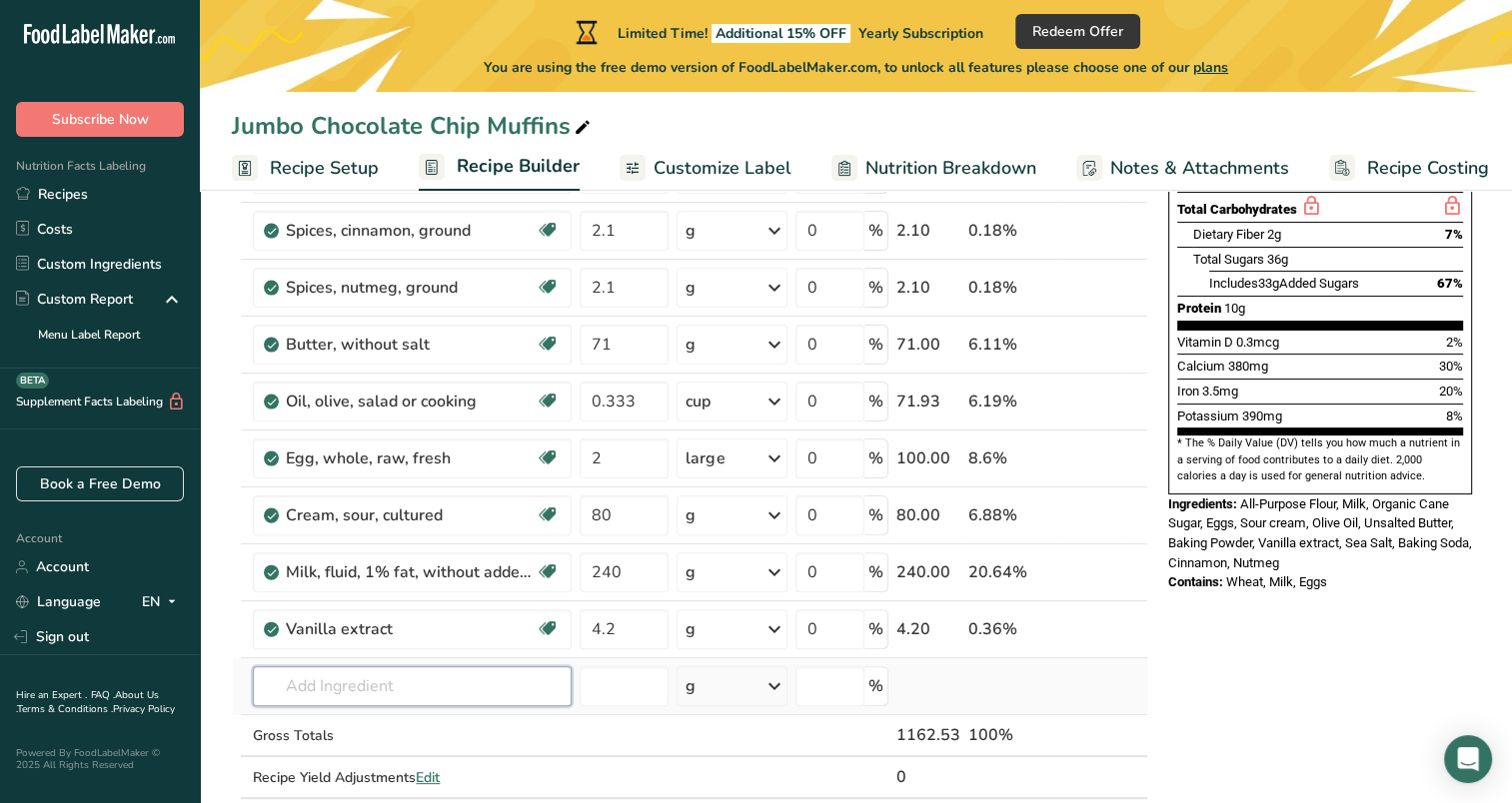click at bounding box center [412, 686] 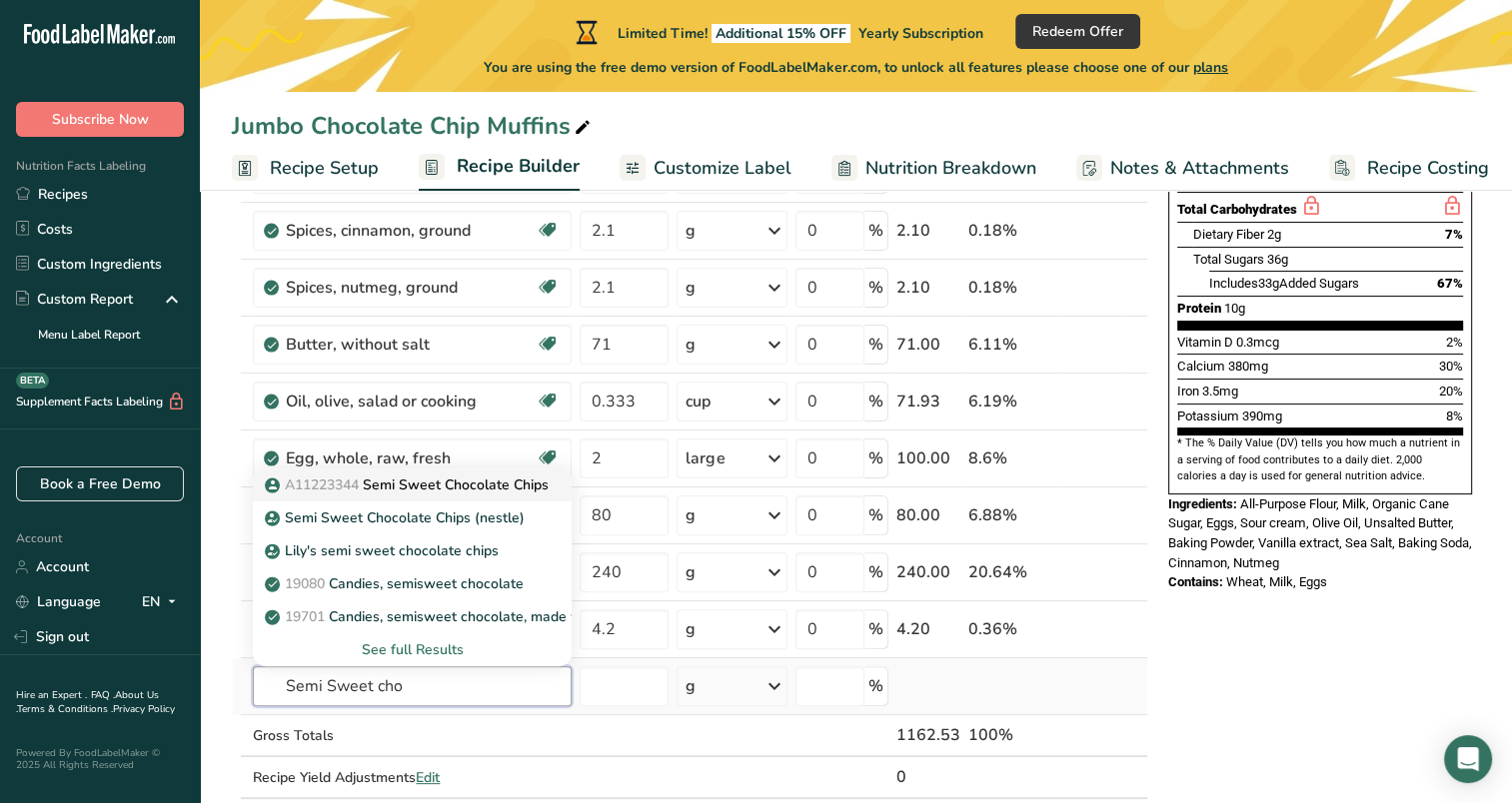 type on "Semi Sweet cho" 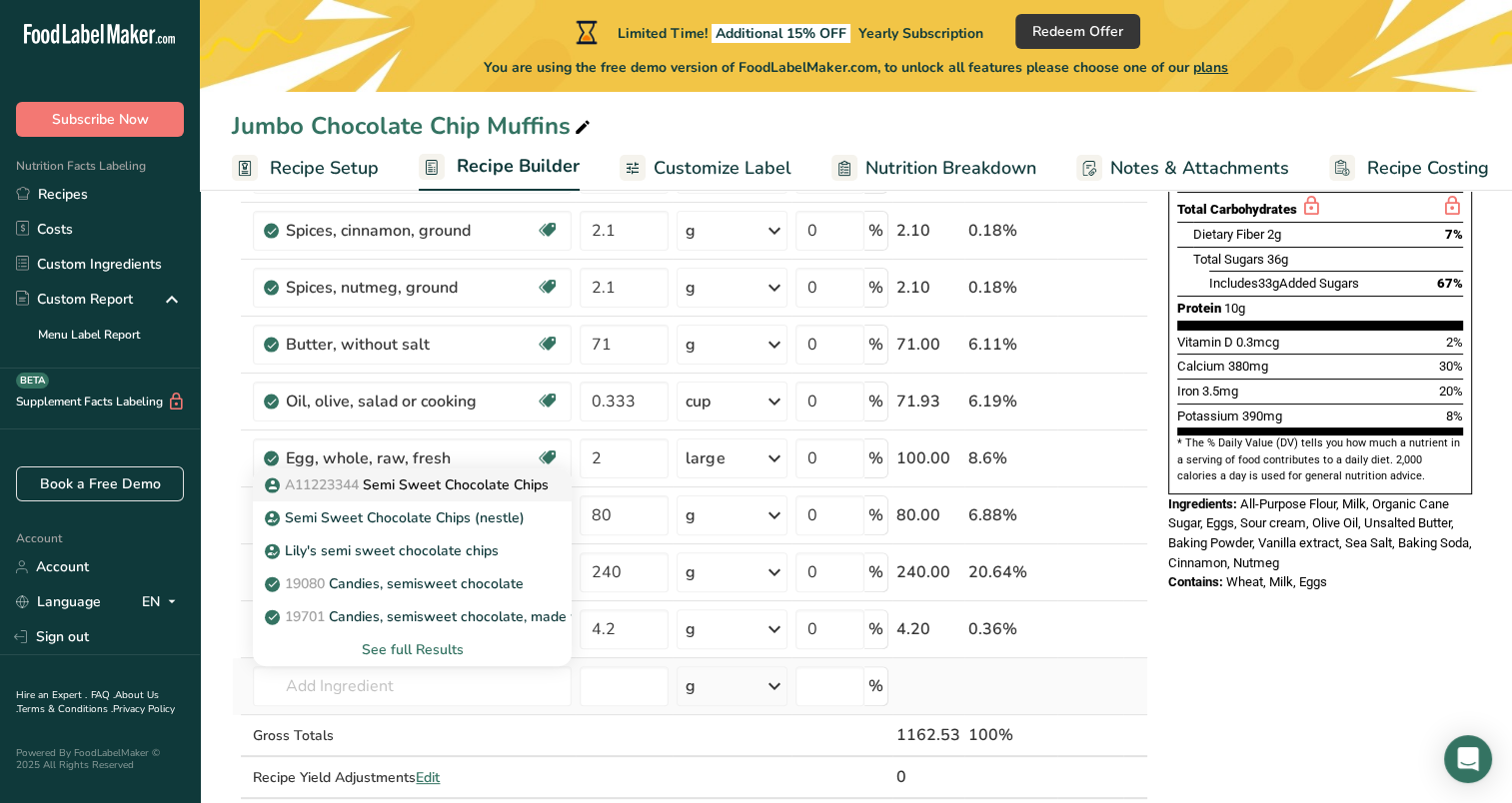 click on "A11223344
Semi Sweet Chocolate Chips" at bounding box center [409, 484] 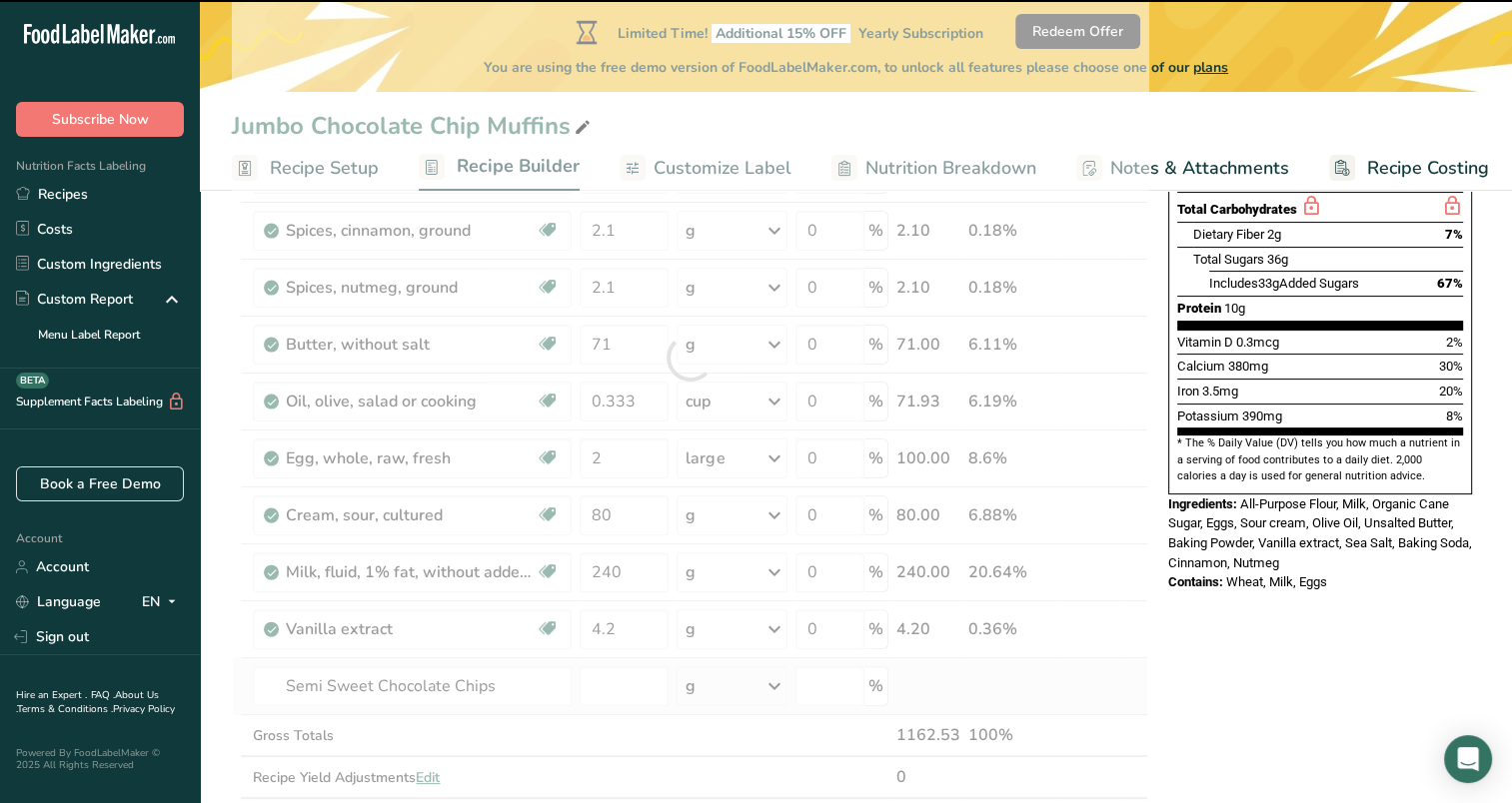 type on "0" 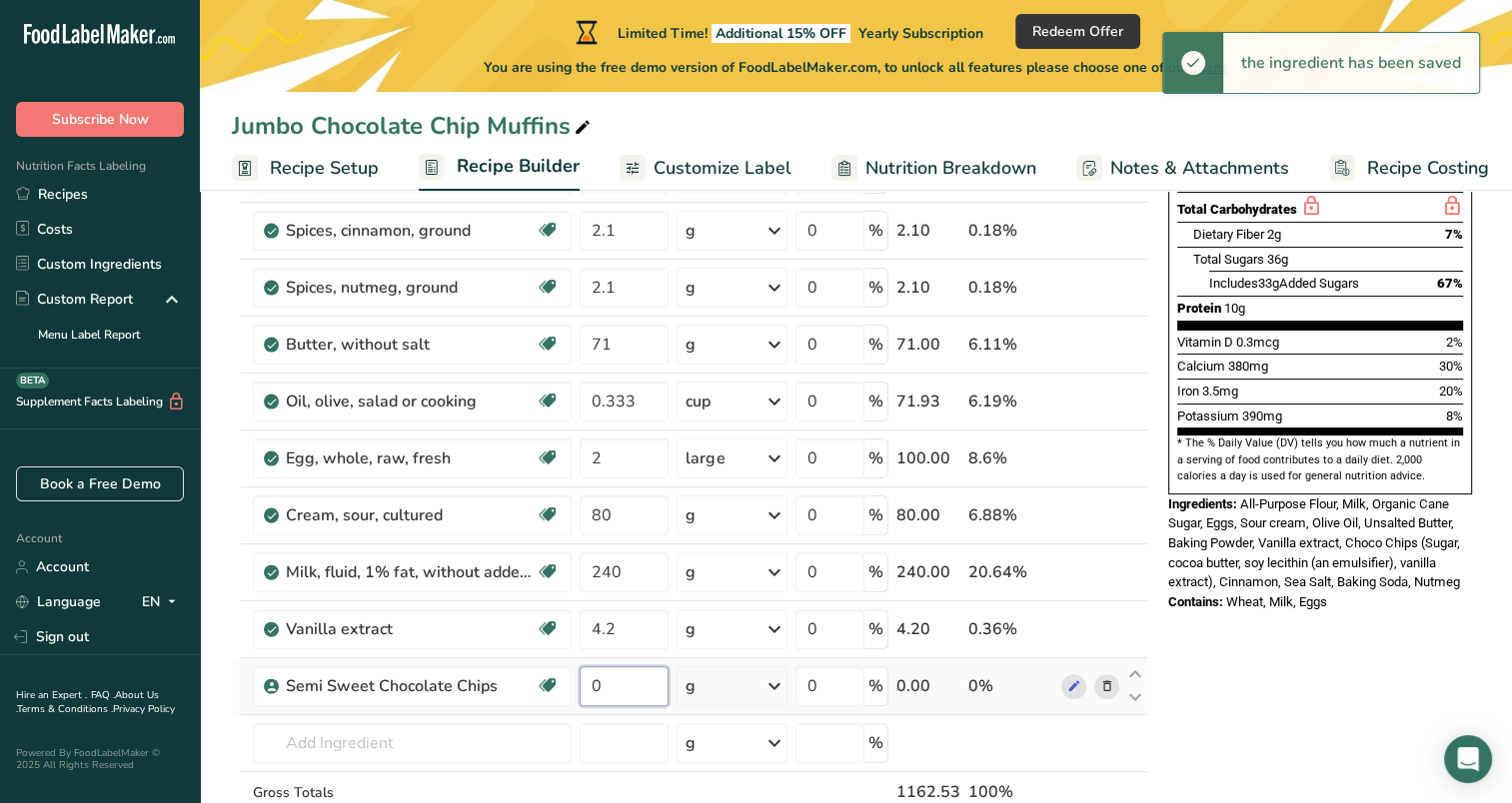 click on "0" at bounding box center (624, 686) 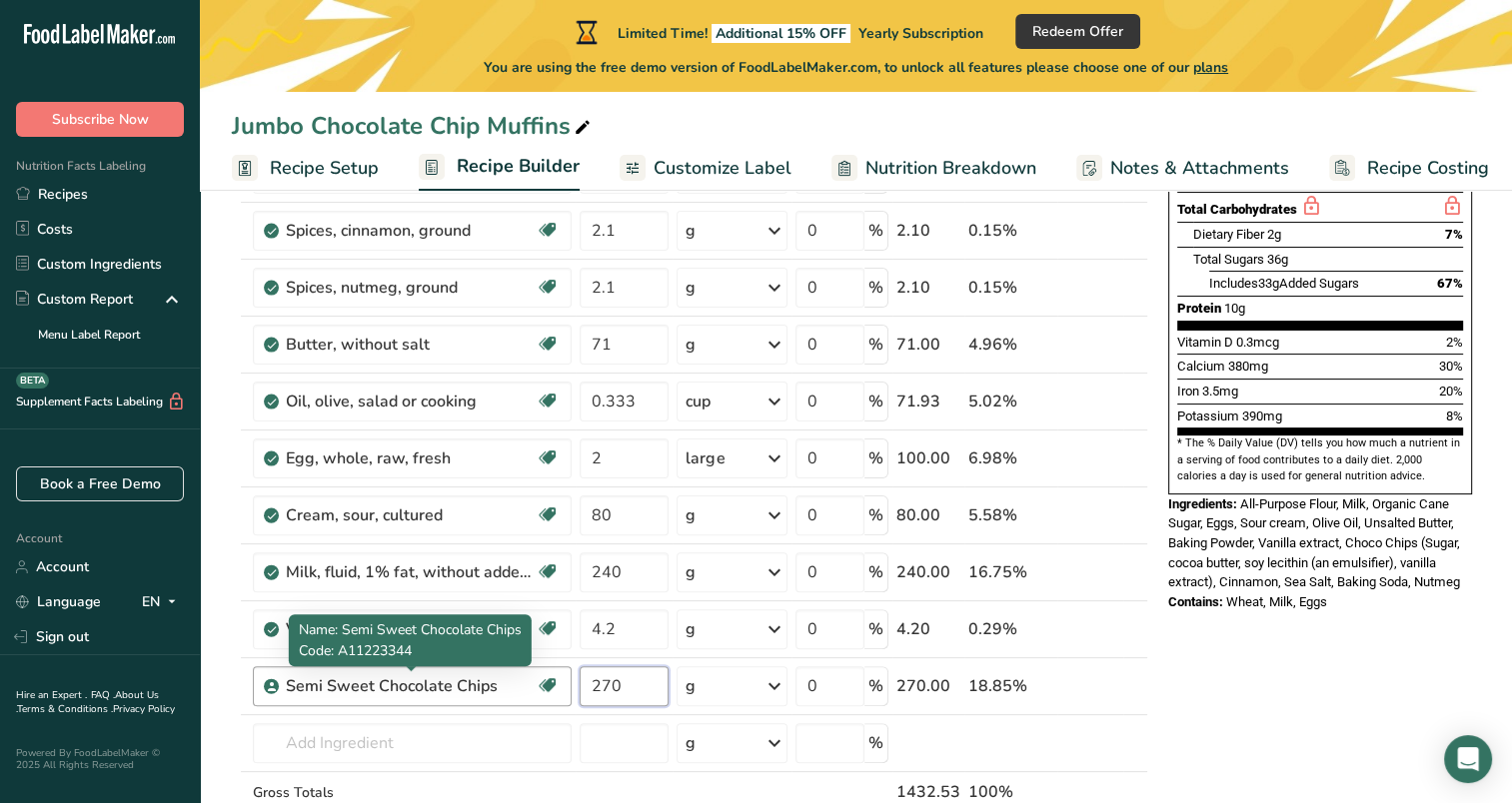 type on "270" 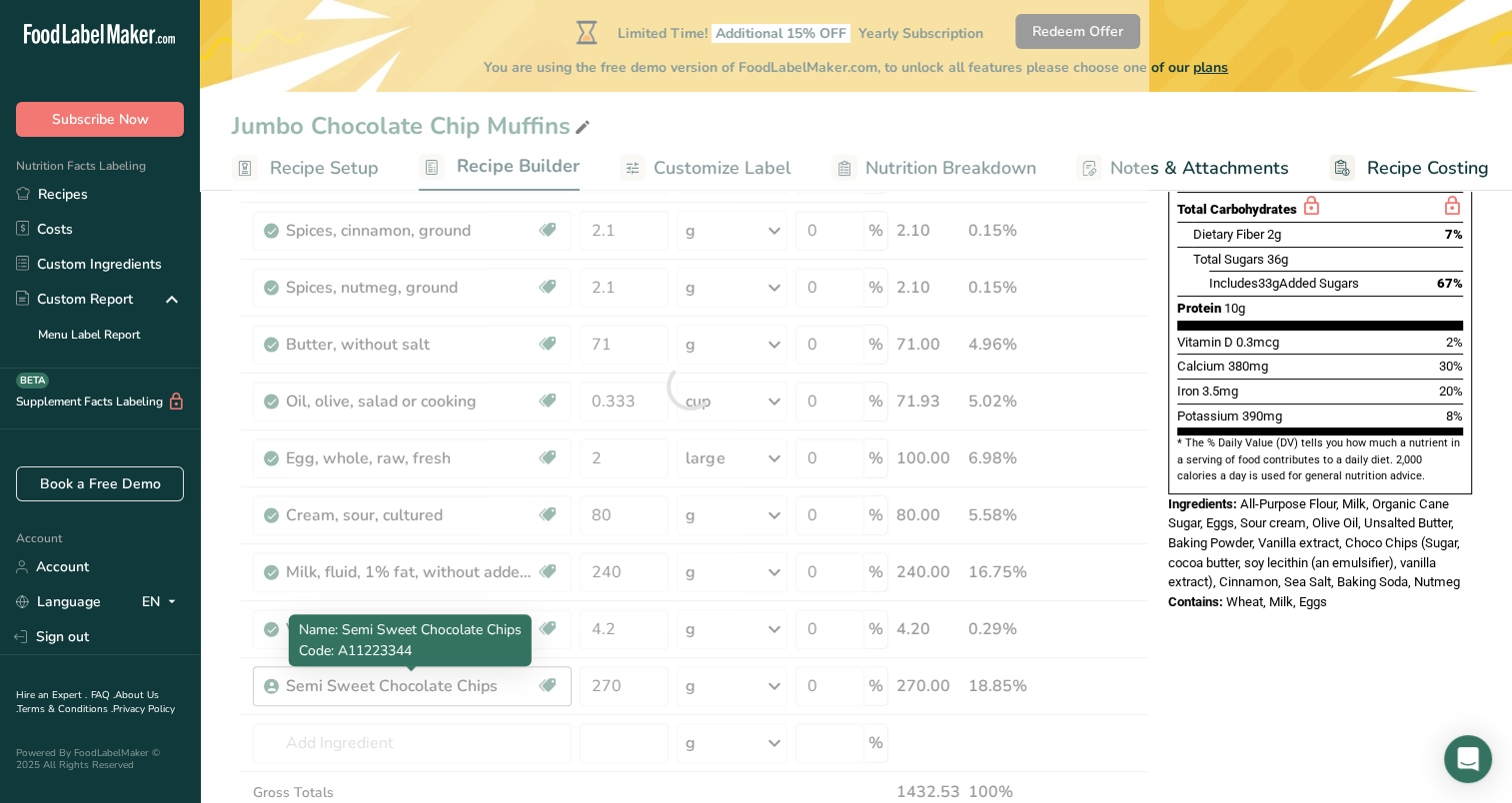 click on "Ingredient *
Amount *
Unit *
Waste *   .a-a{fill:#347362;}.b-a{fill:#fff;}          Grams
Percentage
Wheat flour, white, all-purpose, self-rising, enriched
Dairy free
Vegan
Vegetarian
Soy free
375
g
Portions
1 cup
Weight Units
g
kg
mg
See more
Volume Units
l
Volume units require a density conversion. If you know your ingredient's density enter it below. Otherwise, click on "RIA" our AI Regulatory bot - she will be able to help you
lb/ft3
g/cm3
Confirm
mL
lb/ft3
0" at bounding box center (690, 386) 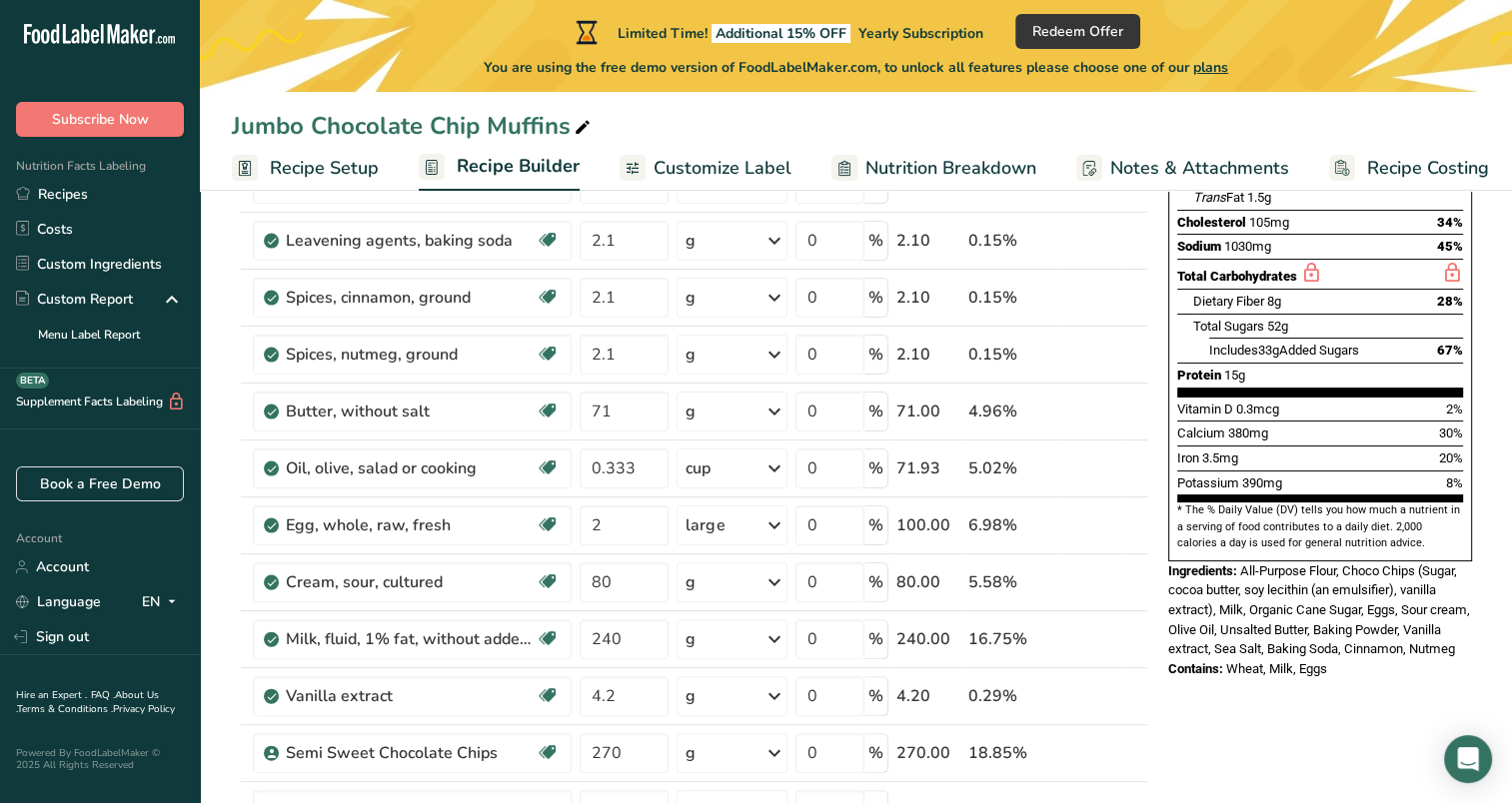 scroll, scrollTop: 0, scrollLeft: 0, axis: both 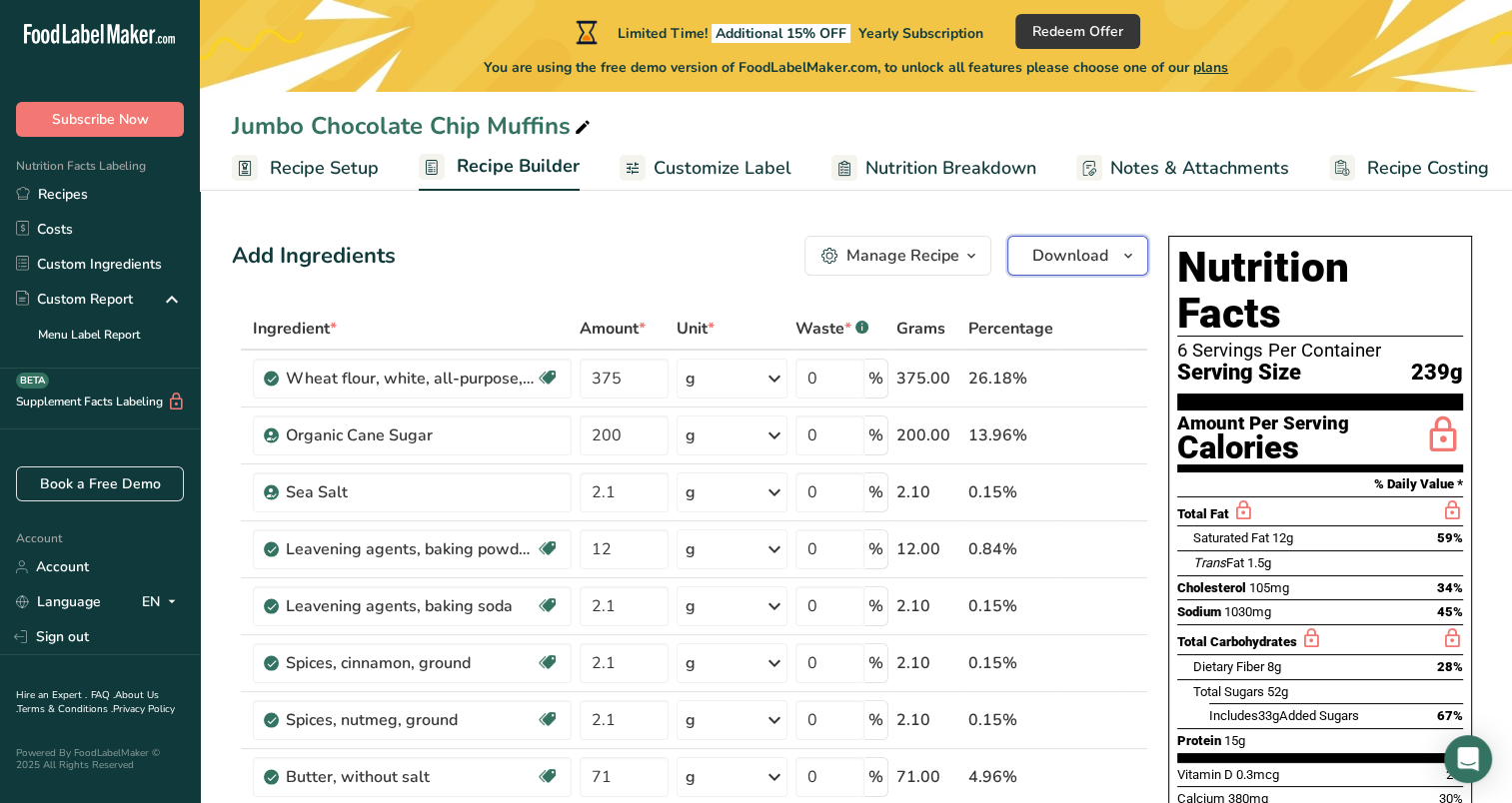 click on "Download" at bounding box center [1070, 256] 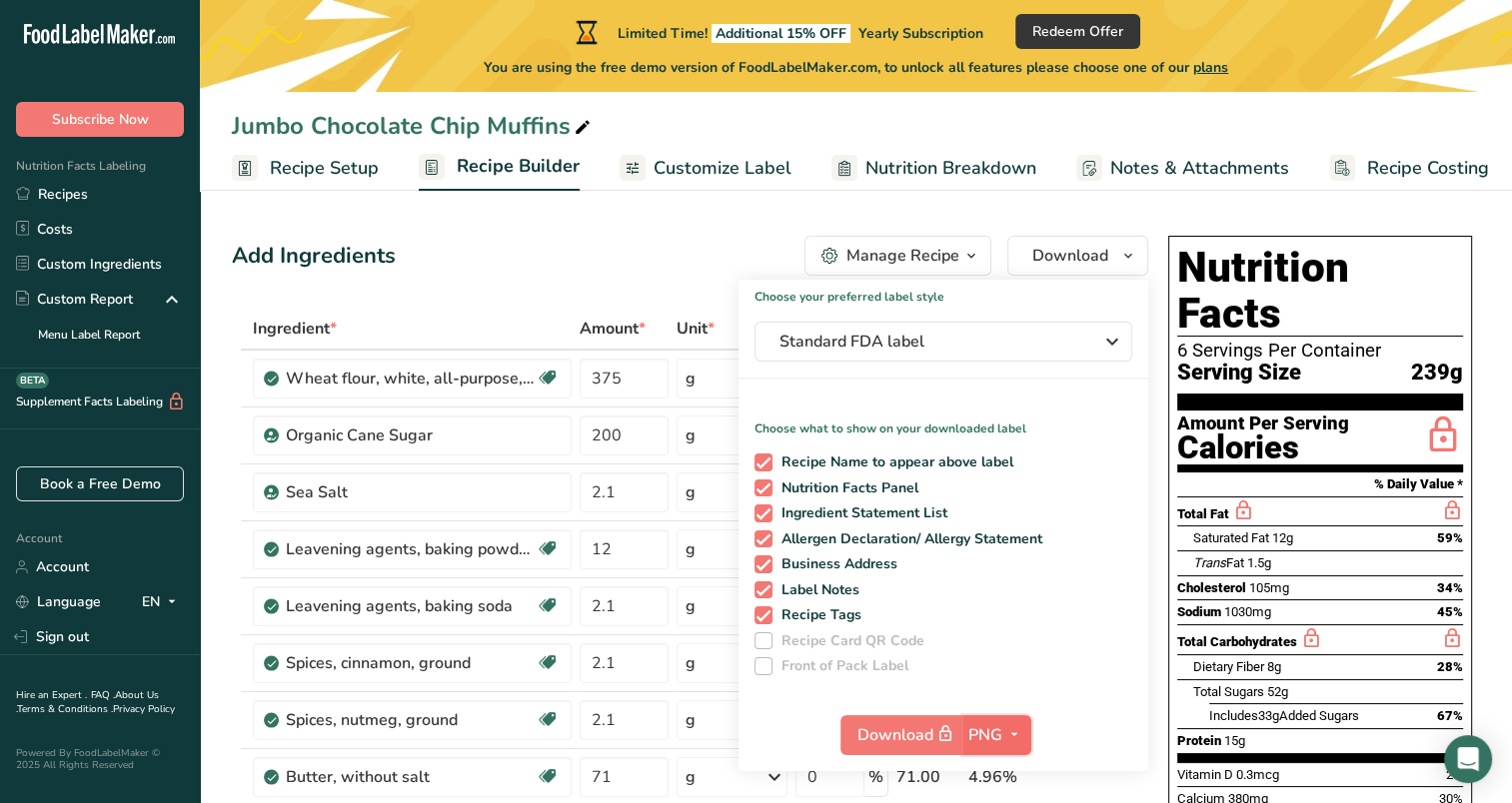 click at bounding box center [1014, 734] 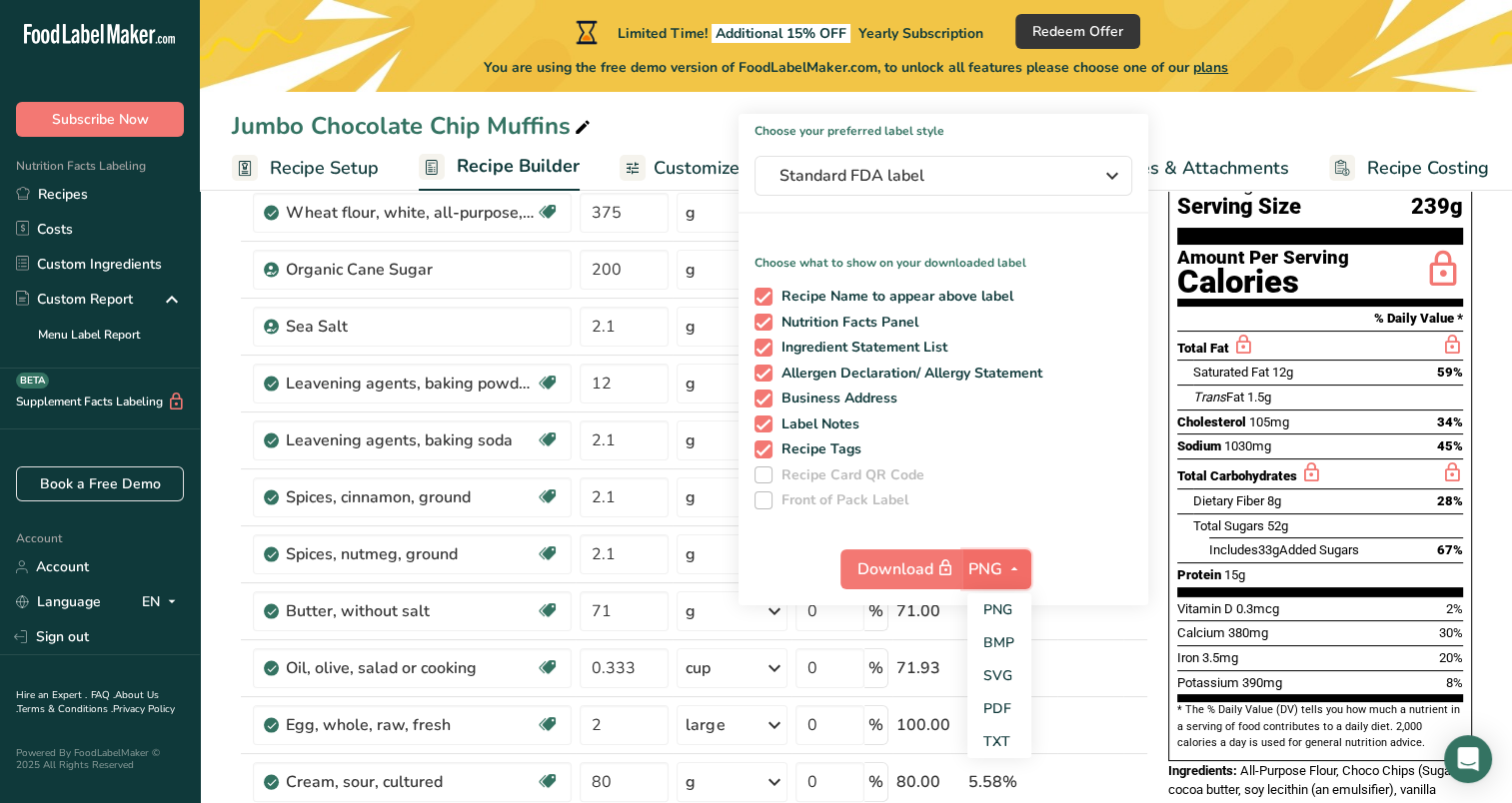 scroll, scrollTop: 167, scrollLeft: 0, axis: vertical 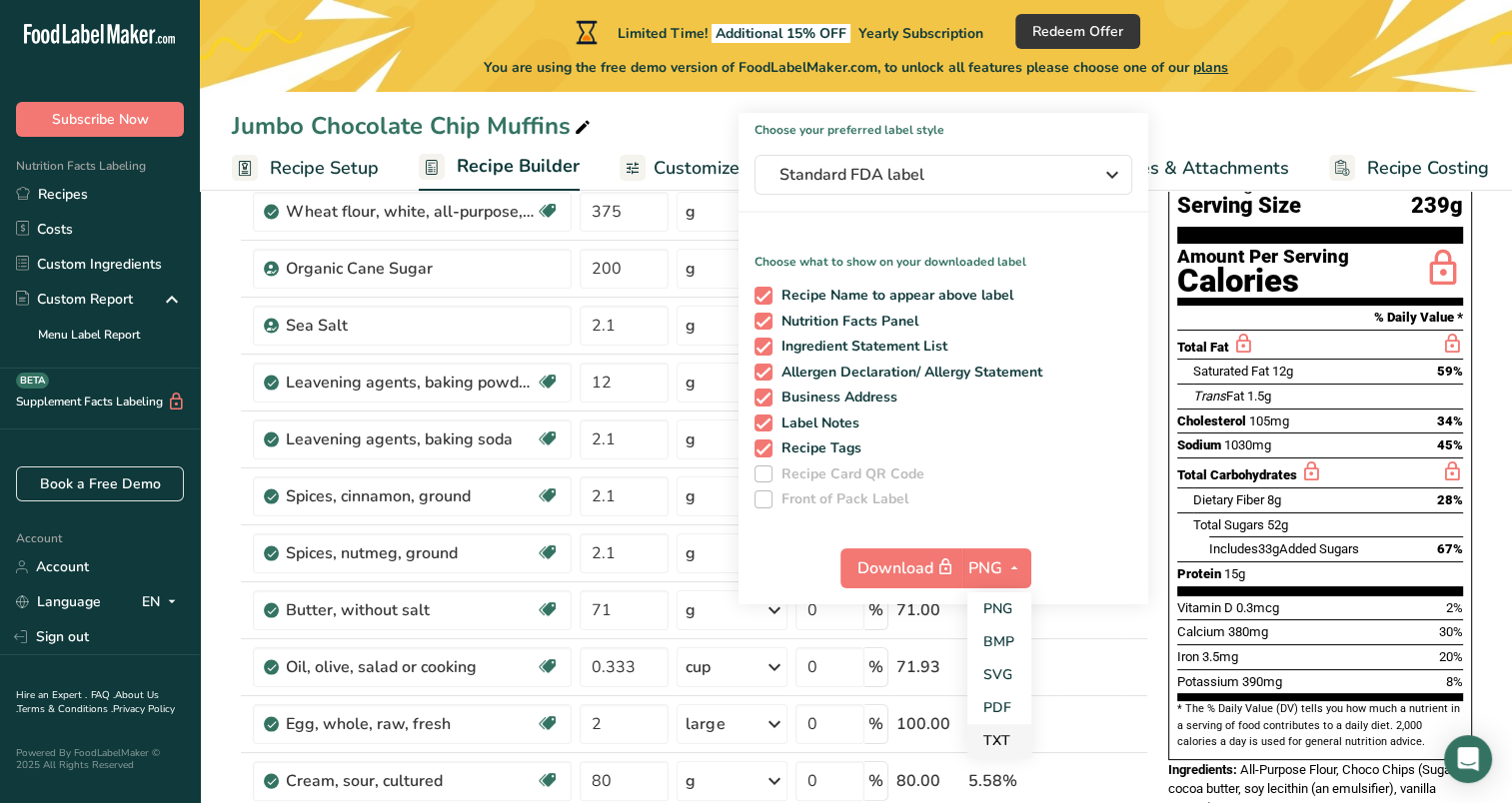 click on "TXT" at bounding box center (999, 740) 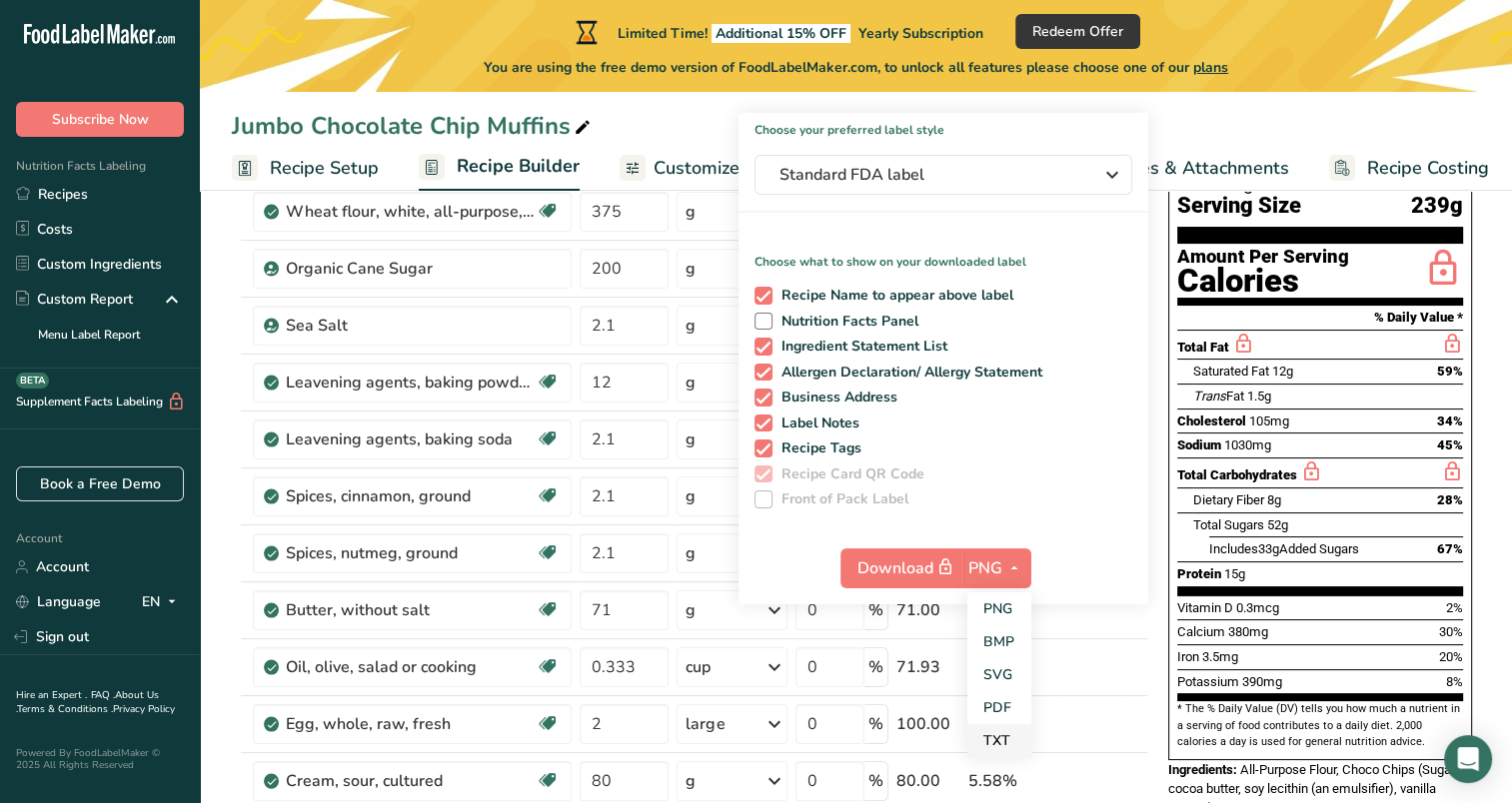 checkbox on "false" 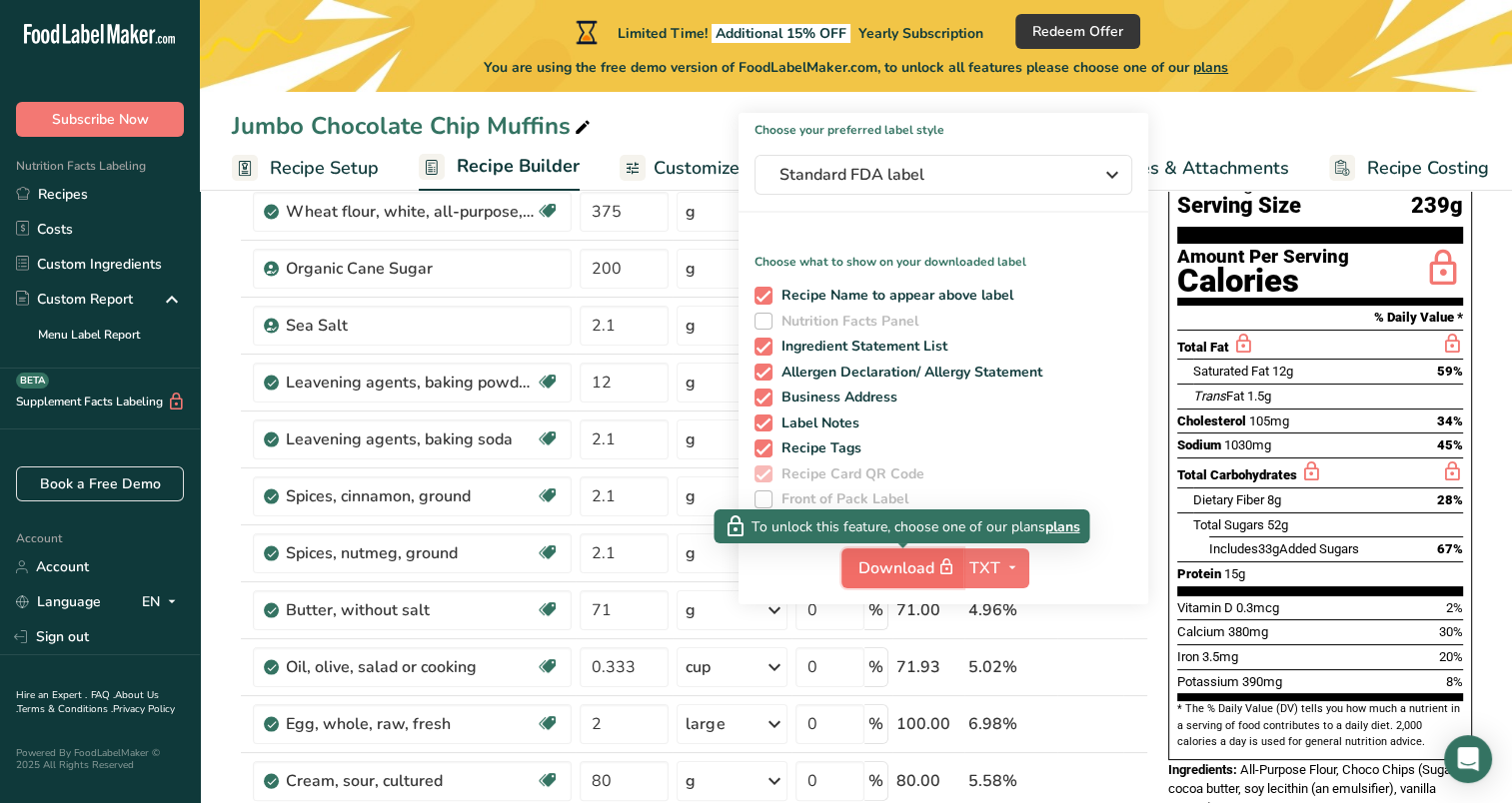 click on "Download" at bounding box center [908, 567] 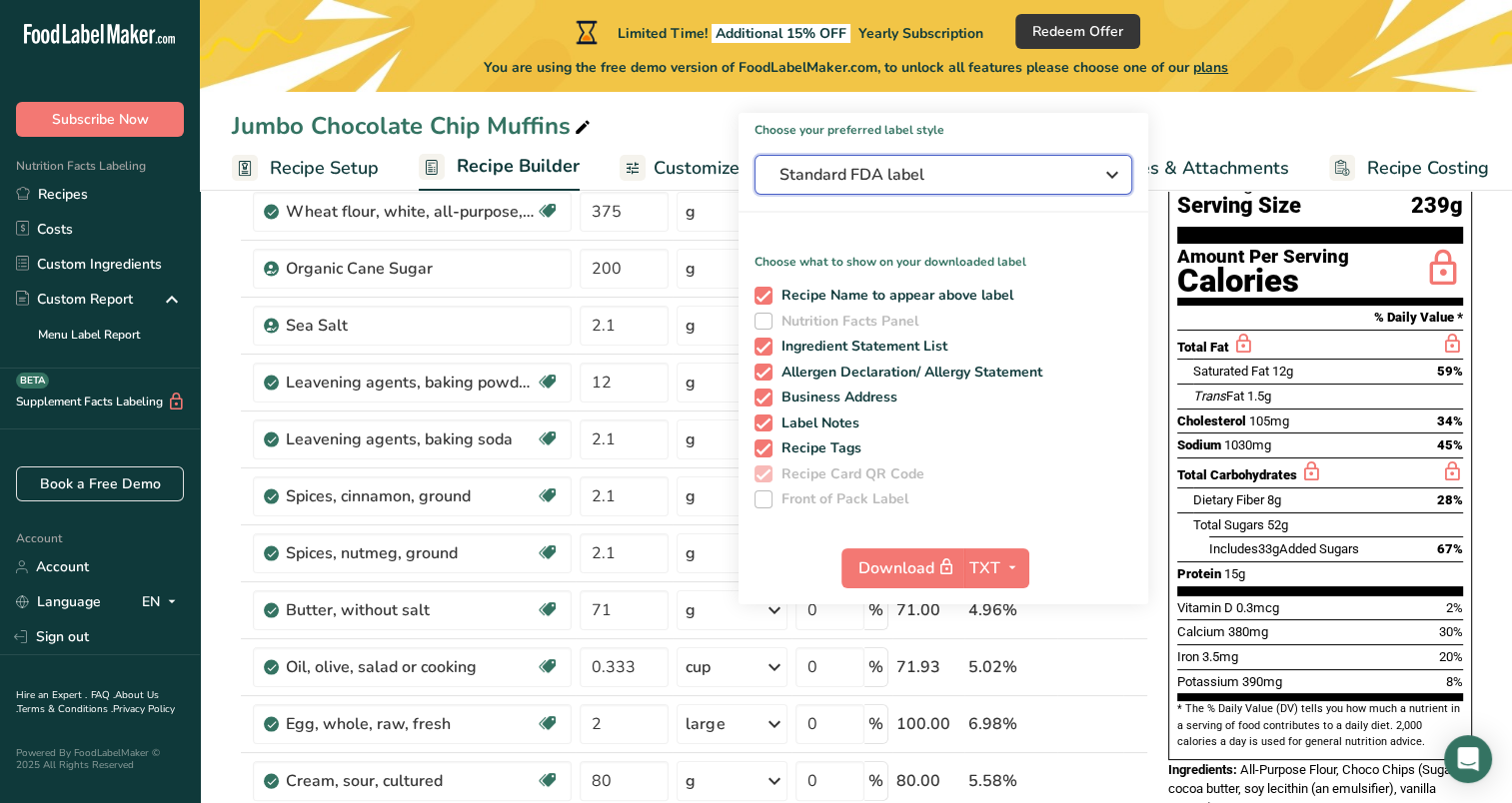 click at bounding box center [1112, 175] 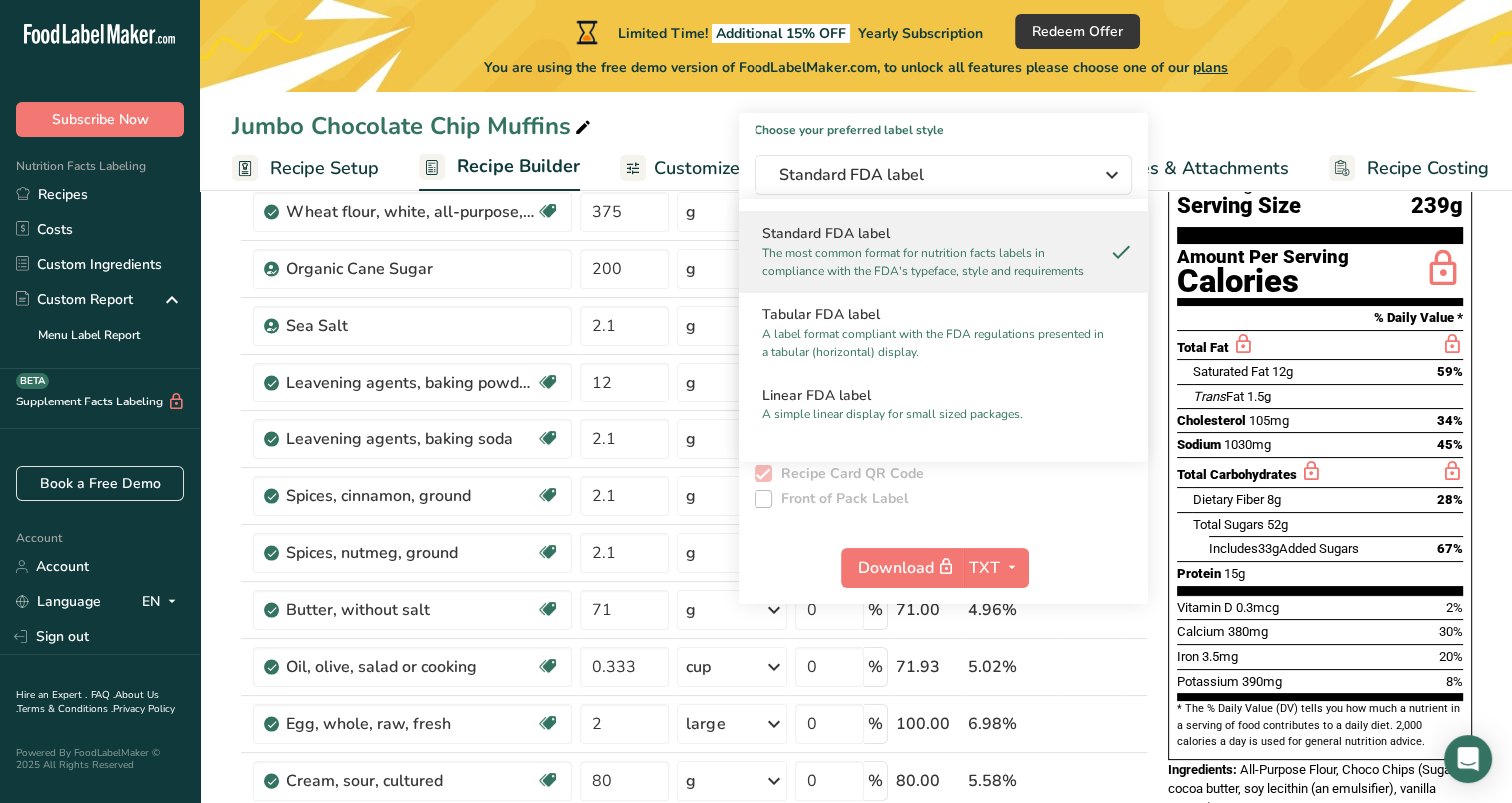 click on "The most common format for nutrition facts labels in compliance with the FDA's typeface, style and requirements" at bounding box center (934, 262) 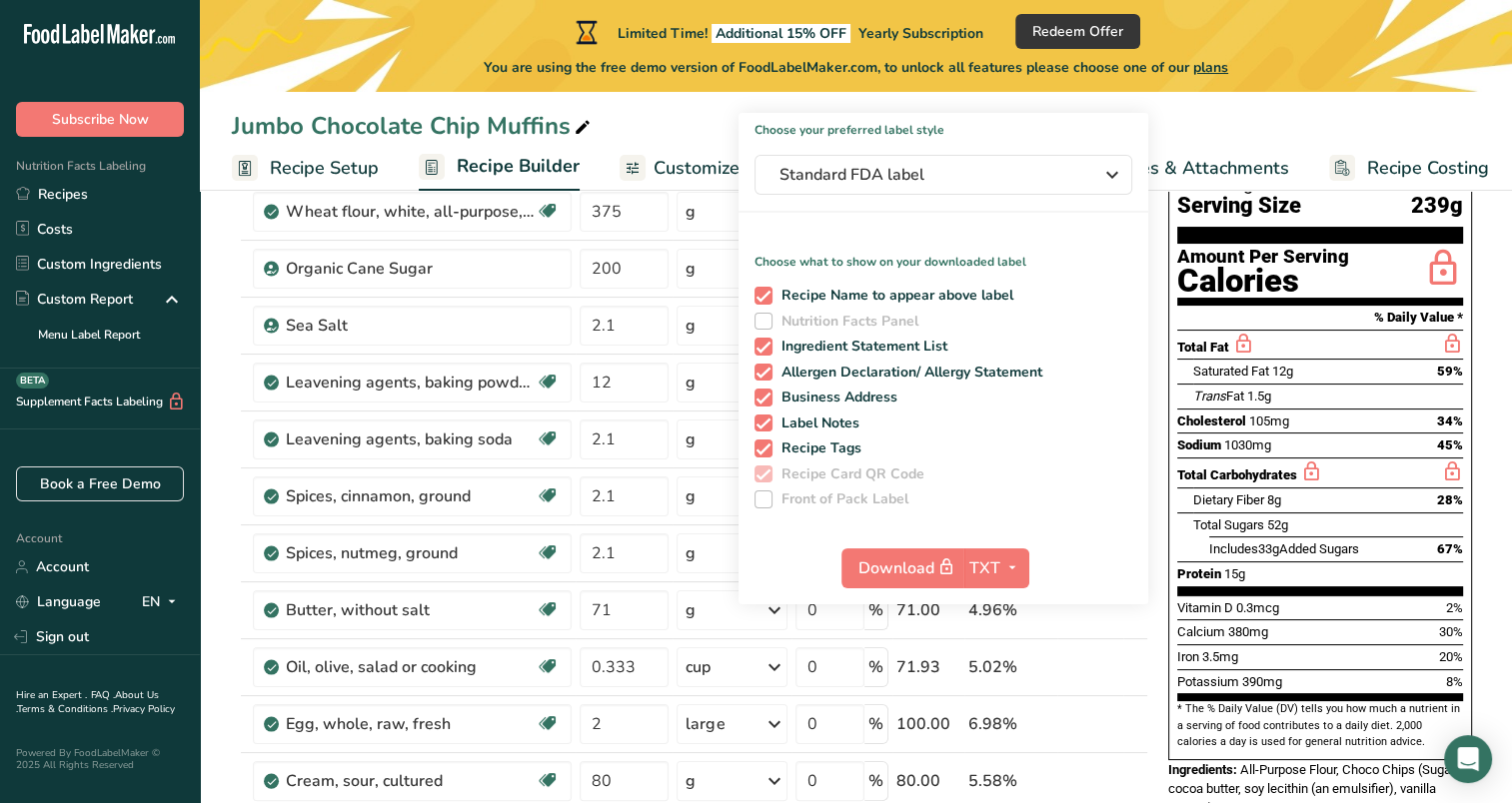 click on "Recipe Setup" at bounding box center [324, 168] 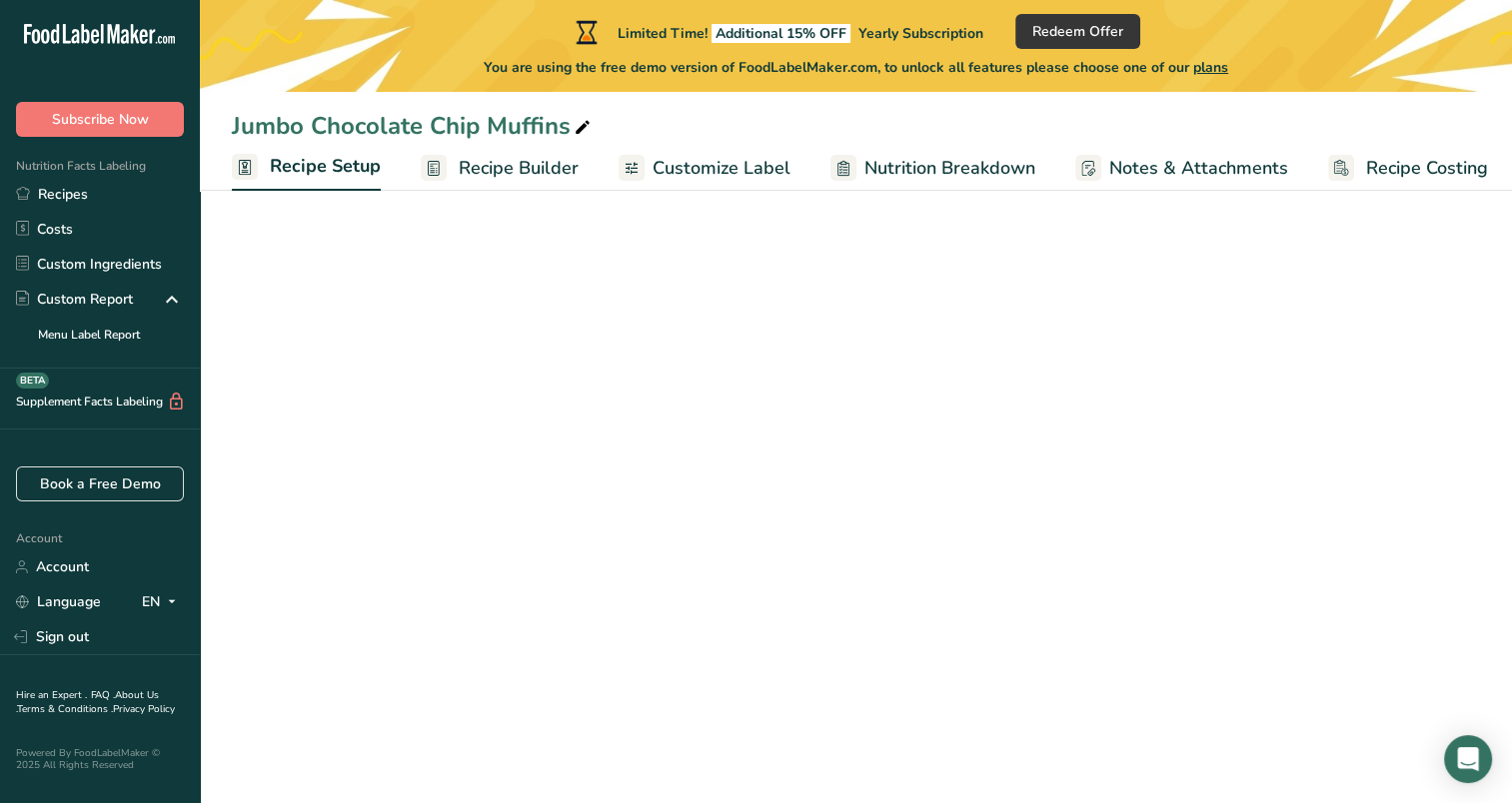 scroll, scrollTop: 0, scrollLeft: 7, axis: horizontal 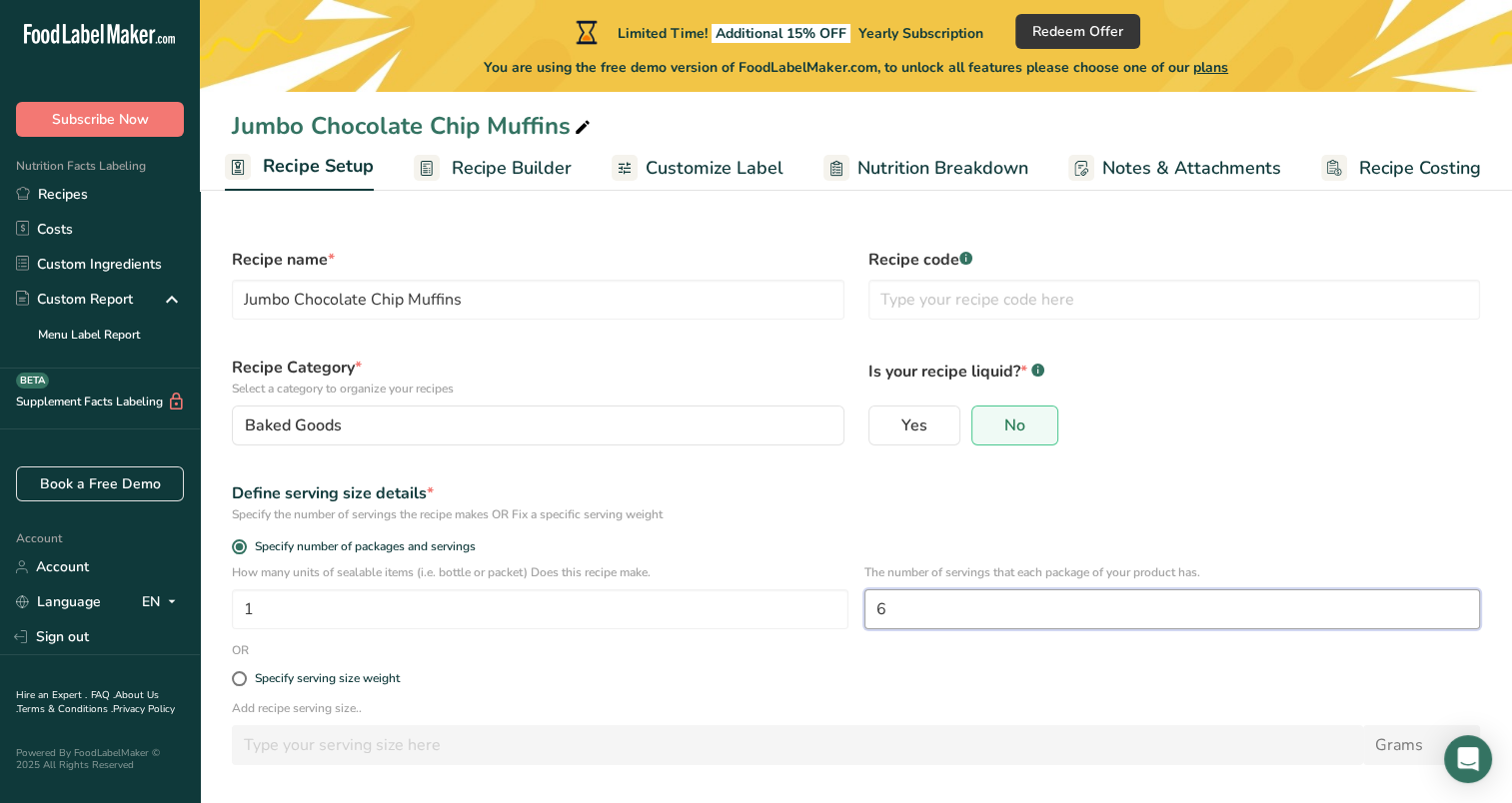 click on "6" at bounding box center (1172, 609) 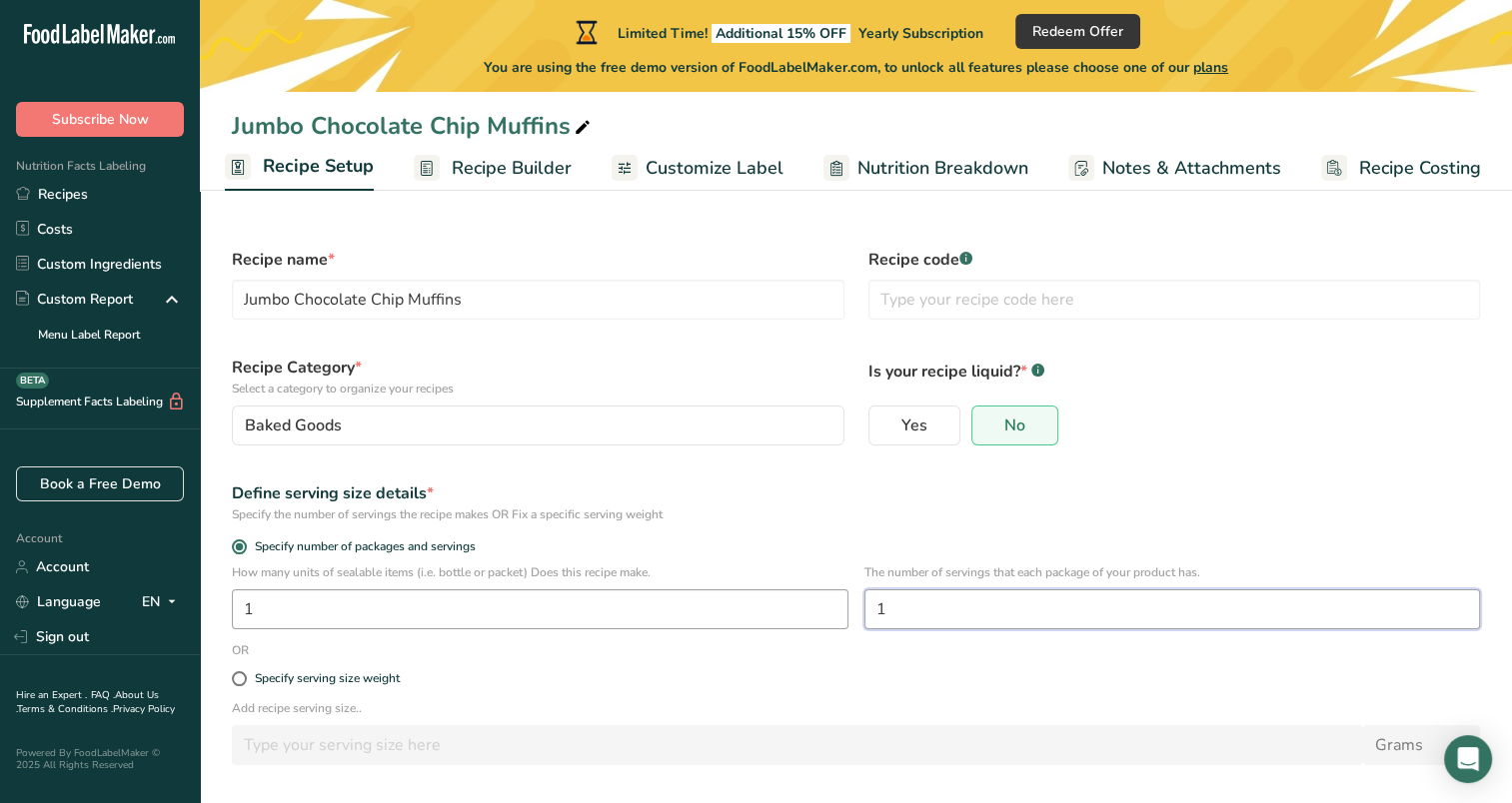 scroll, scrollTop: 78, scrollLeft: 0, axis: vertical 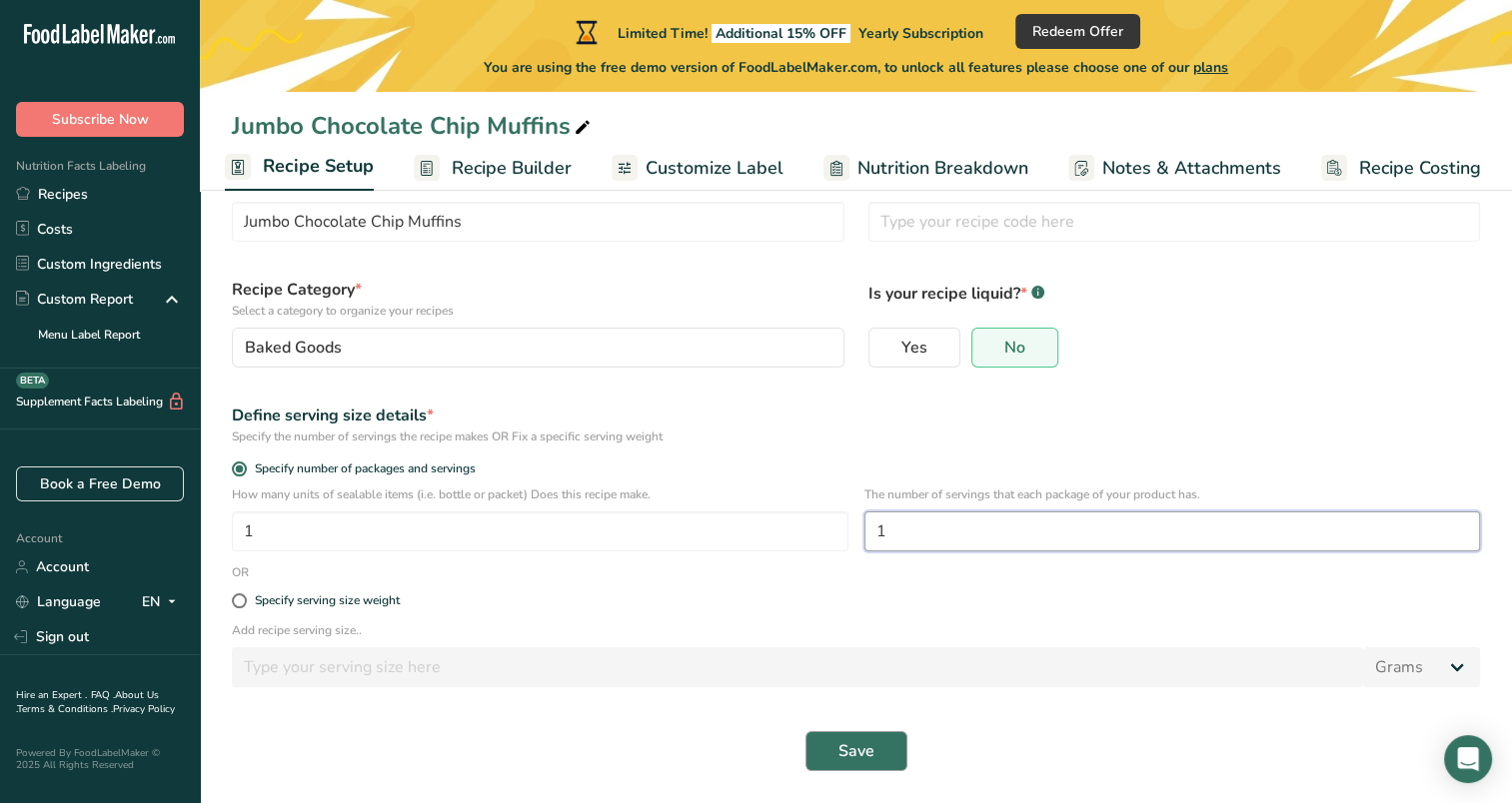 type on "1" 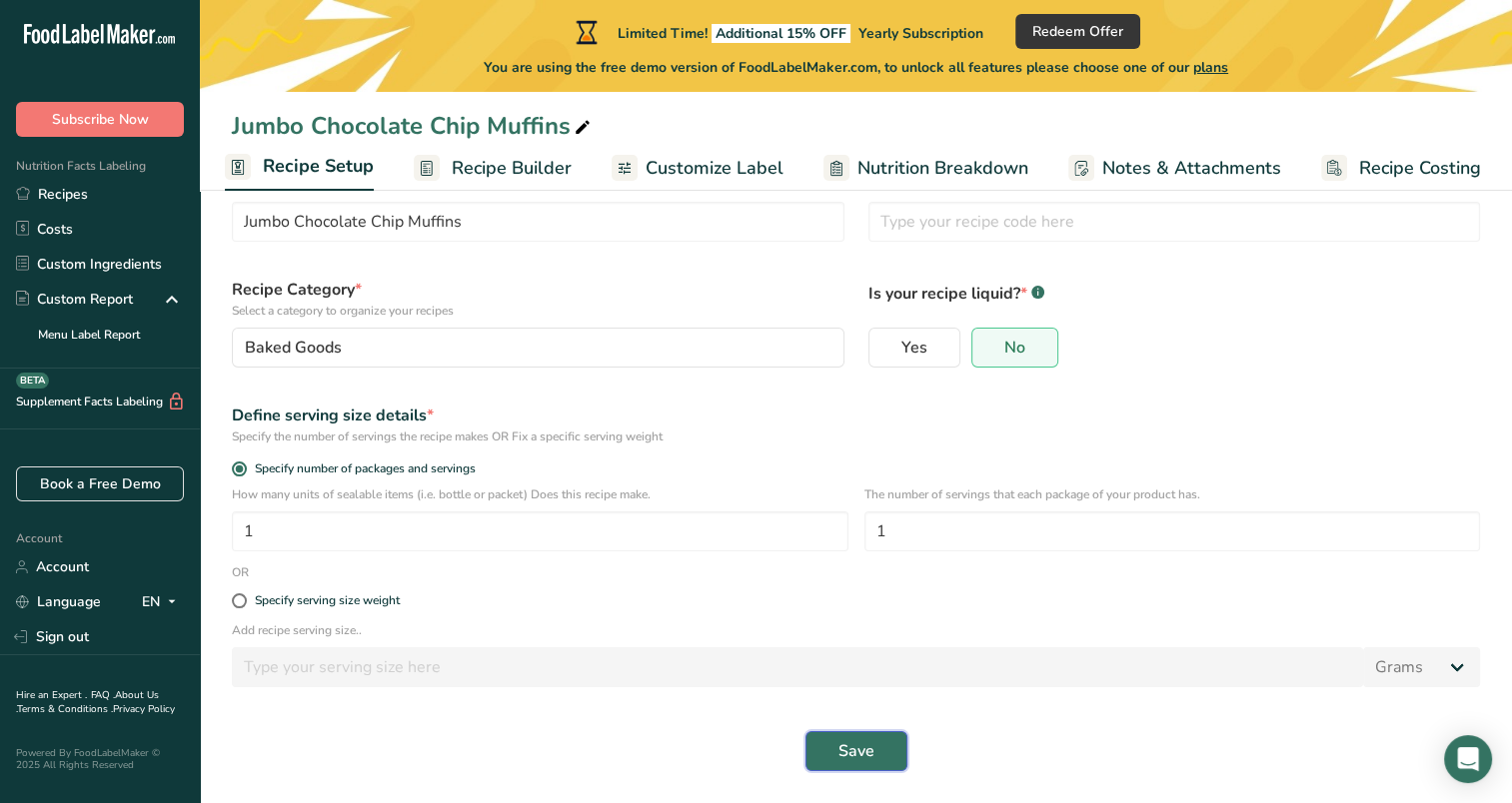 click on "Save" at bounding box center (856, 751) 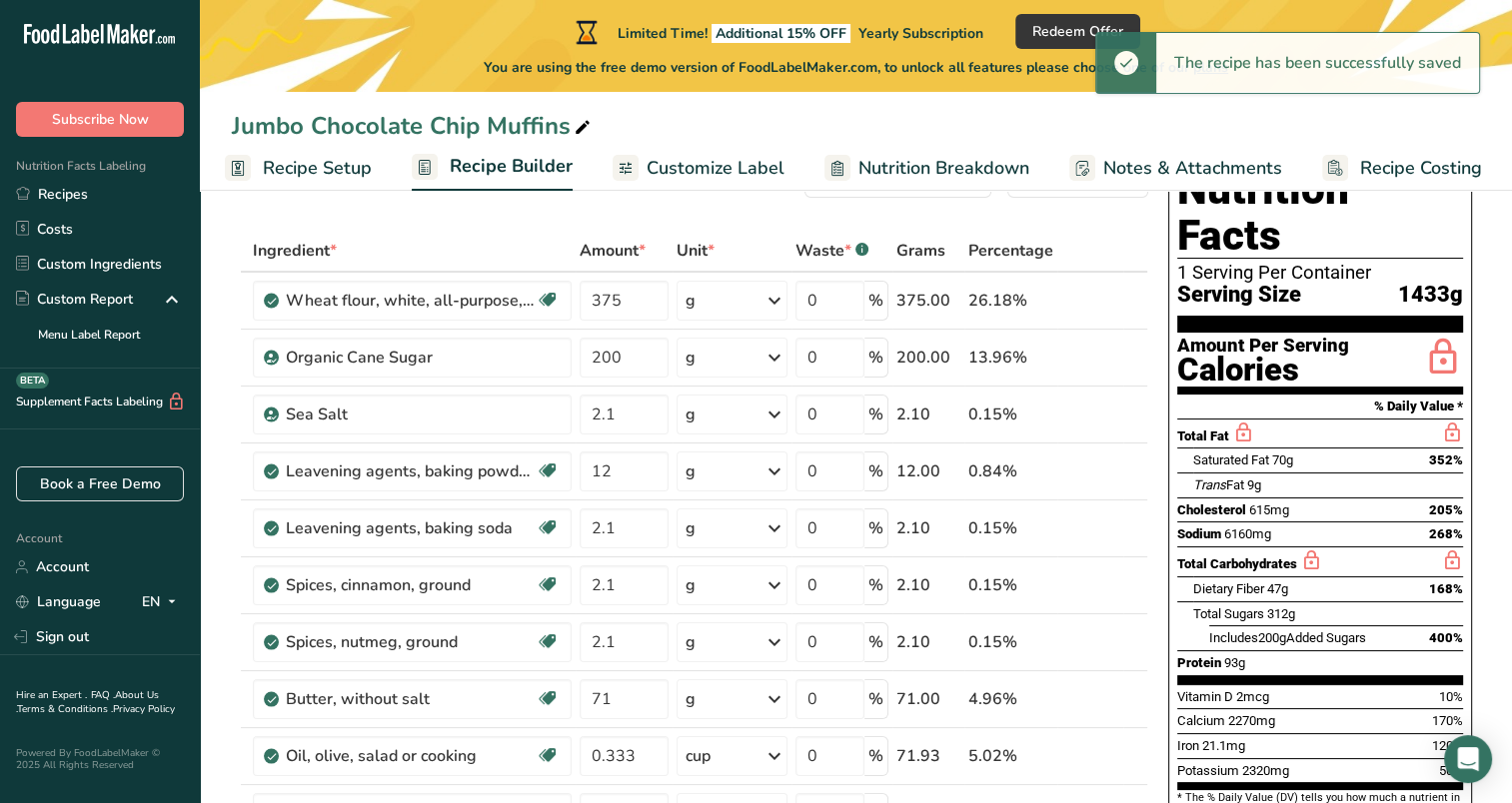 scroll, scrollTop: 0, scrollLeft: 0, axis: both 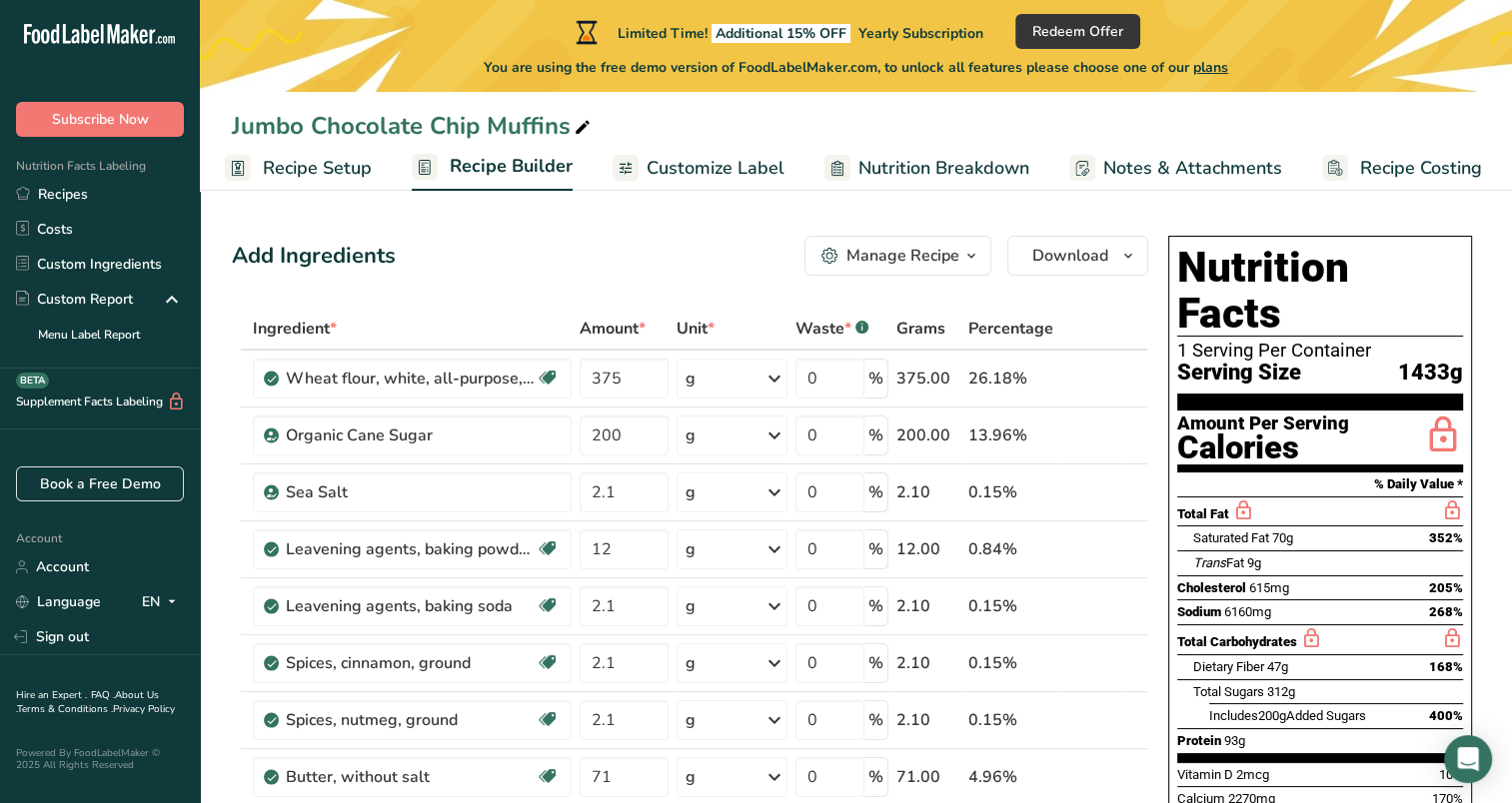 click on "Recipe Setup" at bounding box center [317, 168] 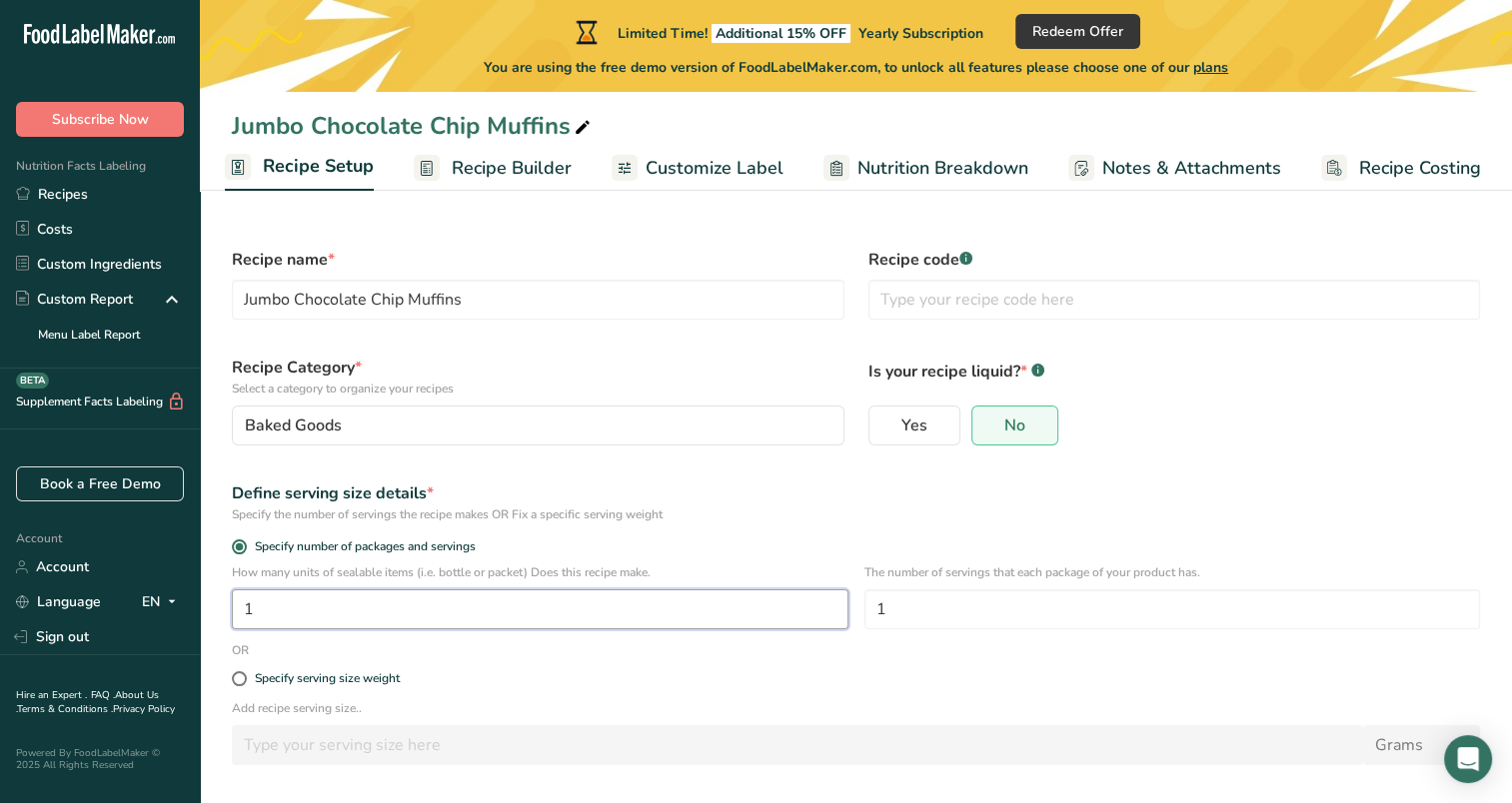 click on "1" at bounding box center (540, 609) 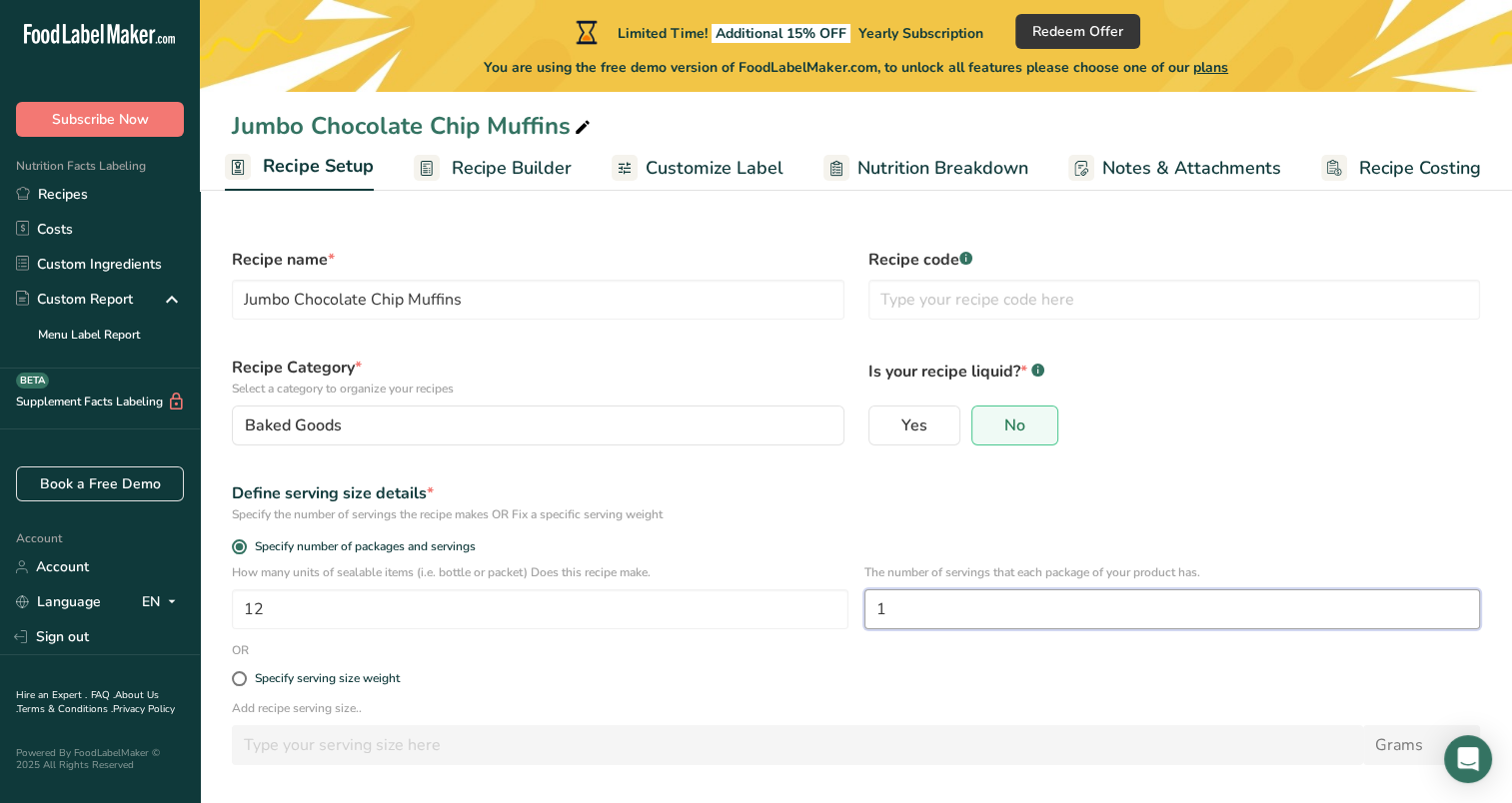 click on "1" at bounding box center [1172, 609] 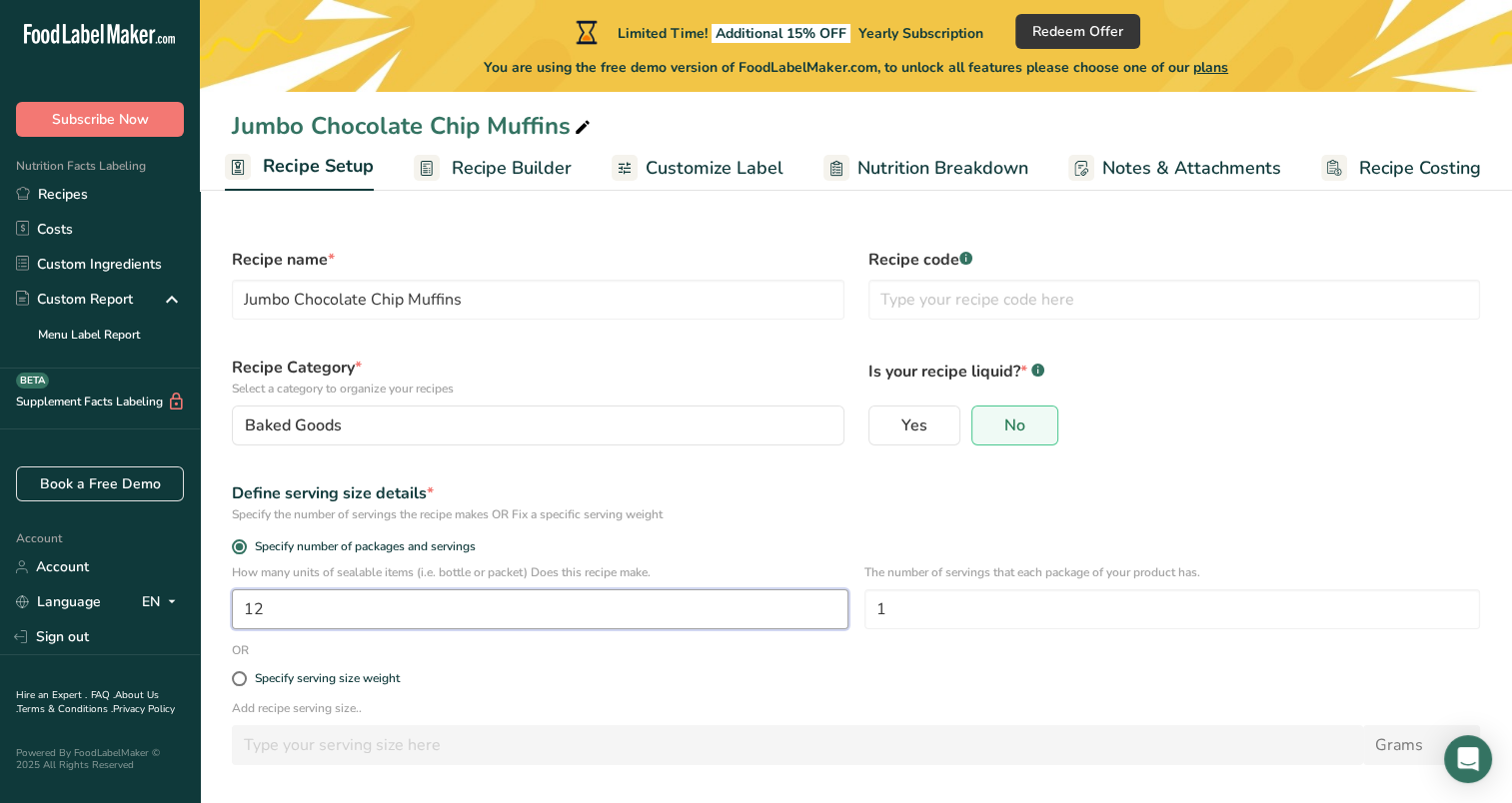 click on "12" at bounding box center [540, 609] 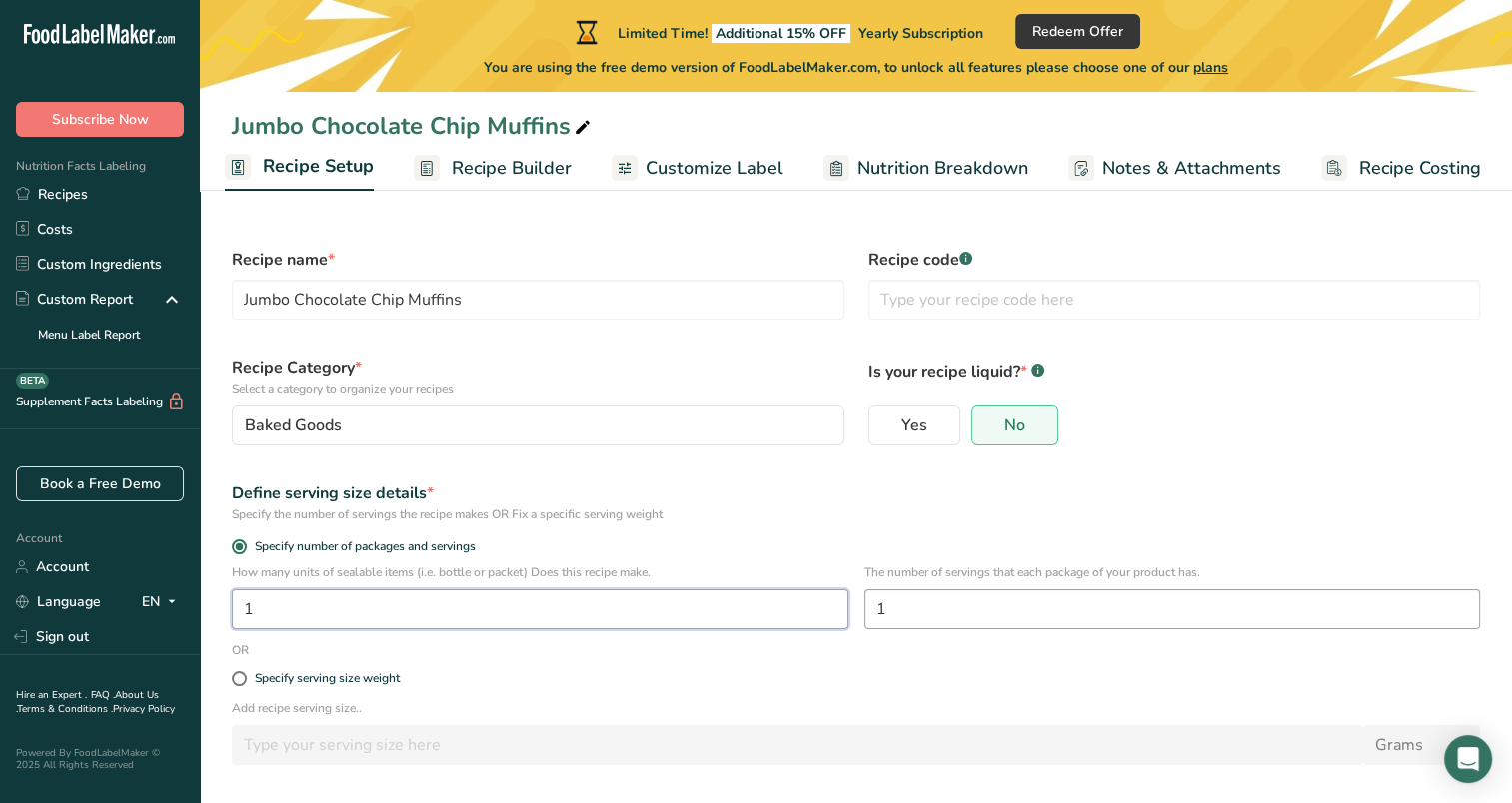 type on "1" 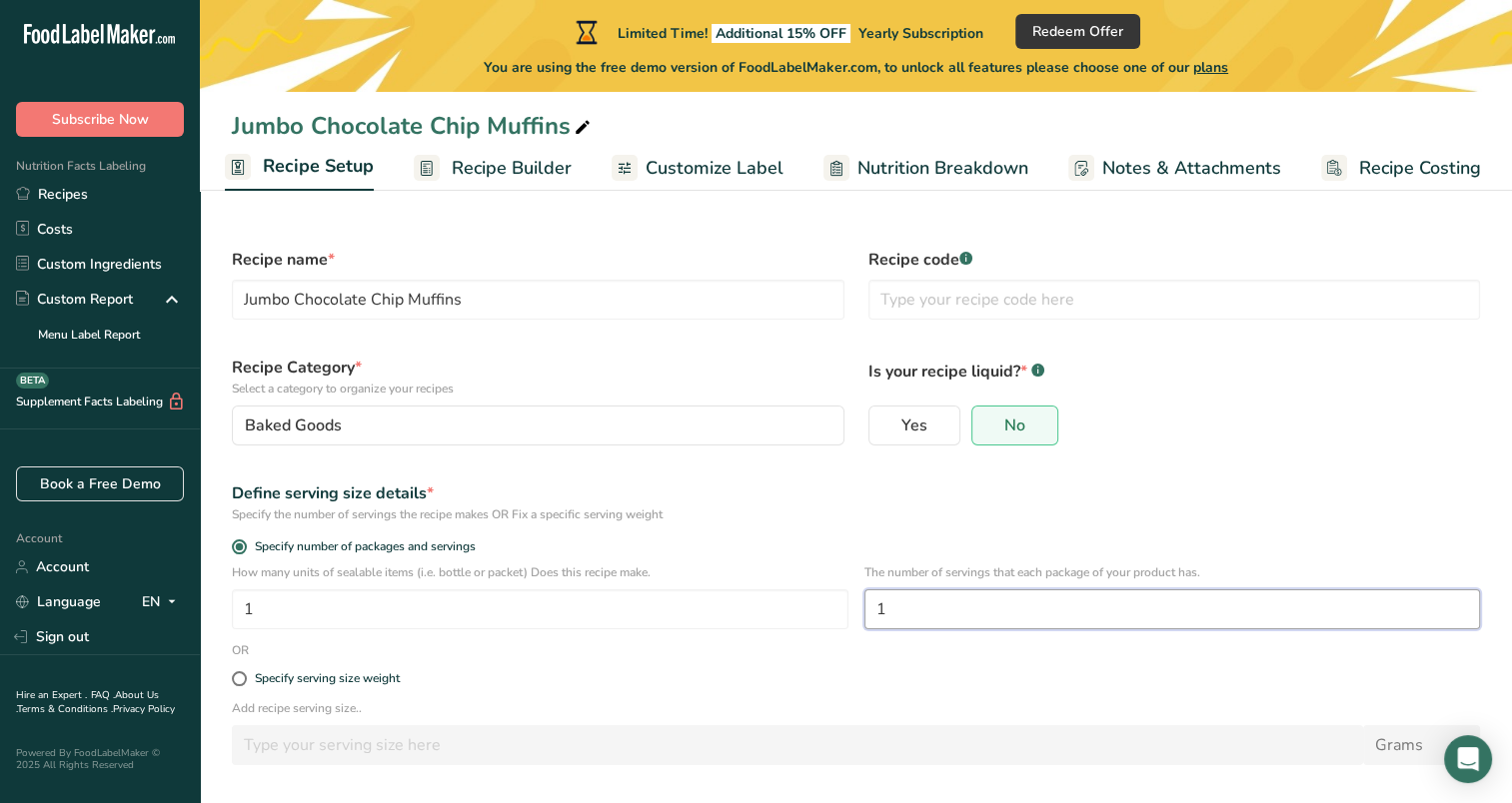 click on "1" at bounding box center (1172, 609) 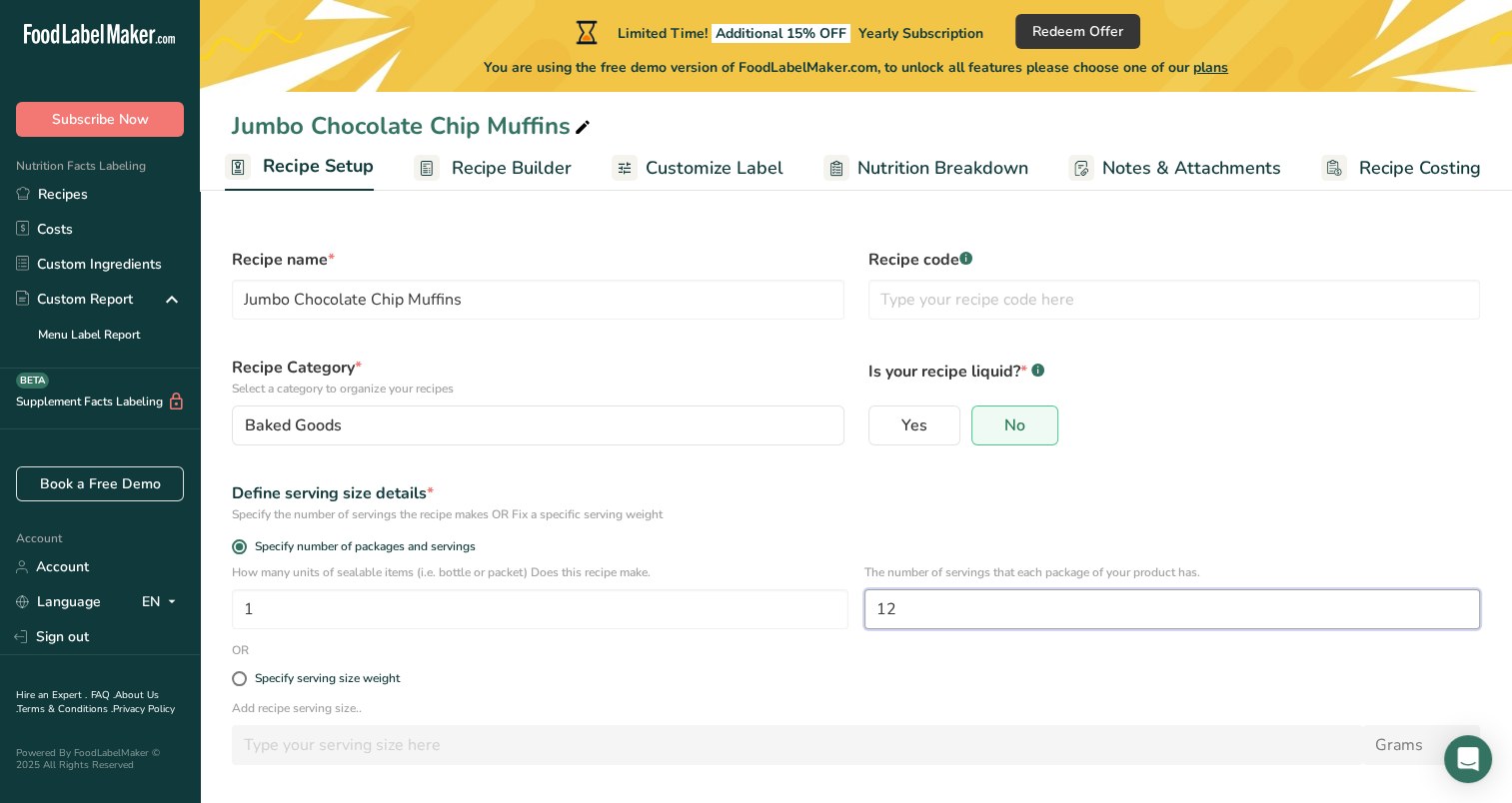 type on "12" 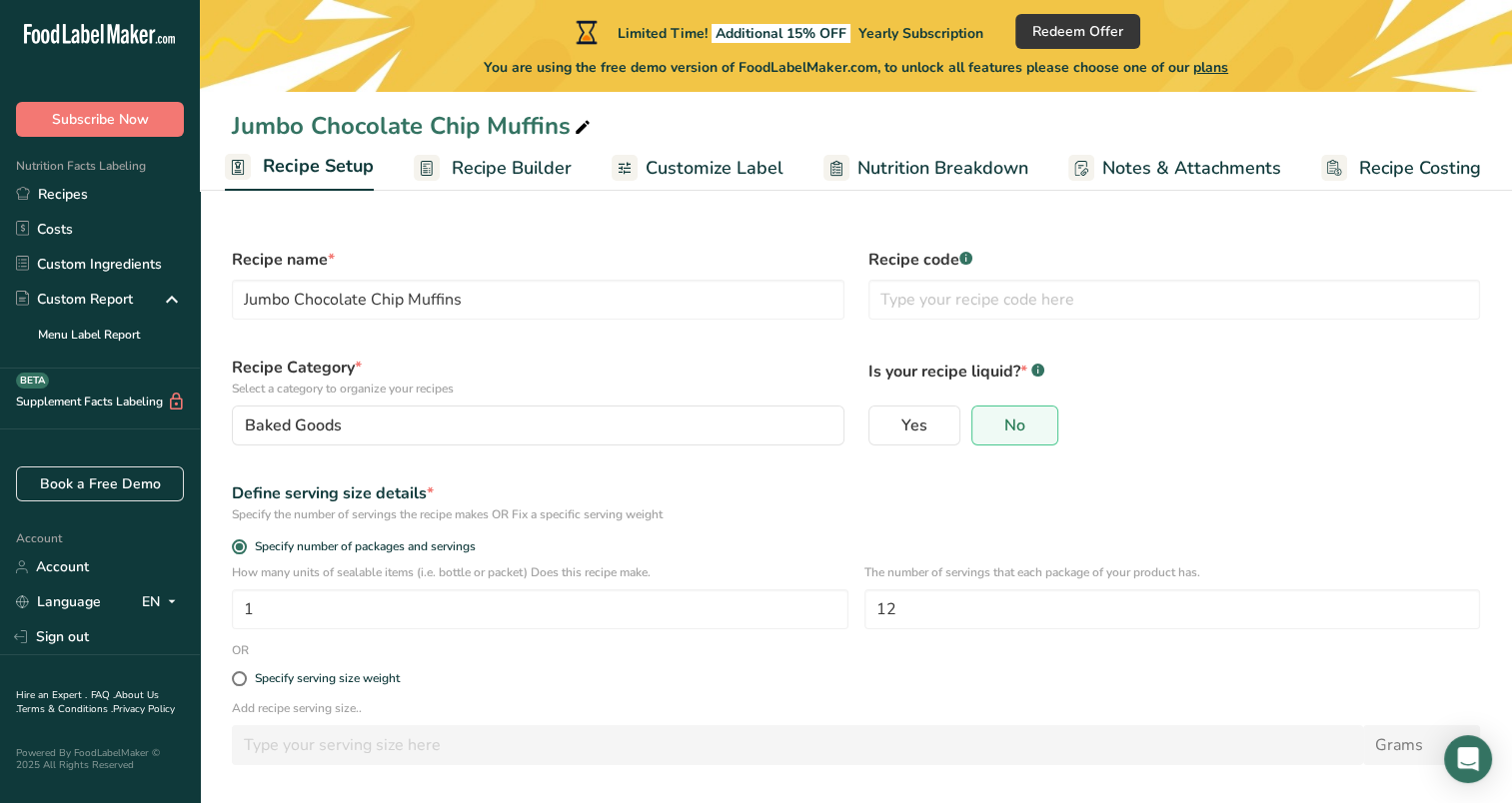 click on "Recipe name *   Jumbo Chocolate Chip Muffins
Recipe code
.a-a{fill:#347362;}.b-a{fill:#fff;}
Recipe Category *
Select a category to organize your recipes
Baked Goods
Standard Categories
Custom Categories
.a-a{fill:#347362;}.b-a{fill:#fff;}
Baked Goods
Beverages
Confectionery
Cooked Meals, Salads, & Sauces
Dairy
Snacks
Add New Category
Is your recipe liquid? *   .a-a{fill:#347362;}.b-a{fill:#fff;}           Yes   No
Define serving size details *
Specify the number of servings the recipe makes OR Fix a specific serving weight
Specify number of packages and servings
1     12
OR" at bounding box center [855, 548] 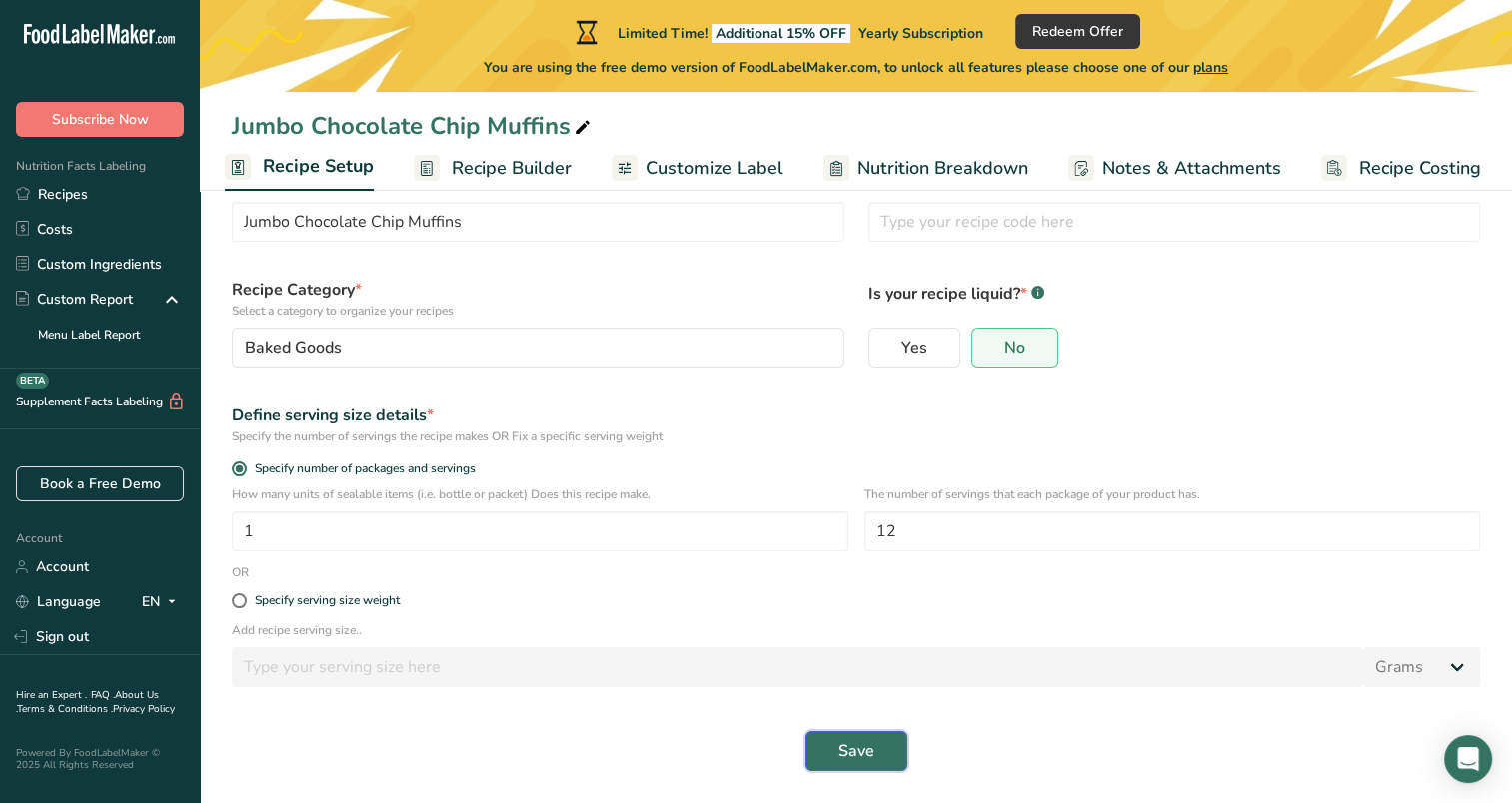 click on "Save" at bounding box center [856, 751] 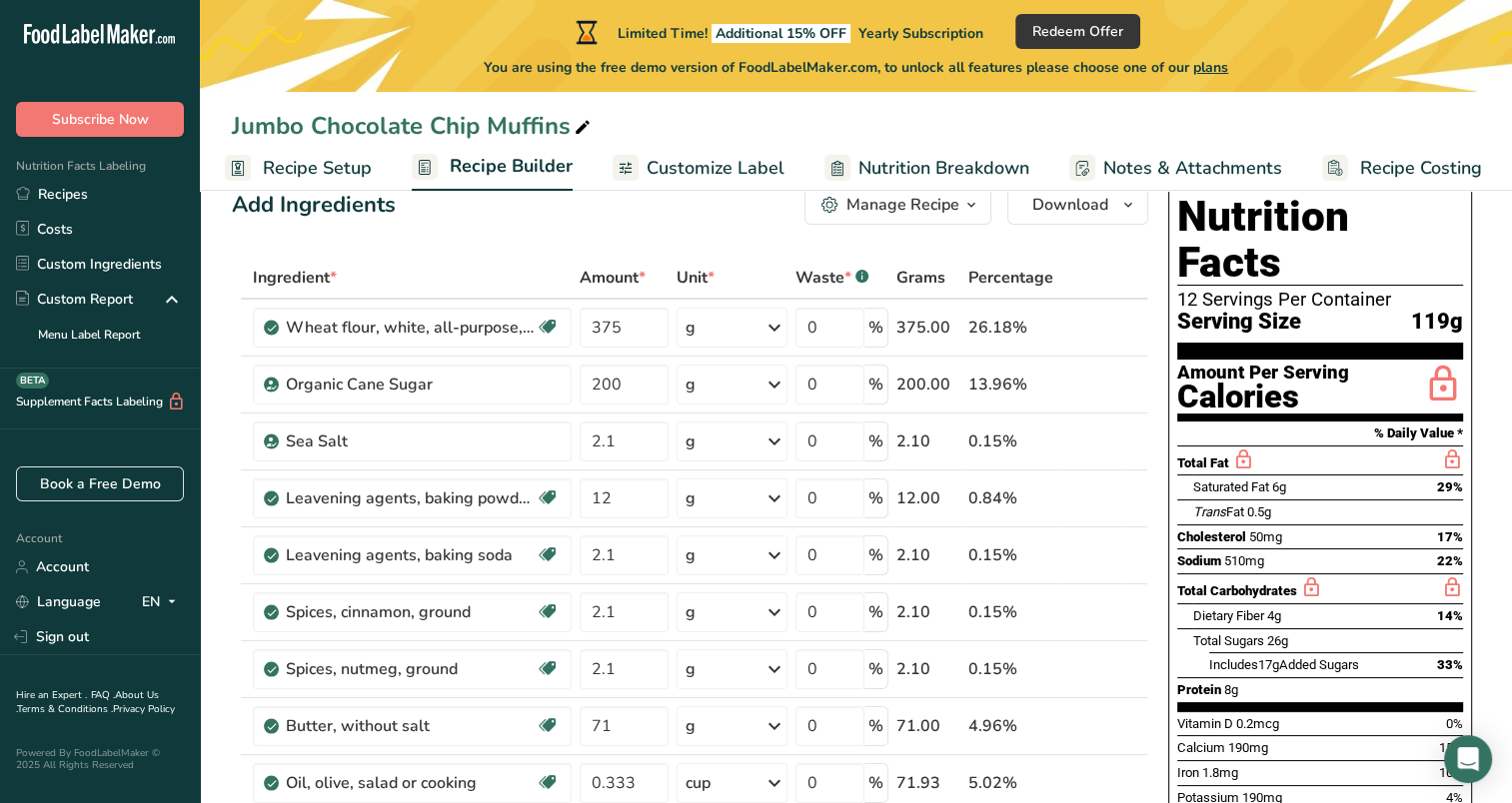 scroll, scrollTop: 0, scrollLeft: 0, axis: both 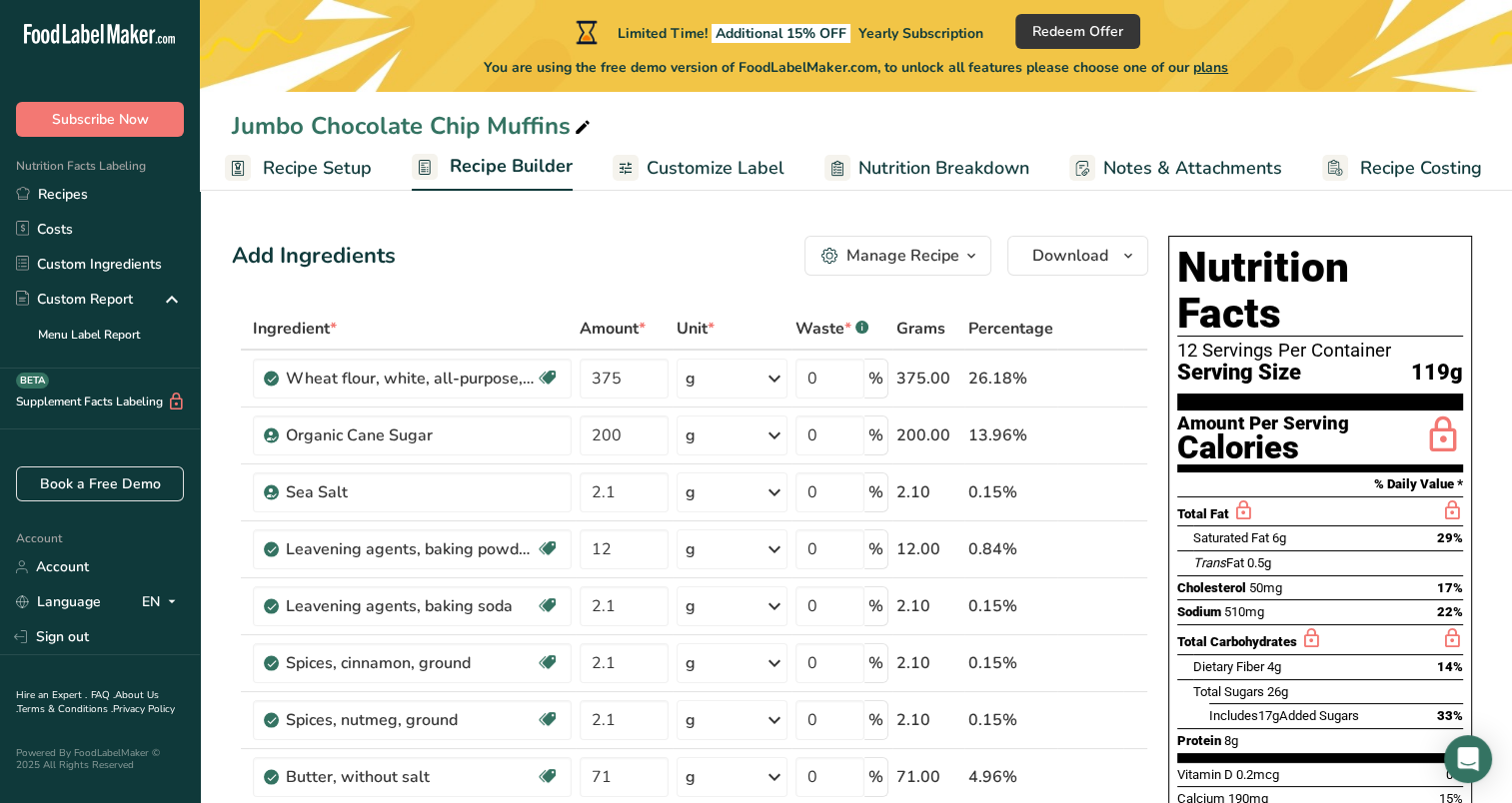 click on "Recipe Setup" at bounding box center [317, 168] 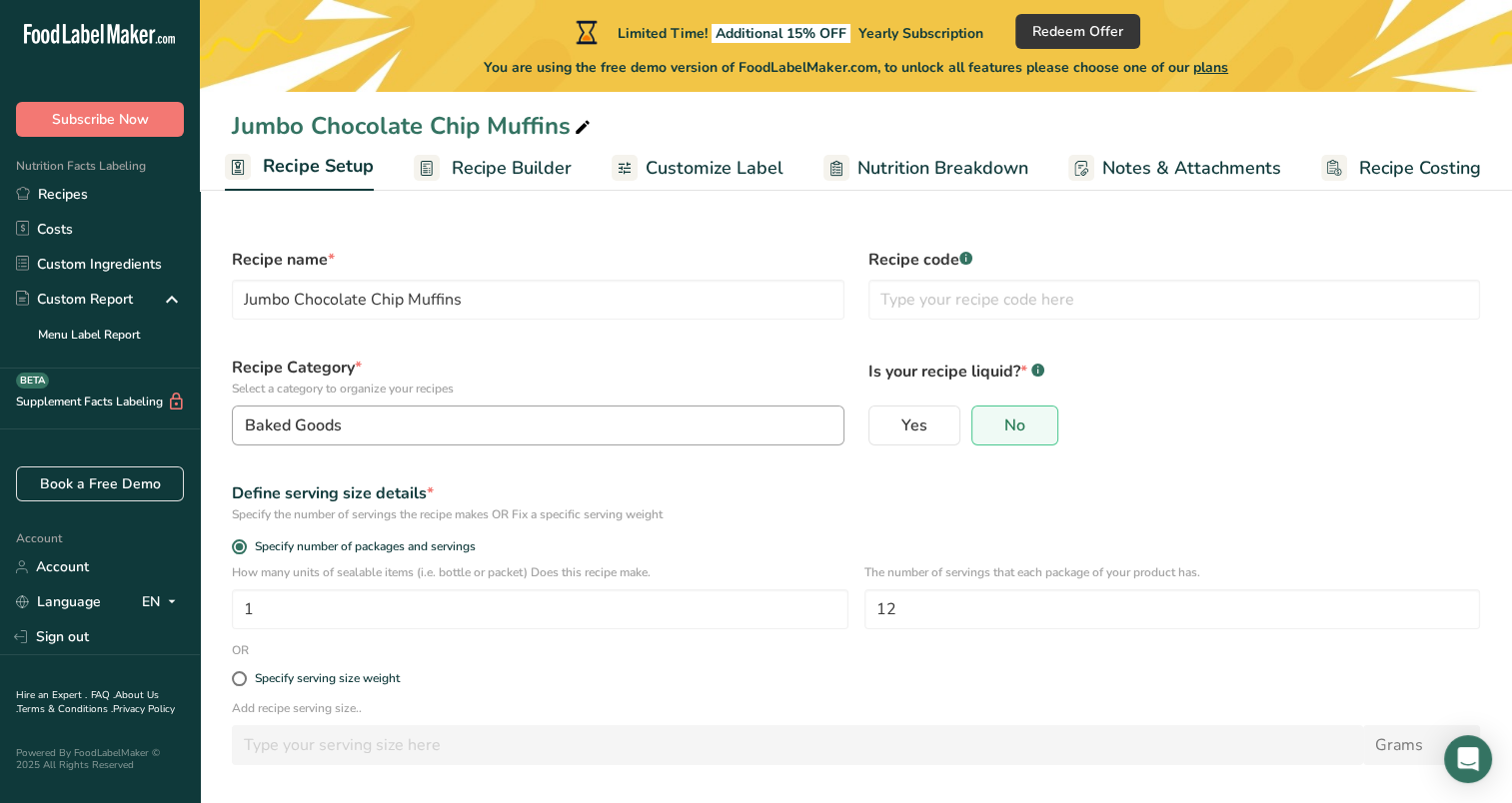 scroll, scrollTop: 78, scrollLeft: 0, axis: vertical 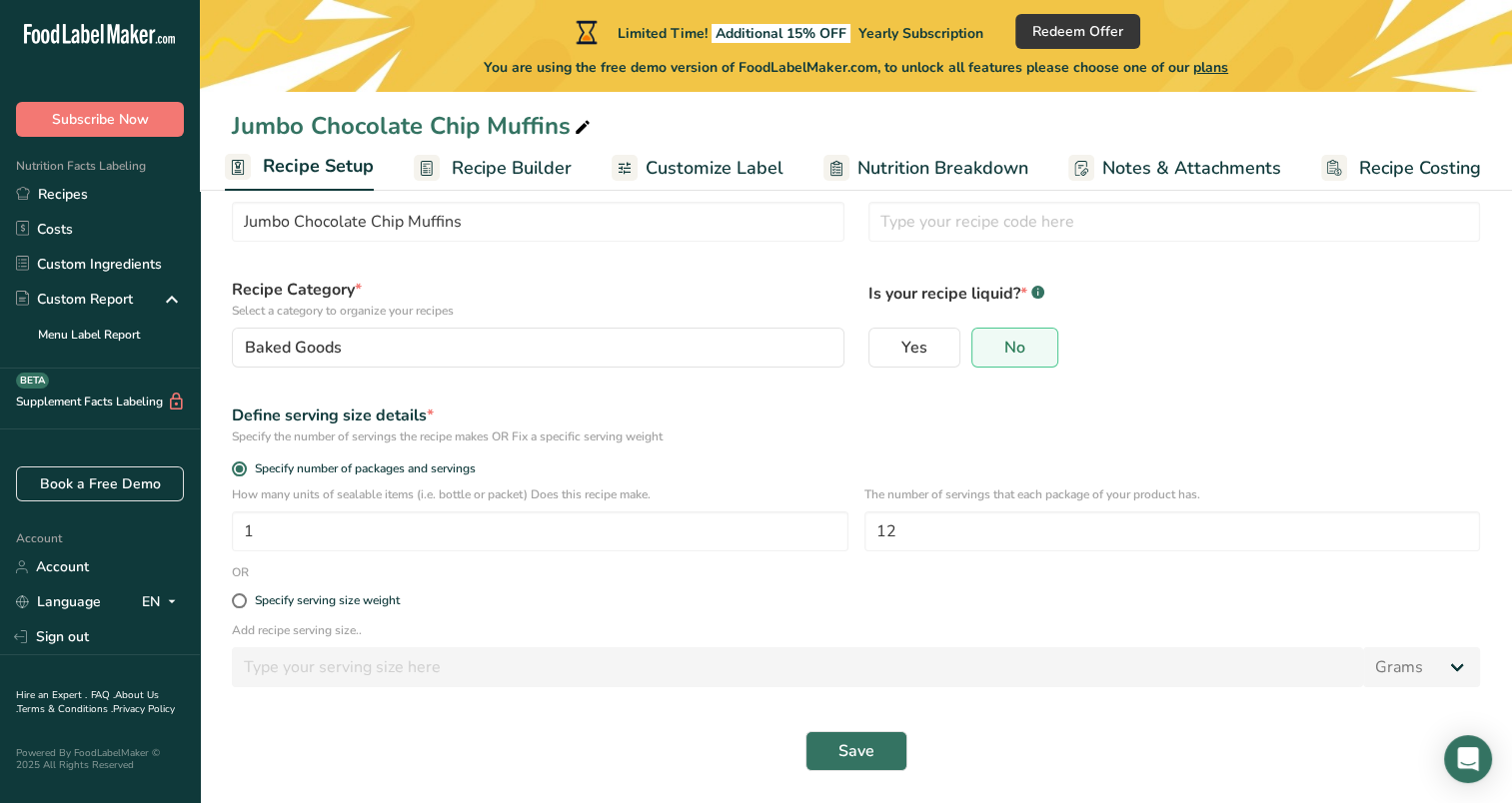 click on "Recipe Builder" at bounding box center [512, 168] 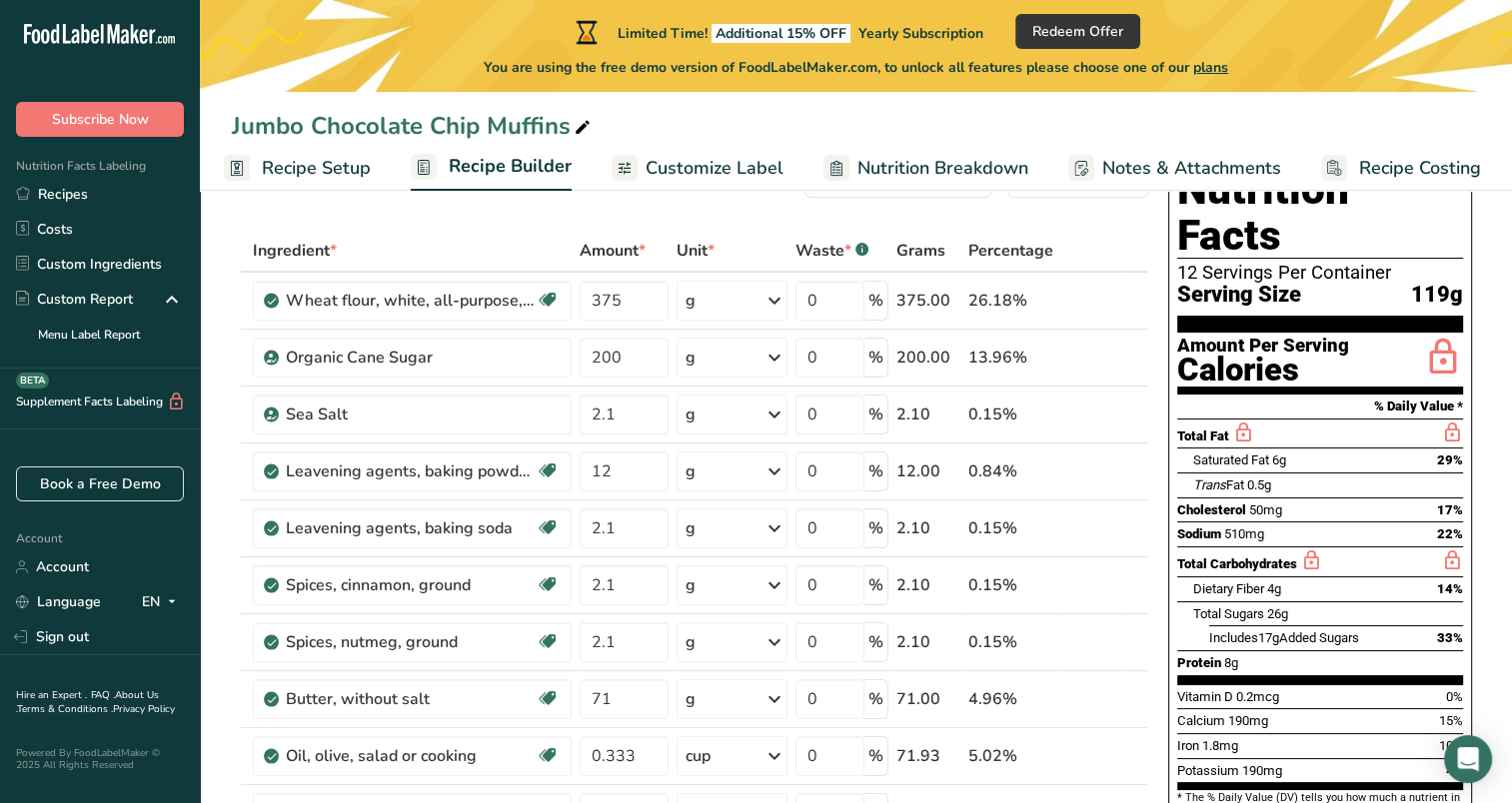 scroll, scrollTop: 0, scrollLeft: 0, axis: both 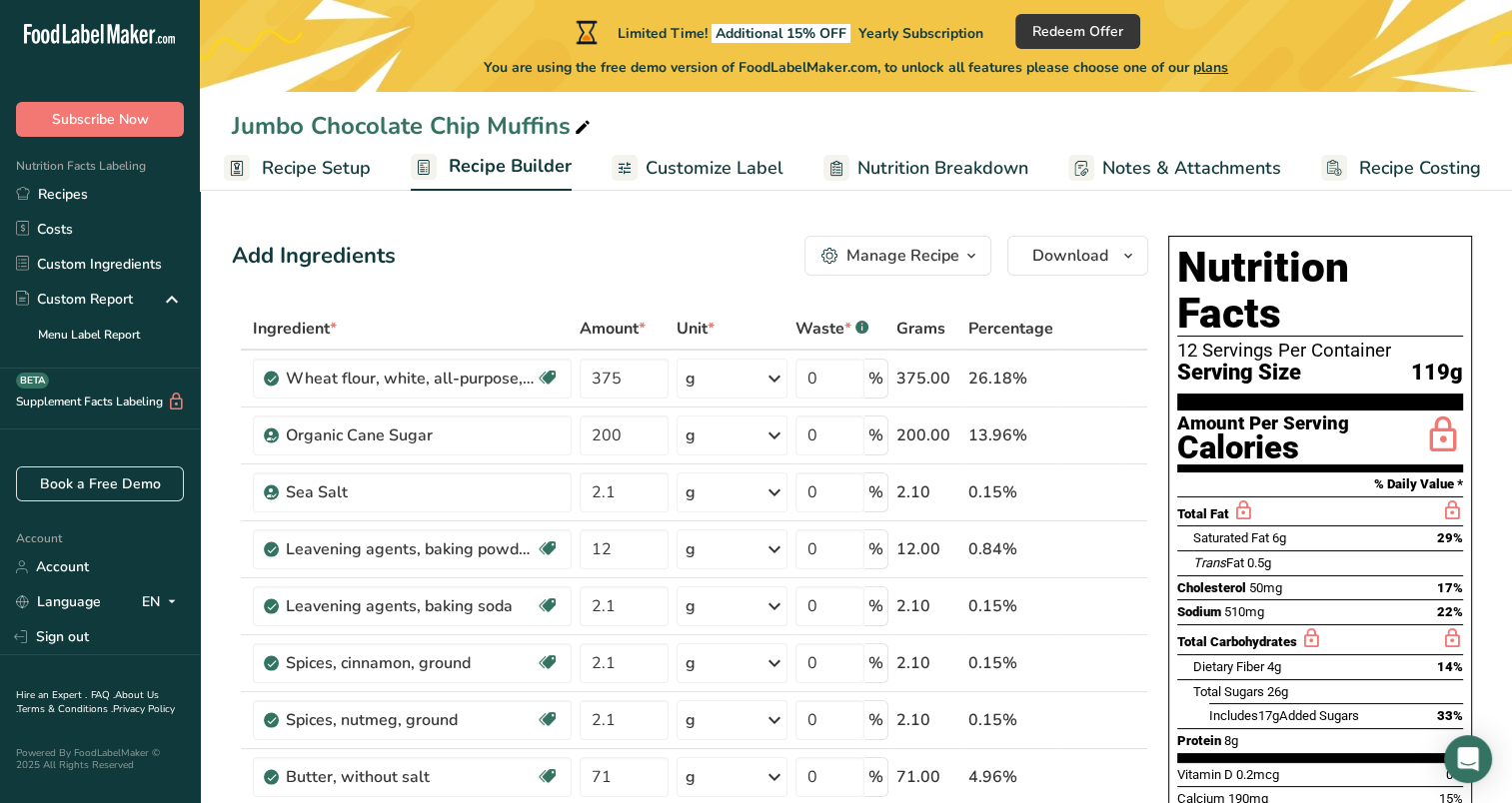 click on "Recipe Setup" at bounding box center [316, 168] 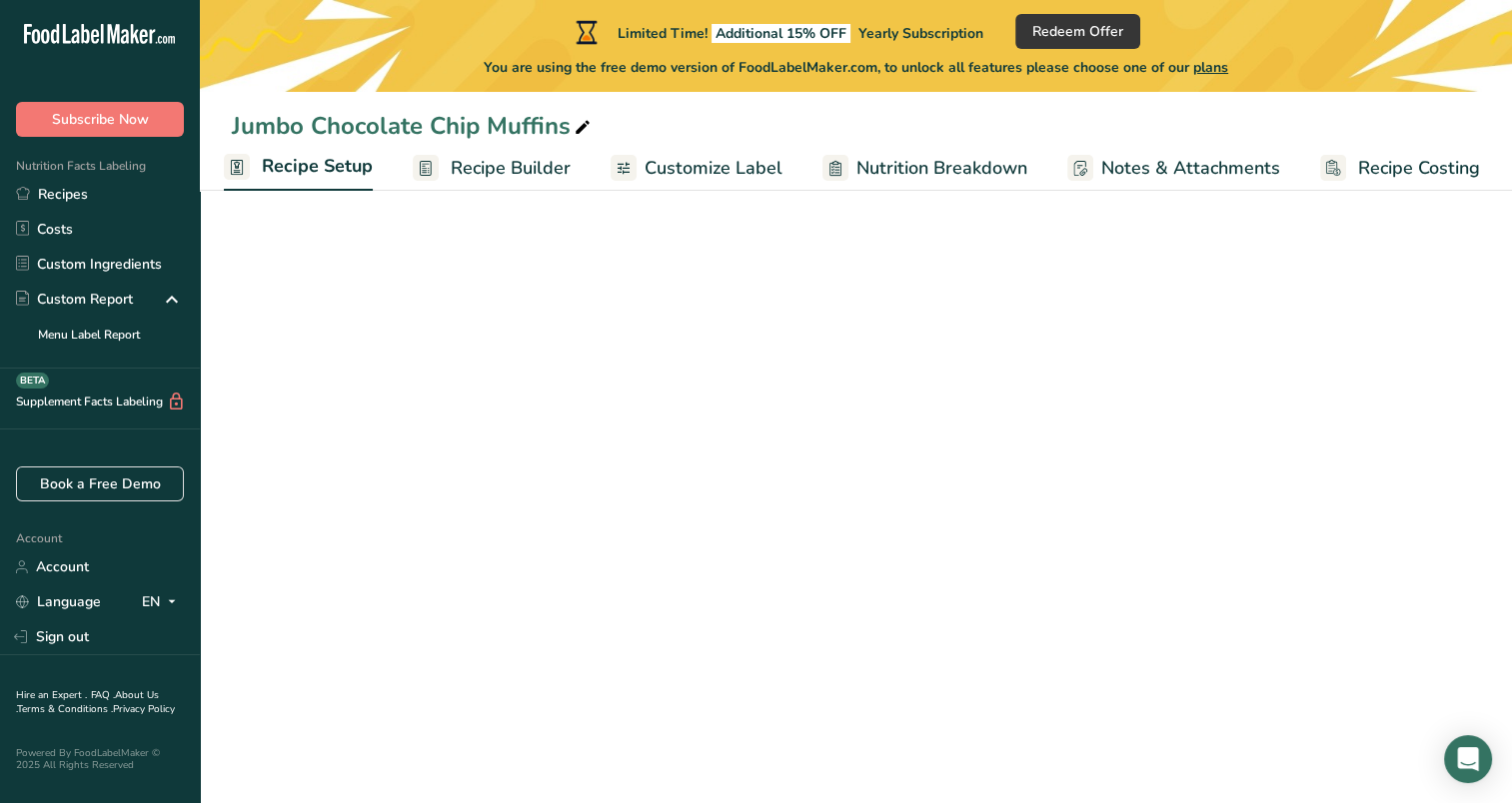 scroll, scrollTop: 0, scrollLeft: 7, axis: horizontal 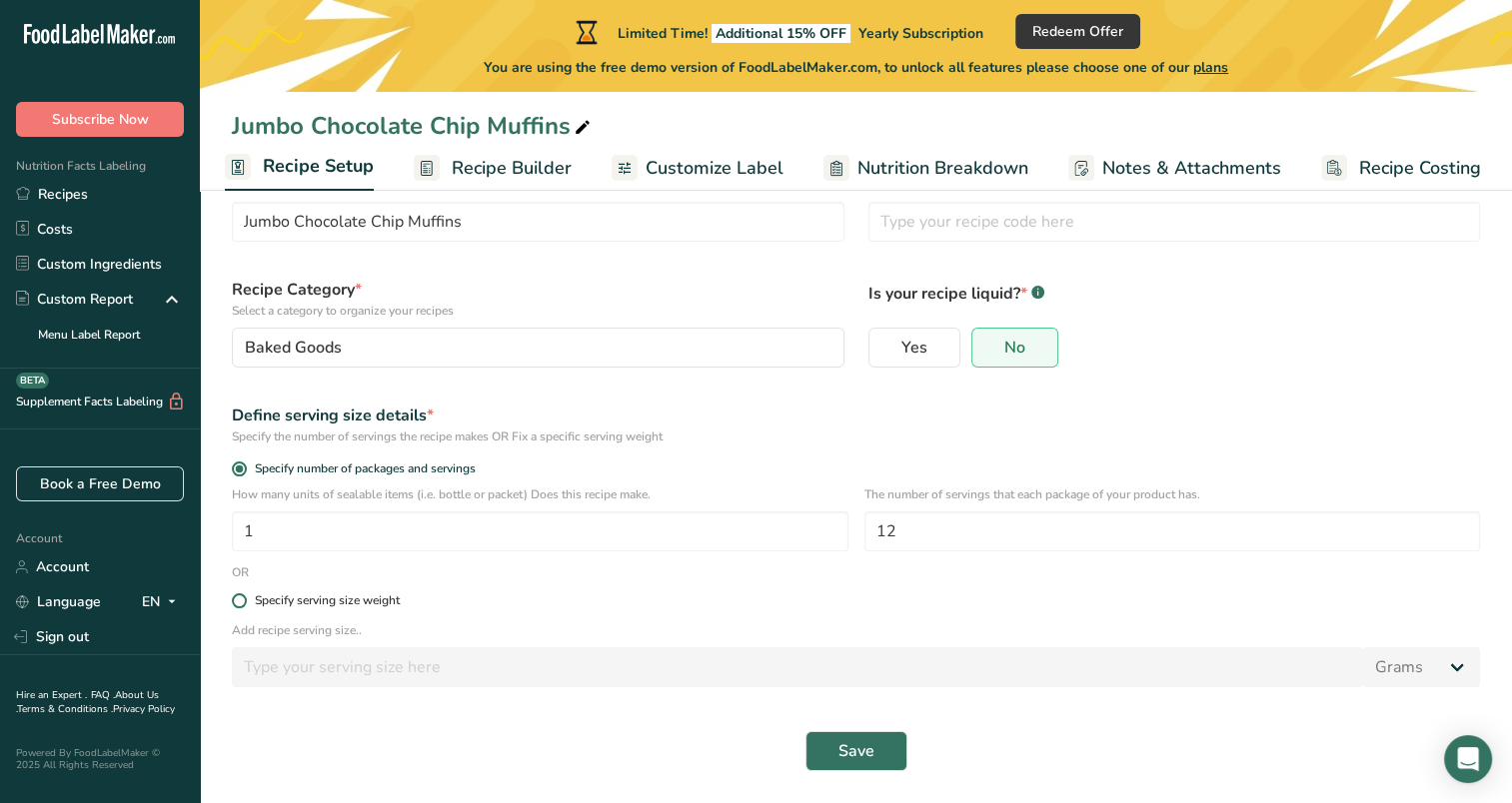 click at bounding box center (239, 600) 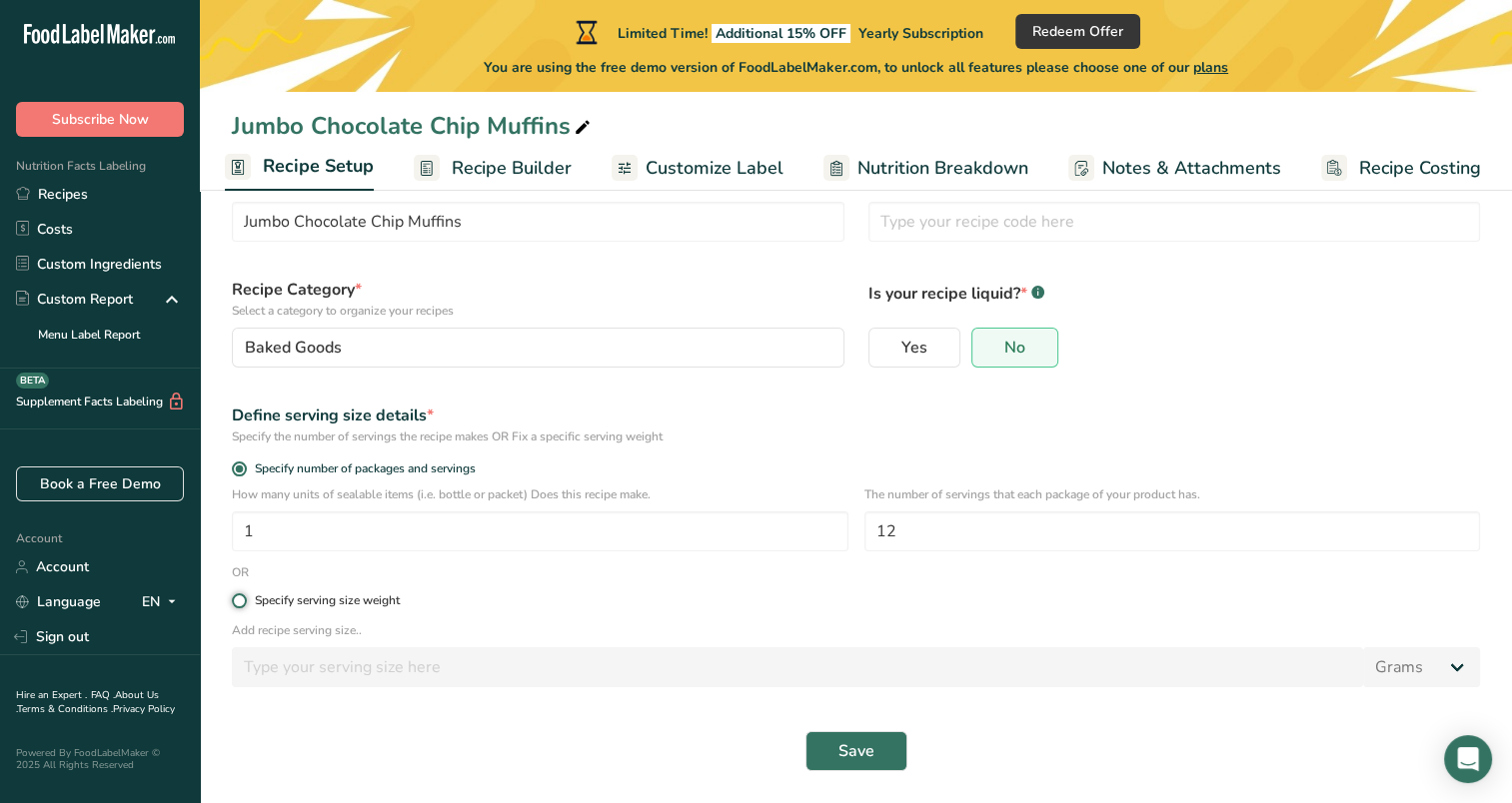 click on "Specify serving size weight" at bounding box center [238, 600] 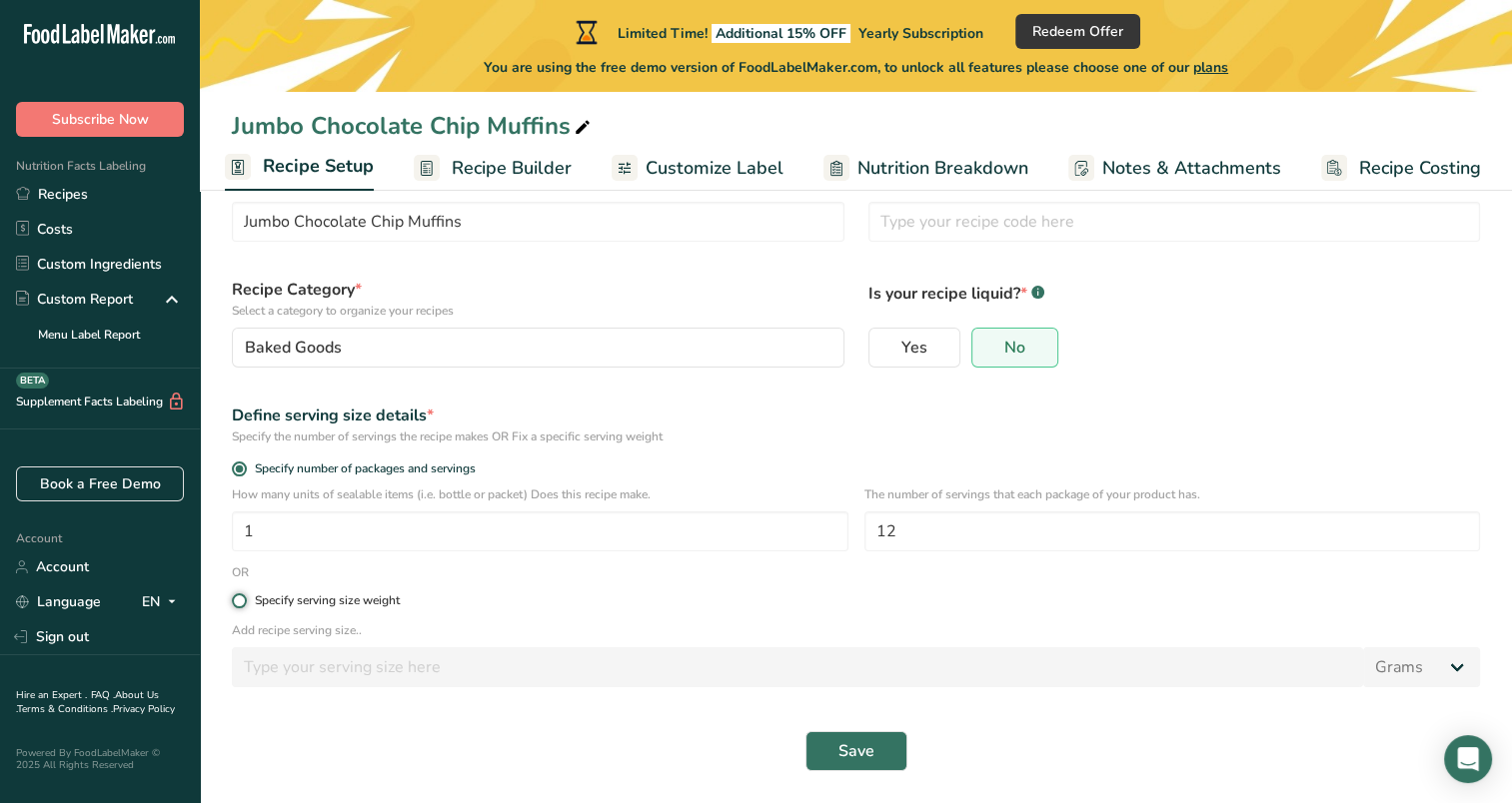 radio on "true" 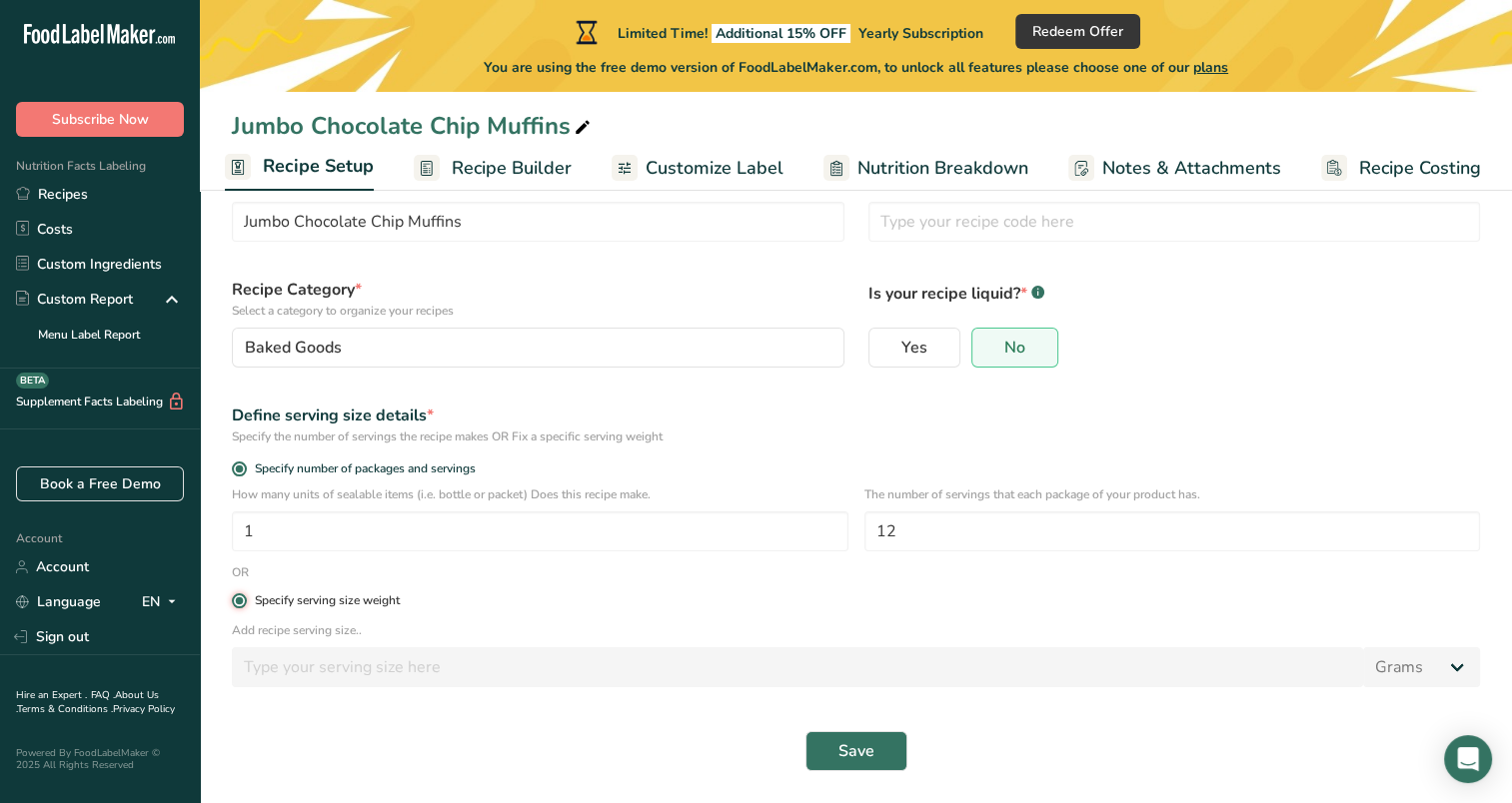 radio on "false" 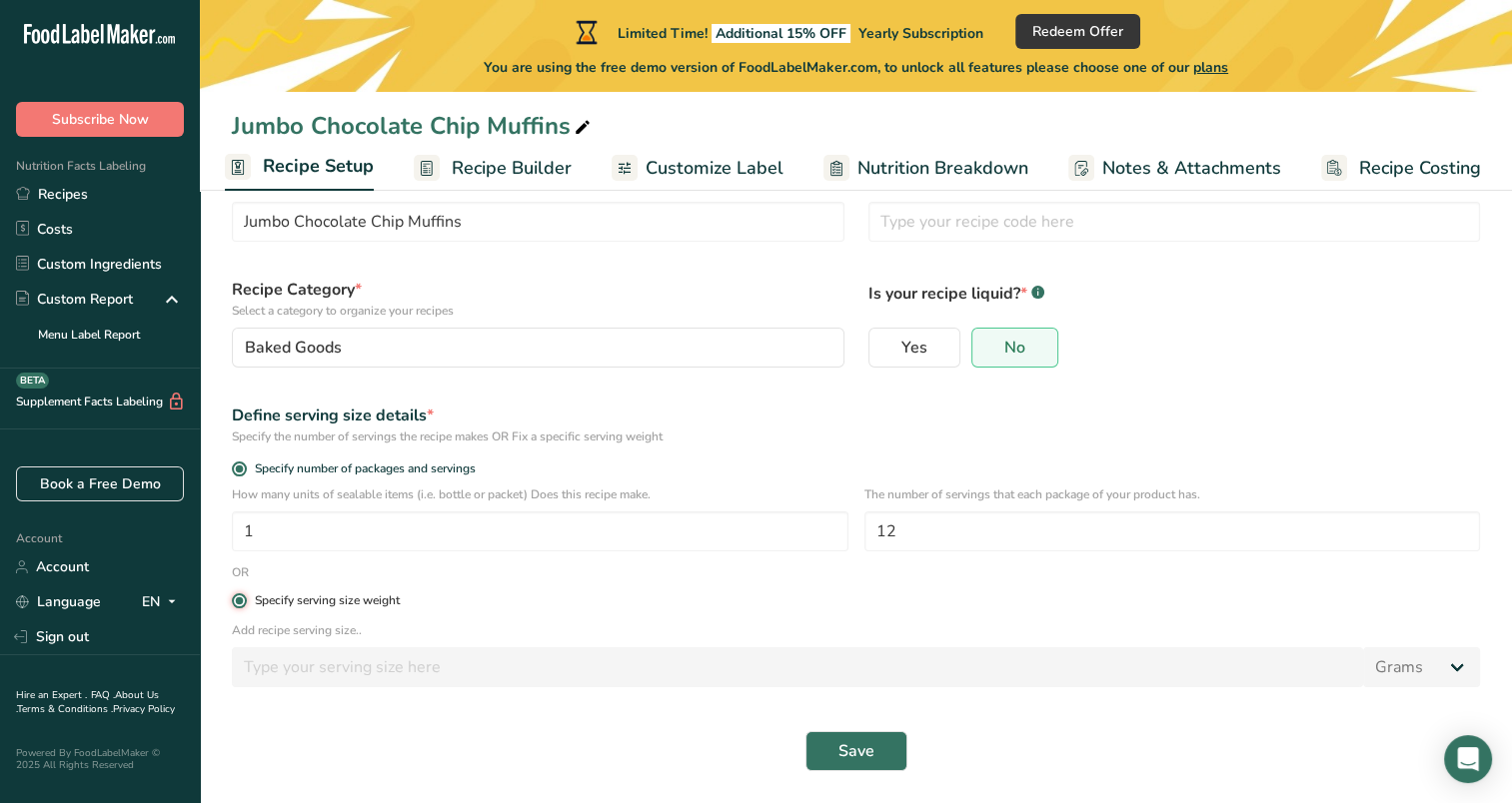 type 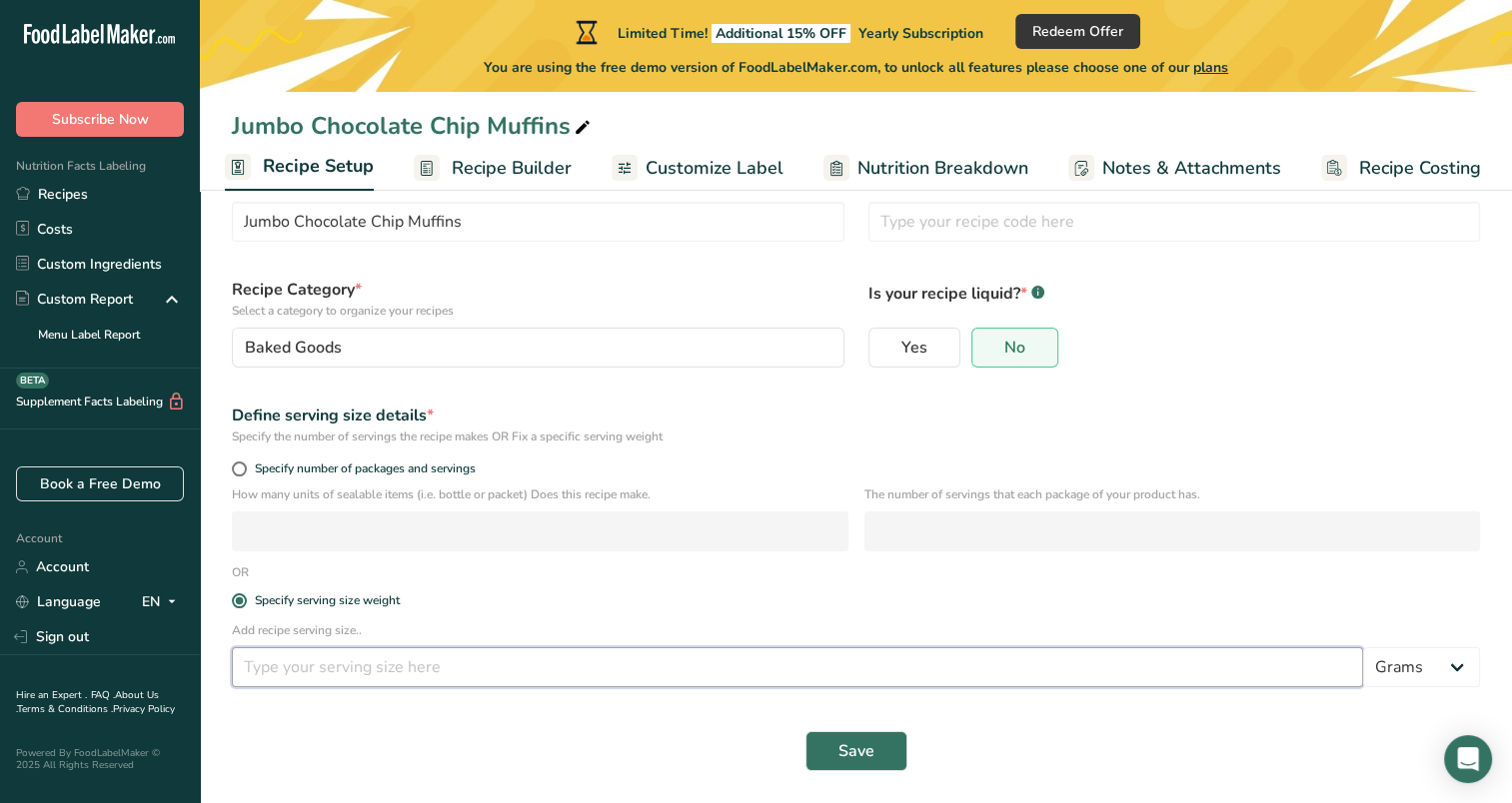 click at bounding box center (797, 667) 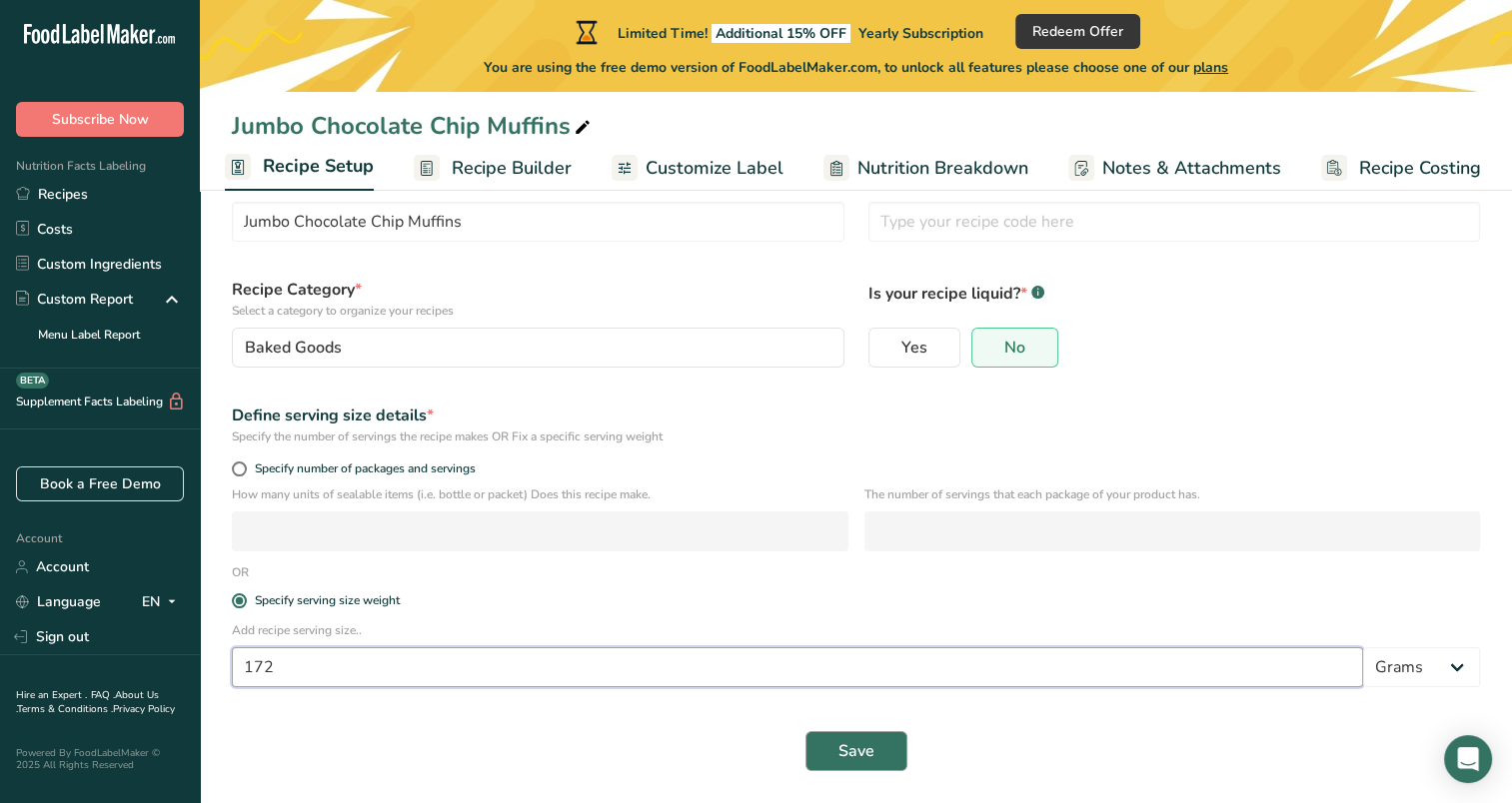 type on "172" 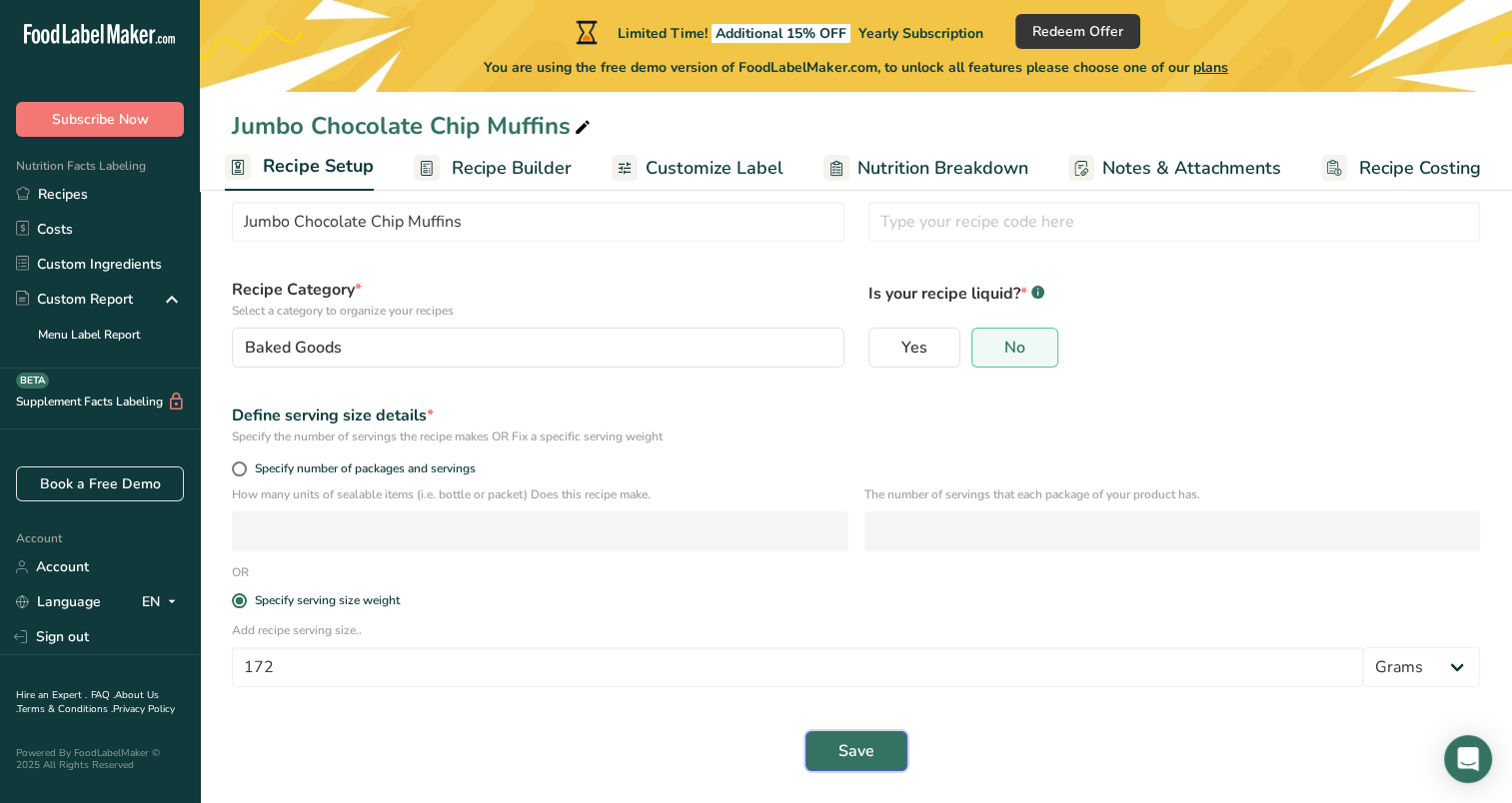 click on "Save" at bounding box center (856, 751) 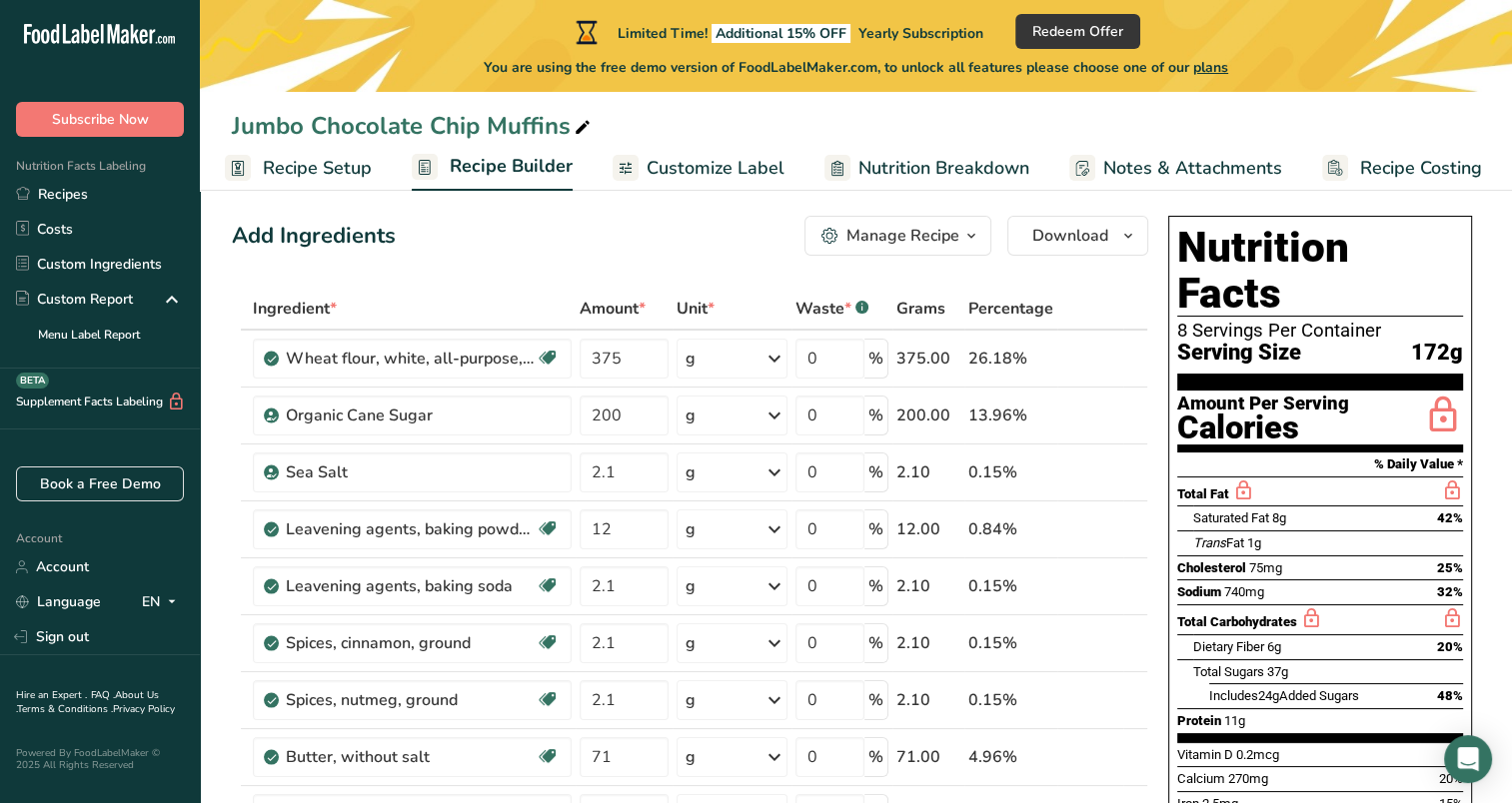 scroll, scrollTop: 0, scrollLeft: 0, axis: both 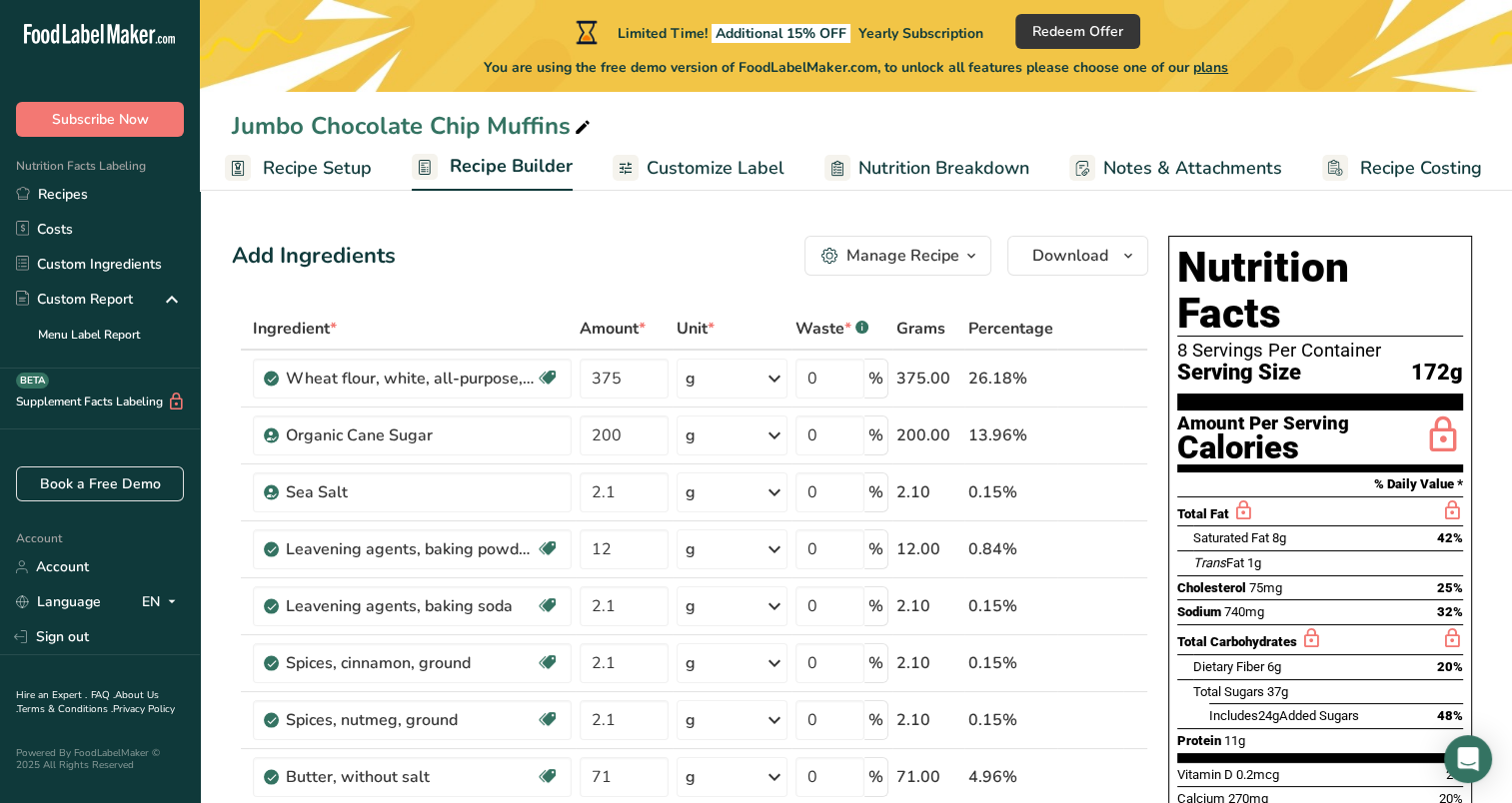 click on "Customize Label" at bounding box center (716, 168) 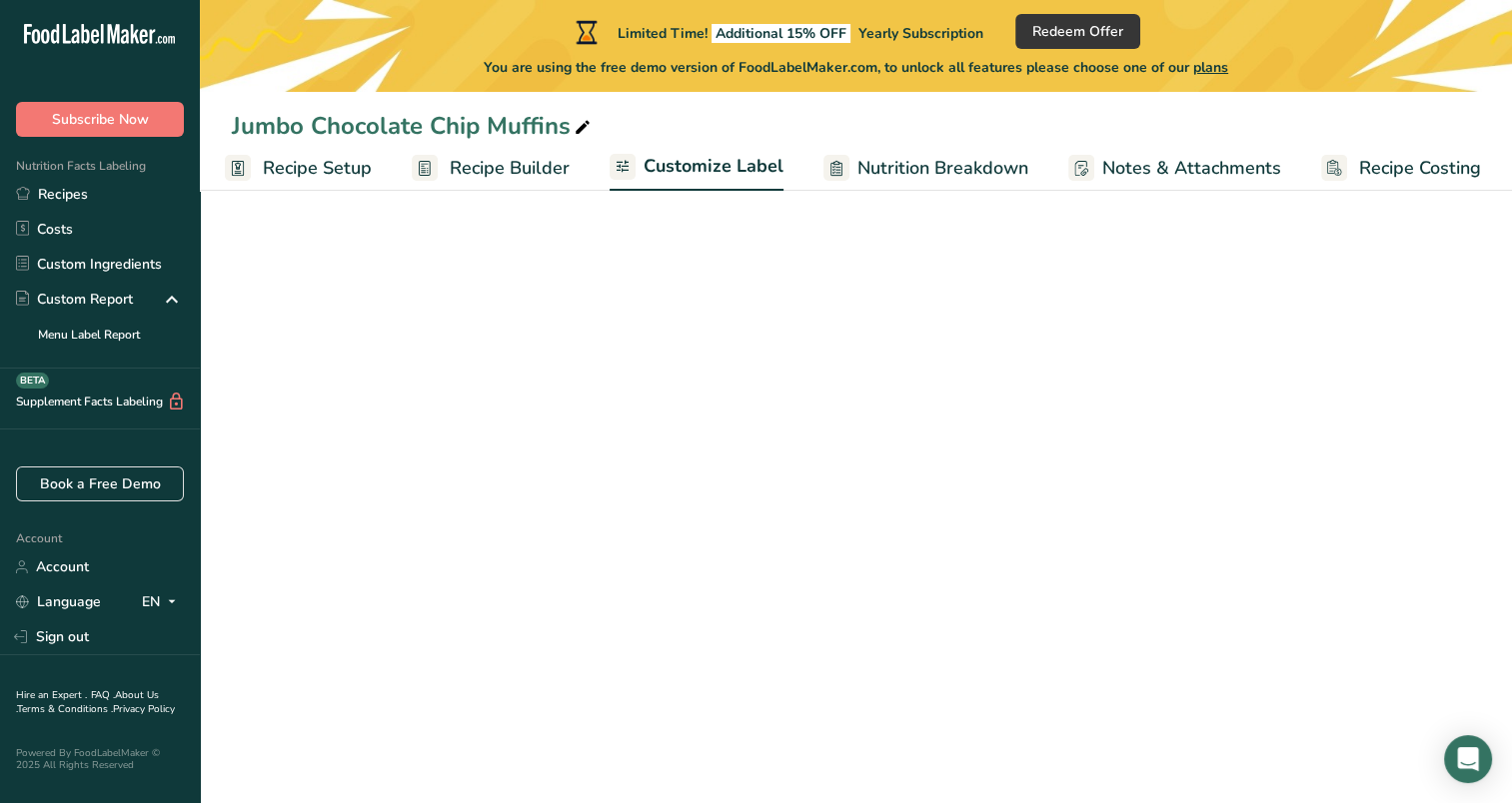 scroll, scrollTop: 0, scrollLeft: 8, axis: horizontal 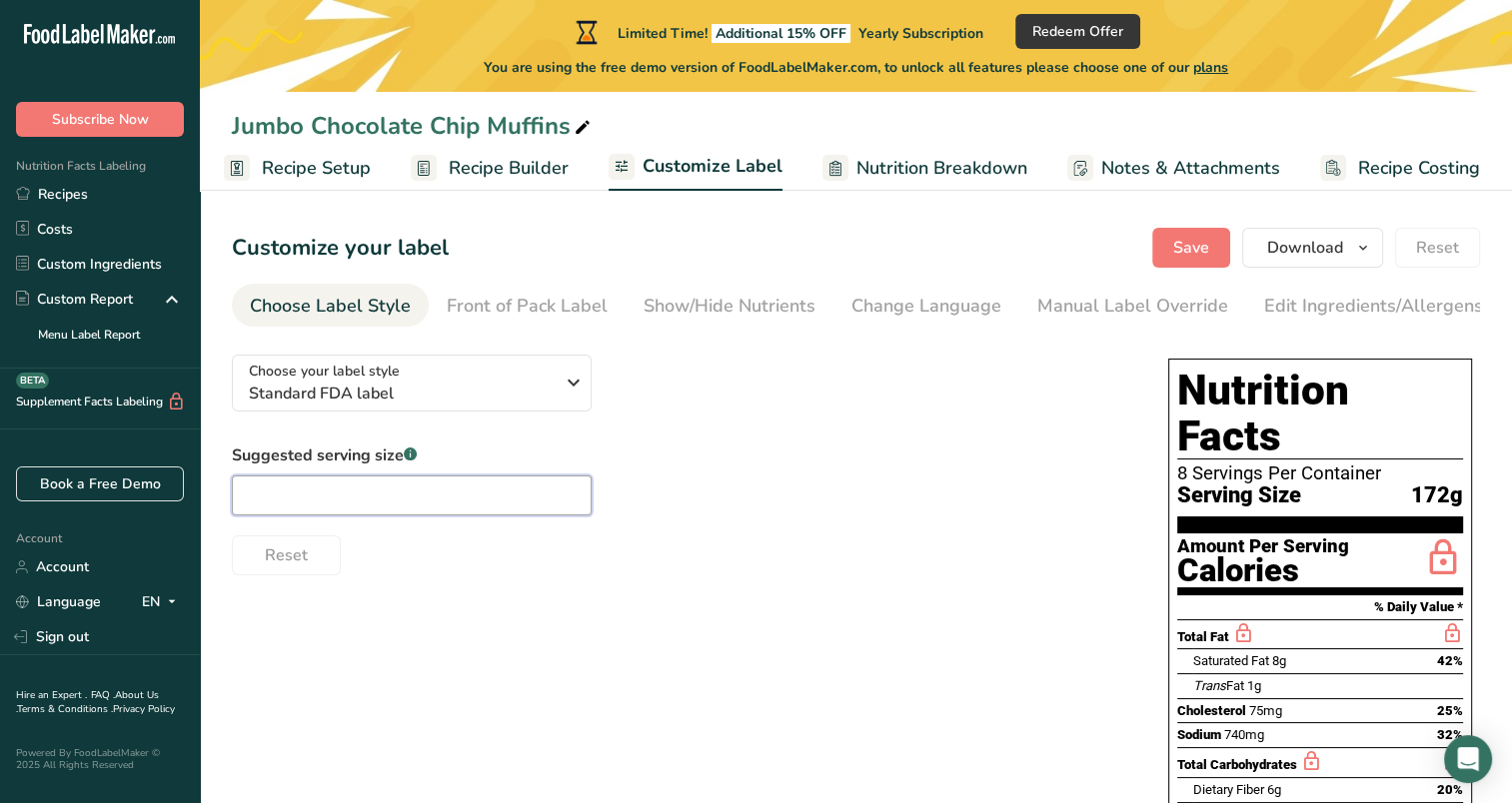 click at bounding box center [412, 495] 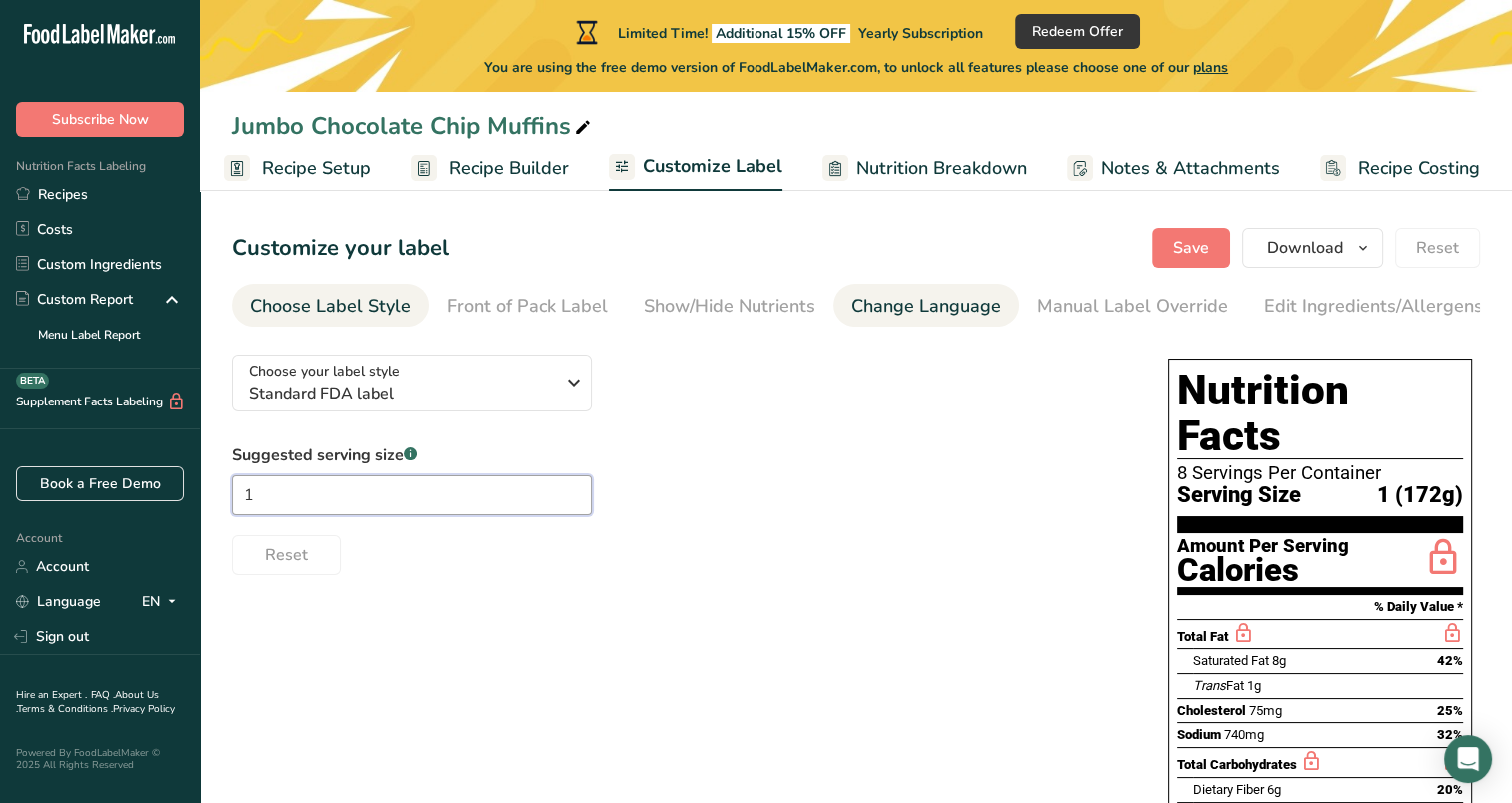 type on "1" 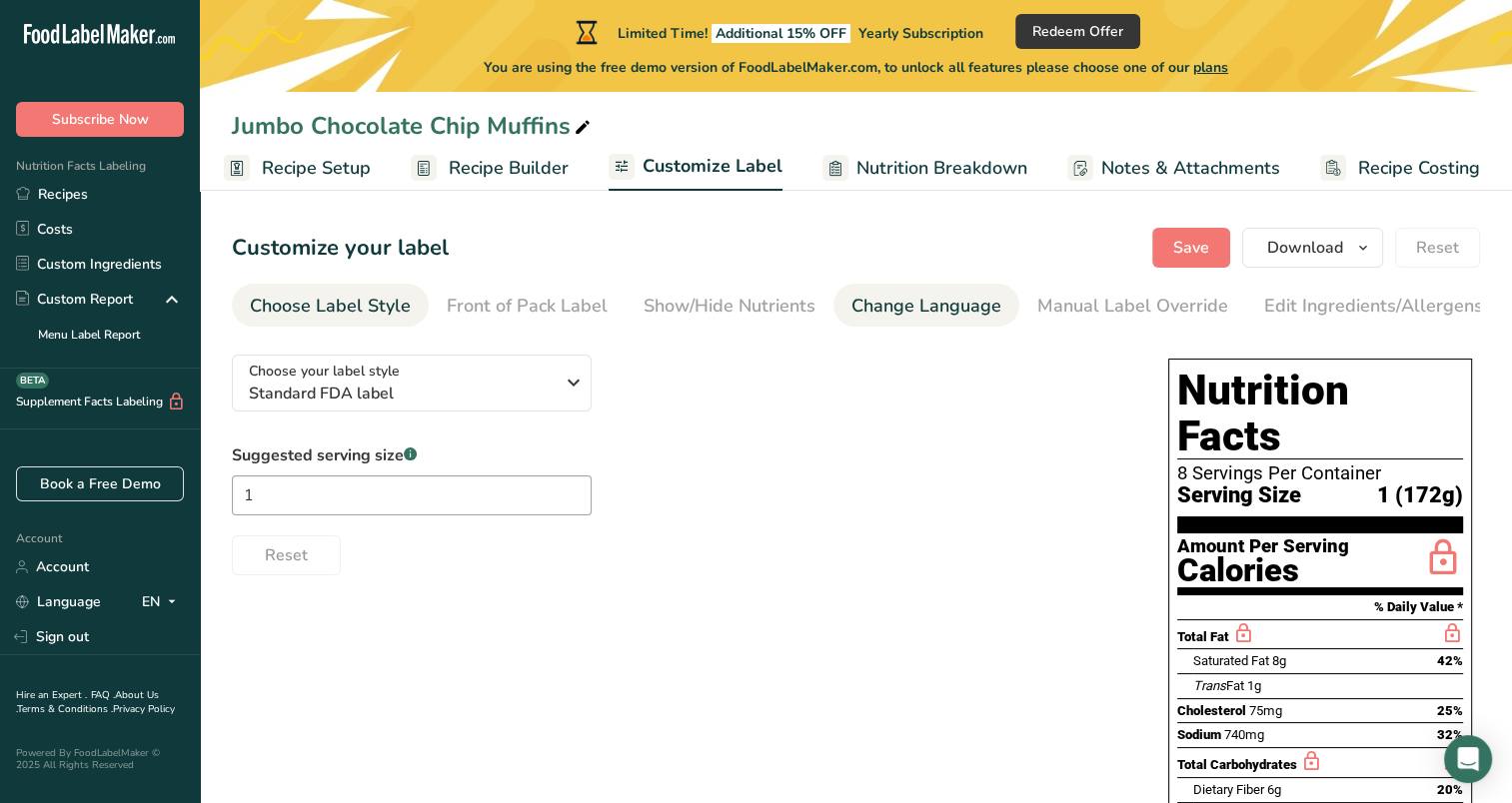 click on "Change Language" at bounding box center [926, 306] 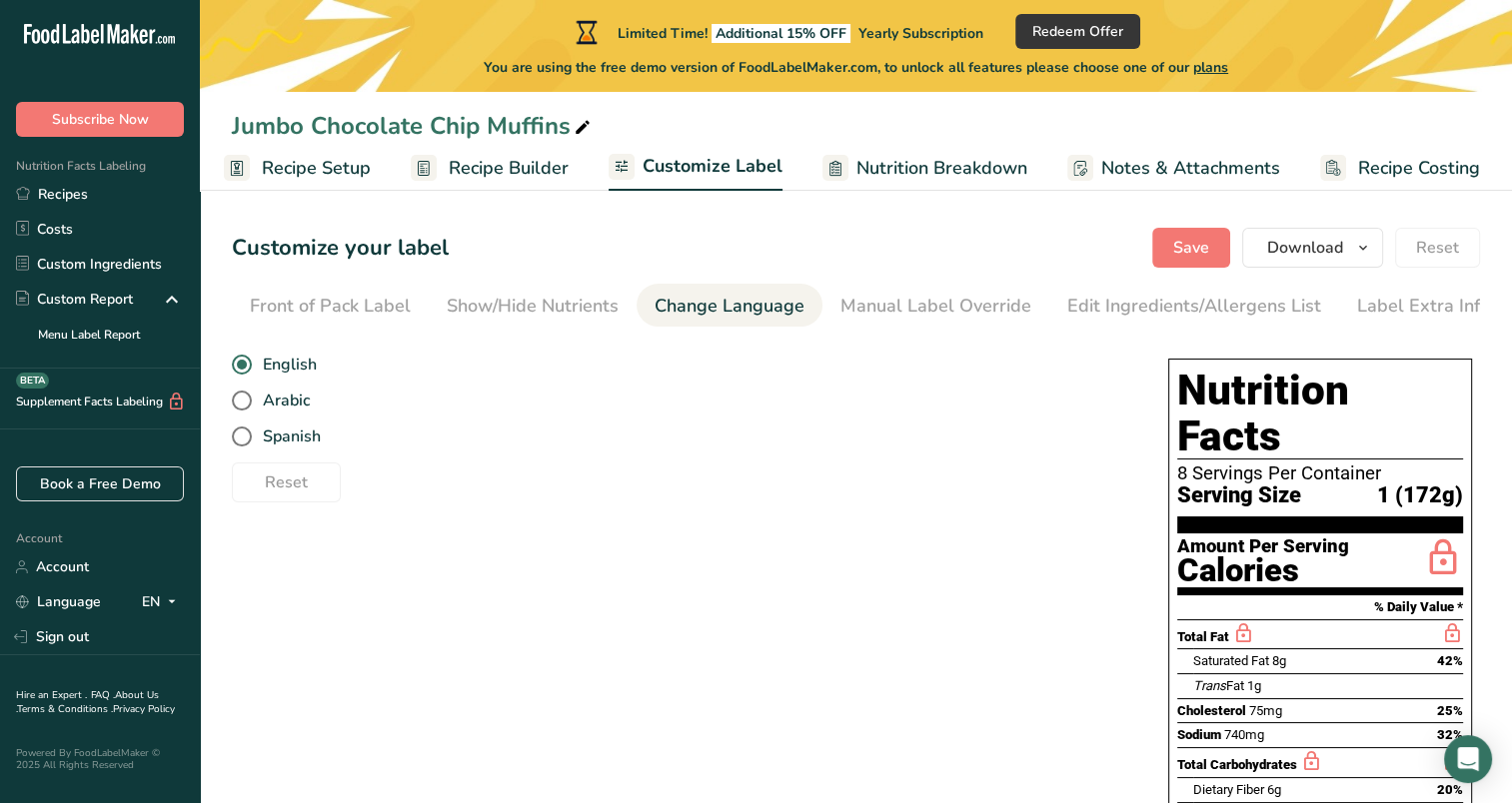 scroll, scrollTop: 0, scrollLeft: 204, axis: horizontal 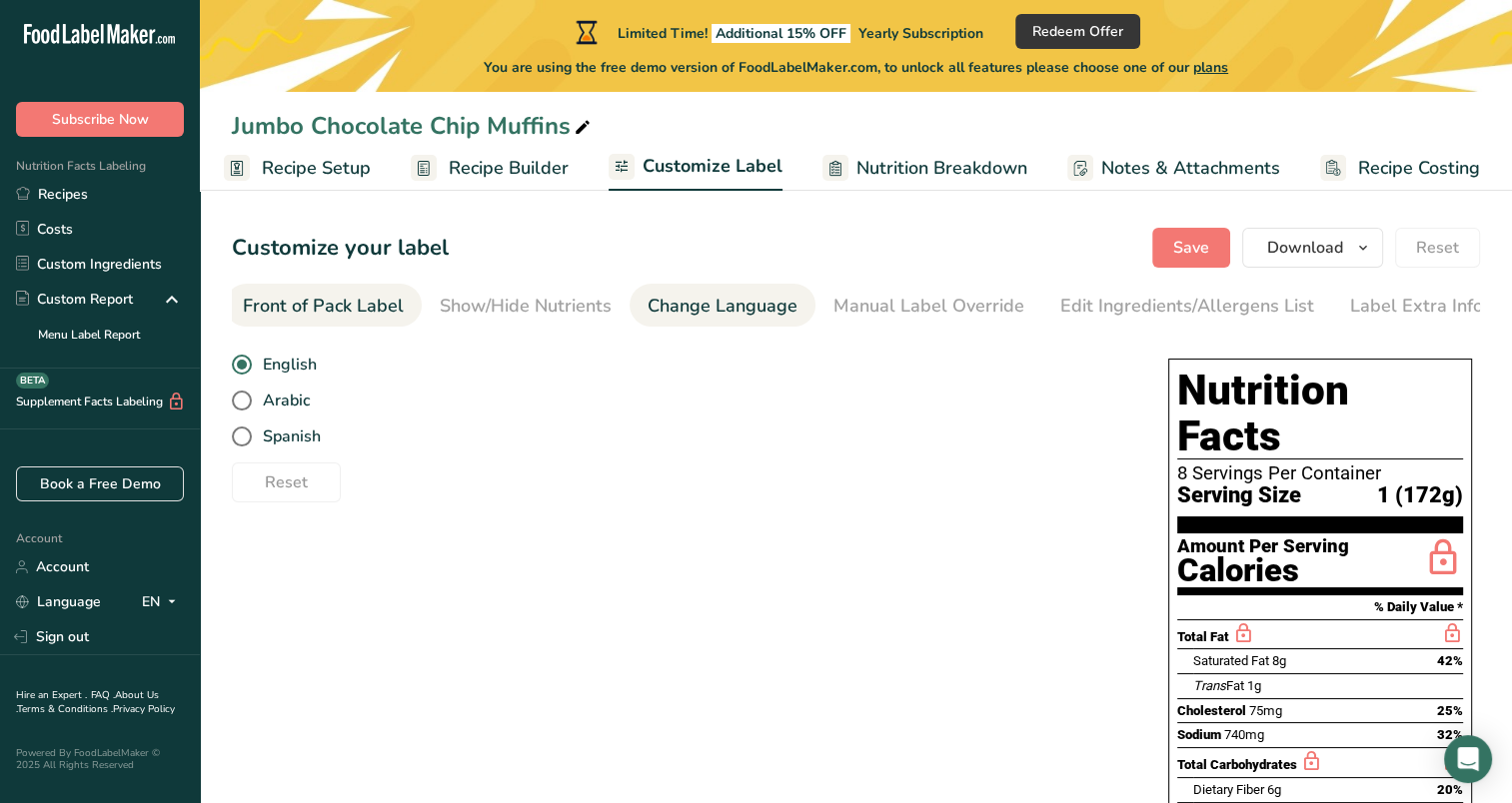 click on "Front of Pack Label" at bounding box center (323, 306) 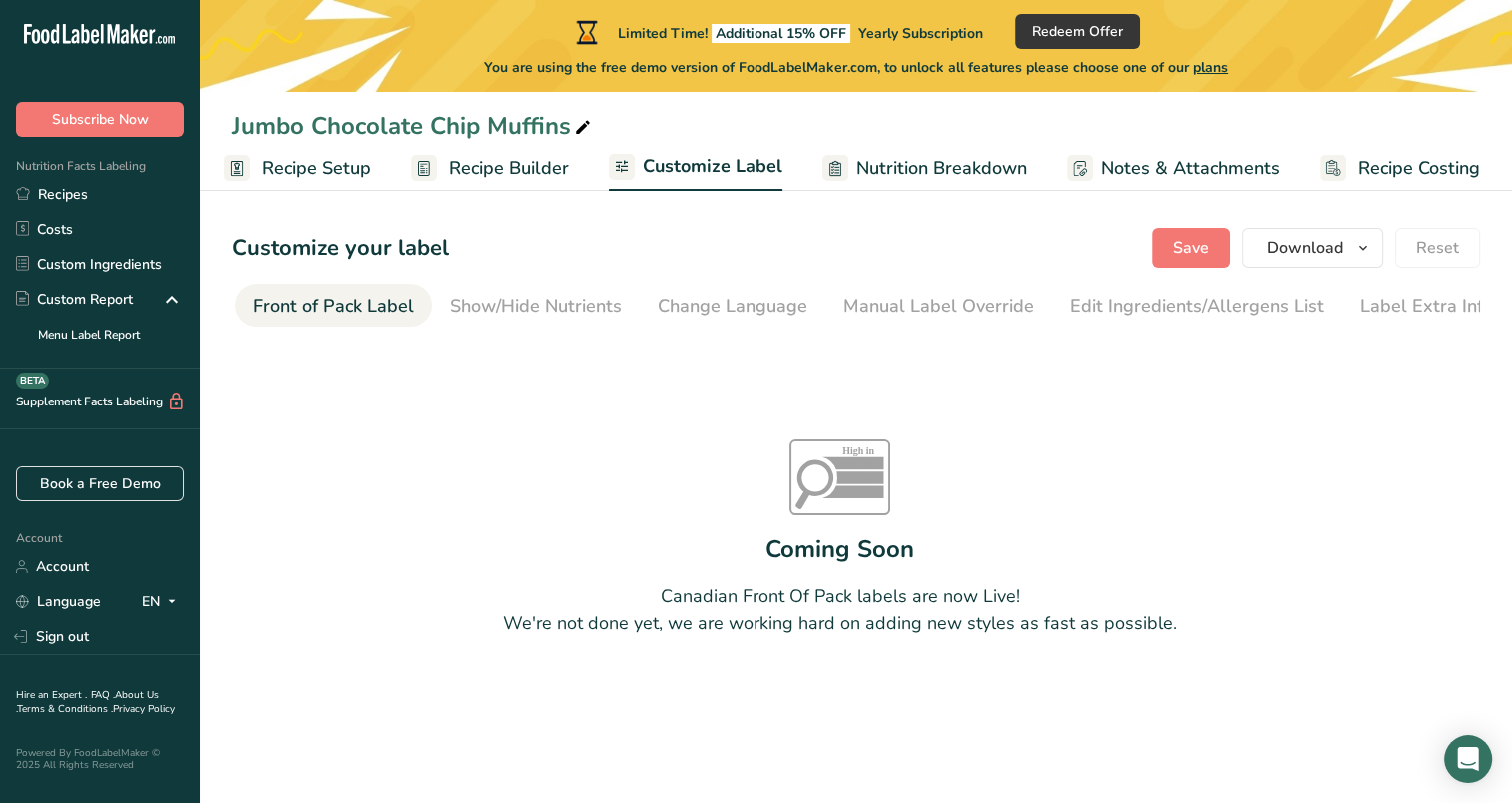 click on "Front of Pack Label" at bounding box center [333, 306] 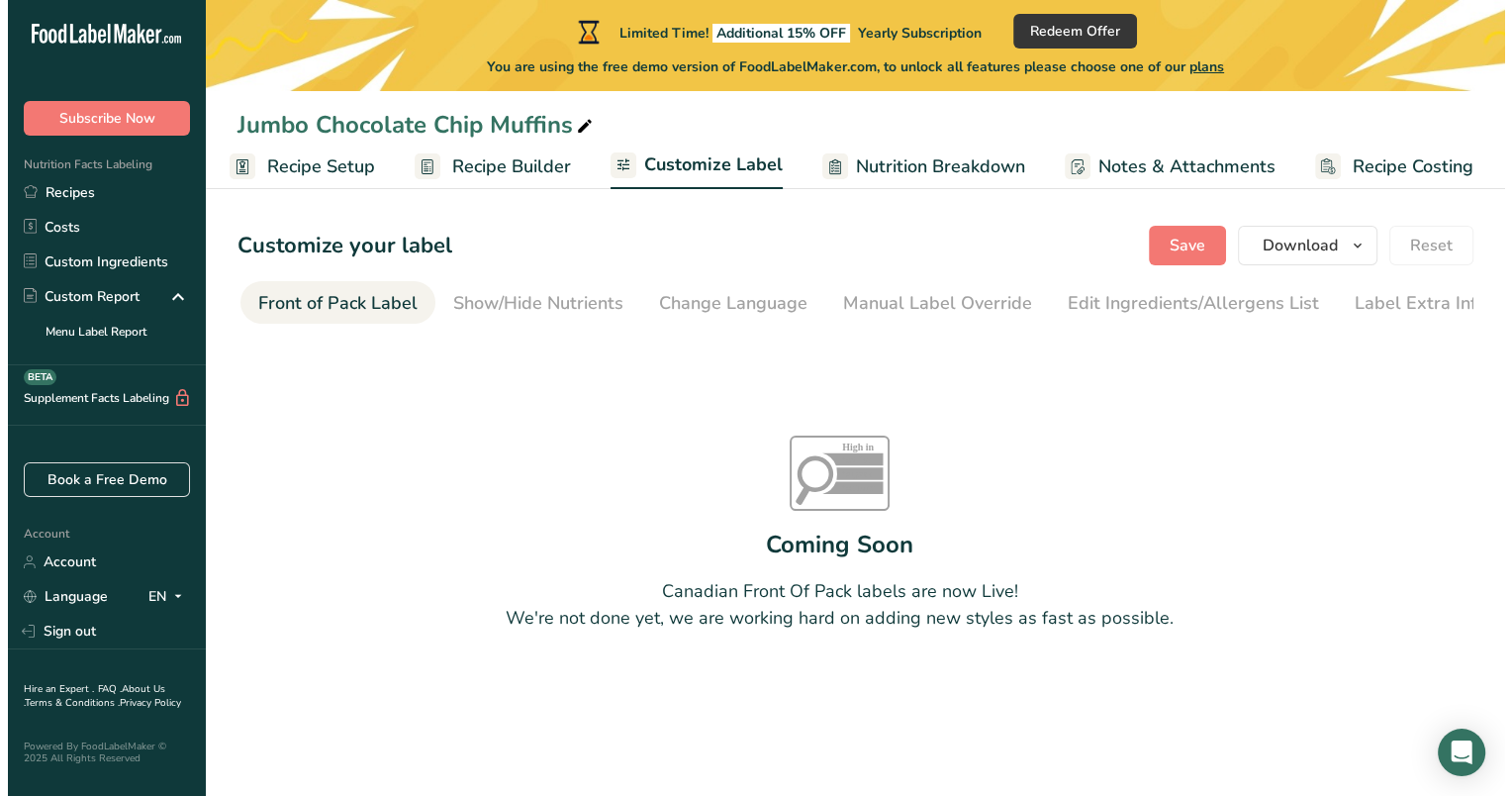 scroll, scrollTop: 0, scrollLeft: 0, axis: both 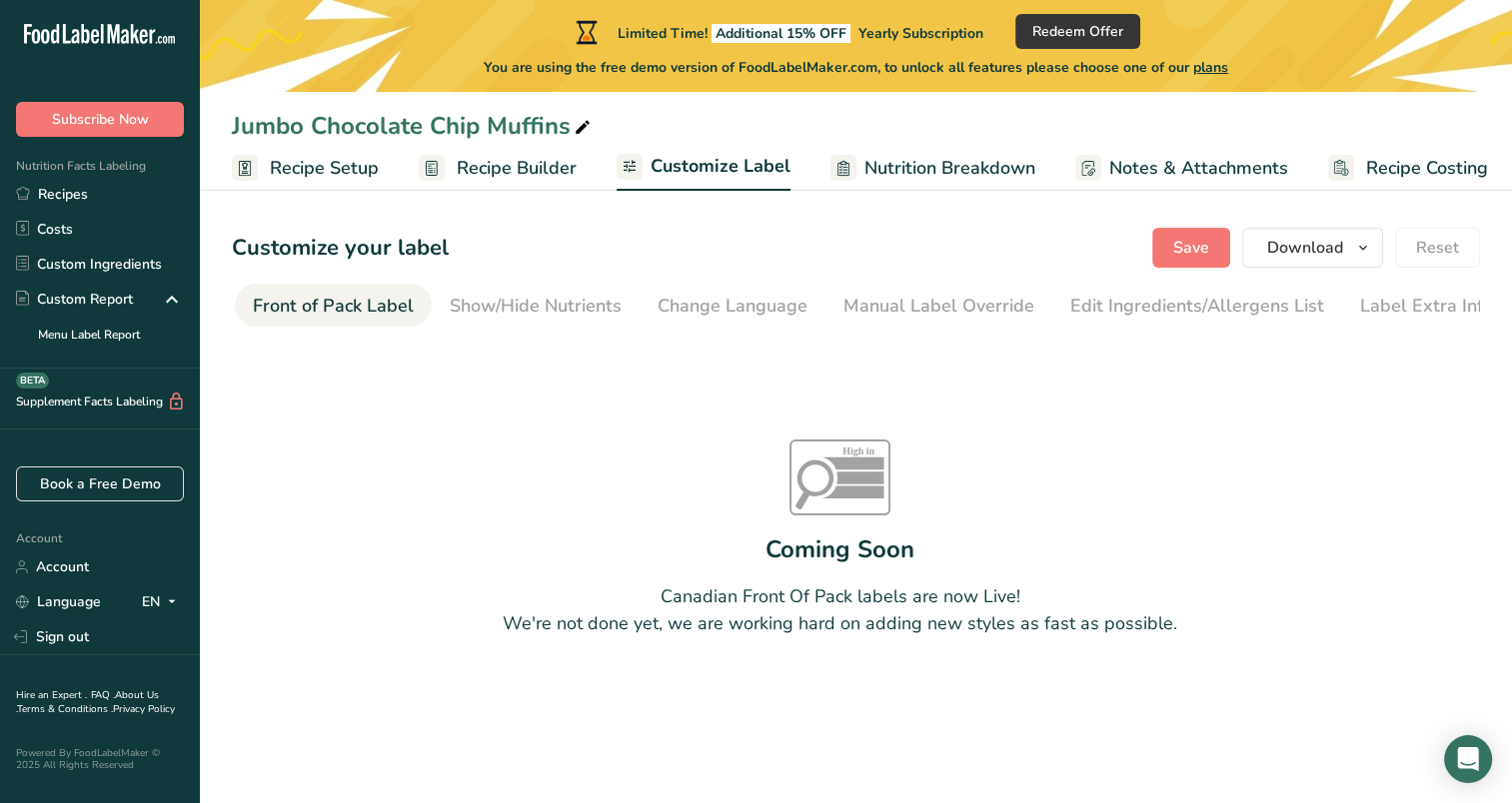 click on "Recipe Setup" at bounding box center [324, 168] 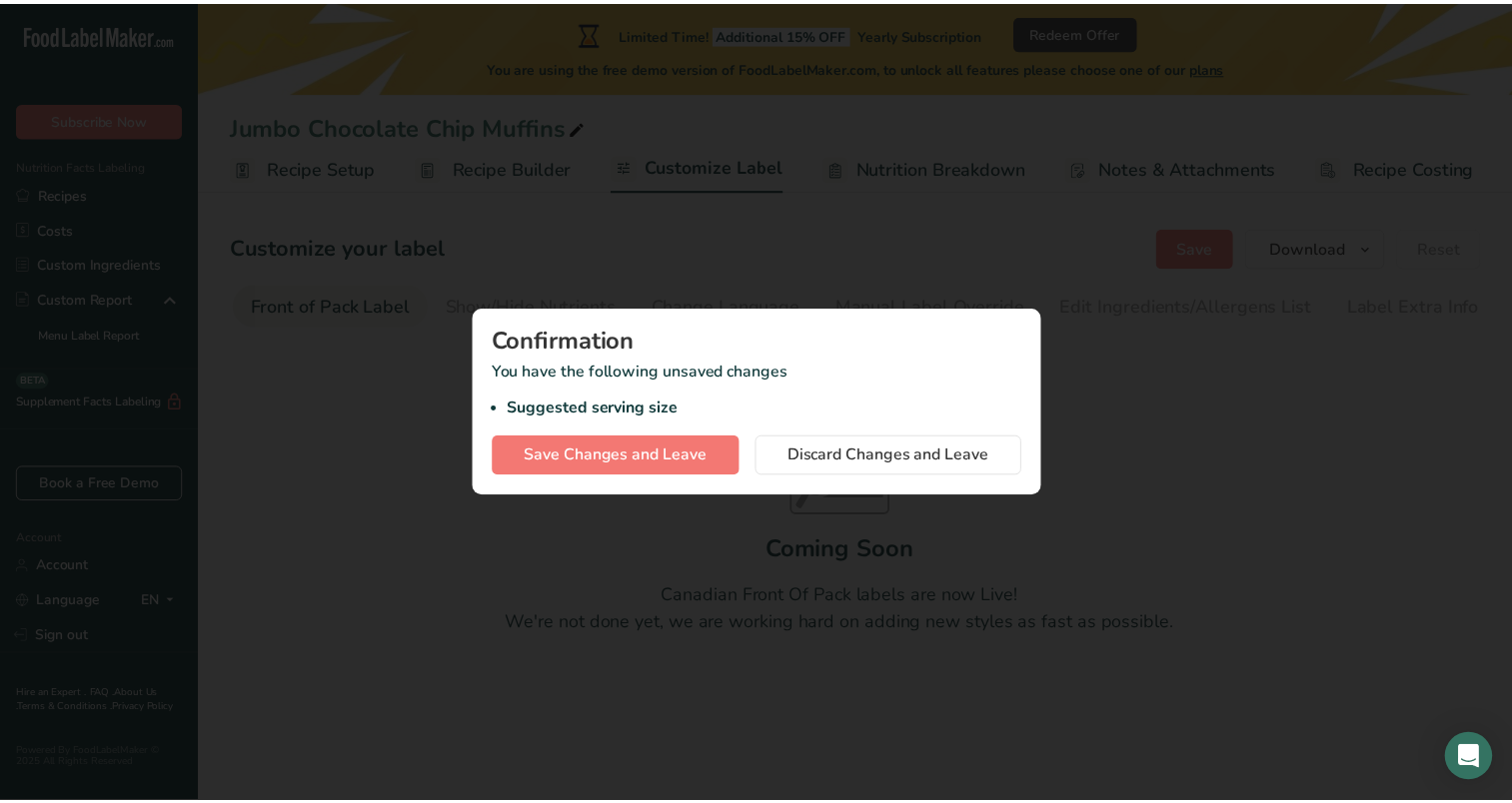 scroll, scrollTop: 0, scrollLeft: 188, axis: horizontal 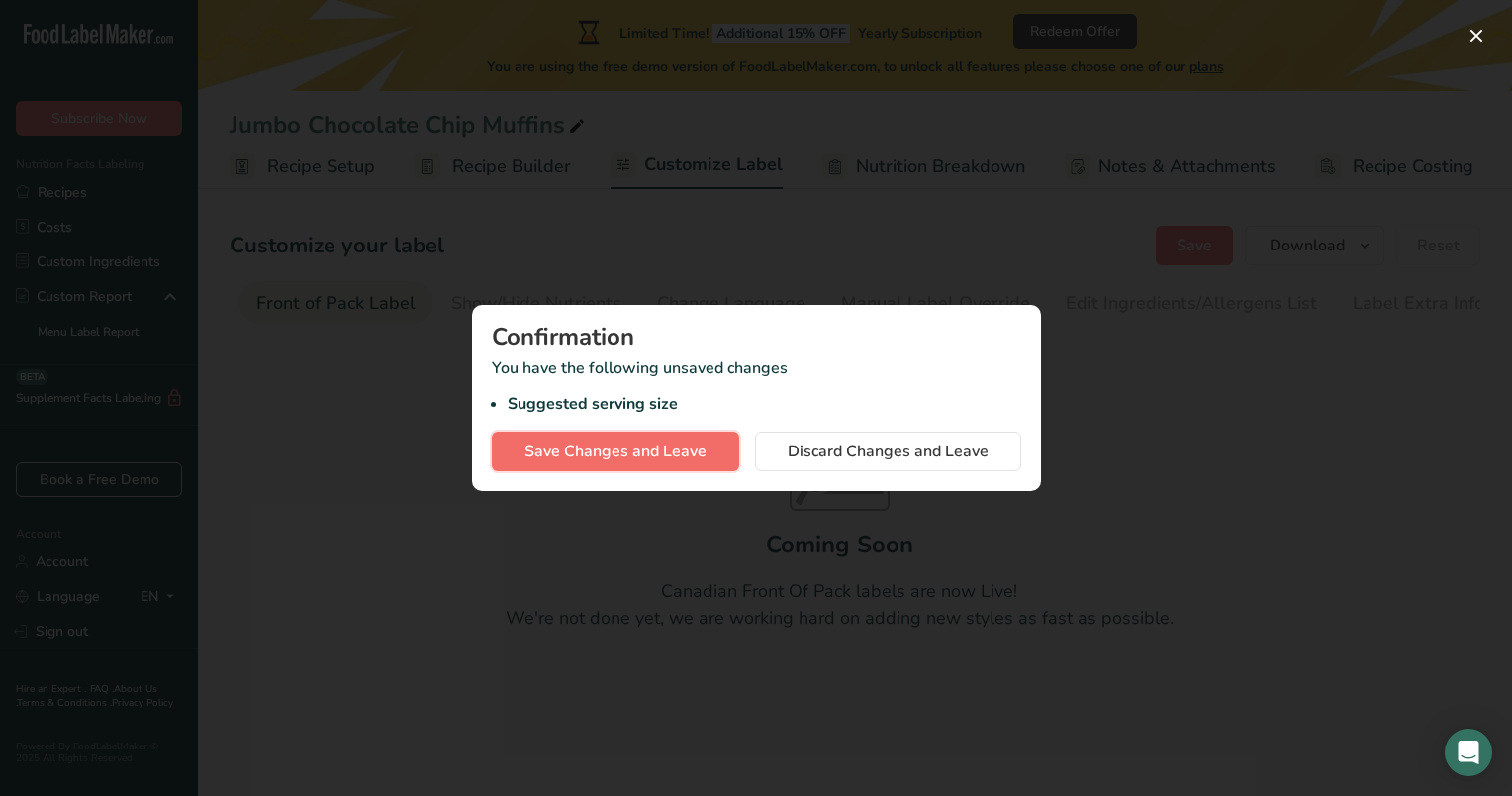 click on "Save Changes and Leave" at bounding box center [615, 451] 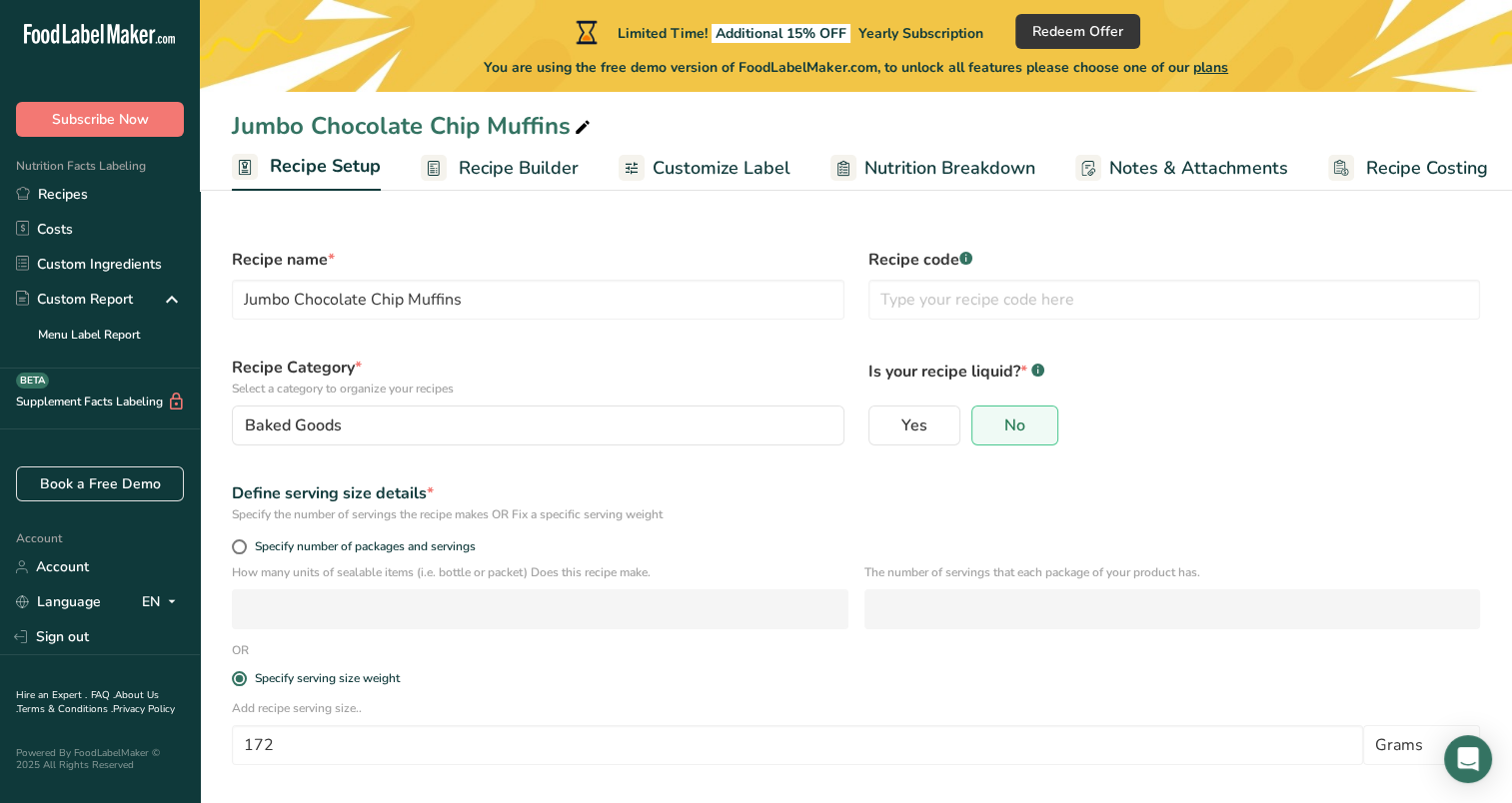 scroll, scrollTop: 78, scrollLeft: 0, axis: vertical 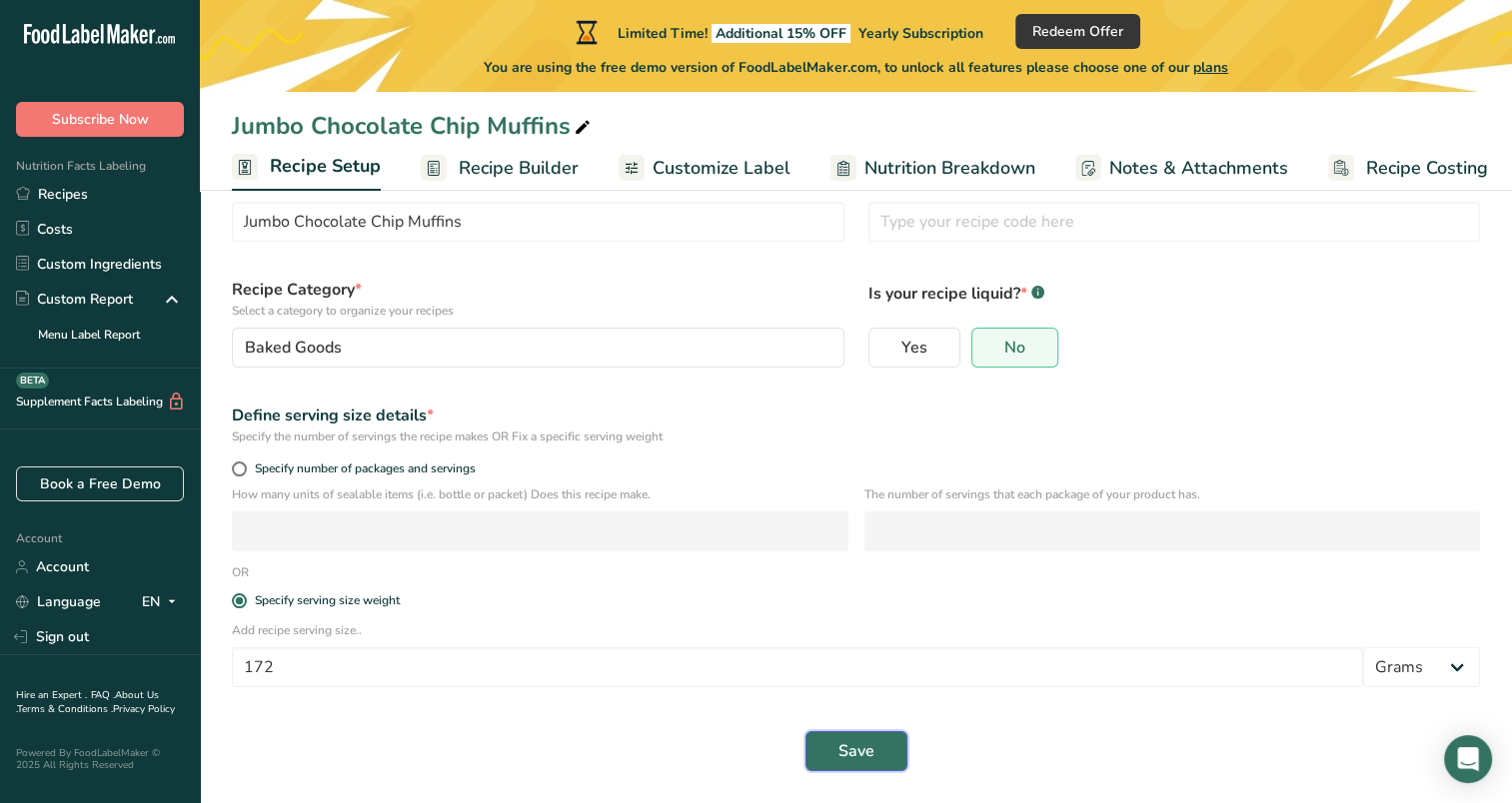 click on "Save" at bounding box center (856, 751) 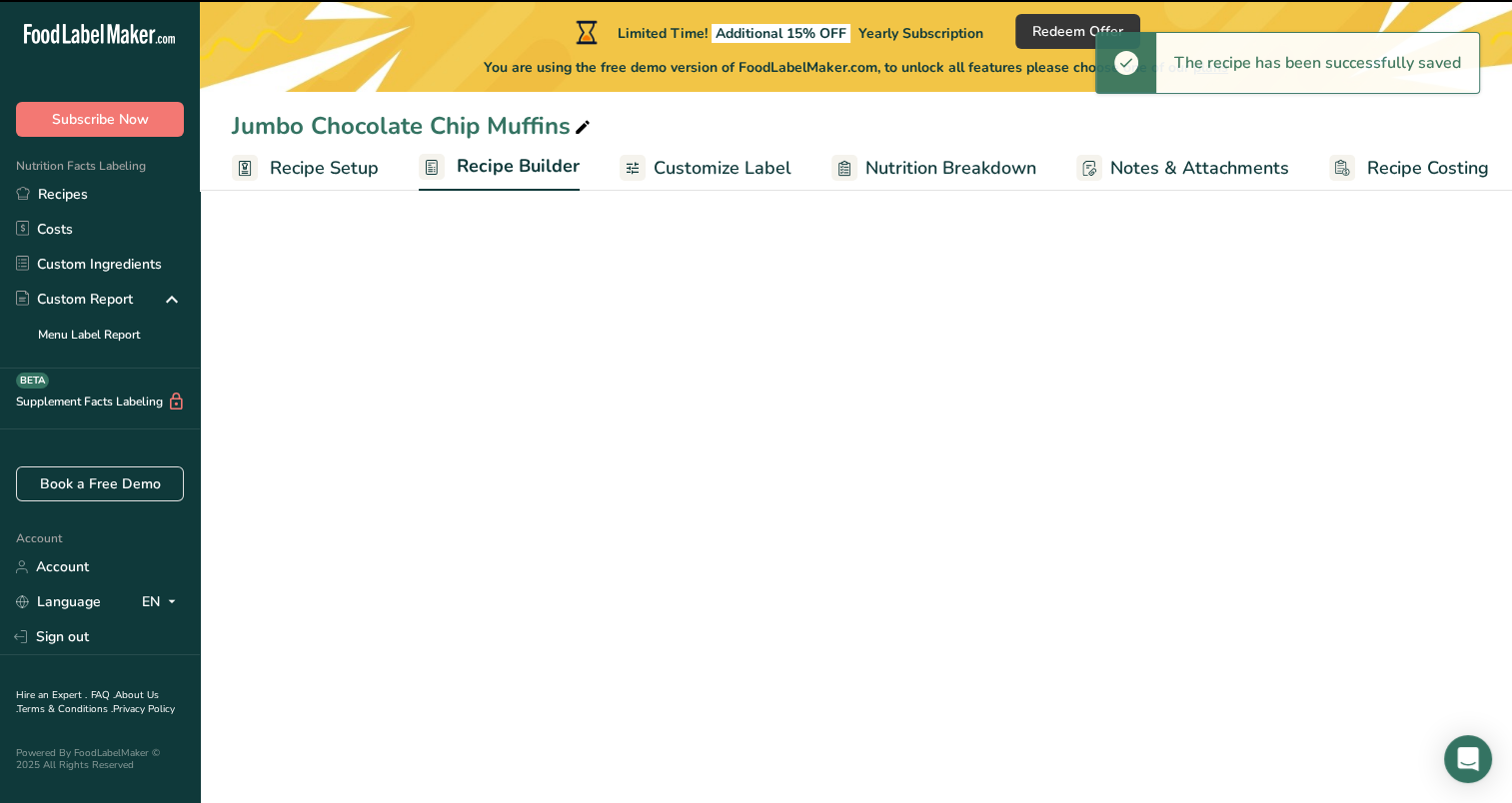 scroll, scrollTop: 0, scrollLeft: 0, axis: both 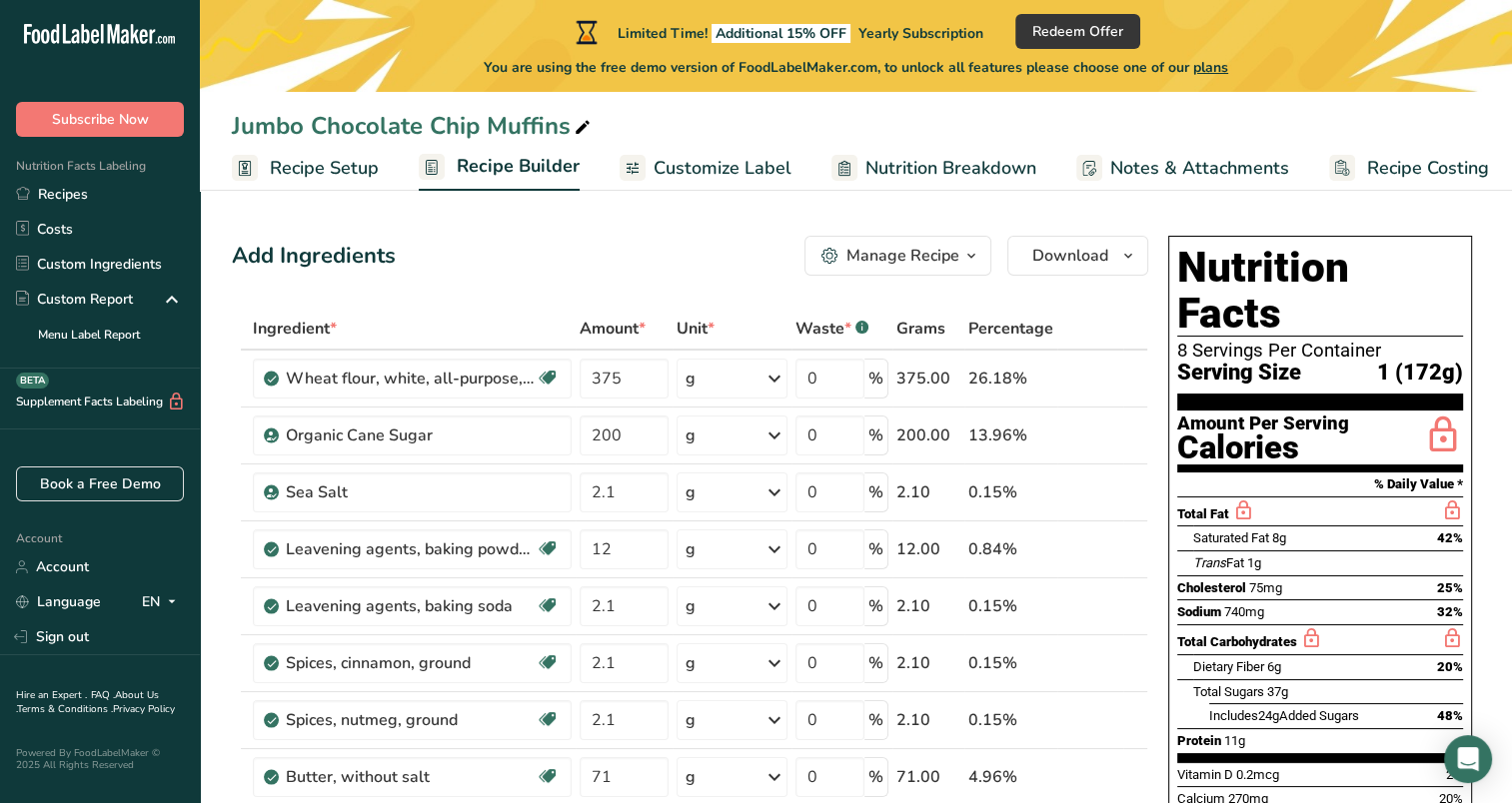 click on "Nutrition Breakdown" at bounding box center (950, 168) 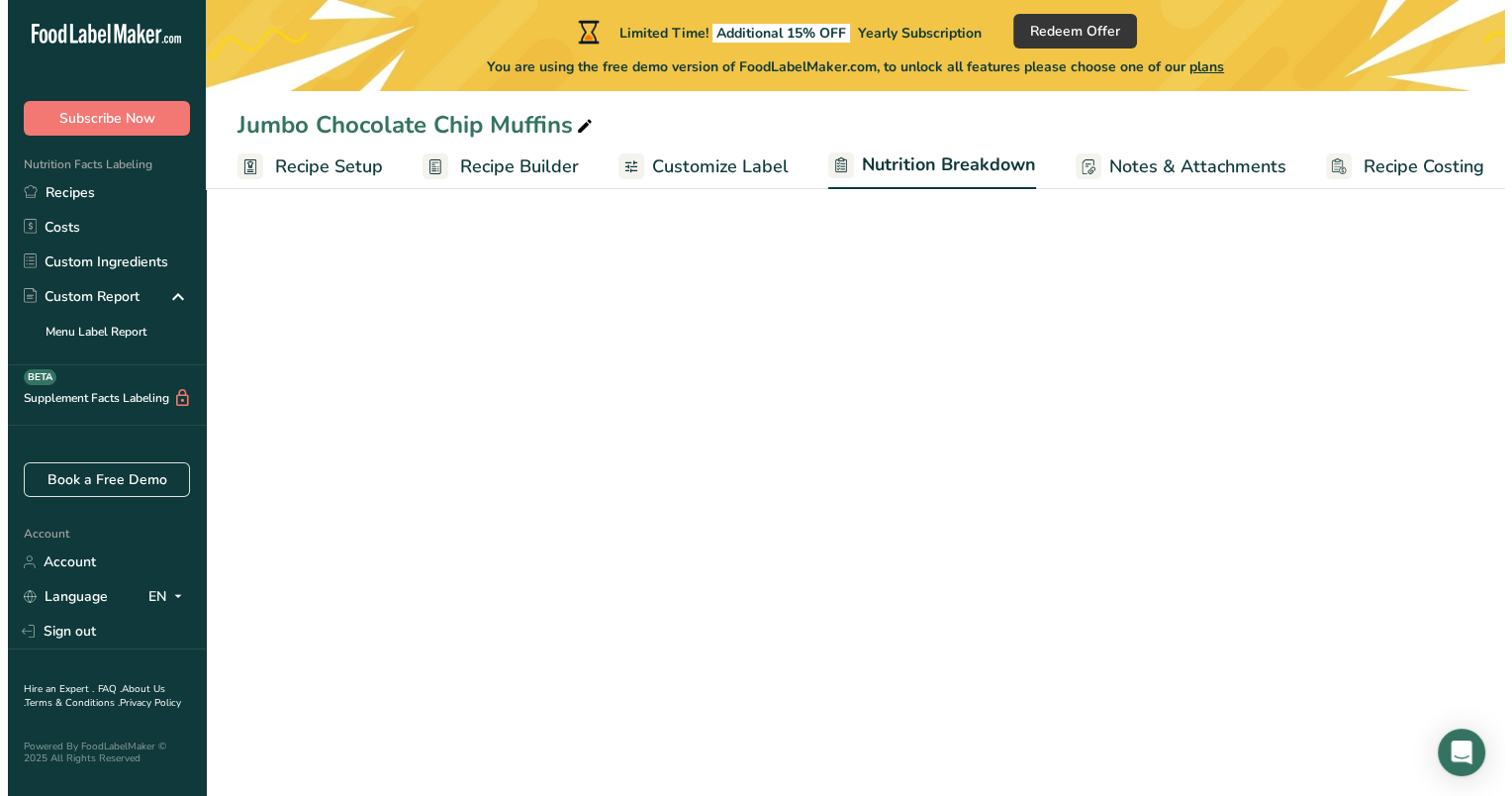 scroll, scrollTop: 0, scrollLeft: 10, axis: horizontal 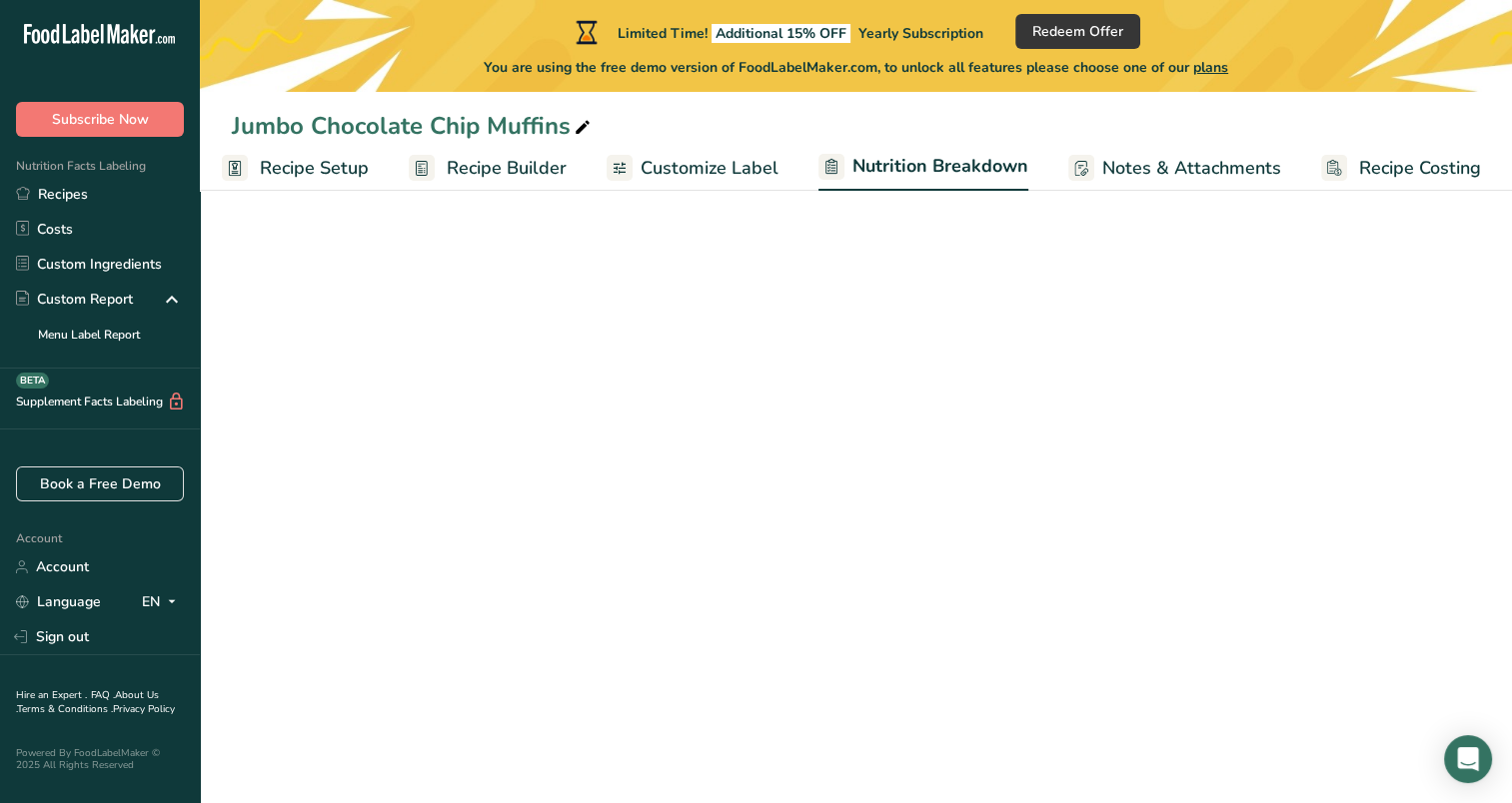 select on "Calories" 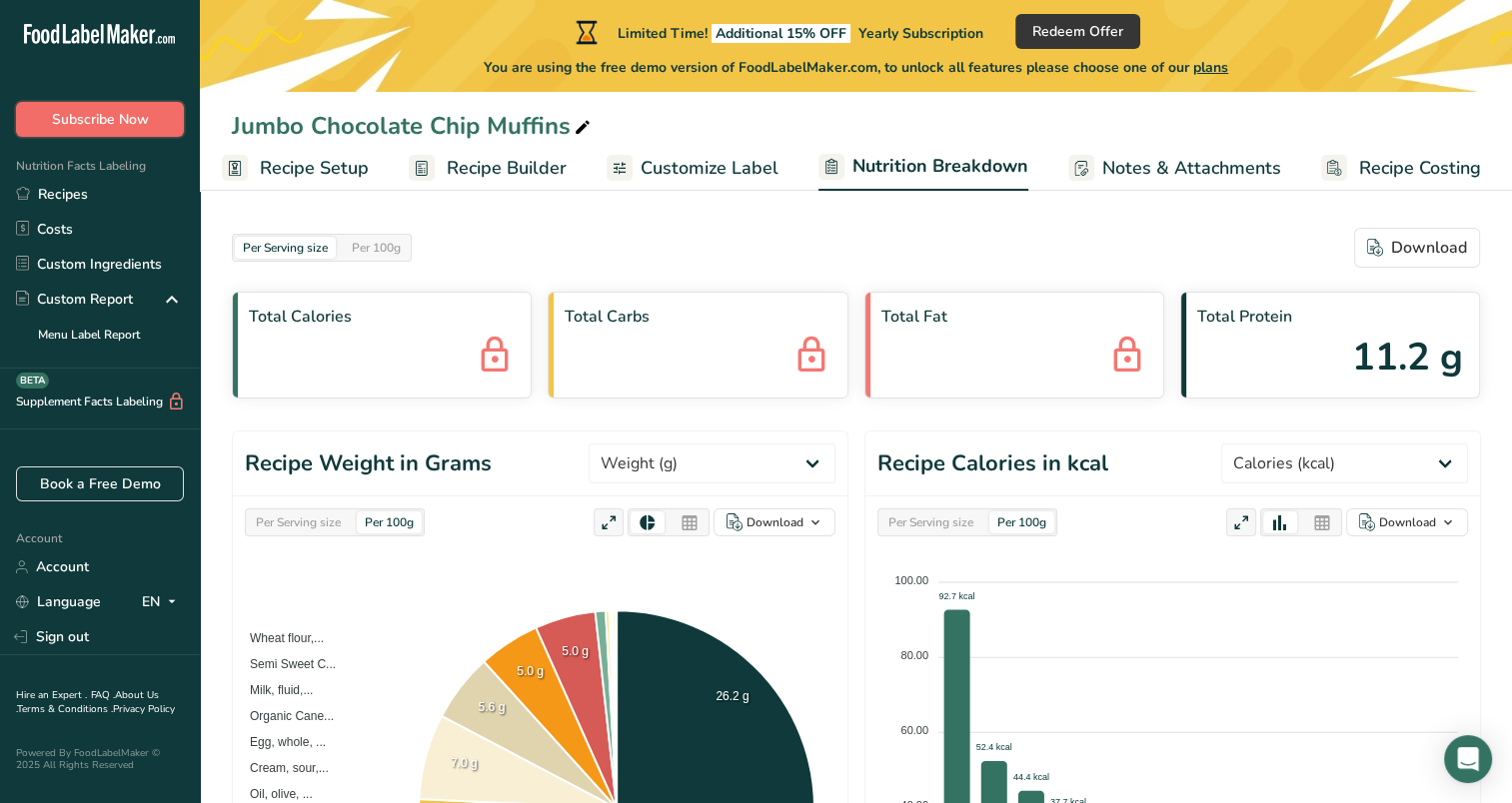 click on "Subscribe Now" at bounding box center [100, 119] 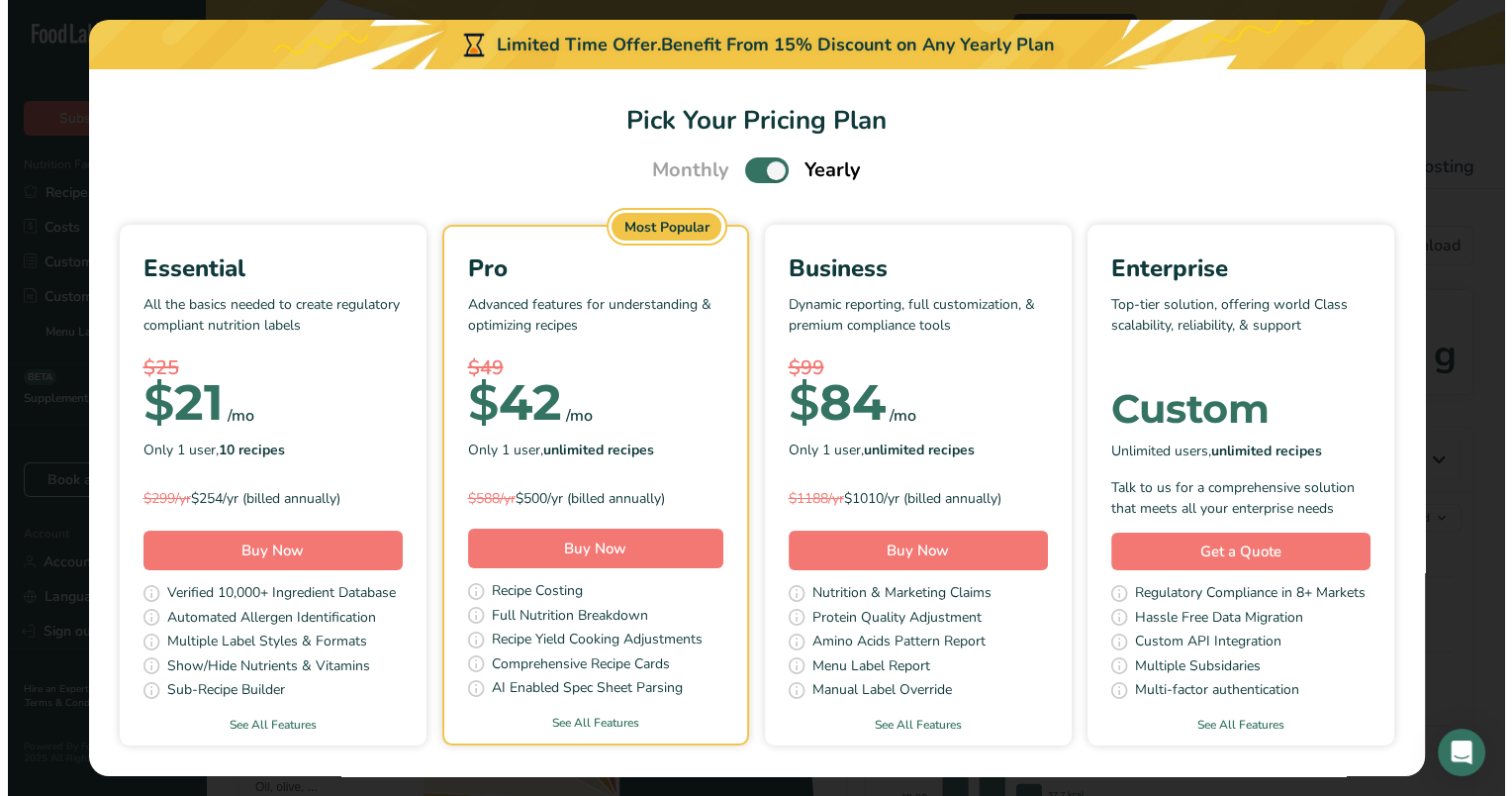 scroll, scrollTop: 0, scrollLeft: 0, axis: both 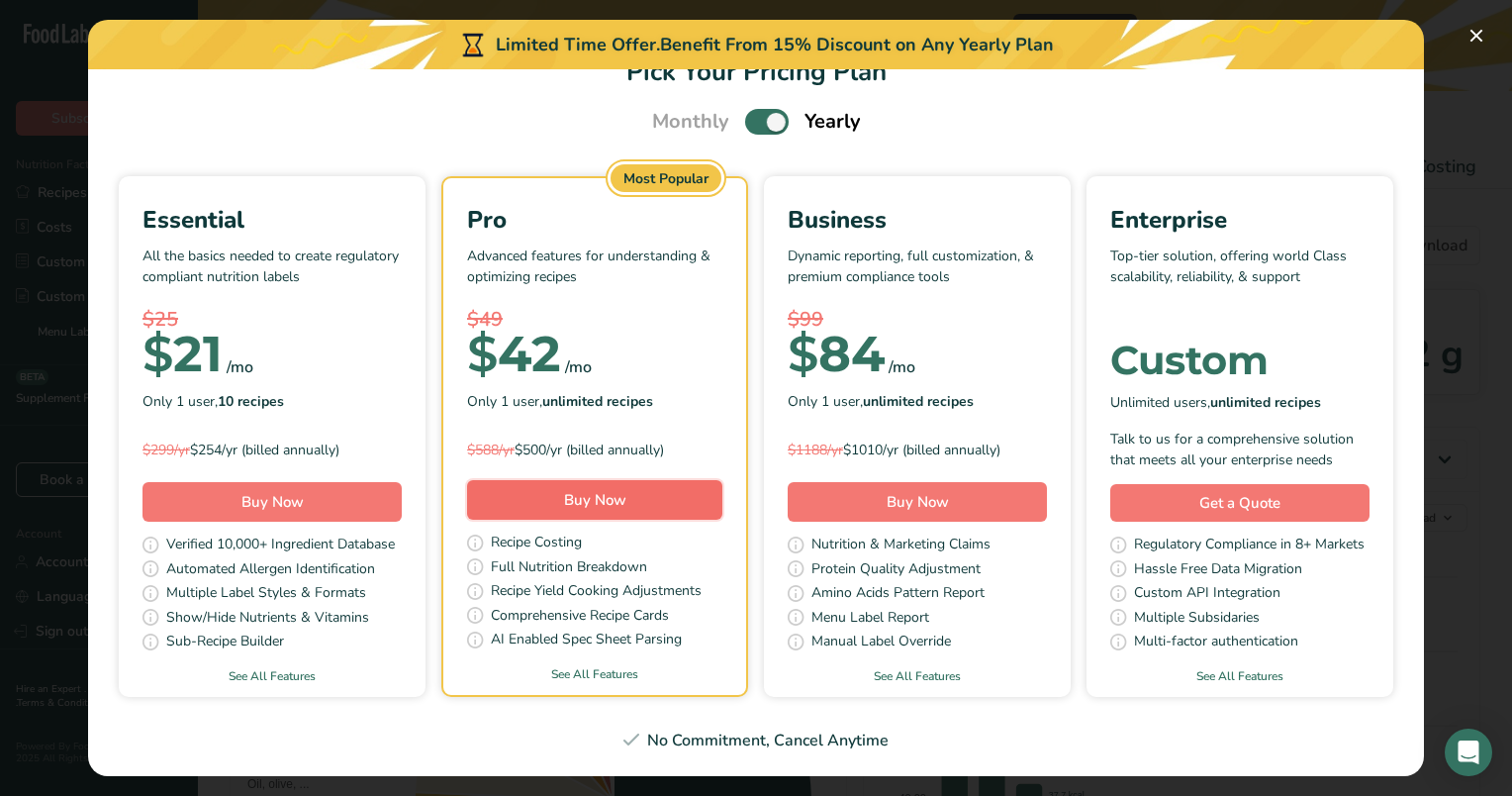 click on "Buy Now" at bounding box center [595, 500] 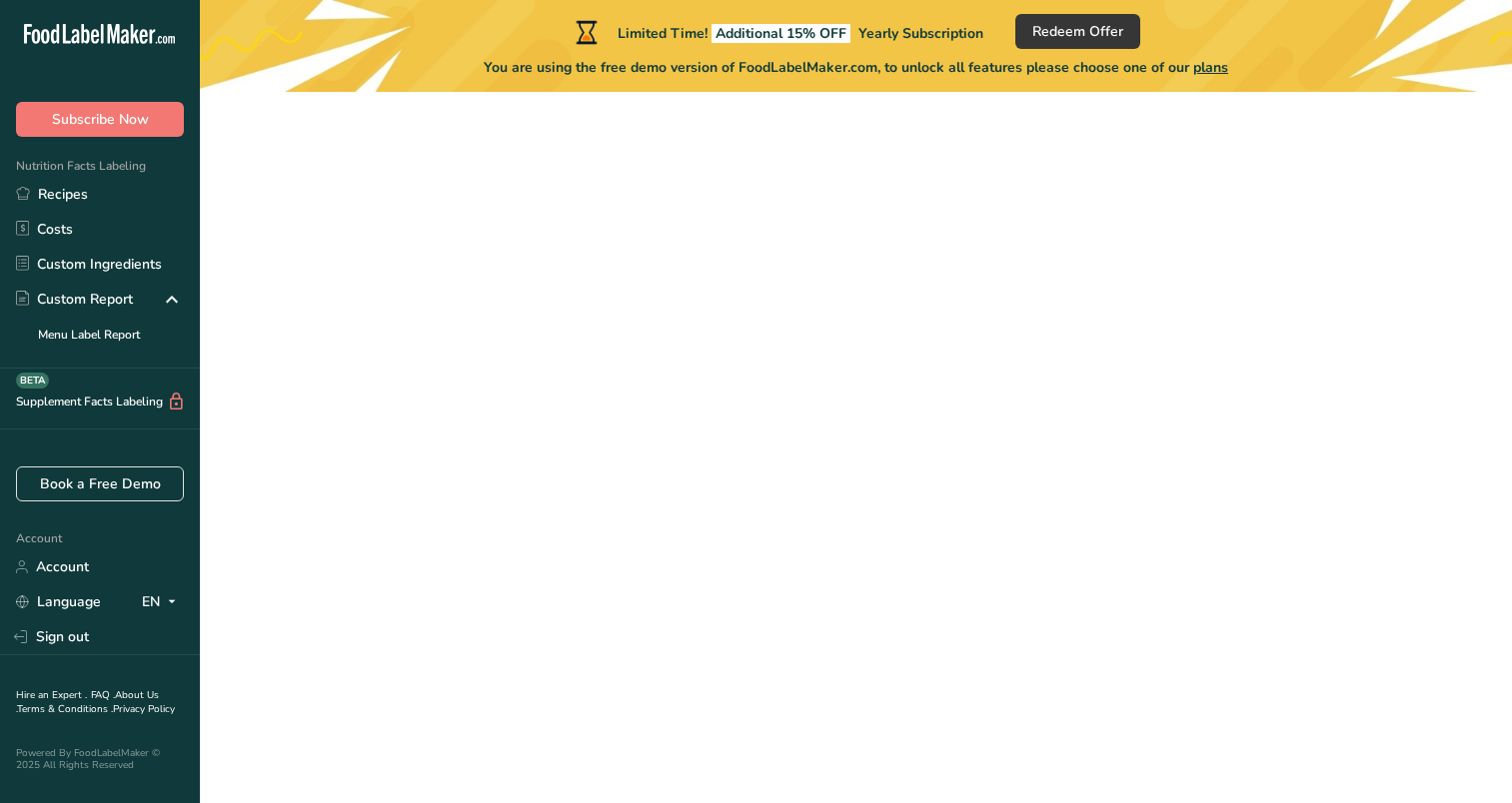 scroll, scrollTop: 0, scrollLeft: 0, axis: both 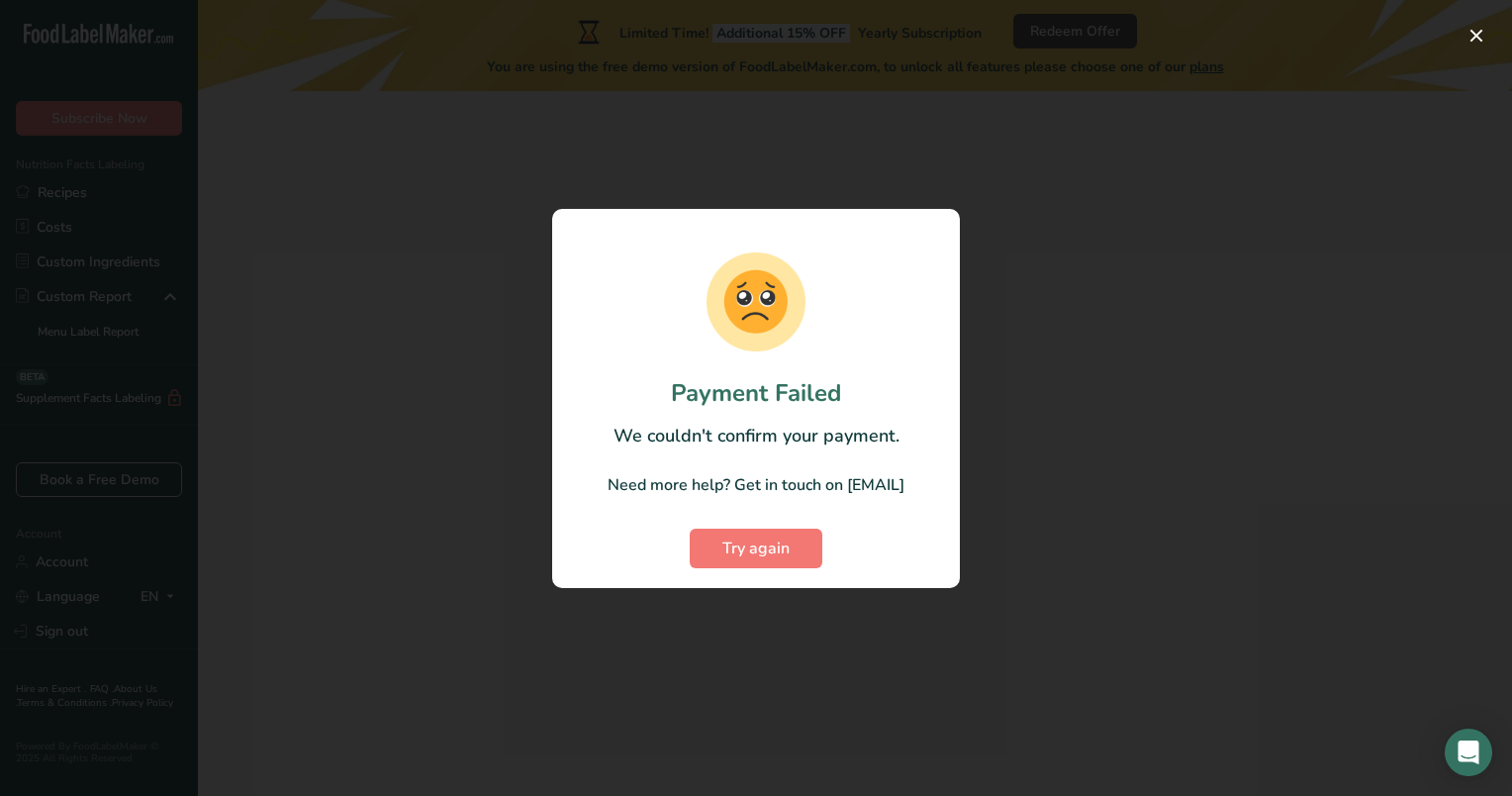 click at bounding box center (756, 398) 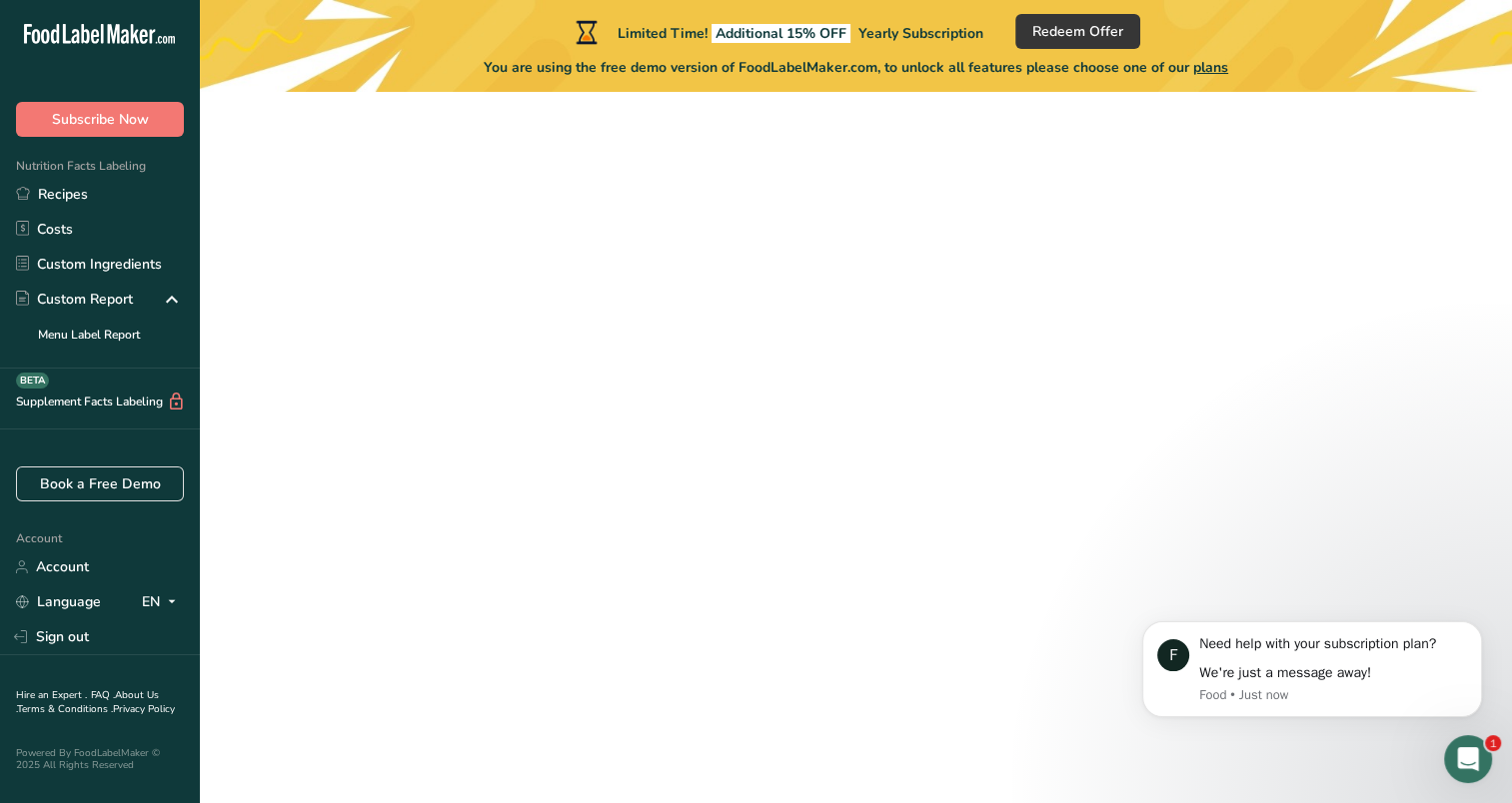 scroll, scrollTop: 0, scrollLeft: 0, axis: both 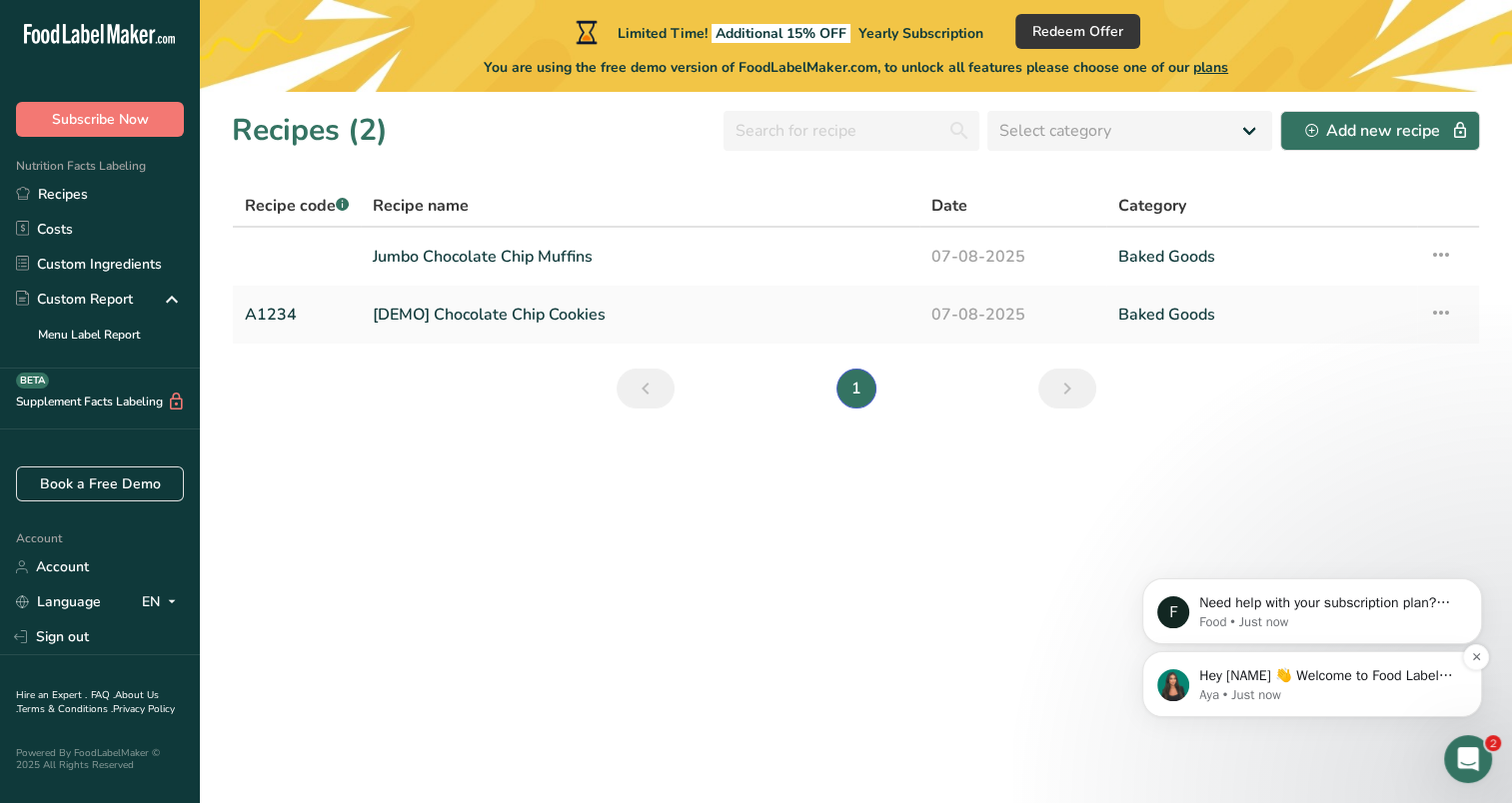 click on "Aya • Just now" at bounding box center (1328, 695) 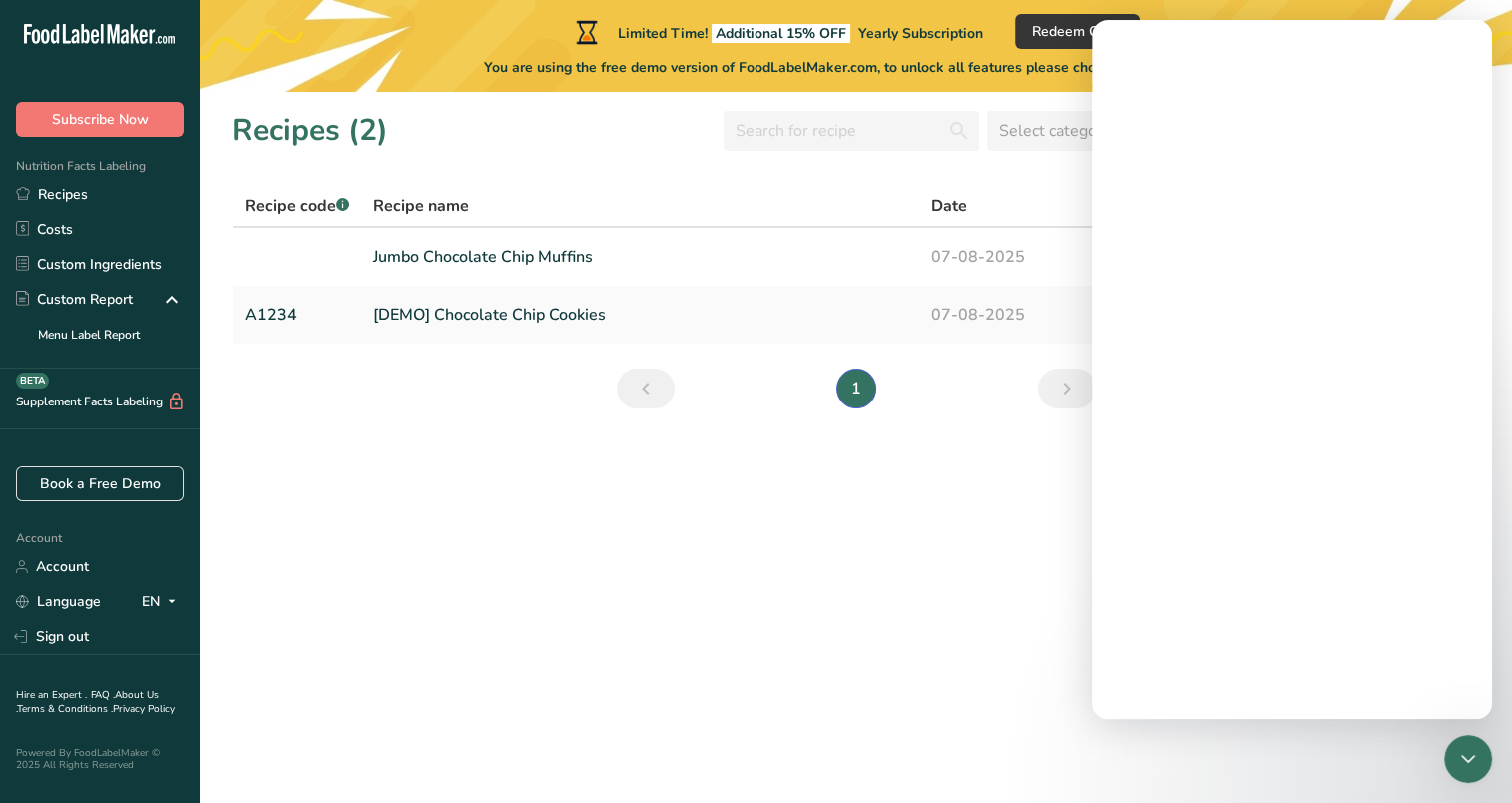 scroll, scrollTop: 0, scrollLeft: 0, axis: both 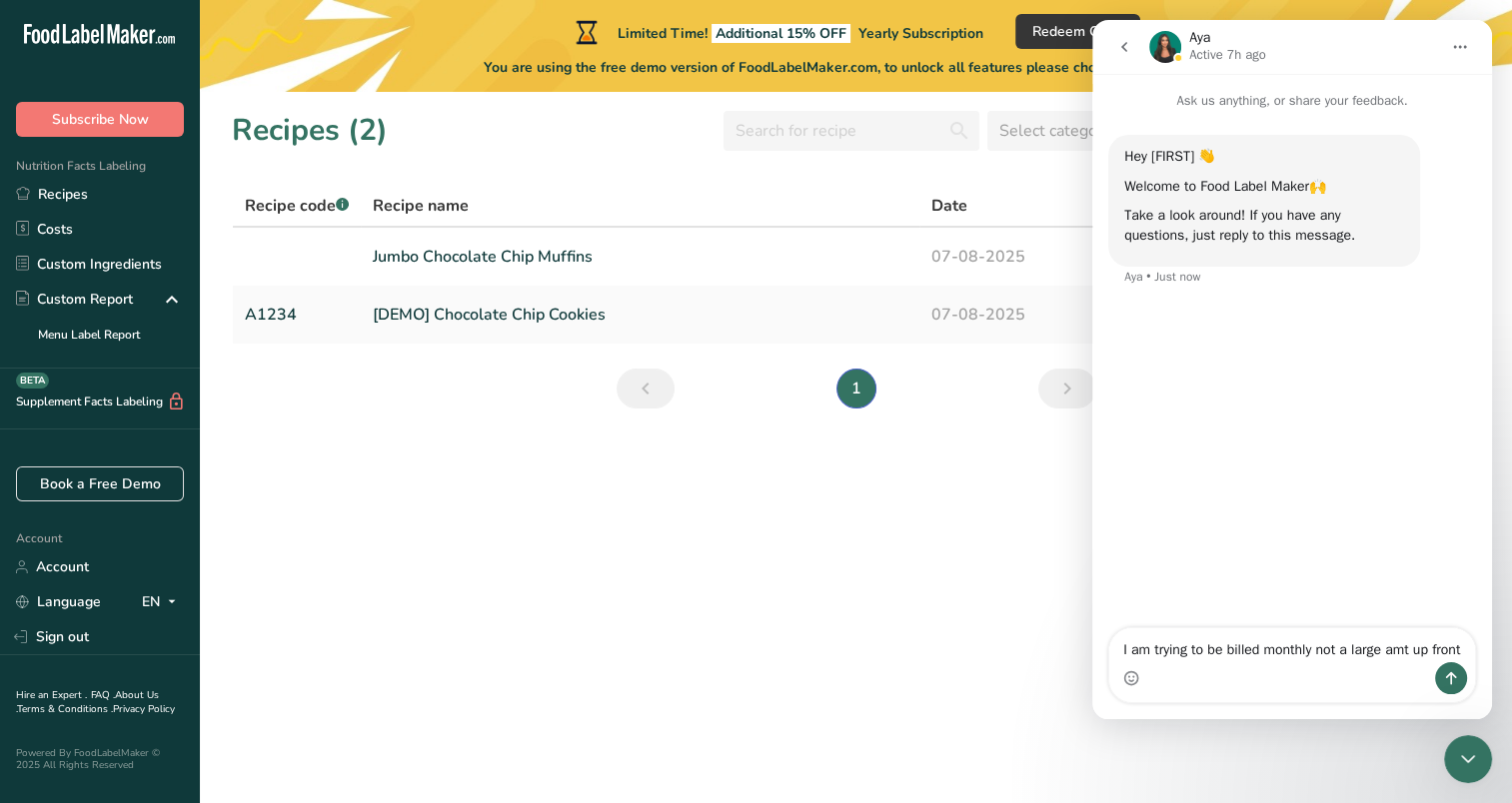 type on "I am trying to be billed monthly not a large amt up front" 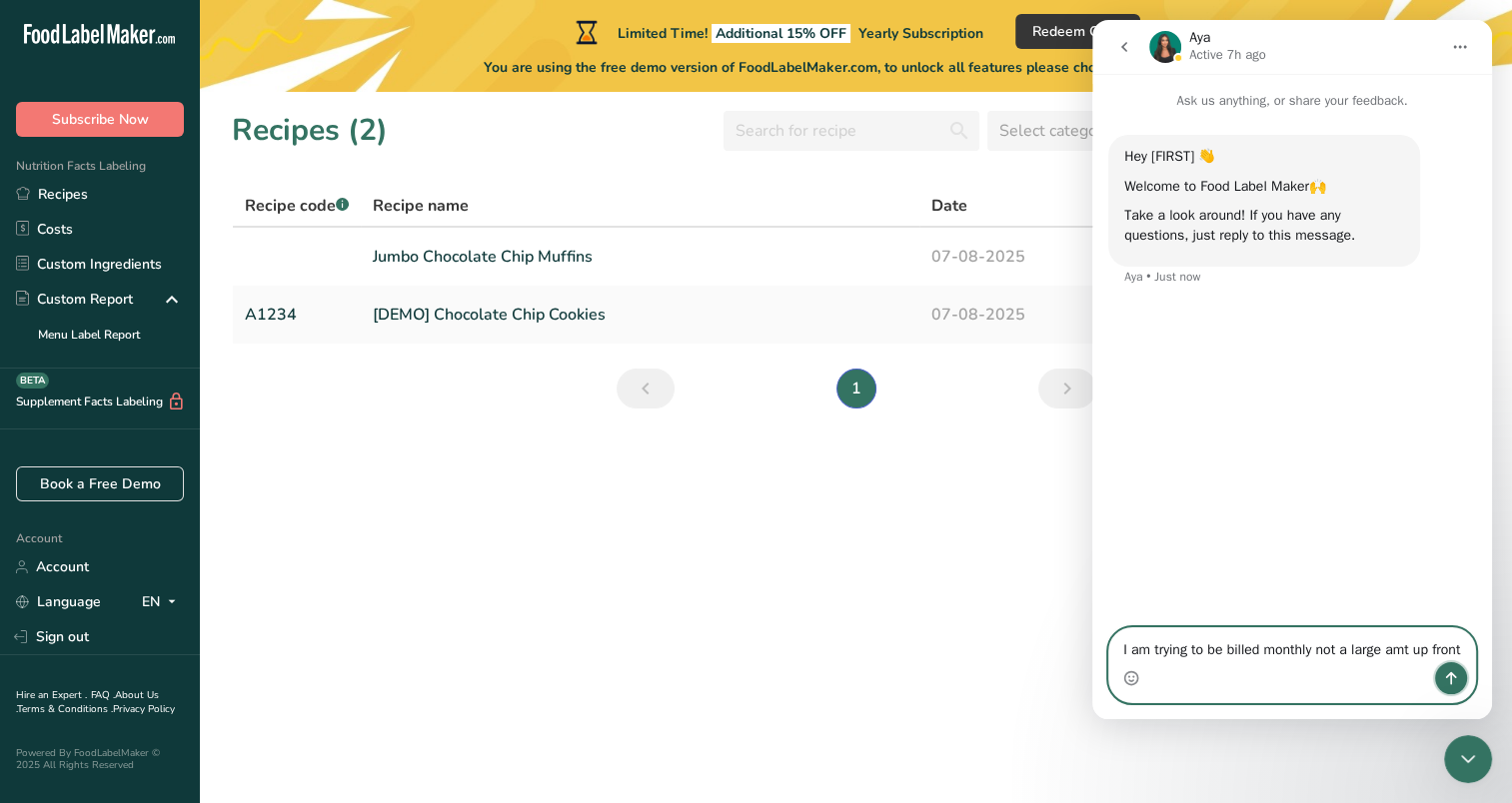 click at bounding box center (1451, 678) 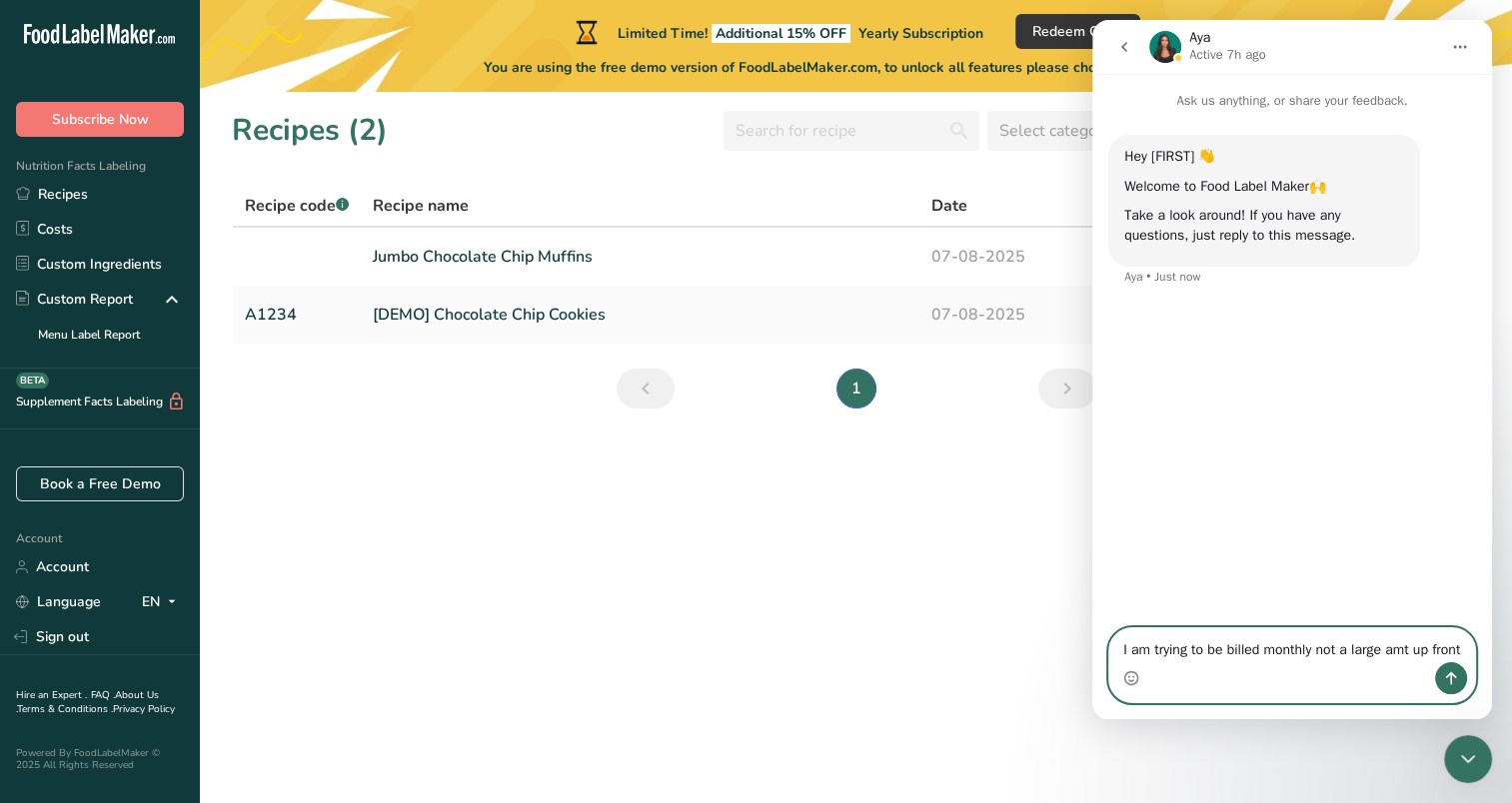type 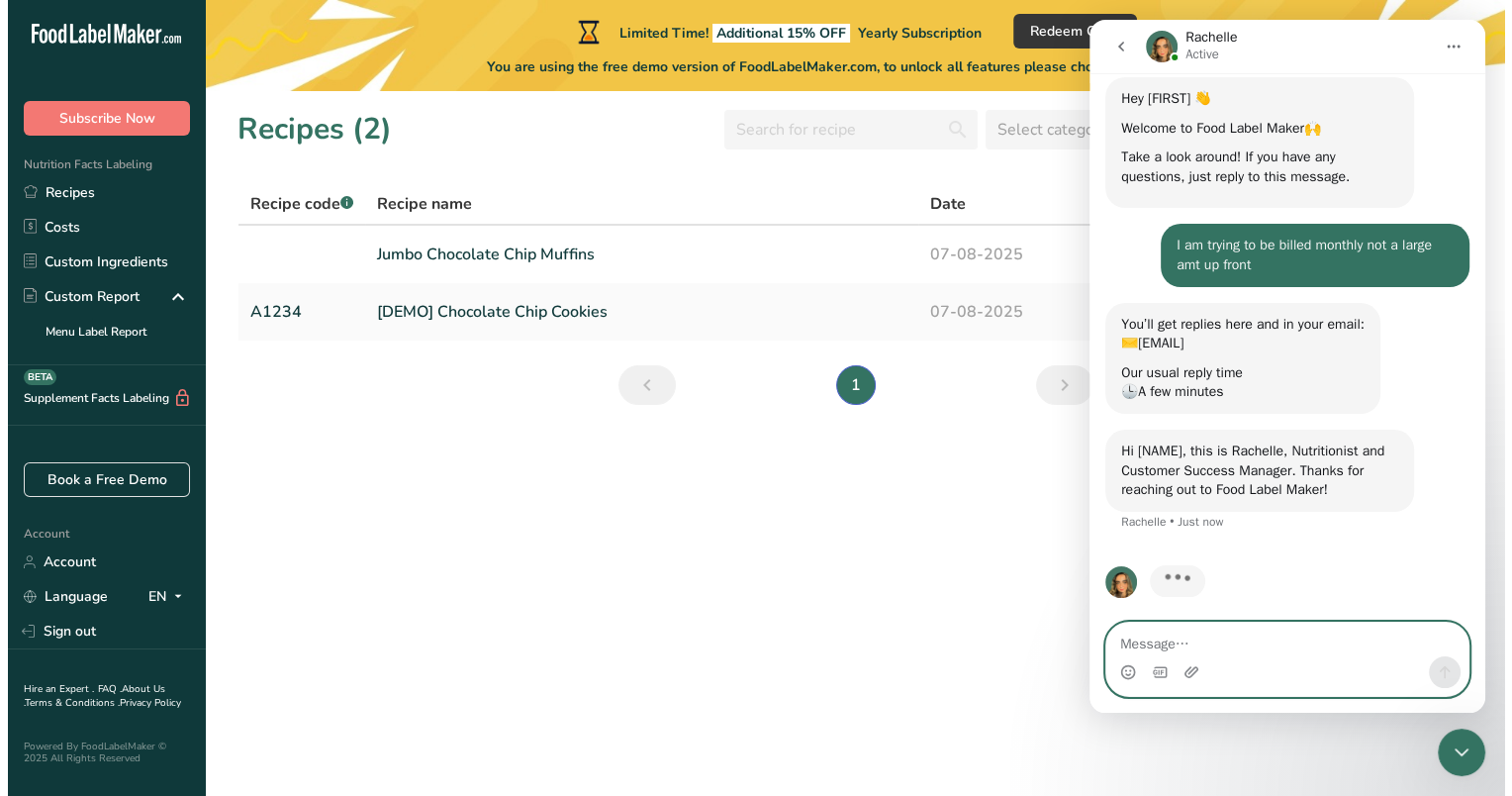 scroll, scrollTop: 62, scrollLeft: 0, axis: vertical 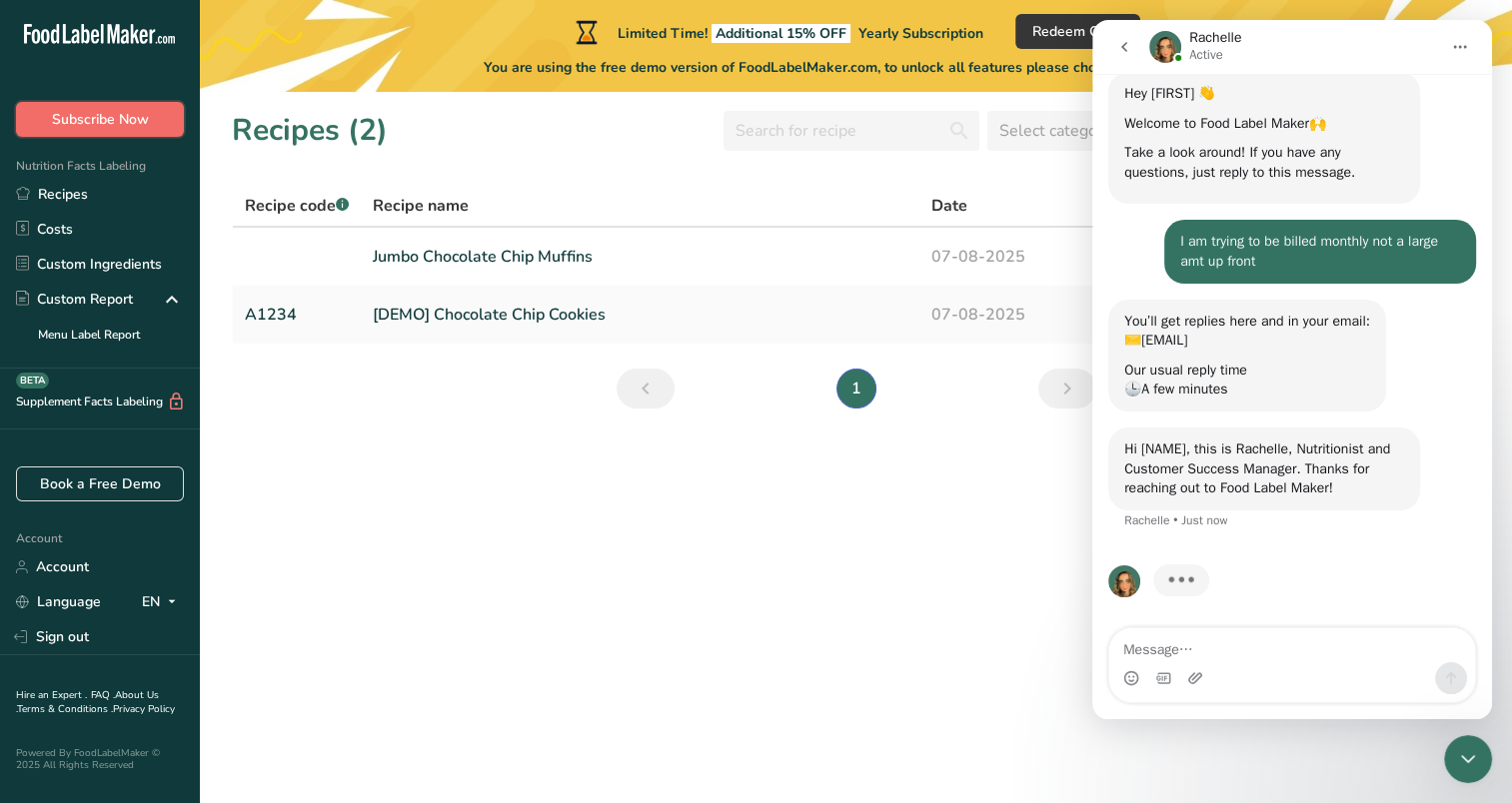 click on "Subscribe Now" at bounding box center (100, 119) 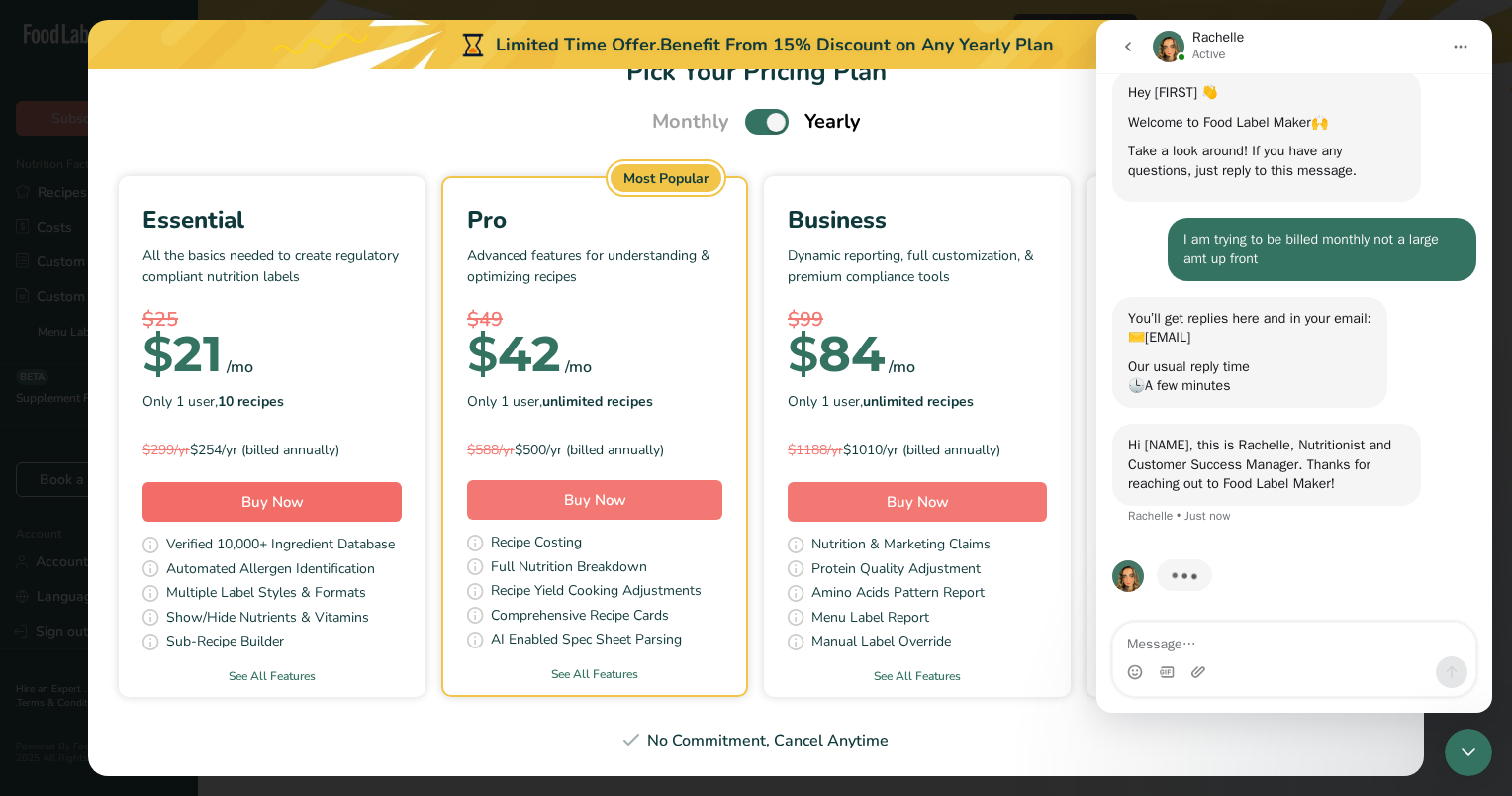 scroll, scrollTop: 574, scrollLeft: 0, axis: vertical 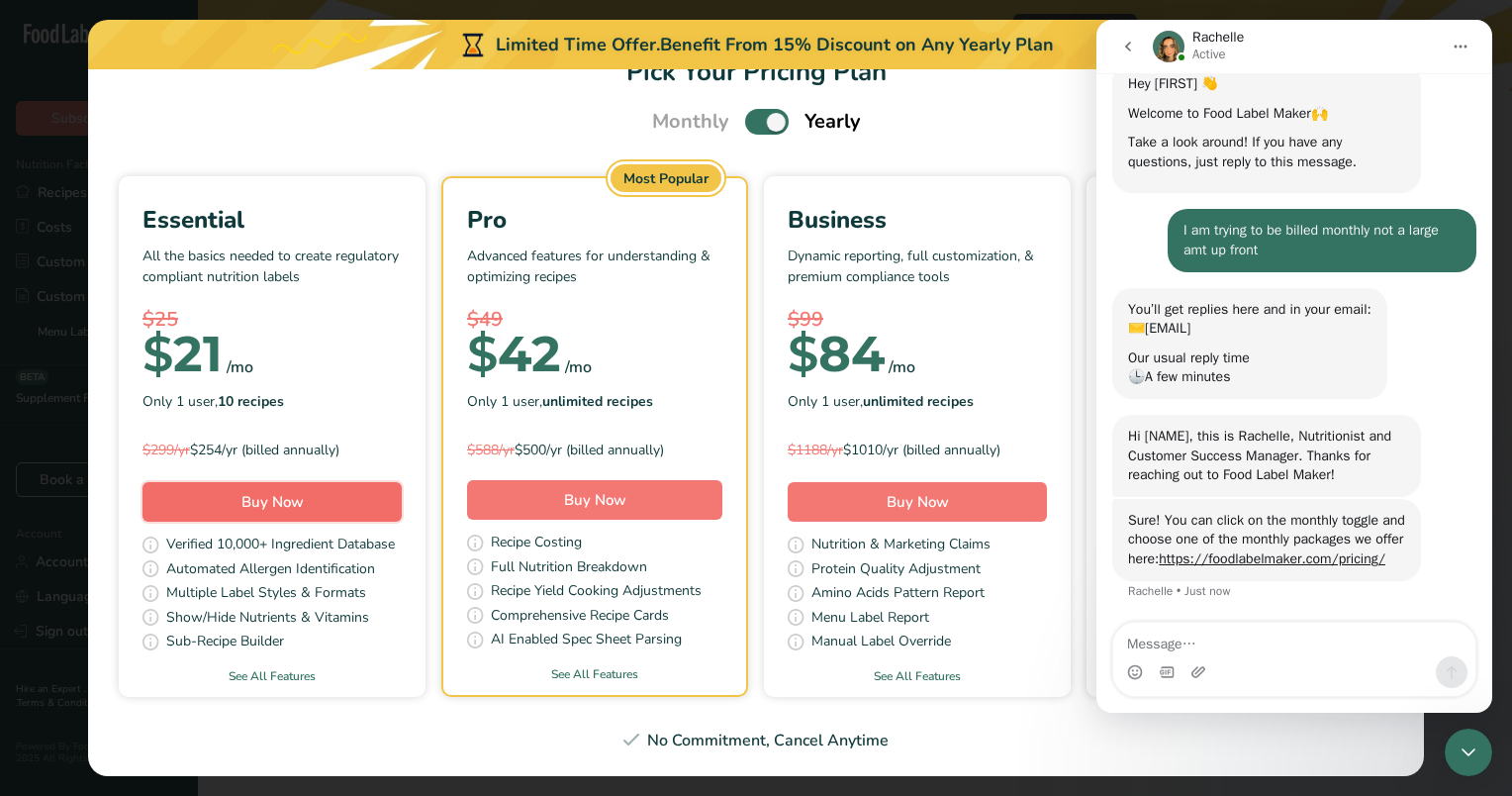 click on "Buy Now" at bounding box center (272, 502) 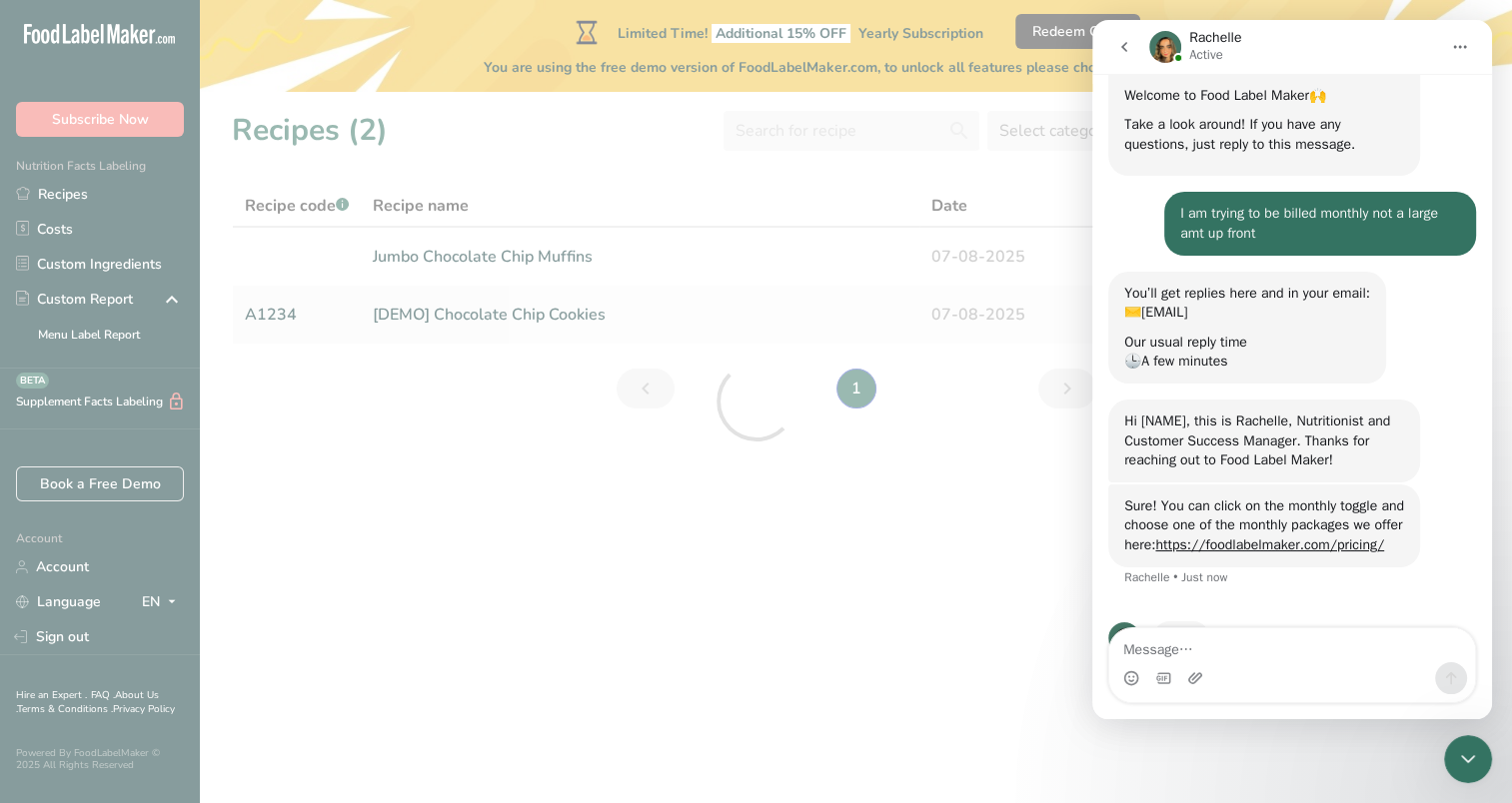 scroll, scrollTop: 168, scrollLeft: 0, axis: vertical 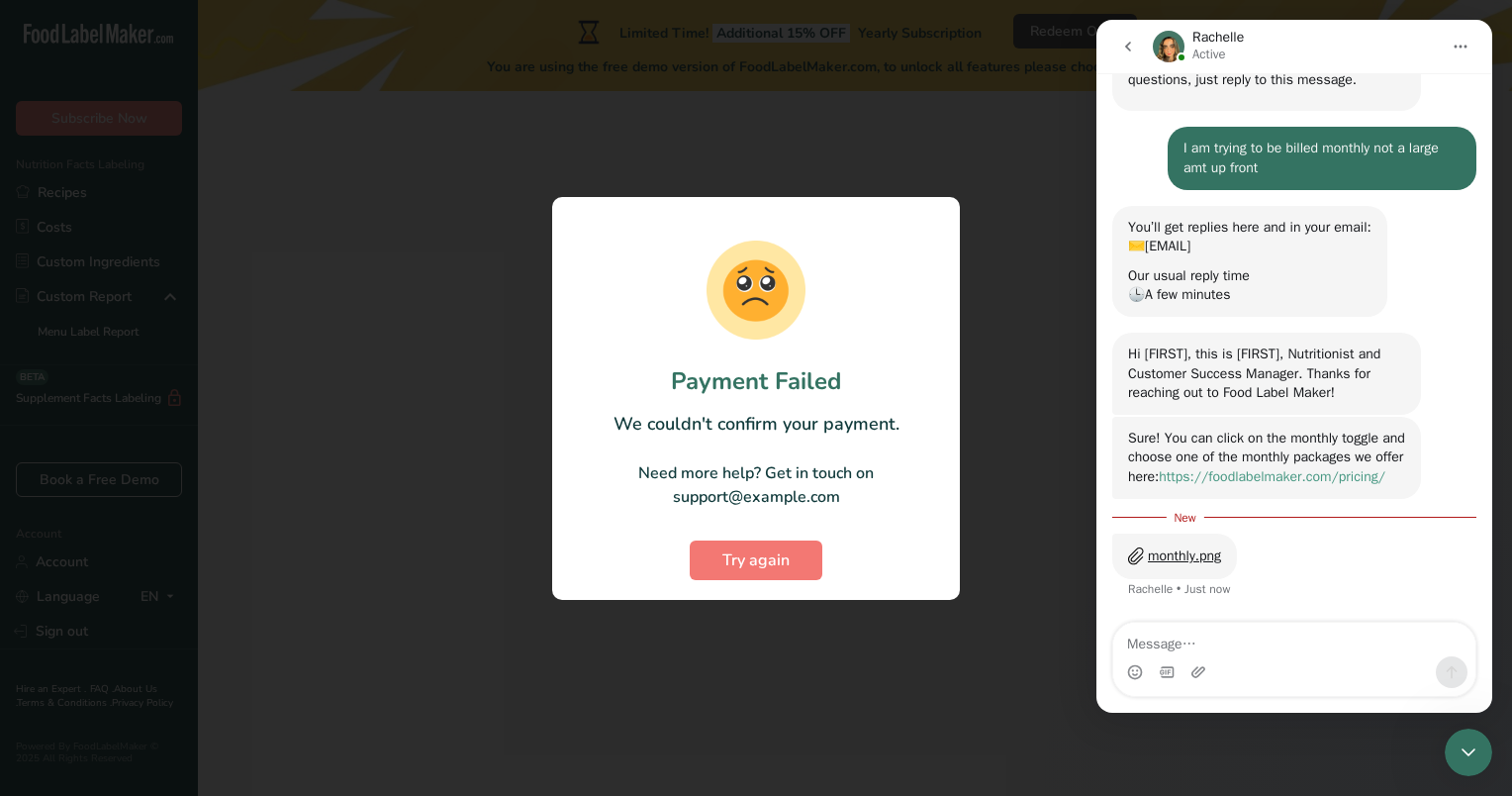 click on "https://foodlabelmaker.com/pricing/" at bounding box center (1272, 476) 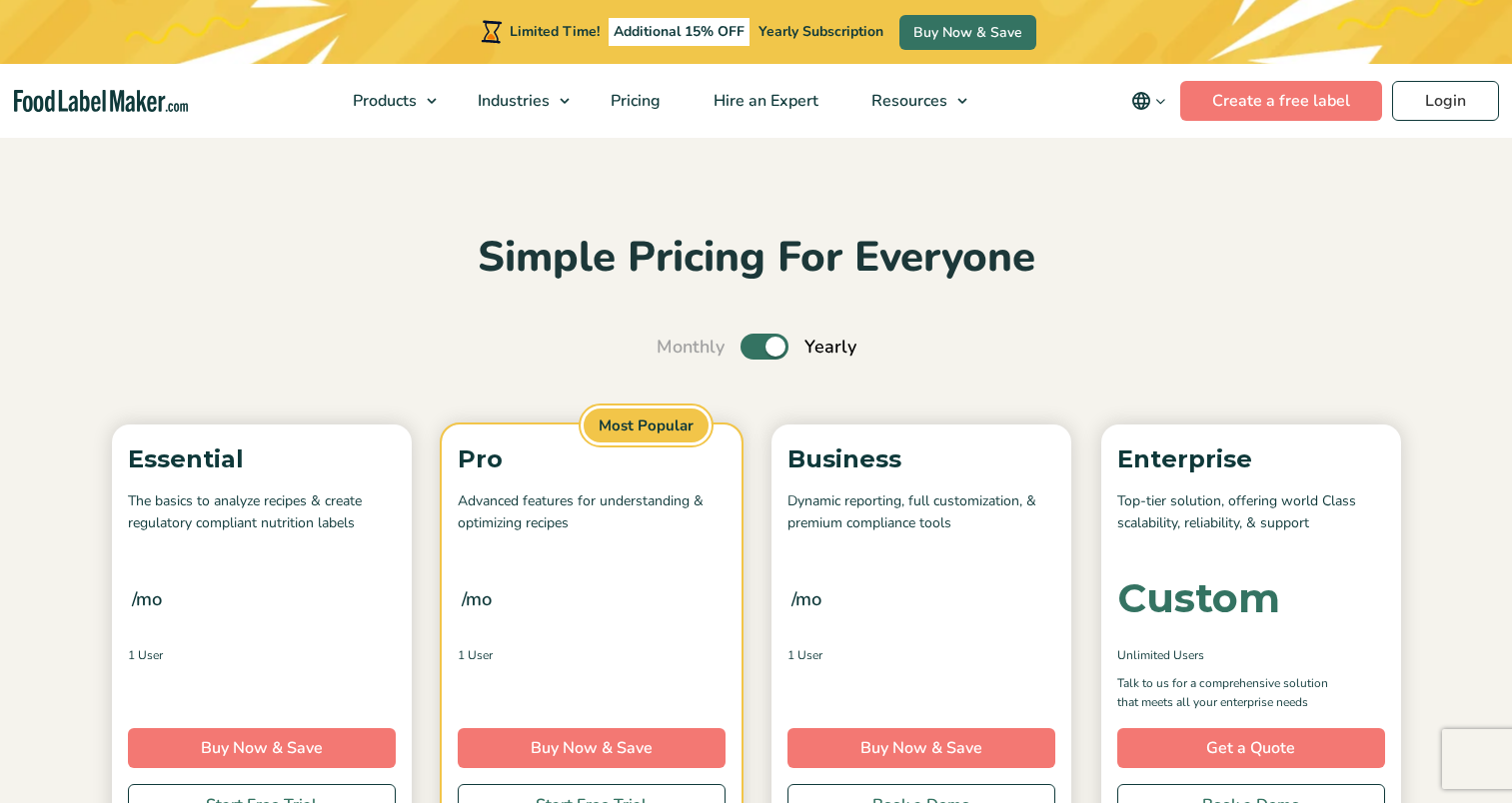 scroll, scrollTop: 0, scrollLeft: 0, axis: both 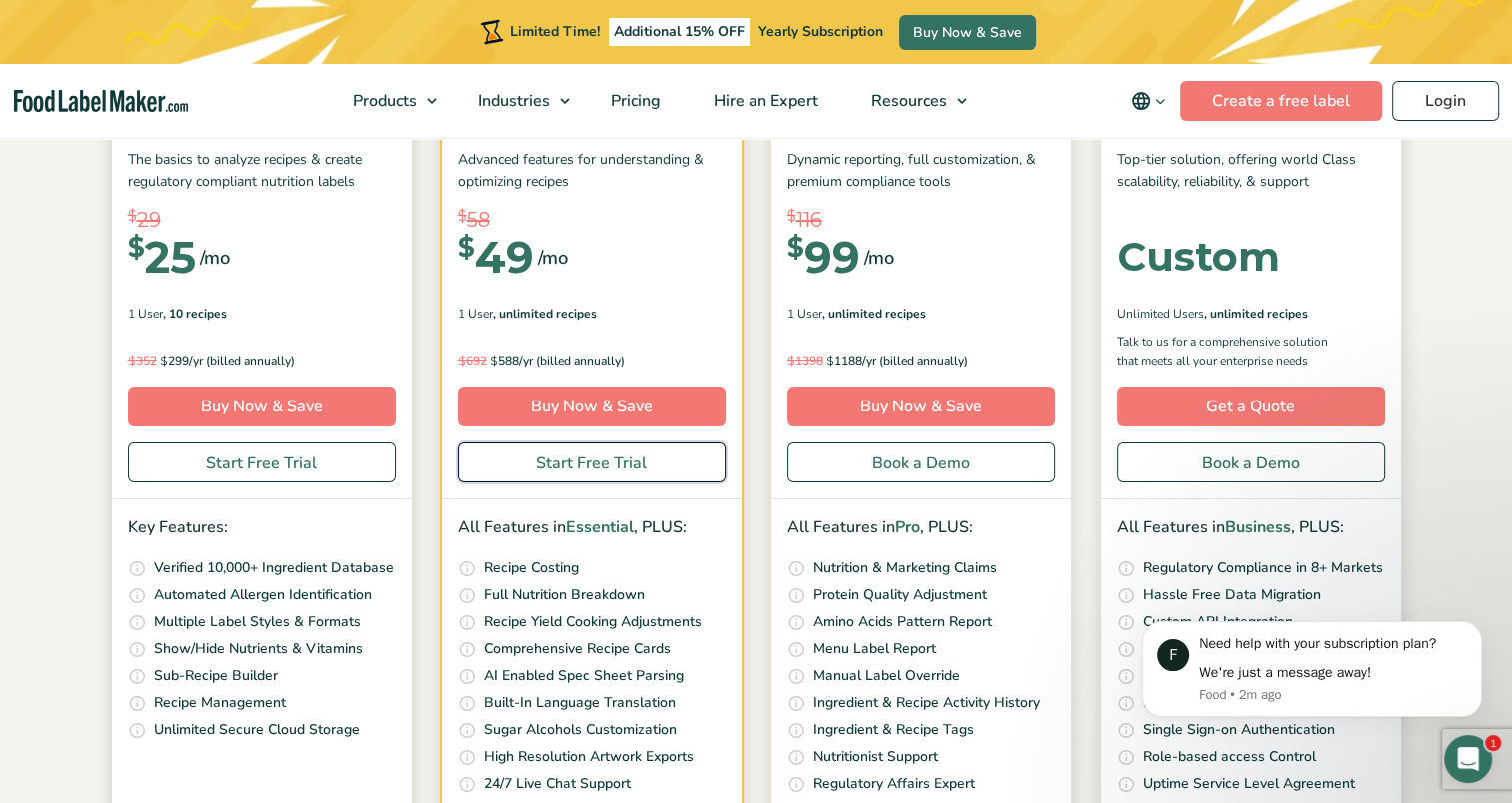 click on "Start Free Trial" at bounding box center [592, 462] 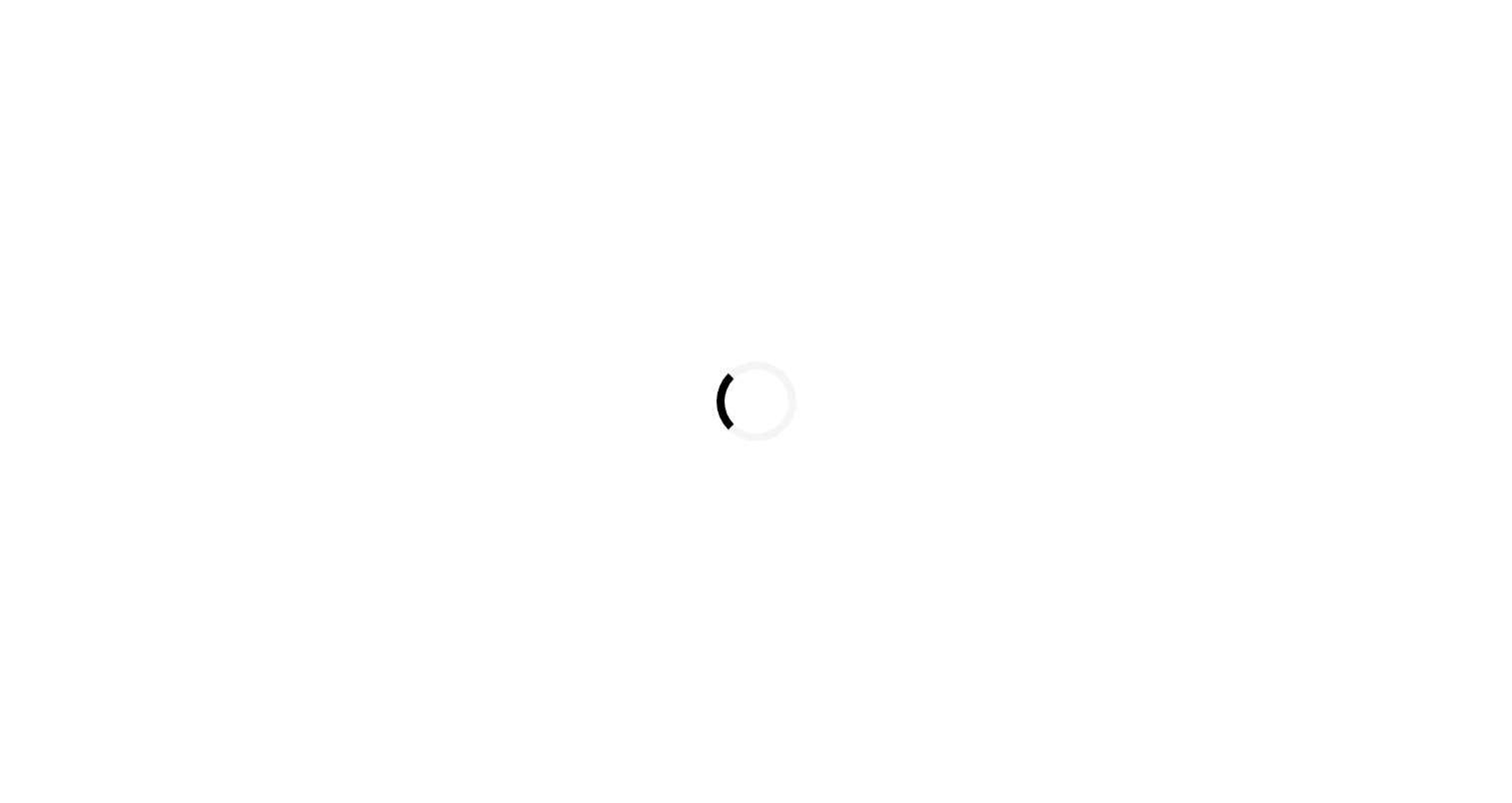 scroll, scrollTop: 0, scrollLeft: 0, axis: both 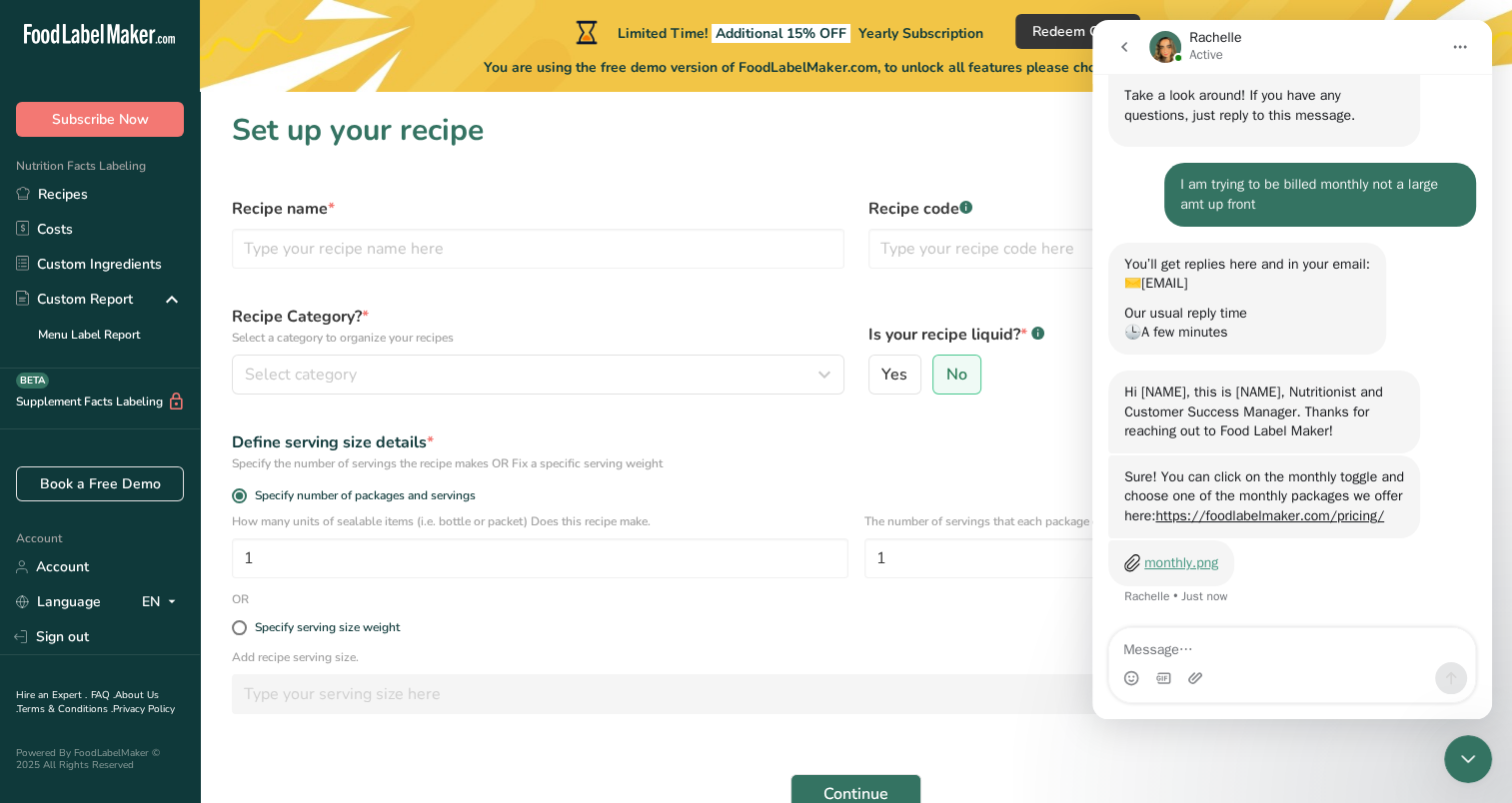 click on "monthly.png" at bounding box center (1181, 562) 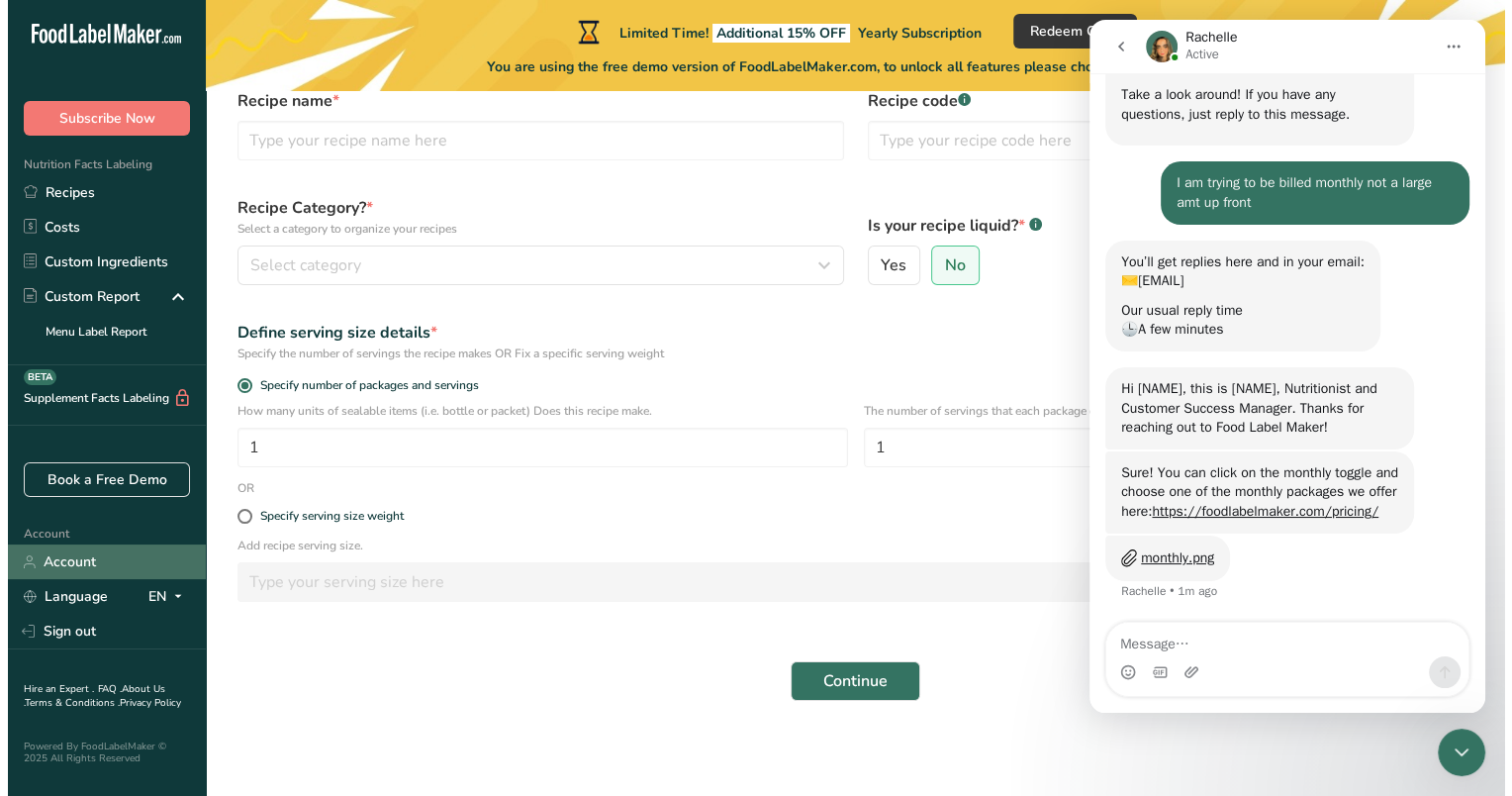 scroll, scrollTop: 0, scrollLeft: 0, axis: both 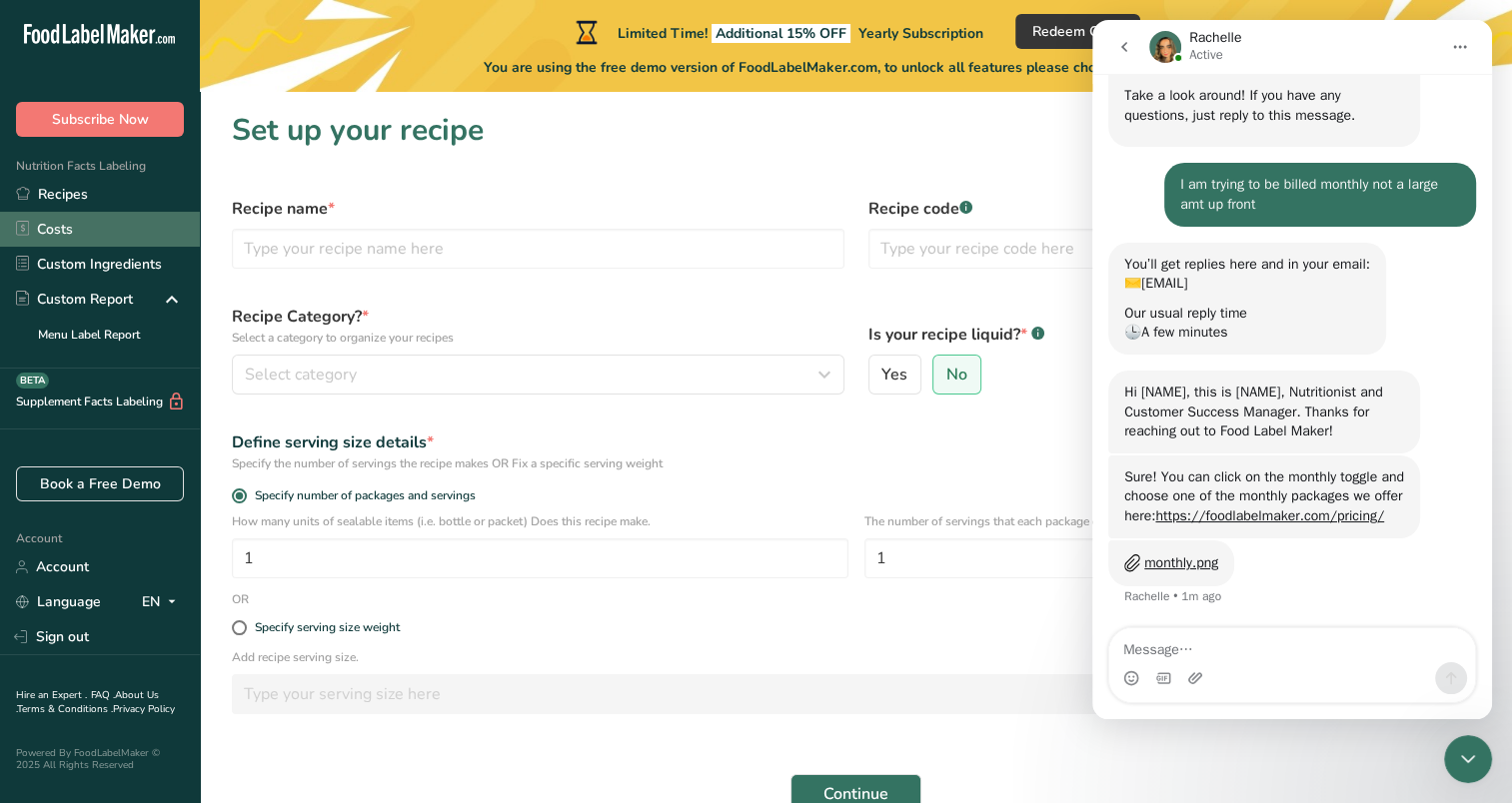 click on "Costs" at bounding box center [100, 229] 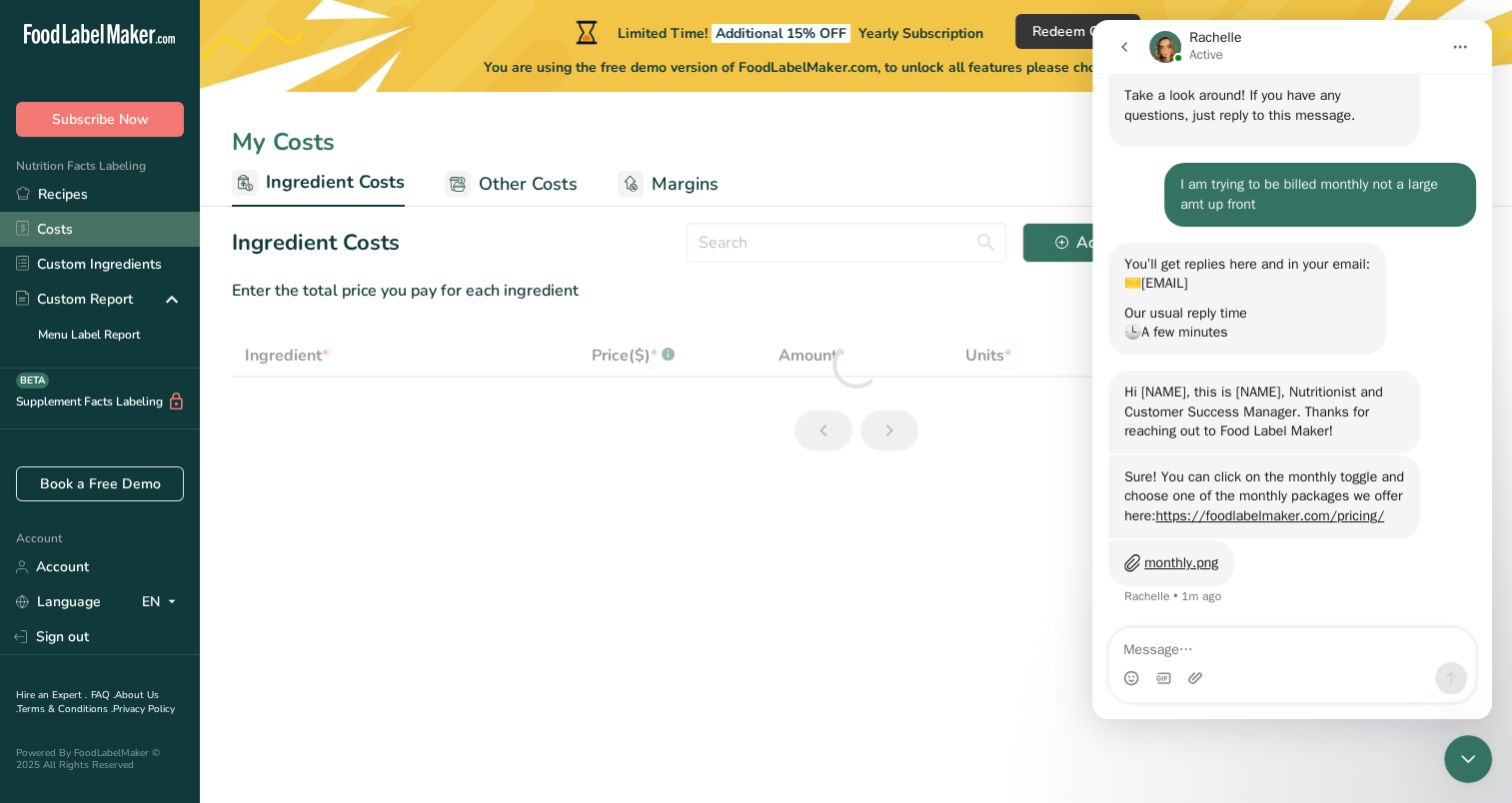 select on "1" 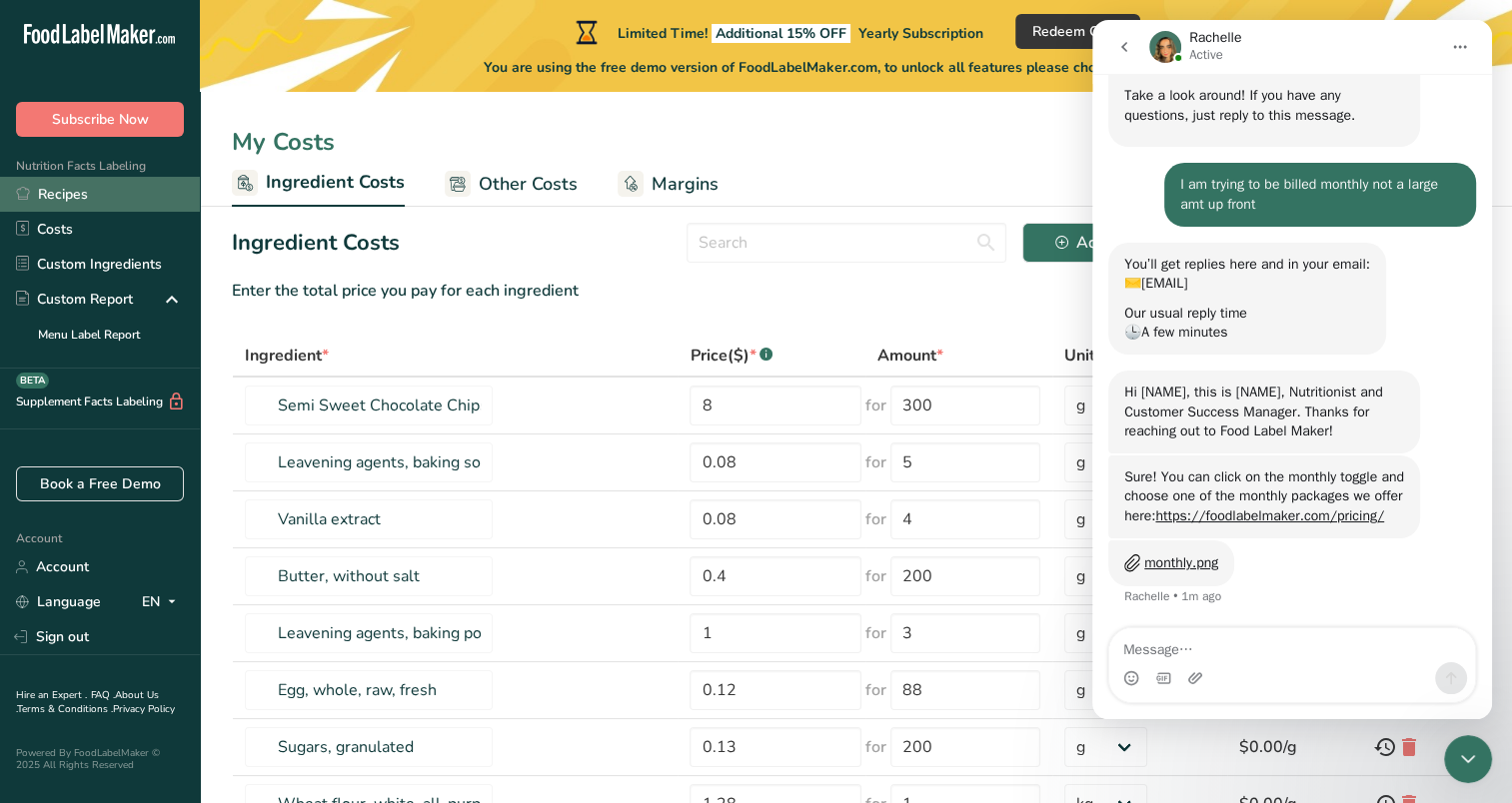 click on "Recipes" at bounding box center (100, 194) 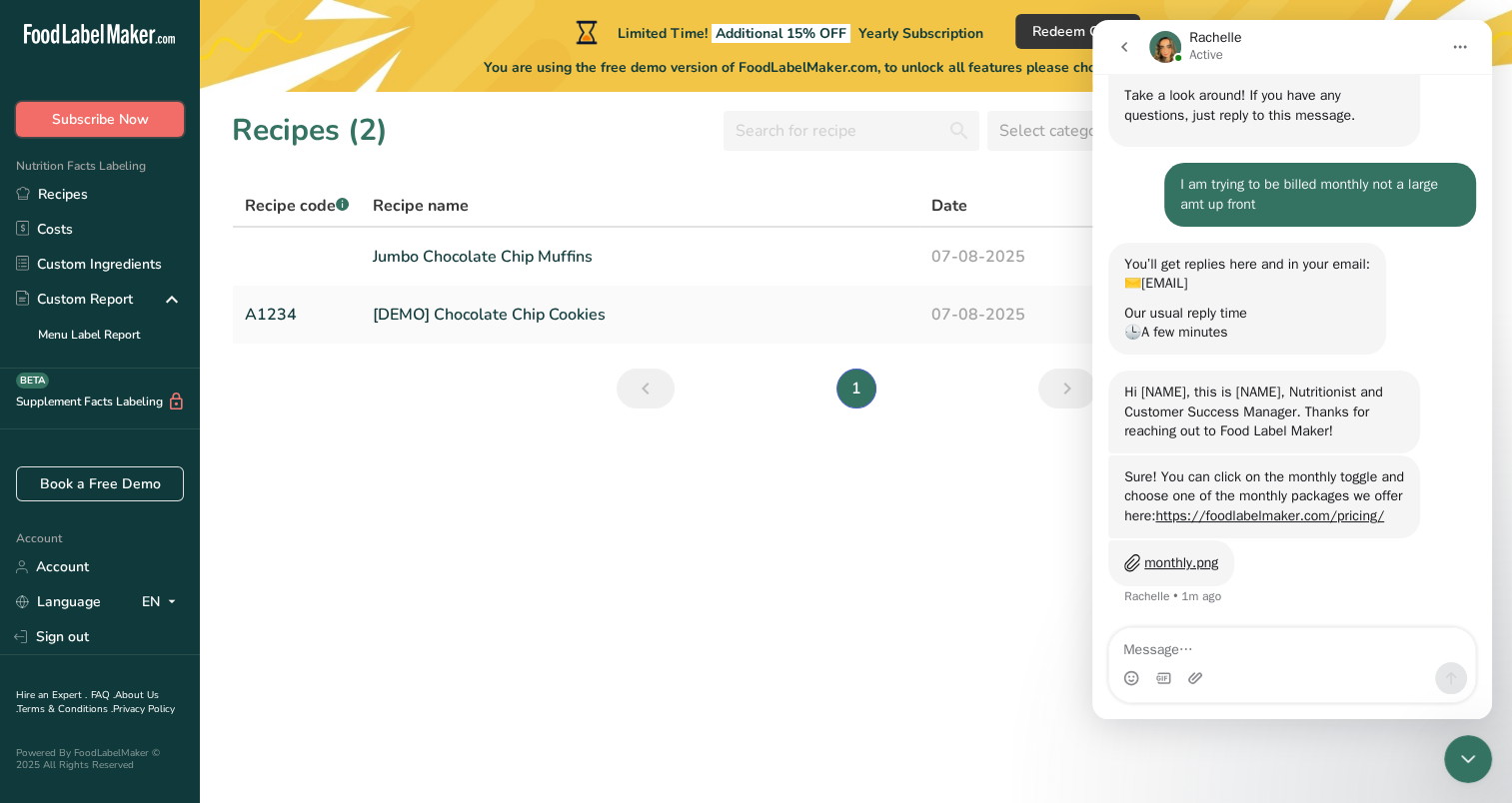 click on "Subscribe Now" at bounding box center [100, 119] 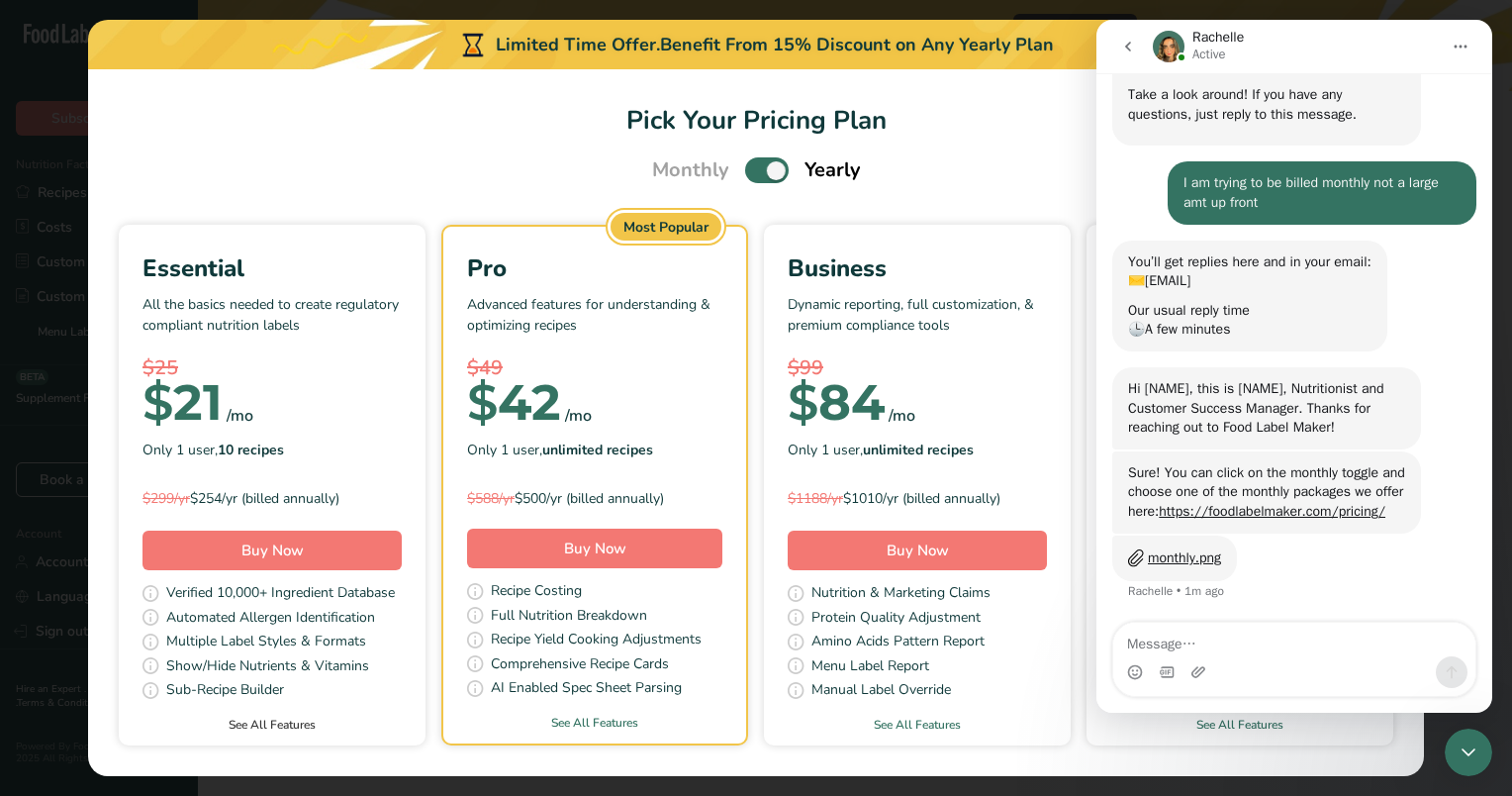 click on "See All Features" at bounding box center [272, 725] 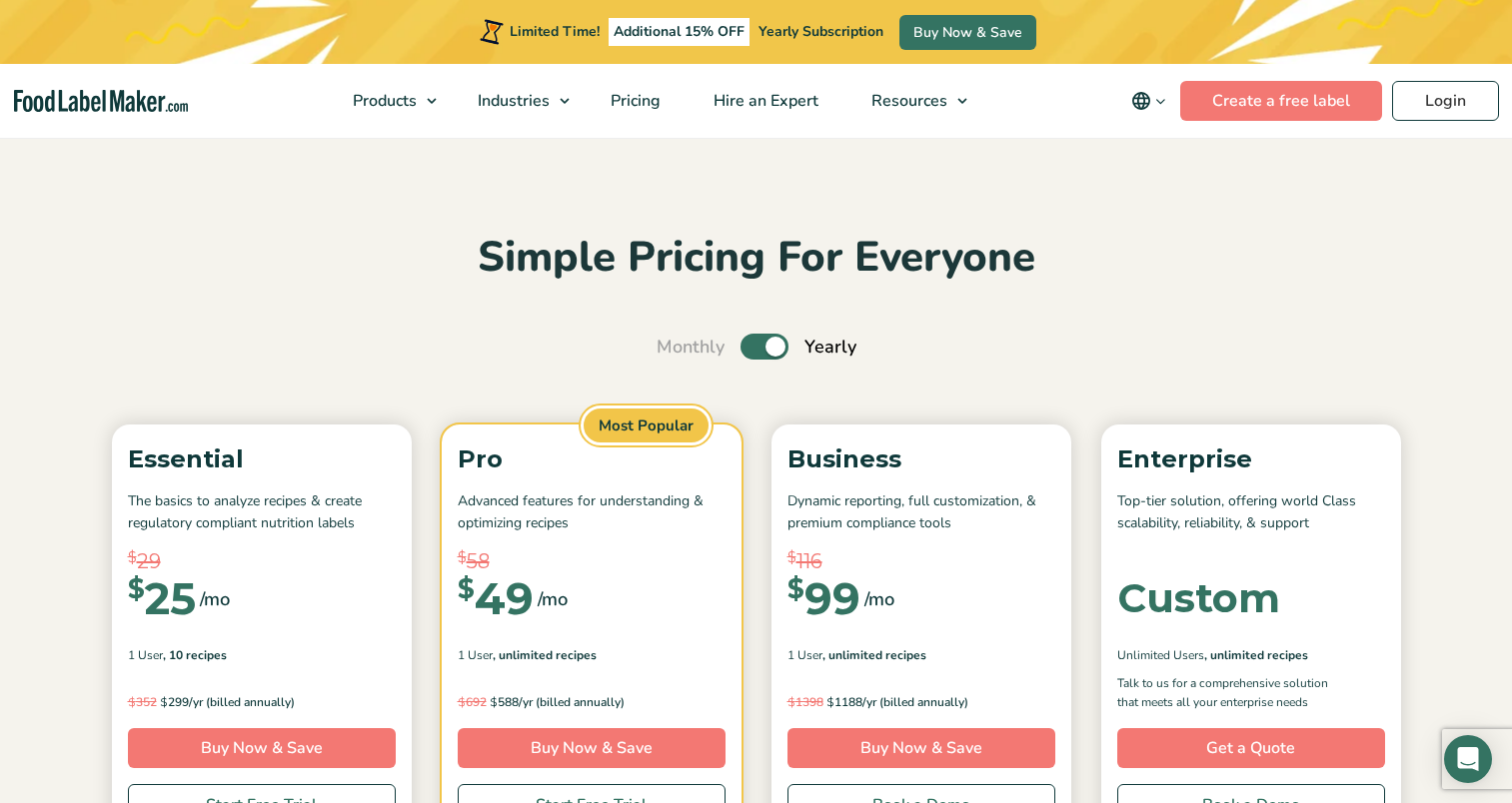 scroll, scrollTop: 1389, scrollLeft: 0, axis: vertical 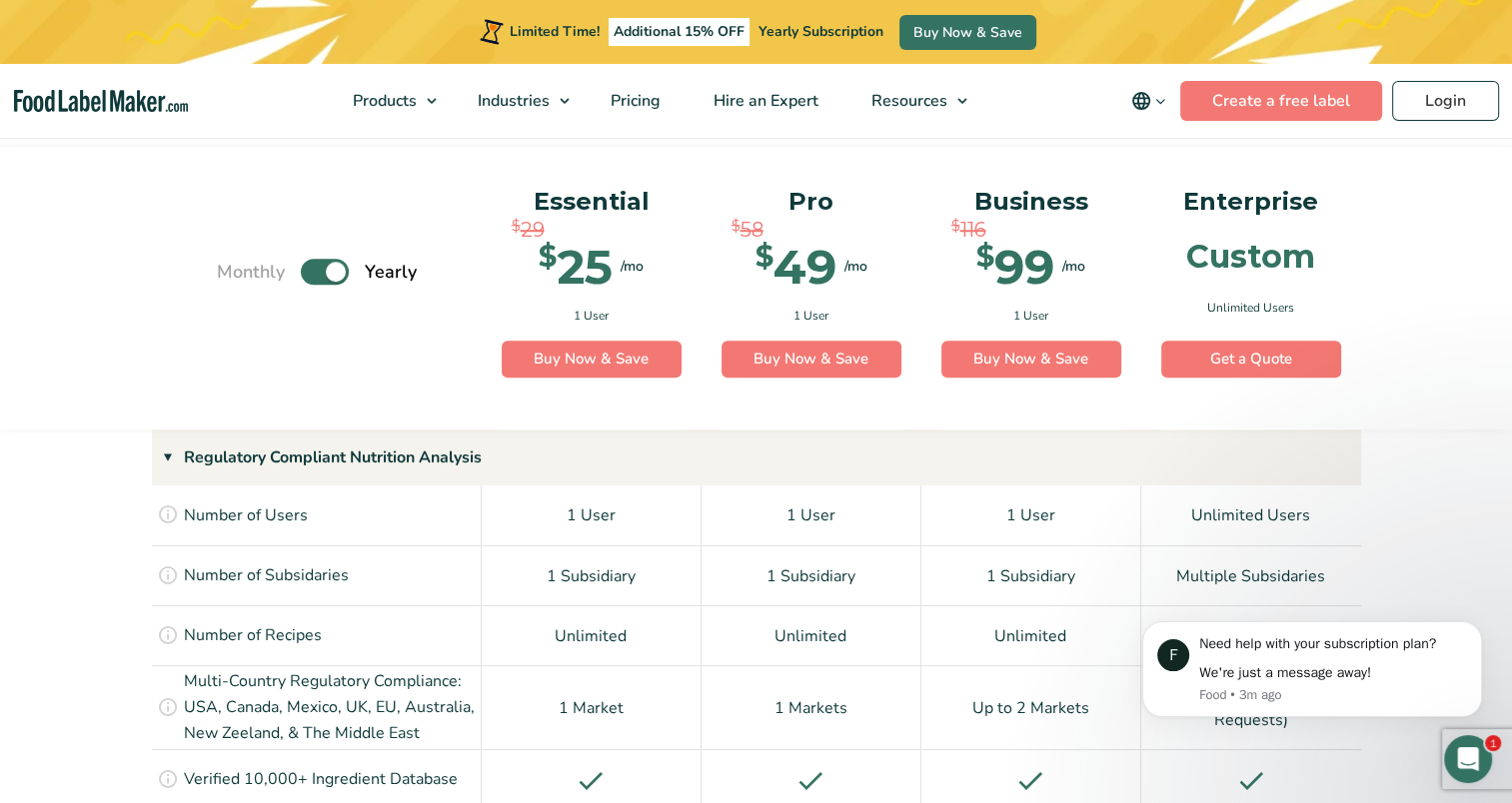 click on "Toggle" at bounding box center [325, 272] 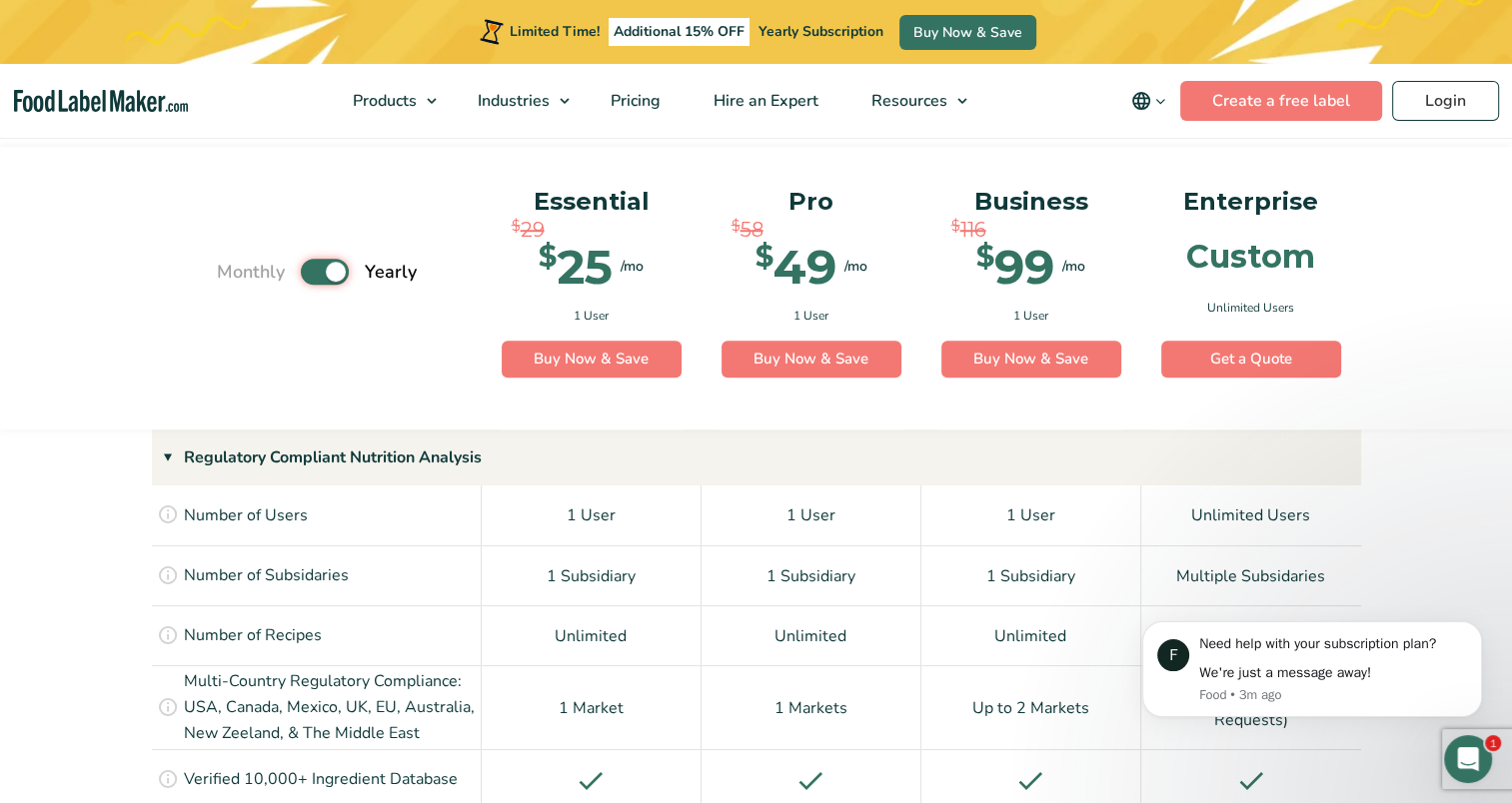 click on "Toggle" at bounding box center [227, 272] 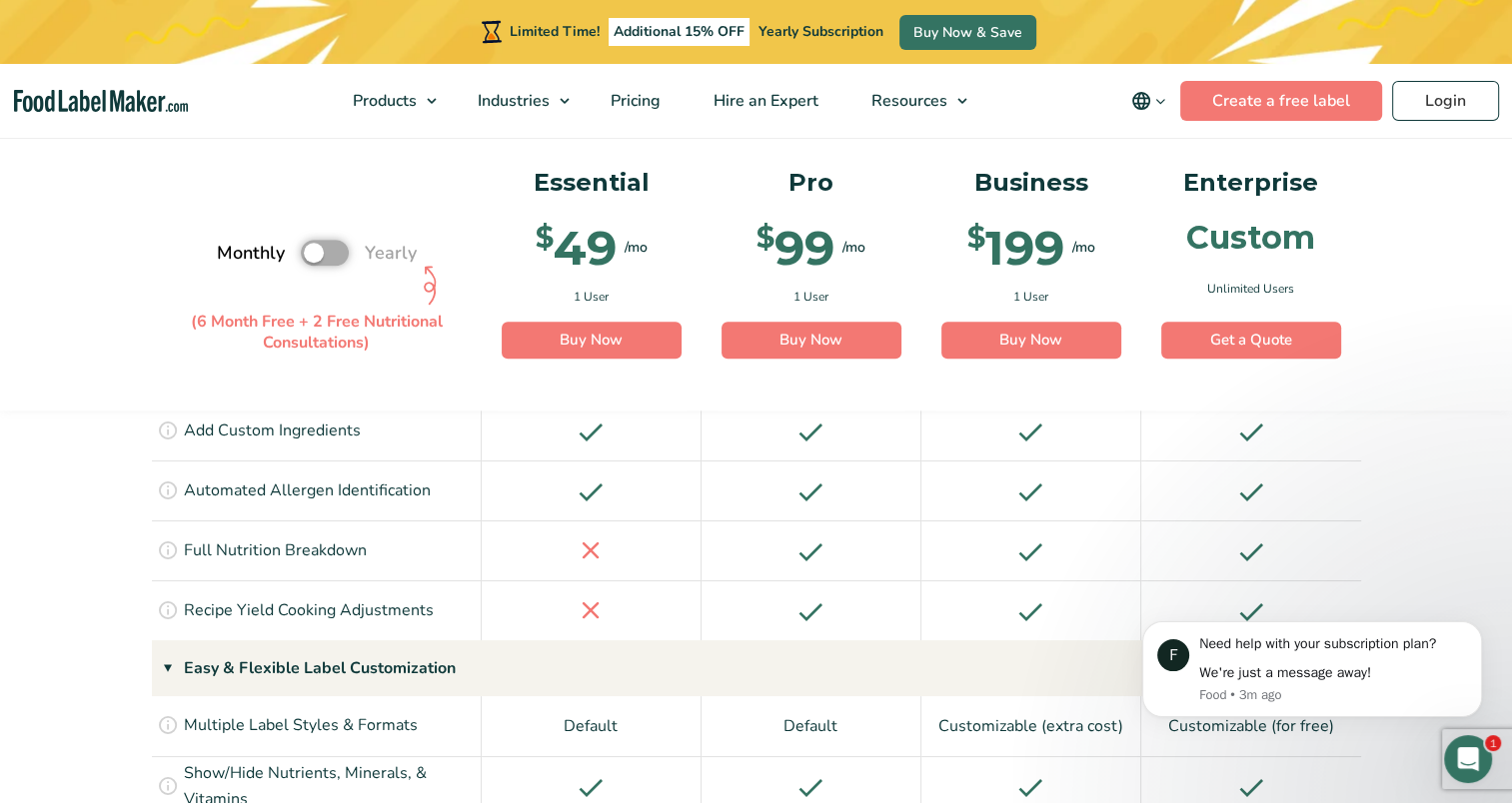 scroll, scrollTop: 1799, scrollLeft: 0, axis: vertical 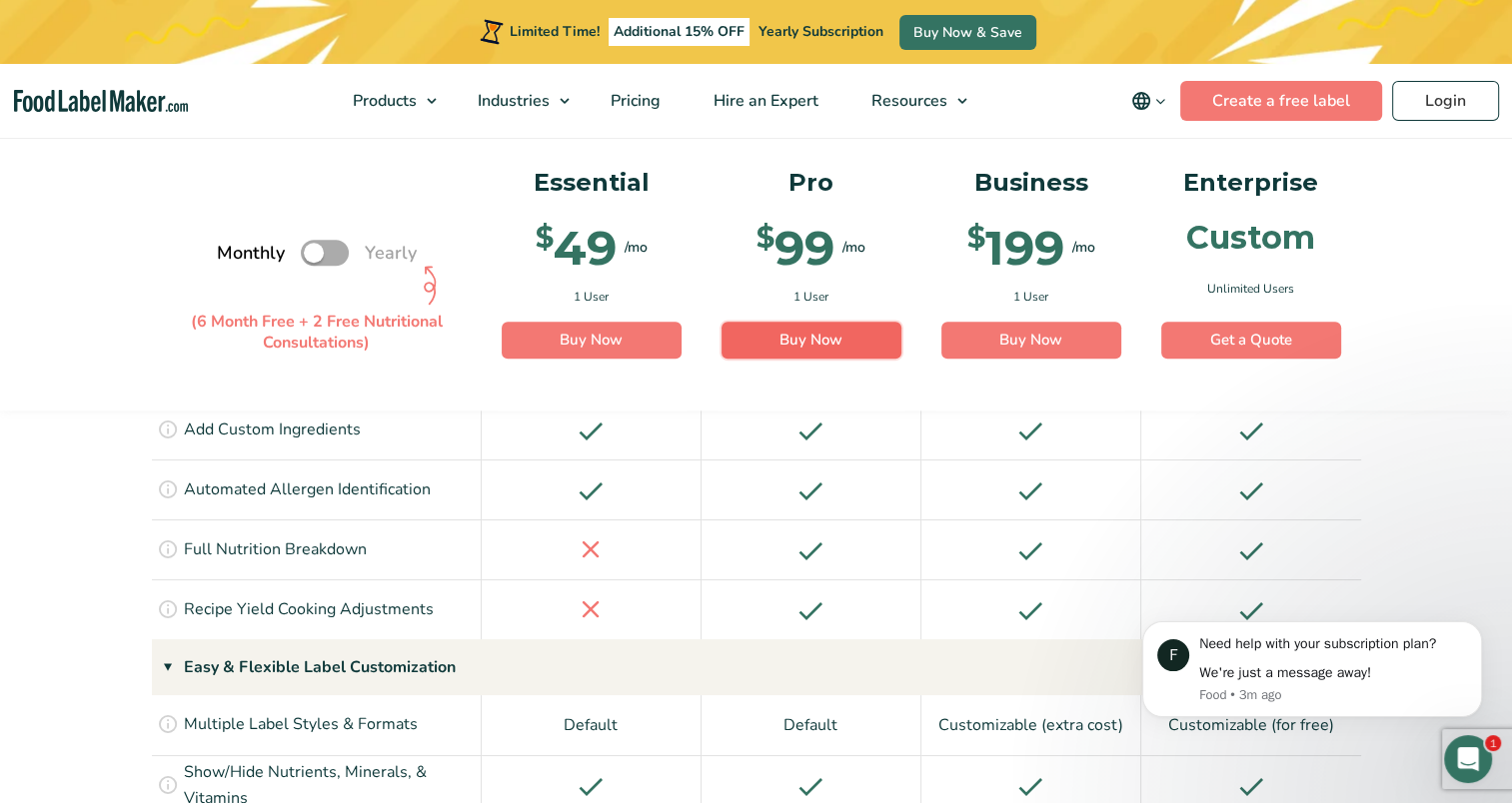 click on "Buy Now" at bounding box center (811, 341) 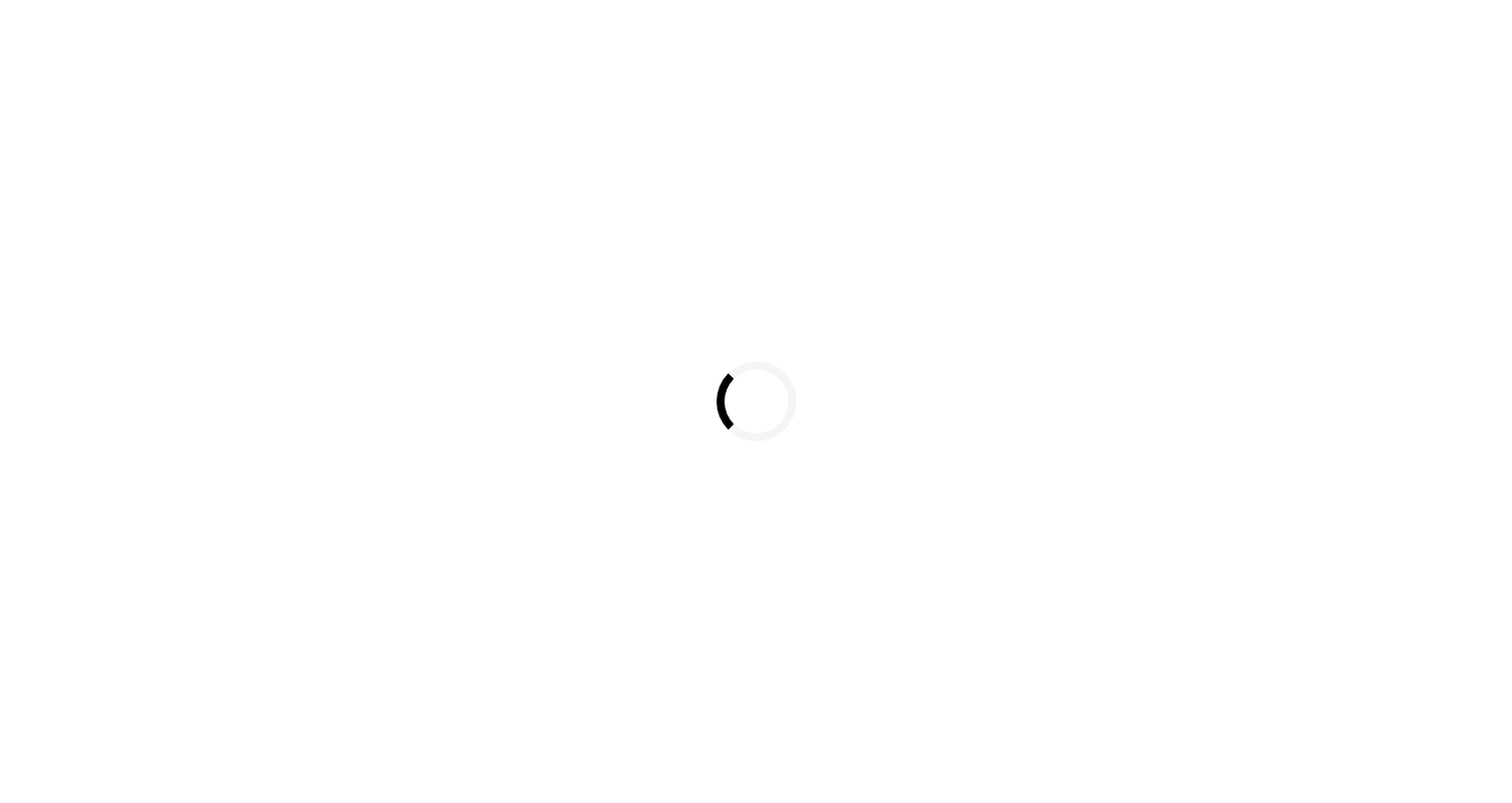 scroll, scrollTop: 0, scrollLeft: 0, axis: both 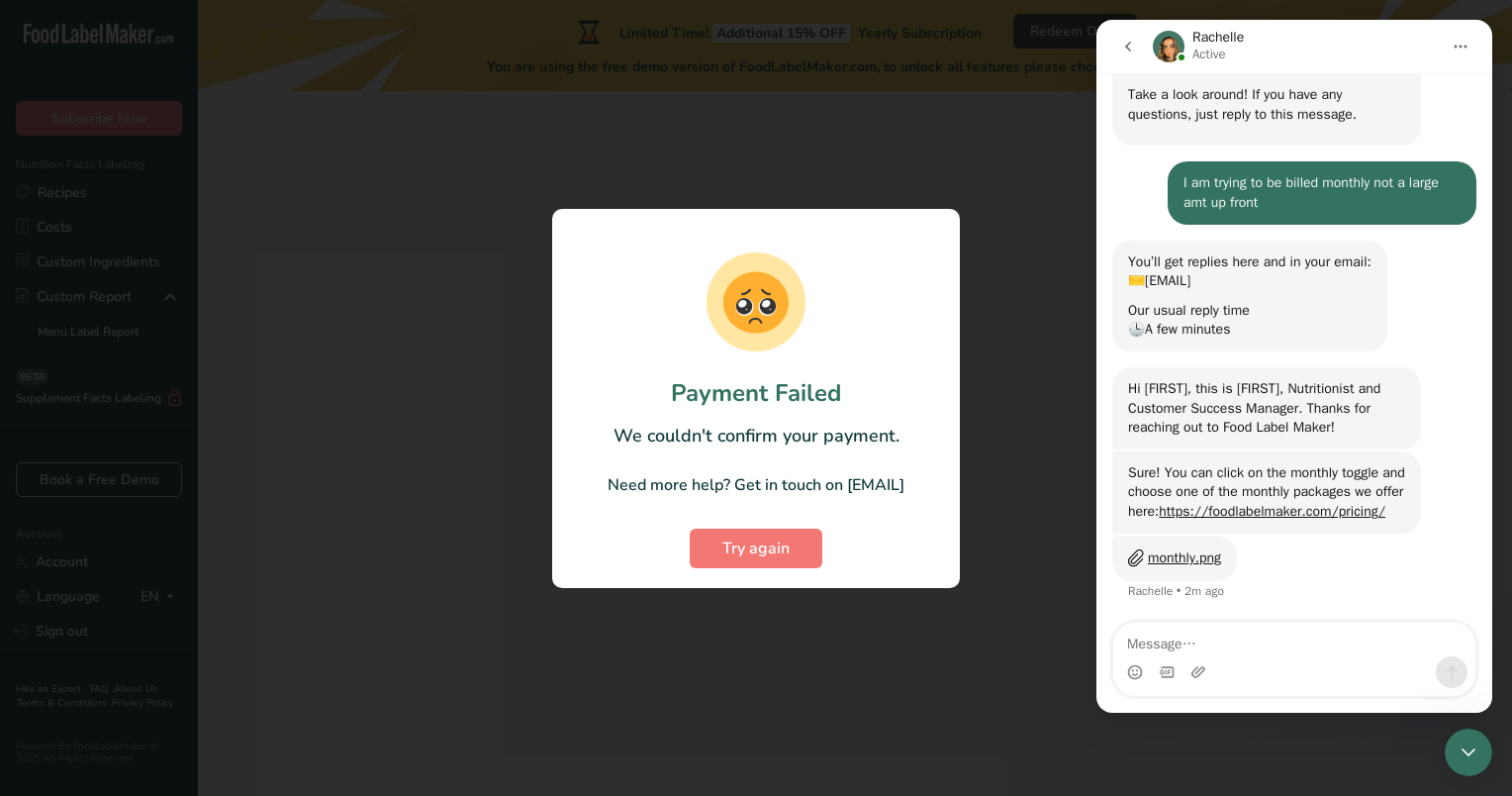 click 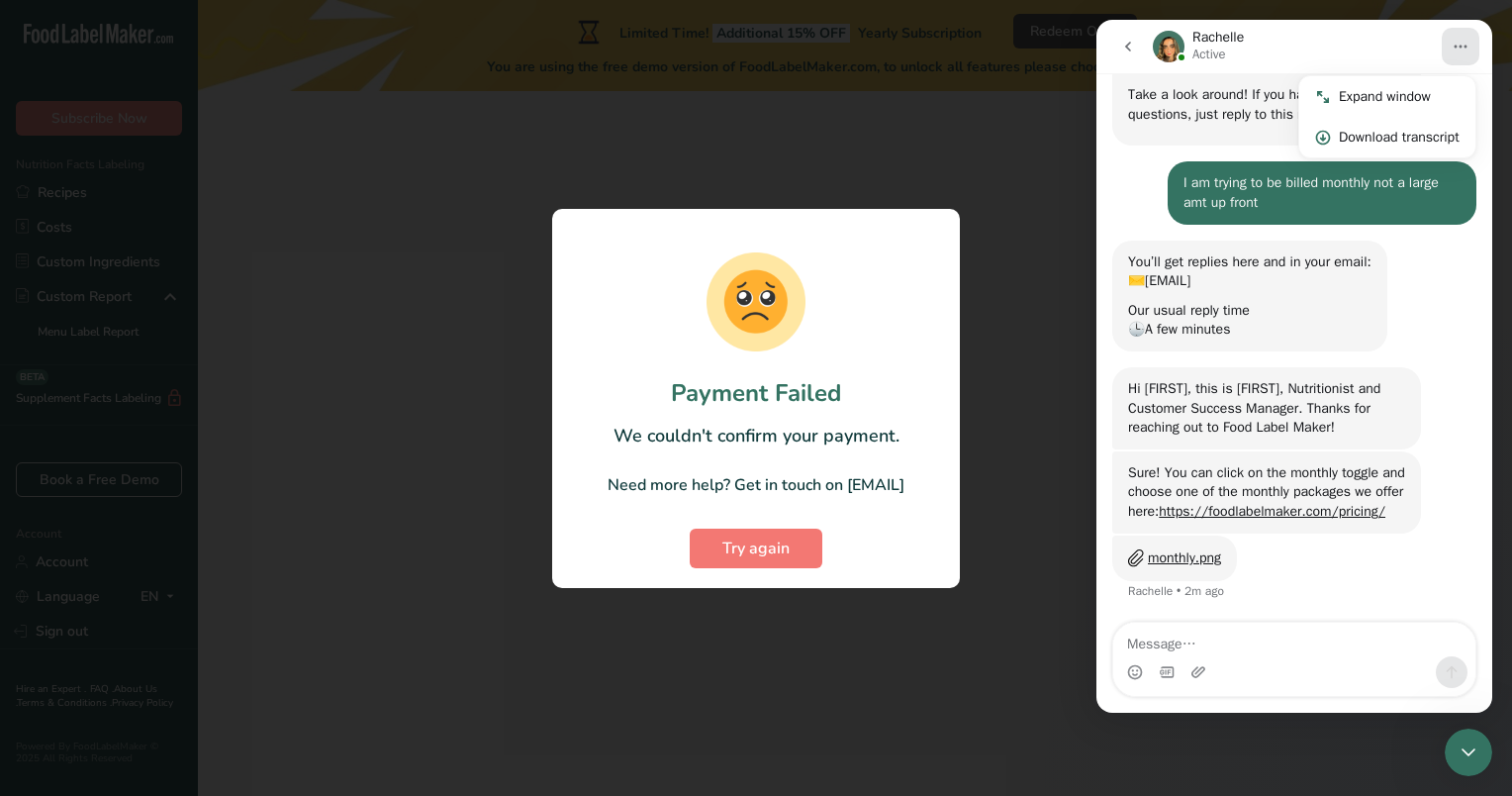 click 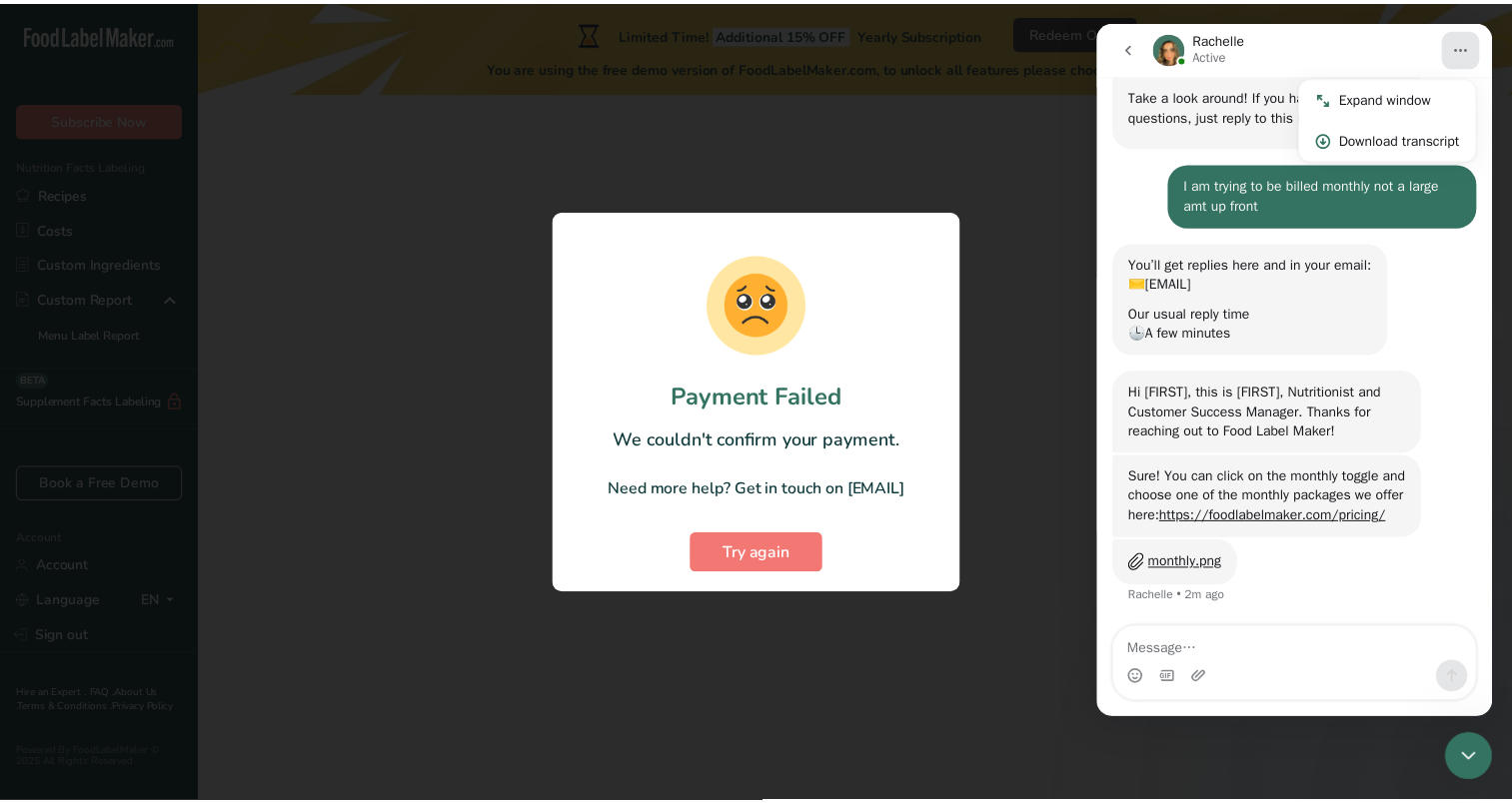 scroll, scrollTop: 0, scrollLeft: 0, axis: both 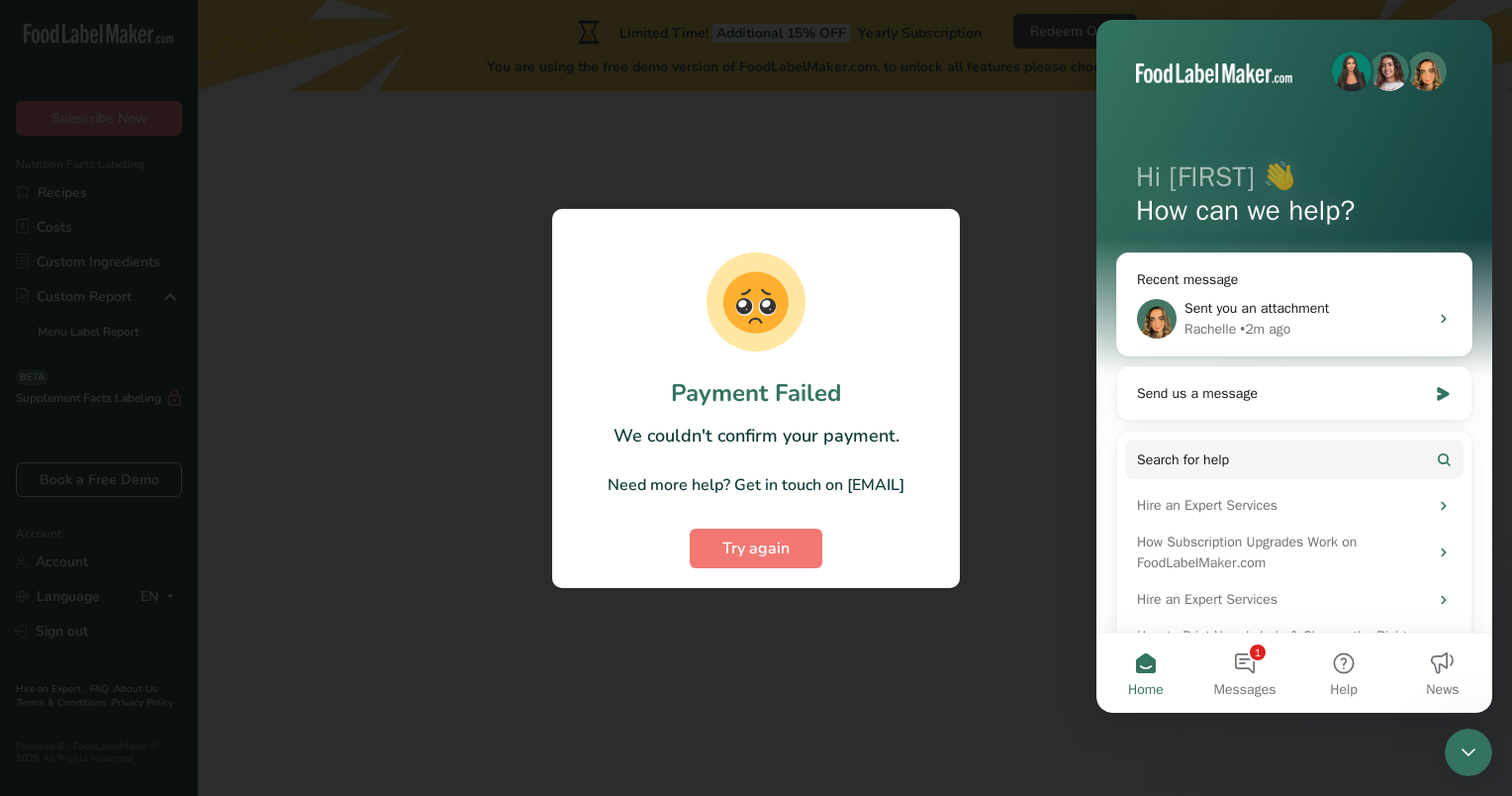 click at bounding box center (756, 398) 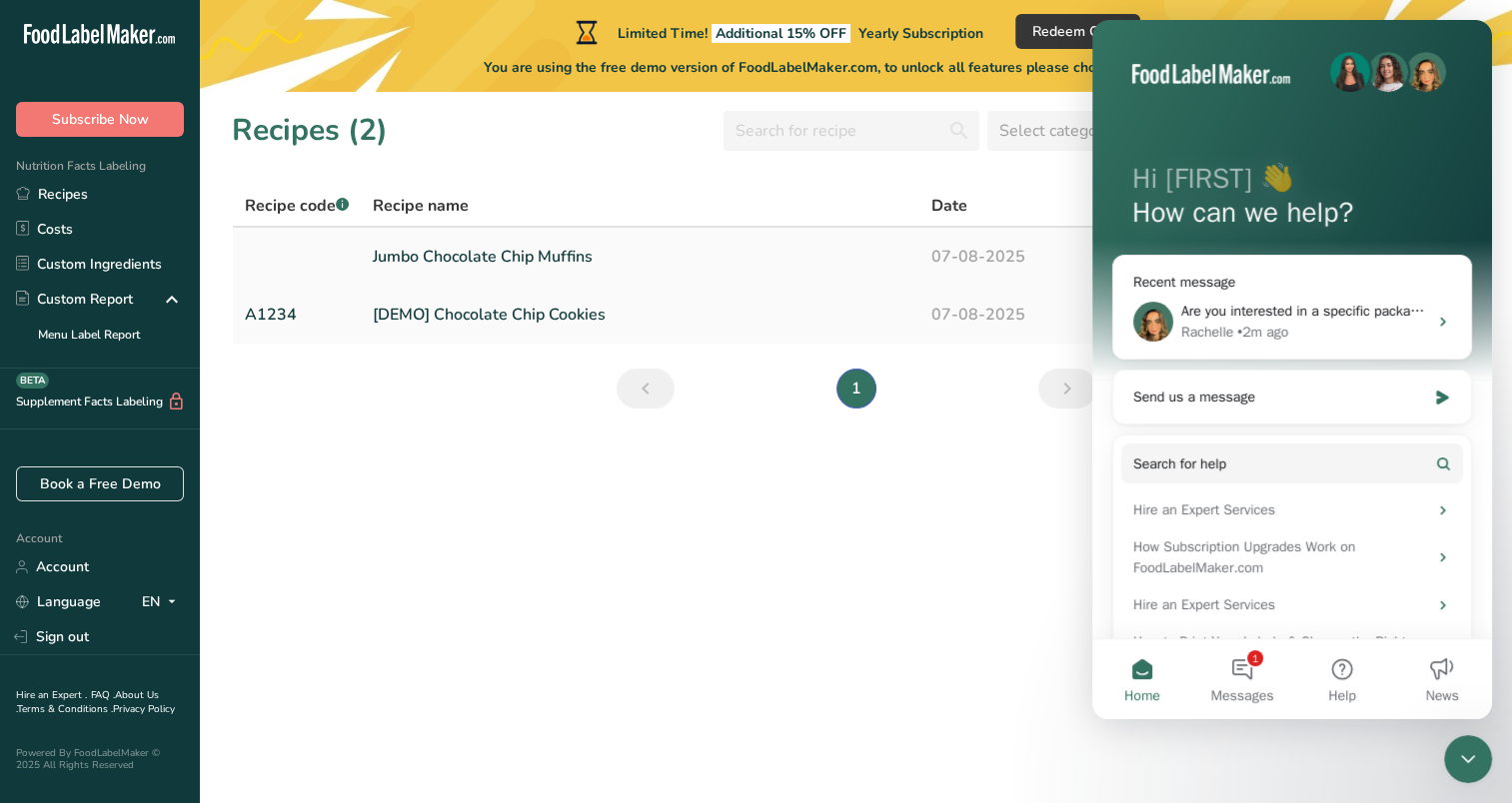 click on "Jumbo Chocolate Chip Muffins" at bounding box center [640, 257] 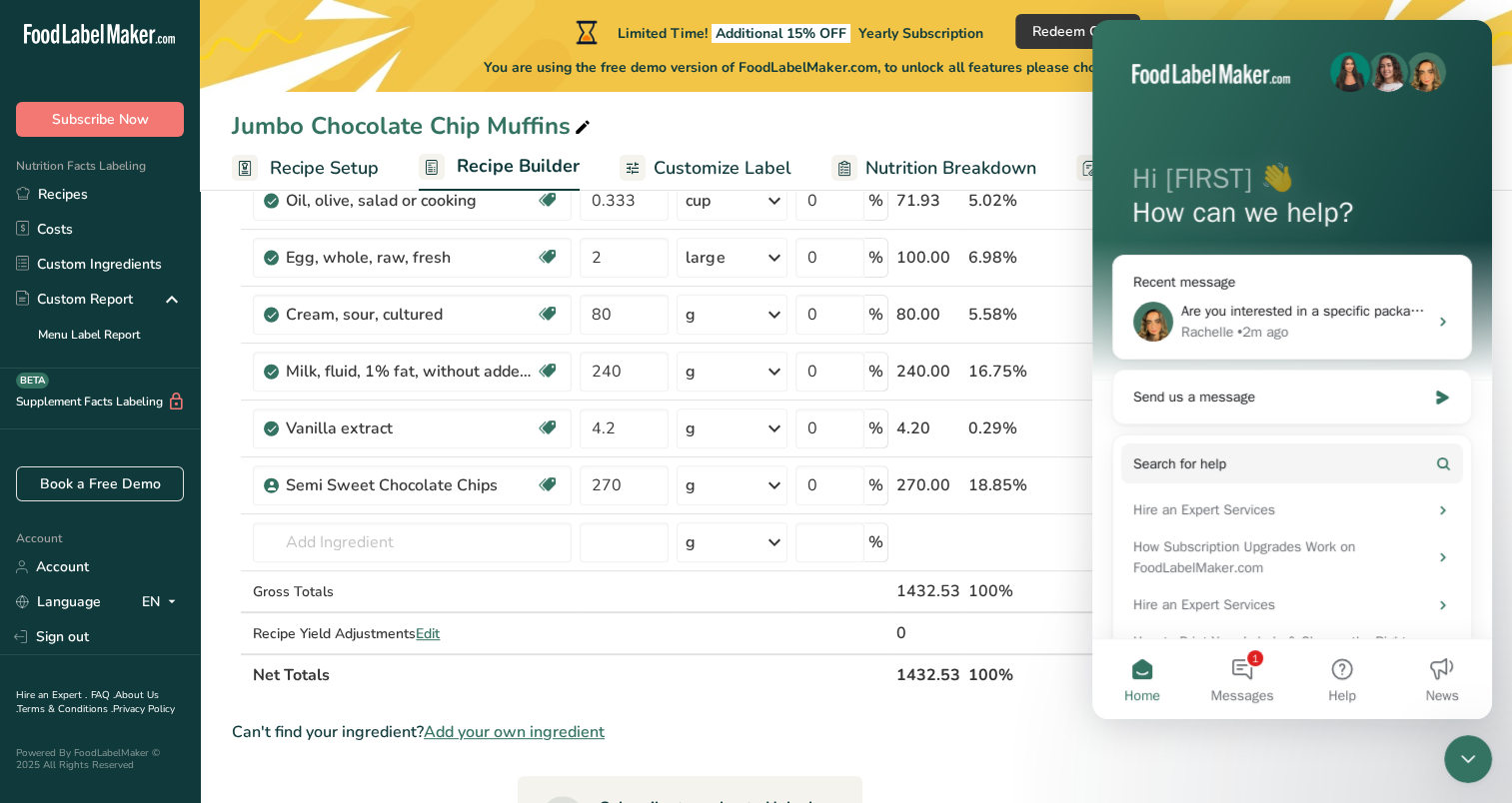 scroll, scrollTop: 634, scrollLeft: 0, axis: vertical 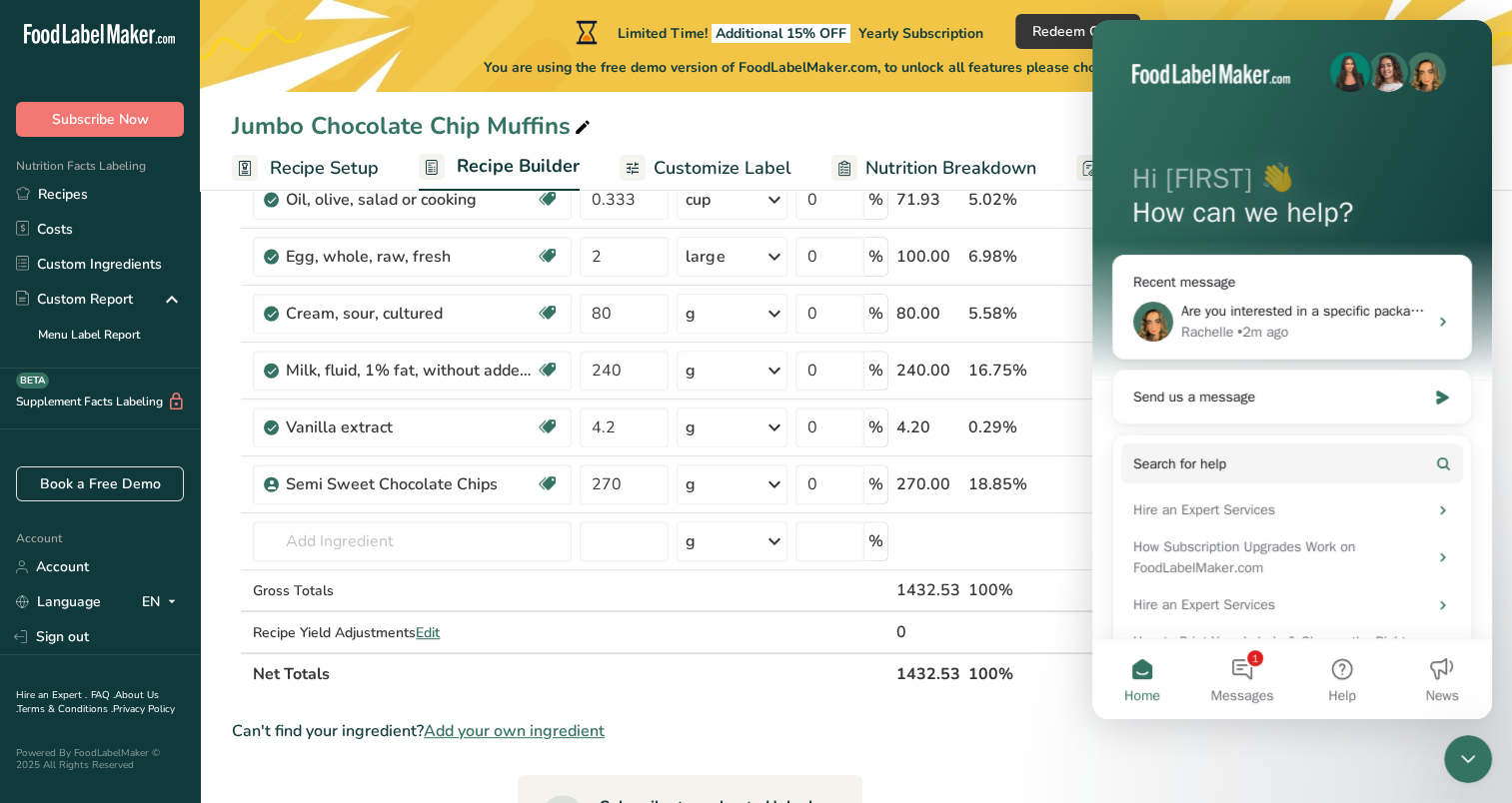 click on "Hi [FIRST] 👋 How can we help?" at bounding box center [1292, 200] 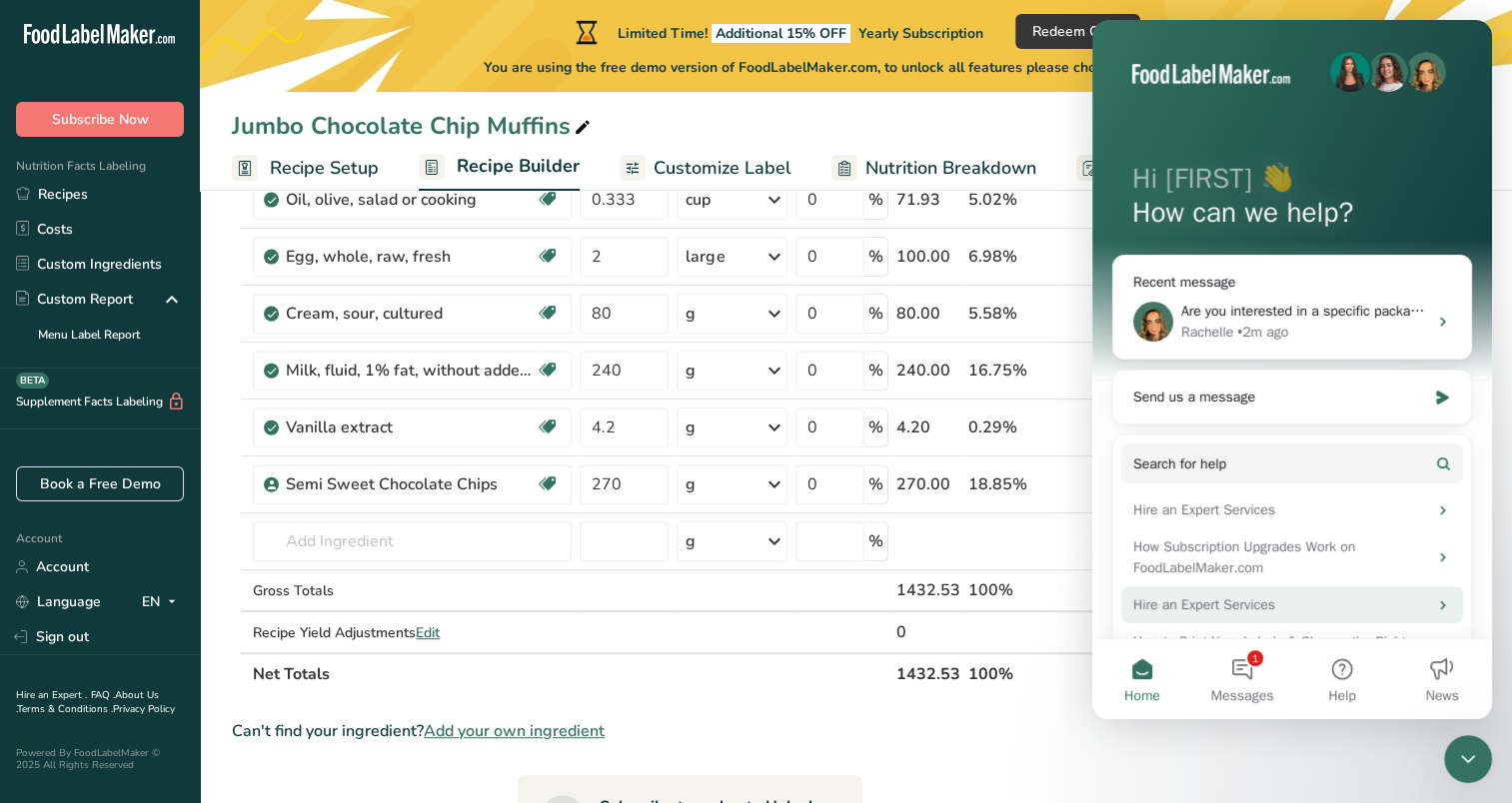 scroll, scrollTop: 323, scrollLeft: 0, axis: vertical 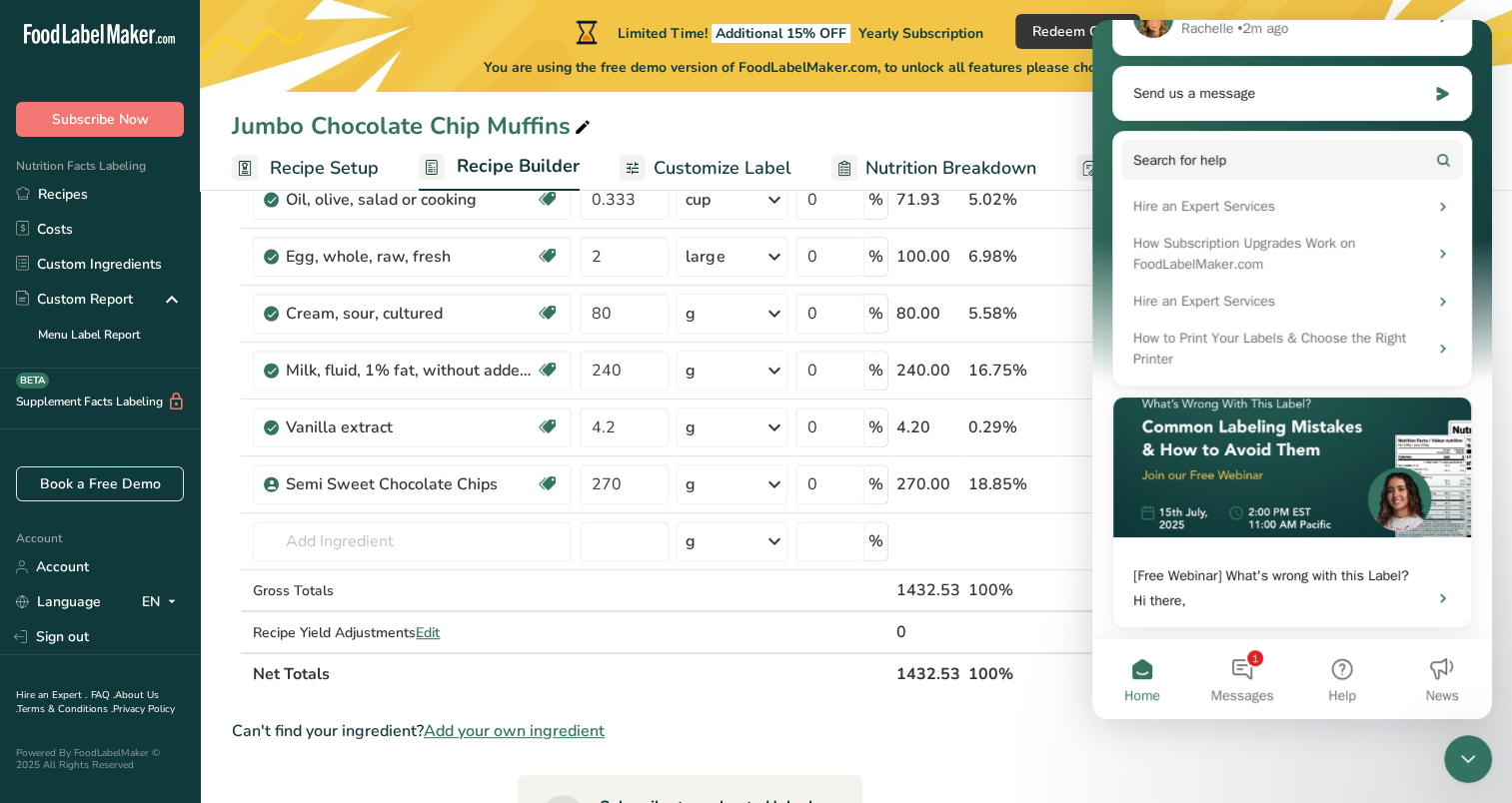 click on "Home" at bounding box center (1142, 679) 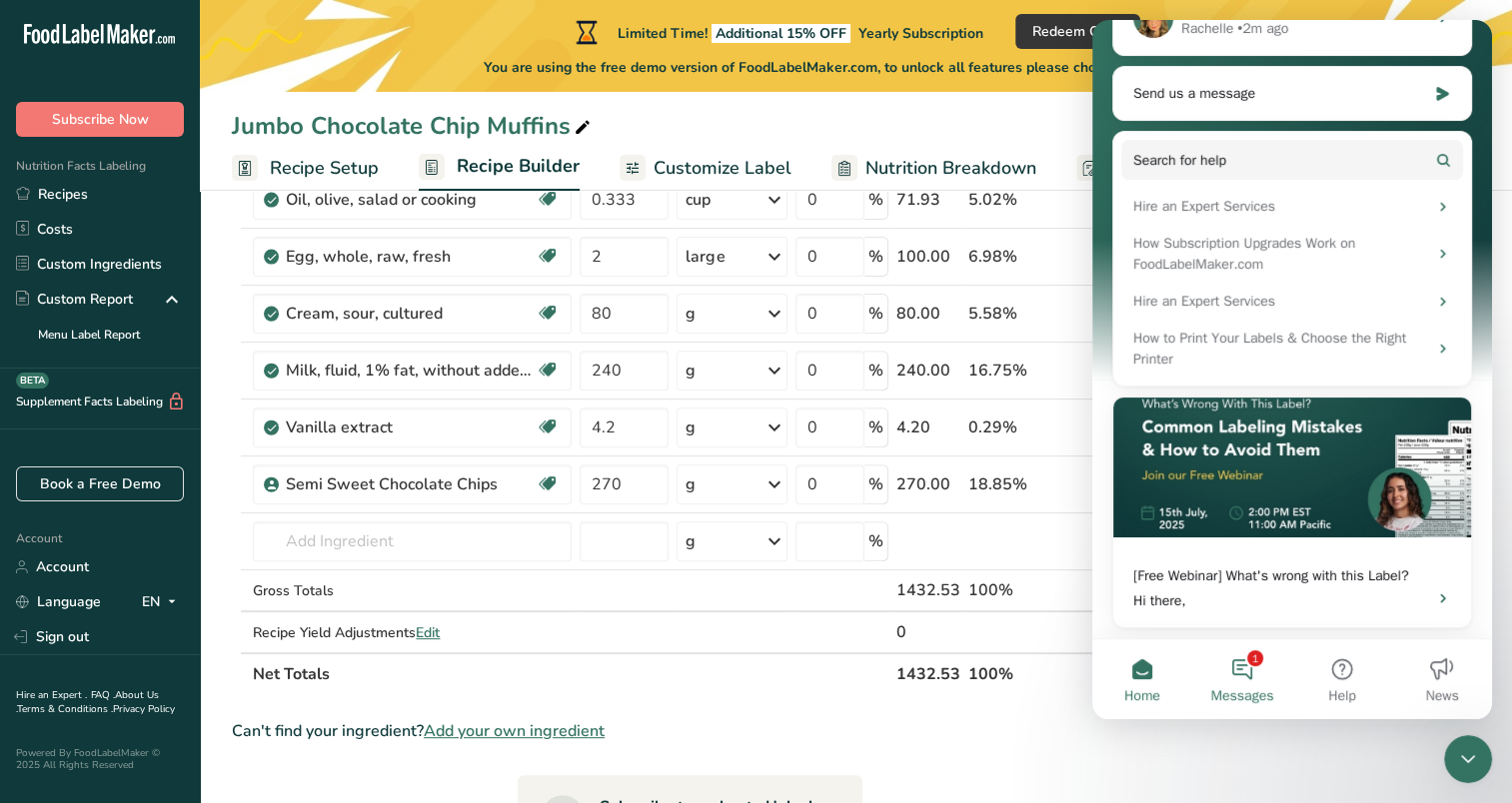 click on "1 Messages" at bounding box center [1242, 679] 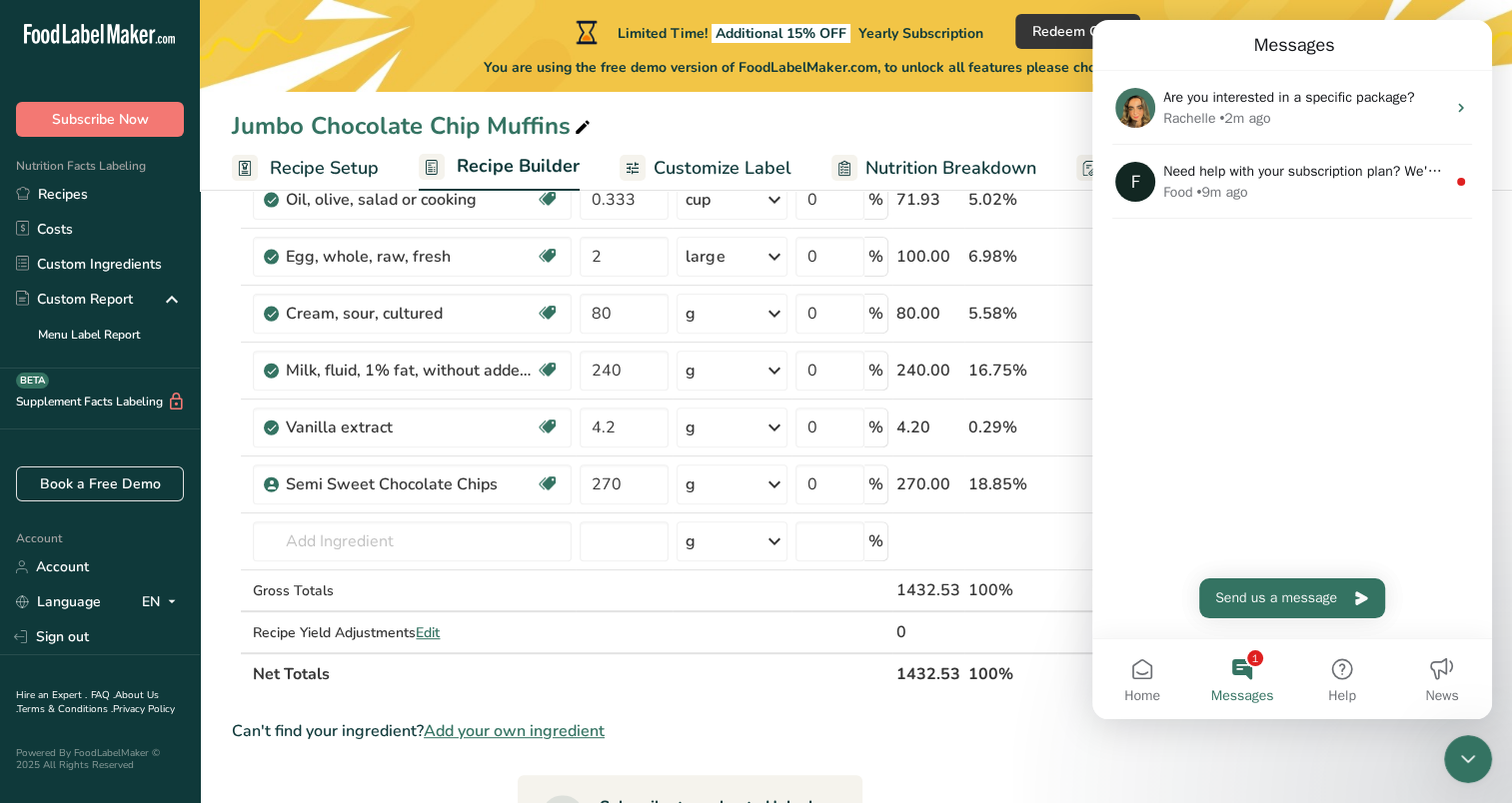 click on "Messages" at bounding box center (1292, 45) 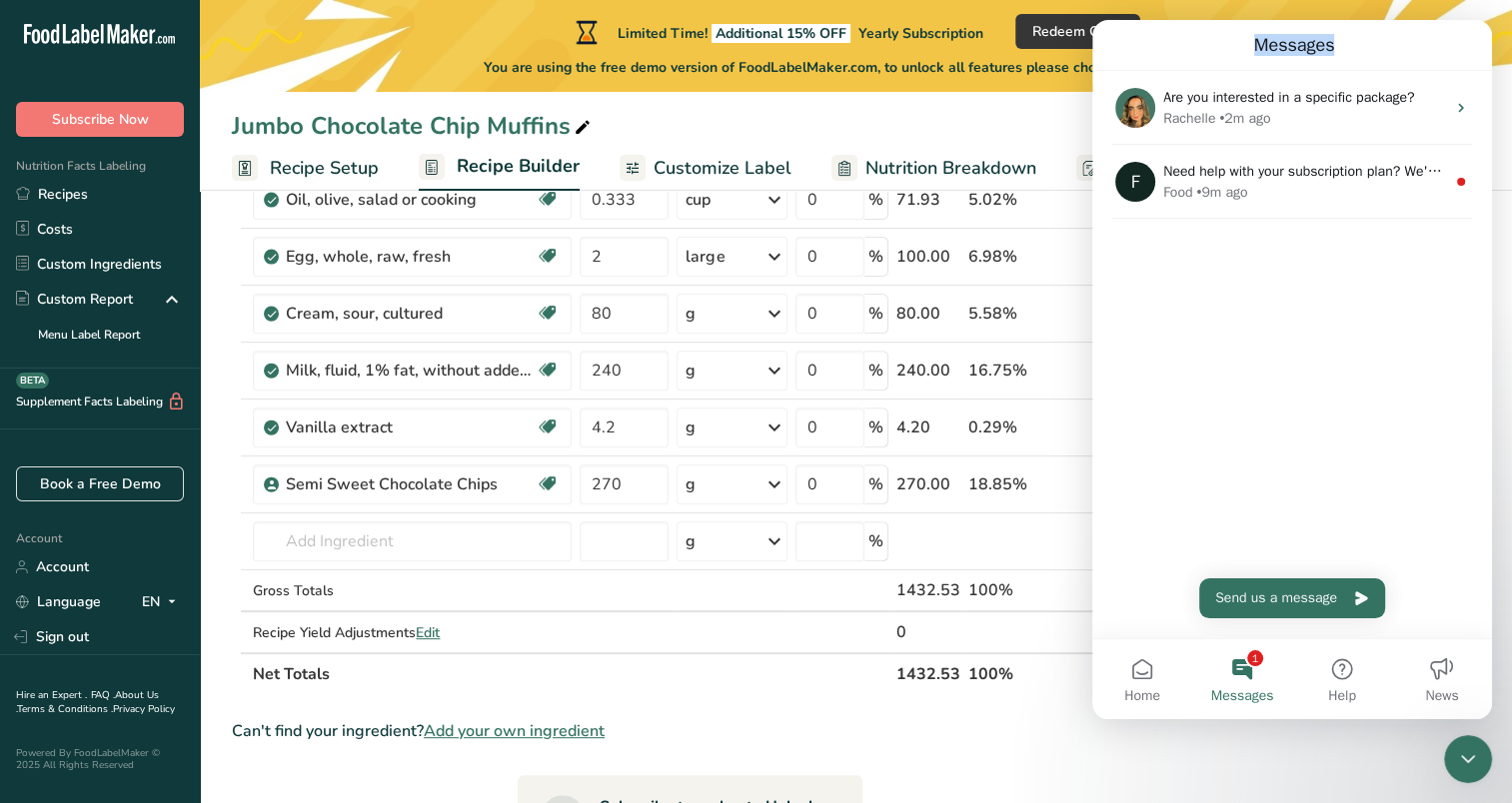 click on "Messages" at bounding box center (1292, 45) 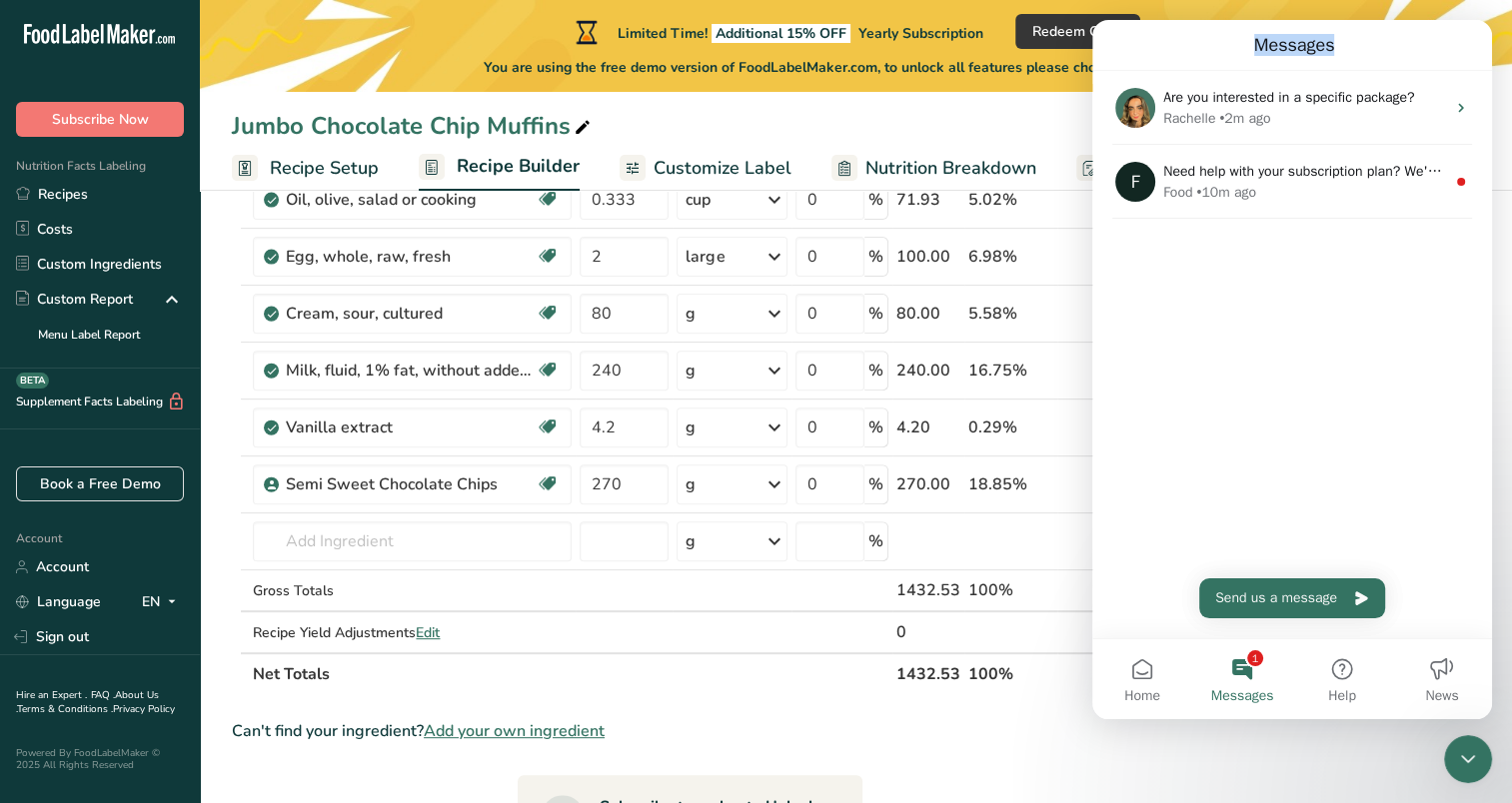 click 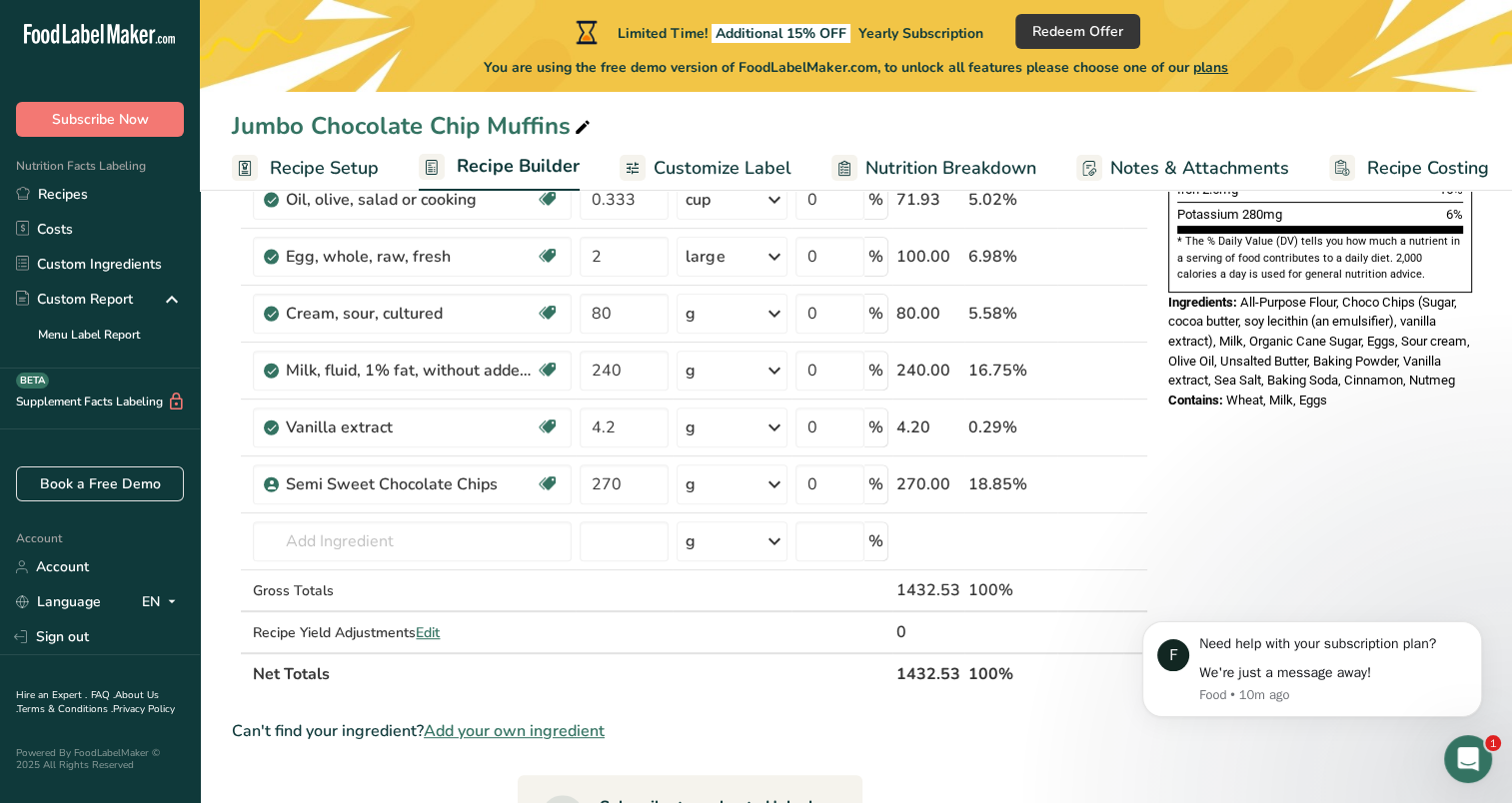 scroll, scrollTop: 0, scrollLeft: 0, axis: both 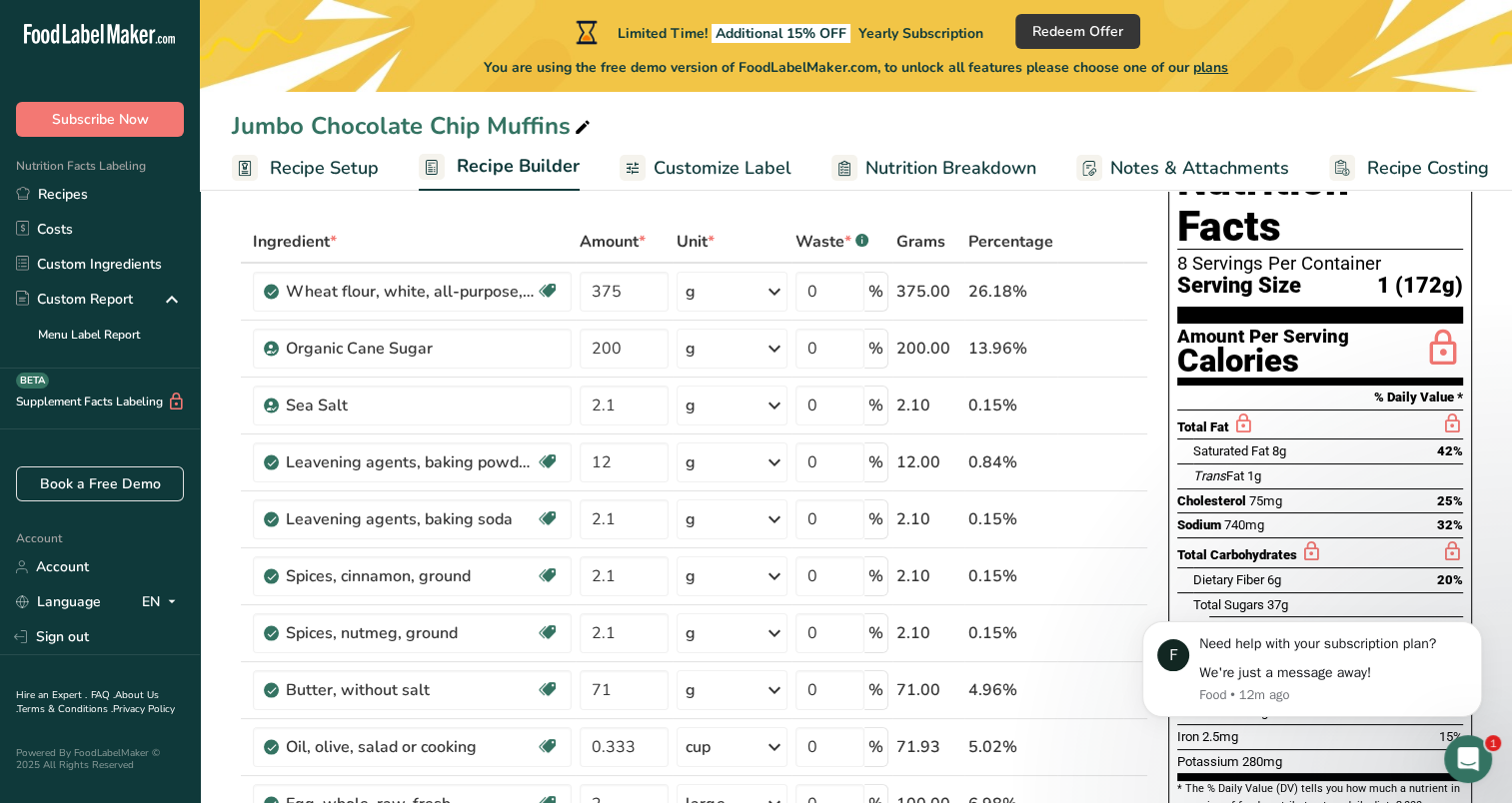 click on "Total Fat" at bounding box center (1320, 424) 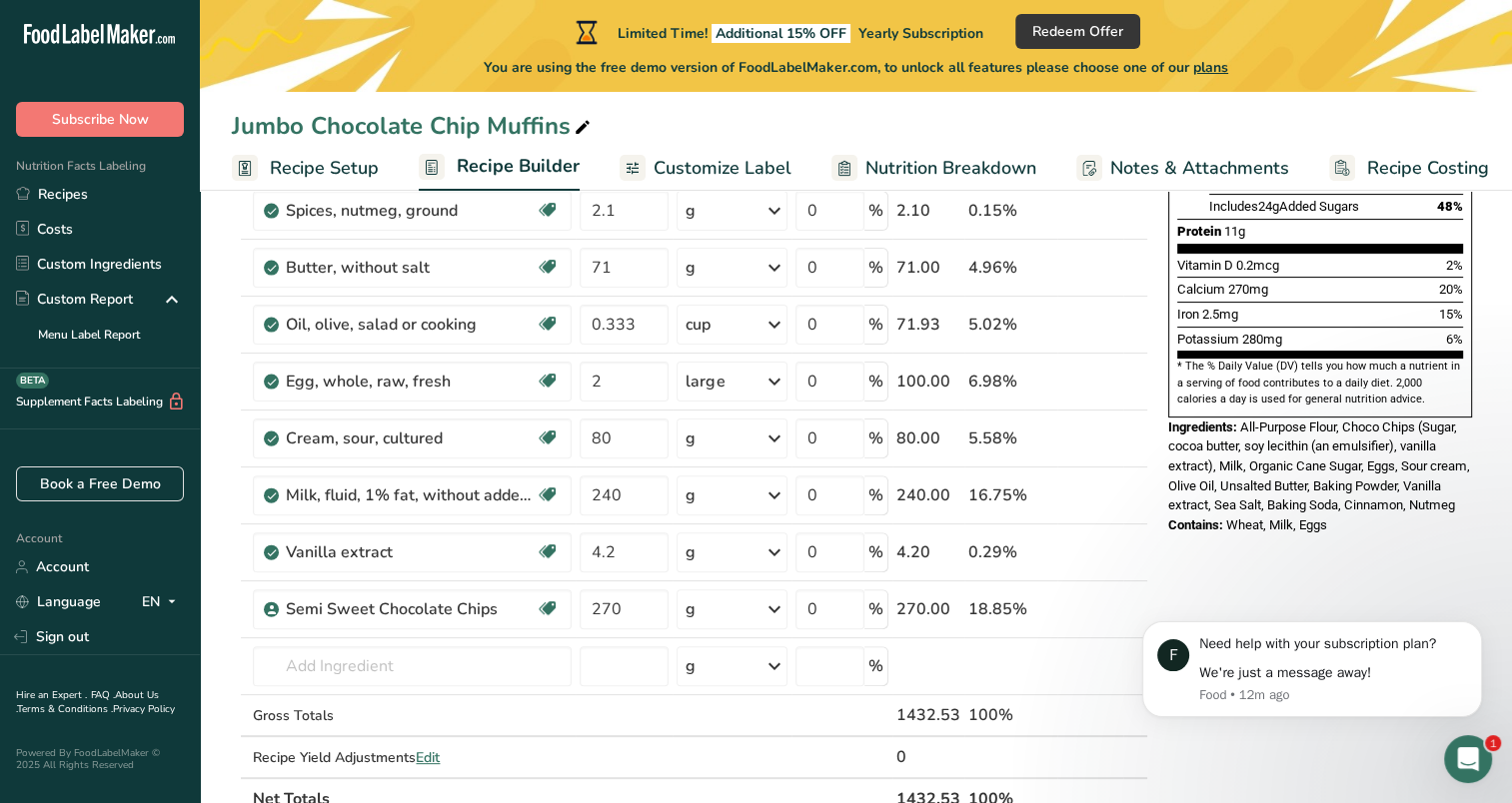 scroll, scrollTop: 510, scrollLeft: 0, axis: vertical 